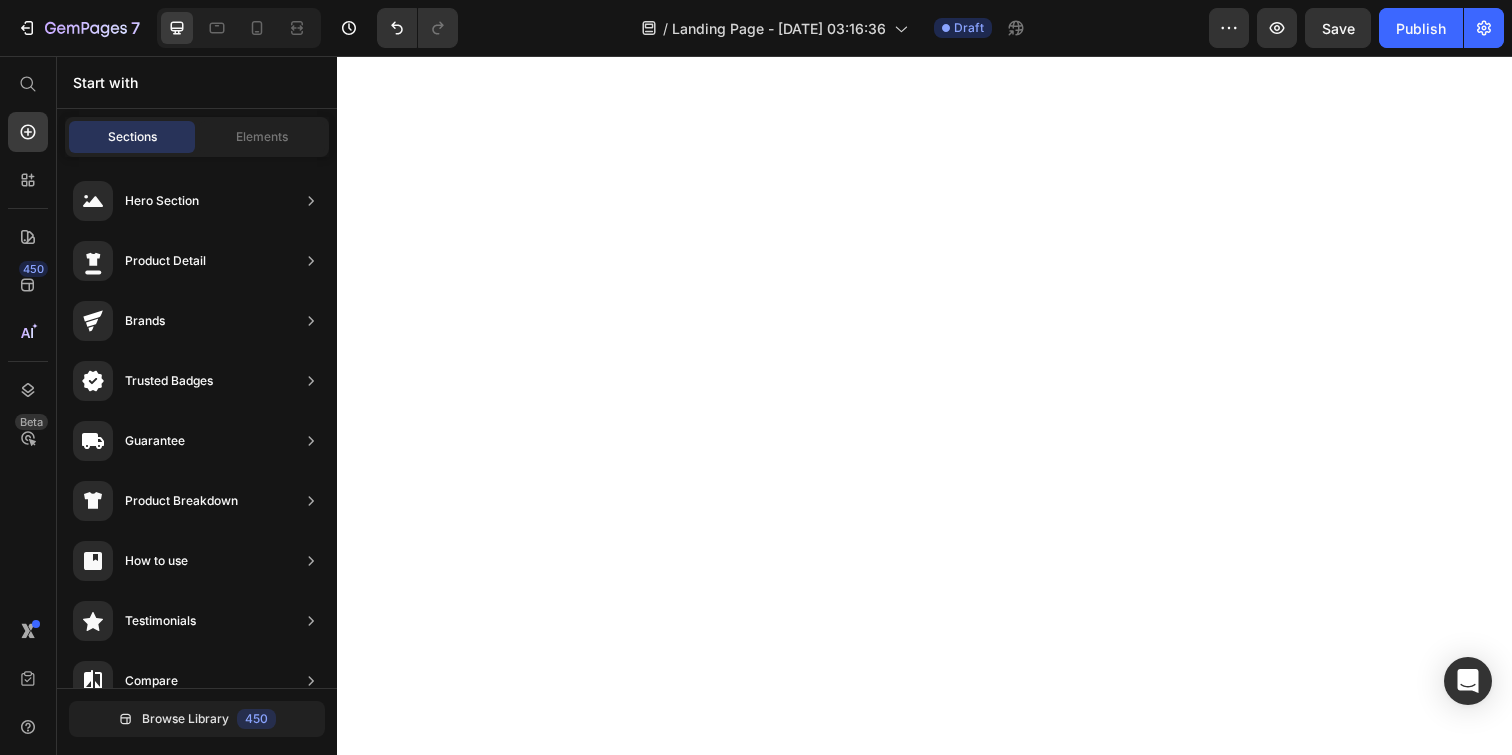 scroll, scrollTop: 0, scrollLeft: 0, axis: both 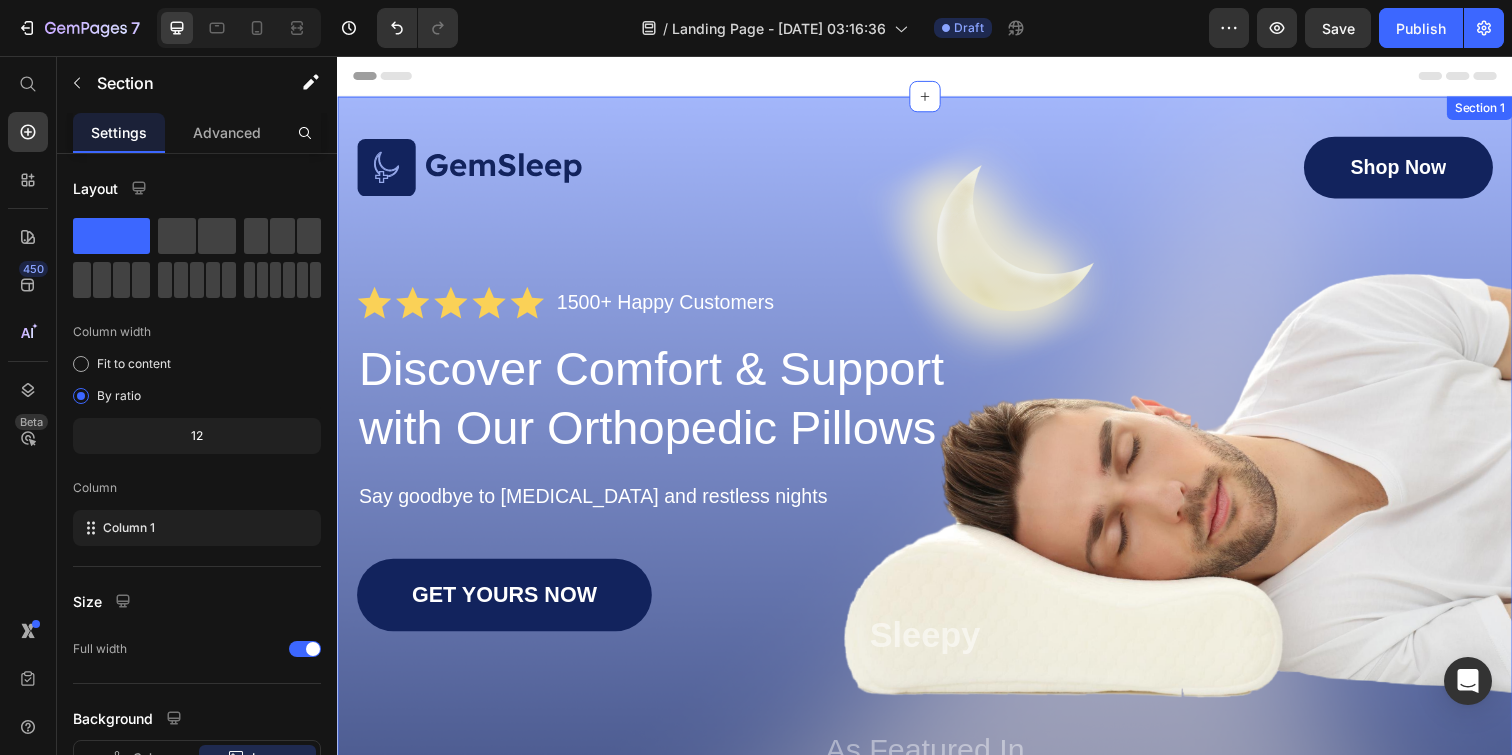 click on "Image Shop Now Button Row
Icon
Icon
Icon
Icon
Icon Icon List 1500+ Happy Customers Text Block Row Discover Comfort & Support with Our Orthopedic Pillows Heading Say goodbye to [MEDICAL_DATA] and restless nights Text Block GET YOURS NOW Button Sleepy Text Block As Featured In Text Block Image Image Image Row Row Section 1" at bounding box center [937, 523] 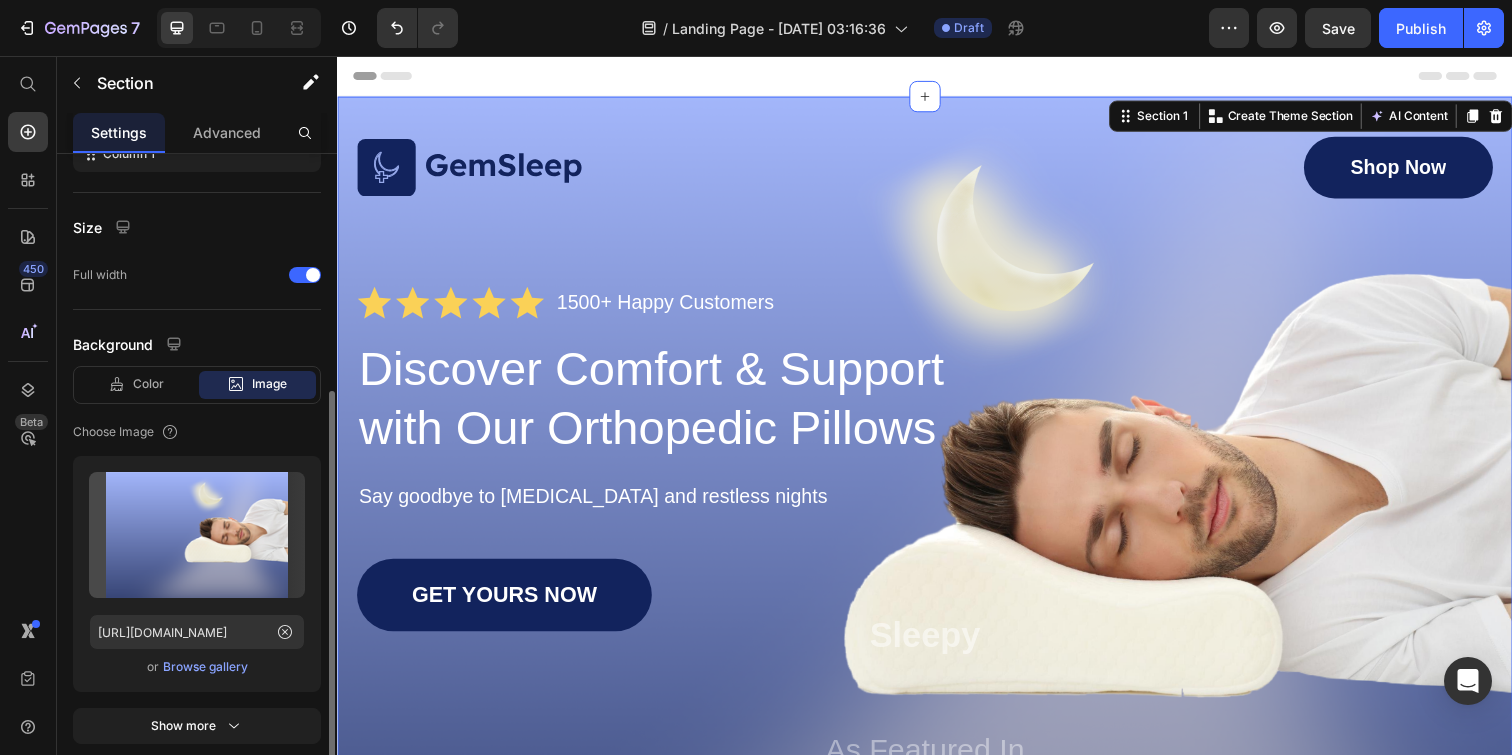 scroll, scrollTop: 437, scrollLeft: 0, axis: vertical 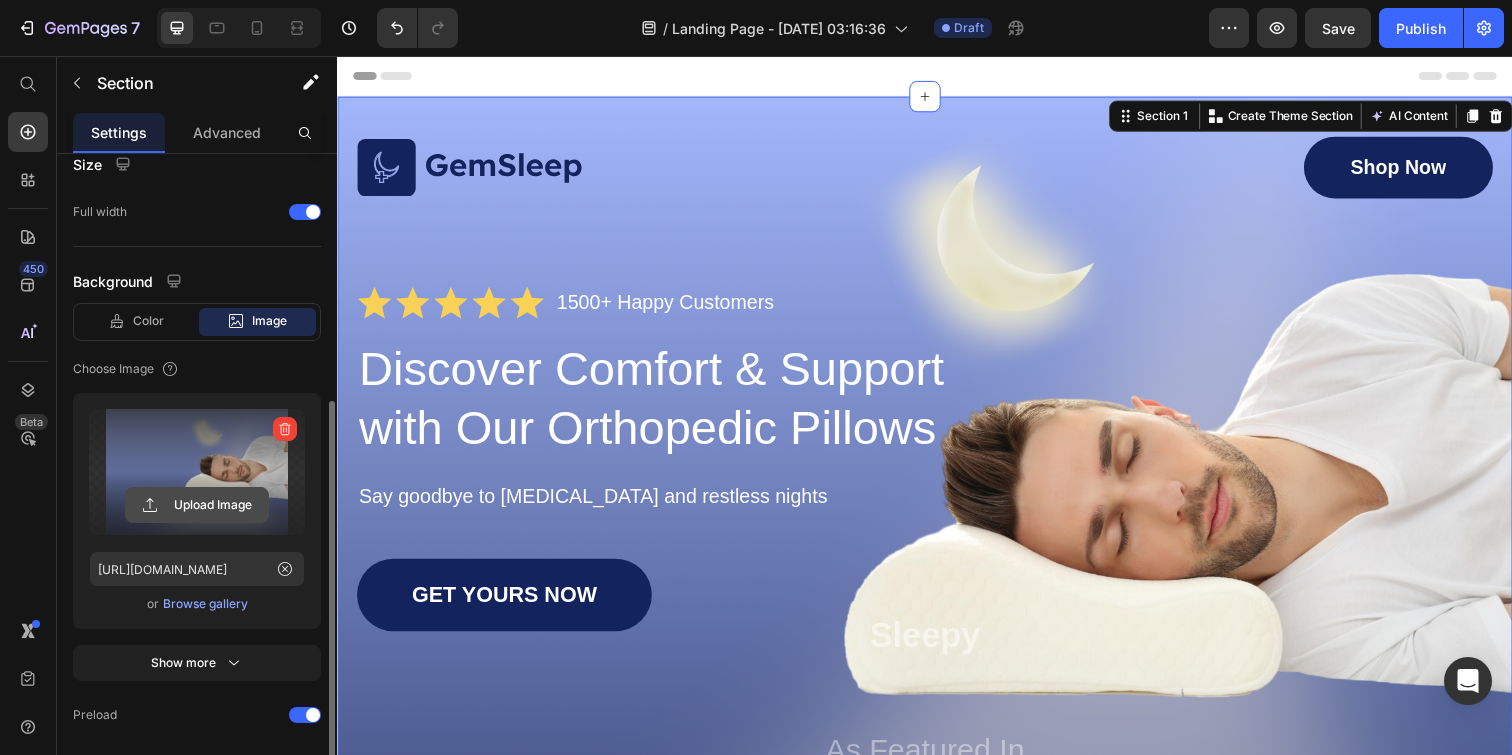 click 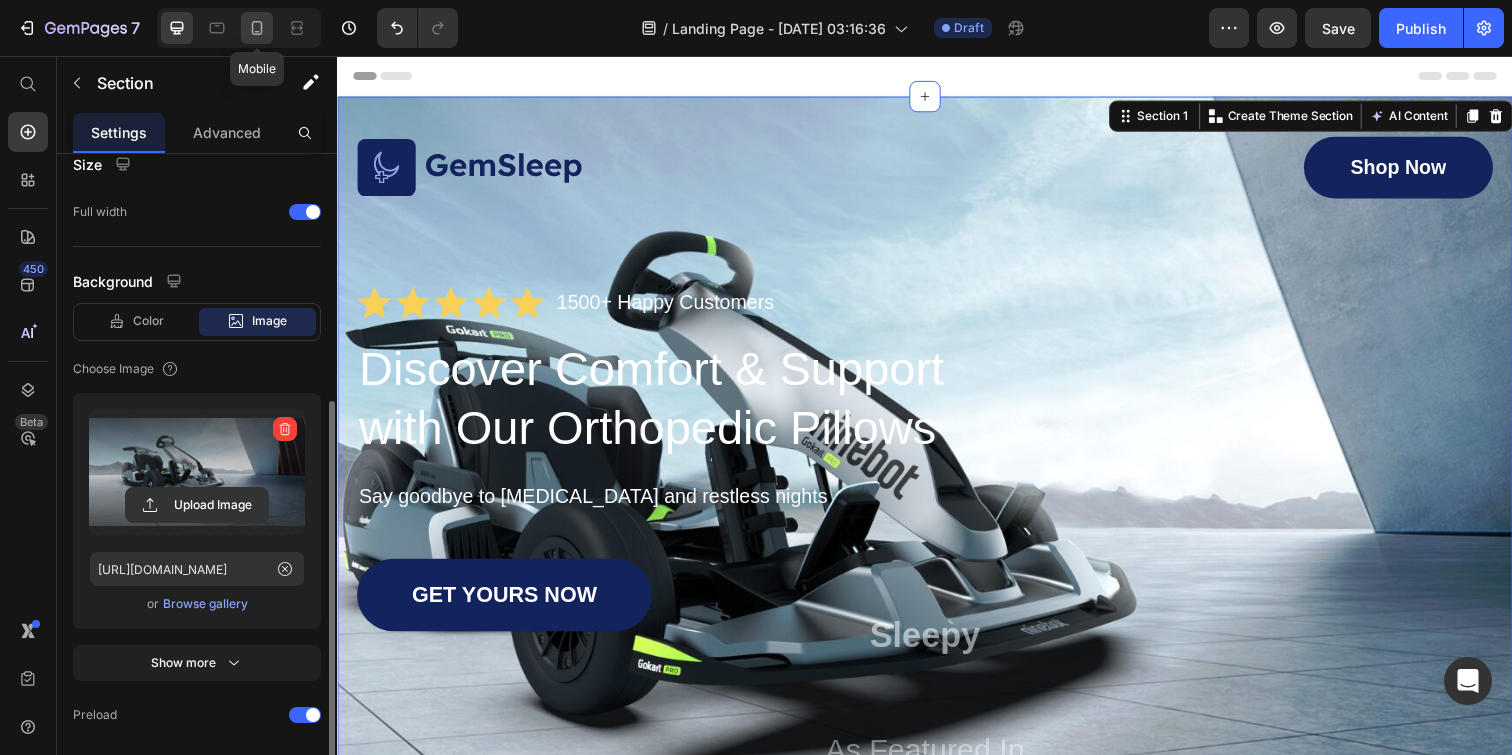 click 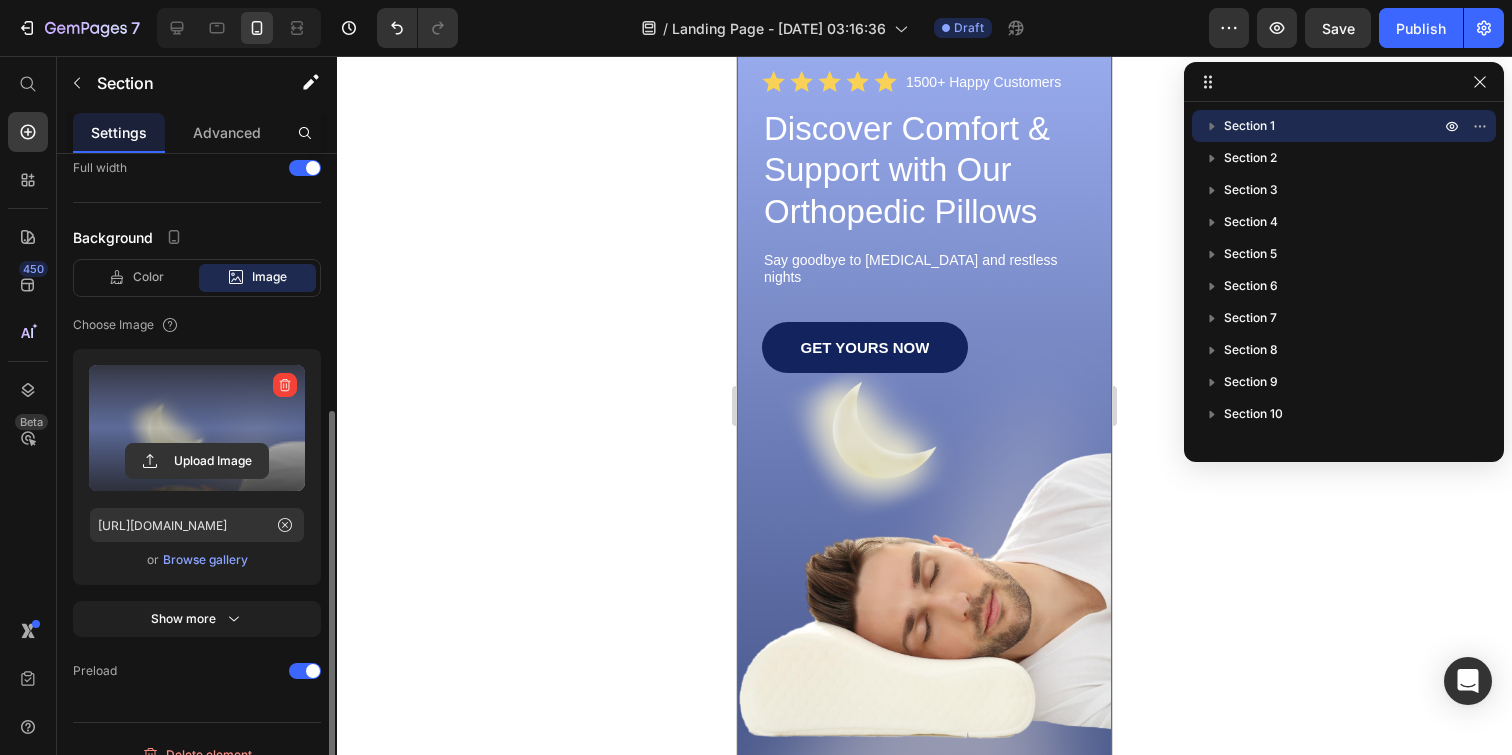 scroll, scrollTop: 167, scrollLeft: 0, axis: vertical 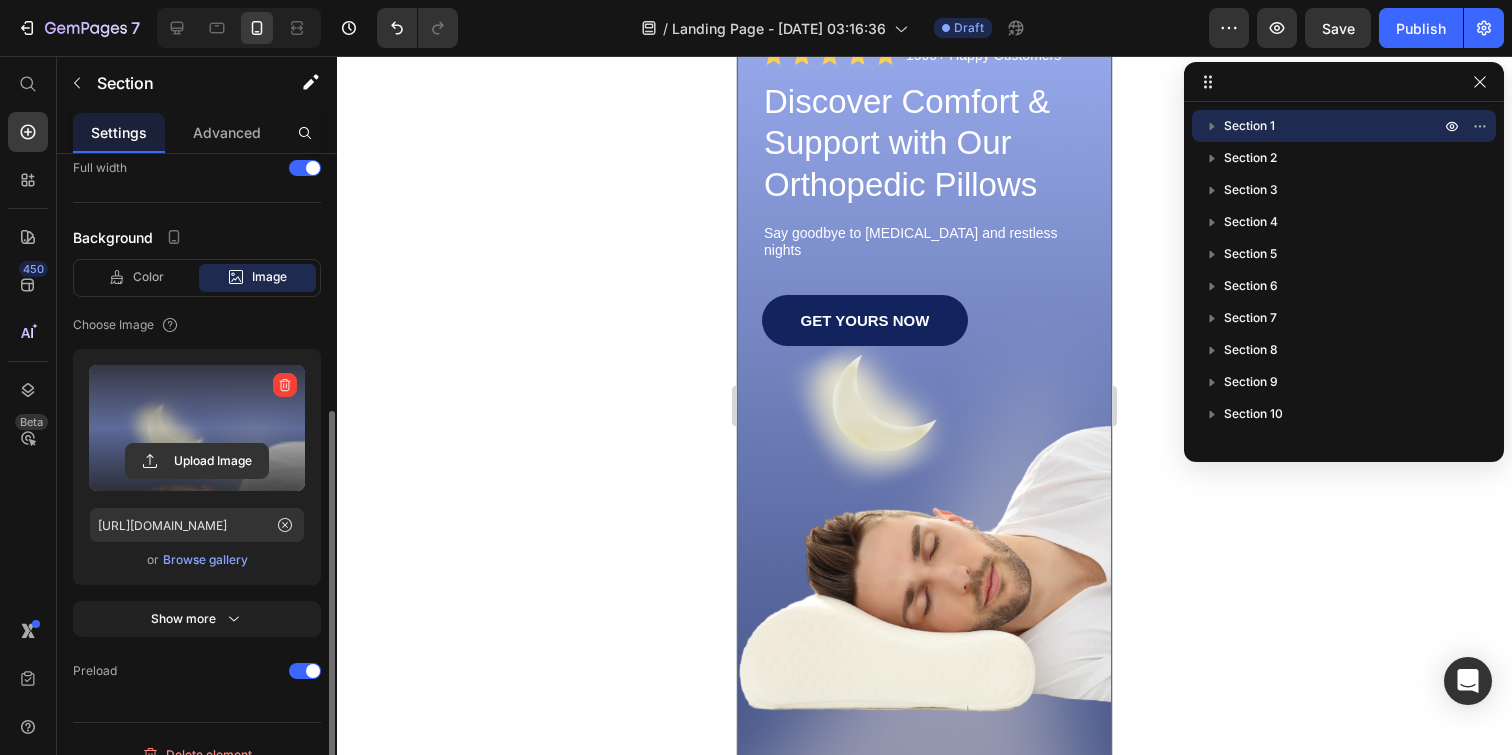click on "Image Shop Now Button Row
Icon
Icon
Icon
Icon
Icon Icon List 1500+ Happy Customers Text Block Row Discover Comfort & Support with Our Orthopedic Pillows Heading Say goodbye to [MEDICAL_DATA] and restless nights Text Block GET YOURS NOW Button Sleepy Text Block As Featured In Text Block Image Image Image Row" at bounding box center [924, 389] 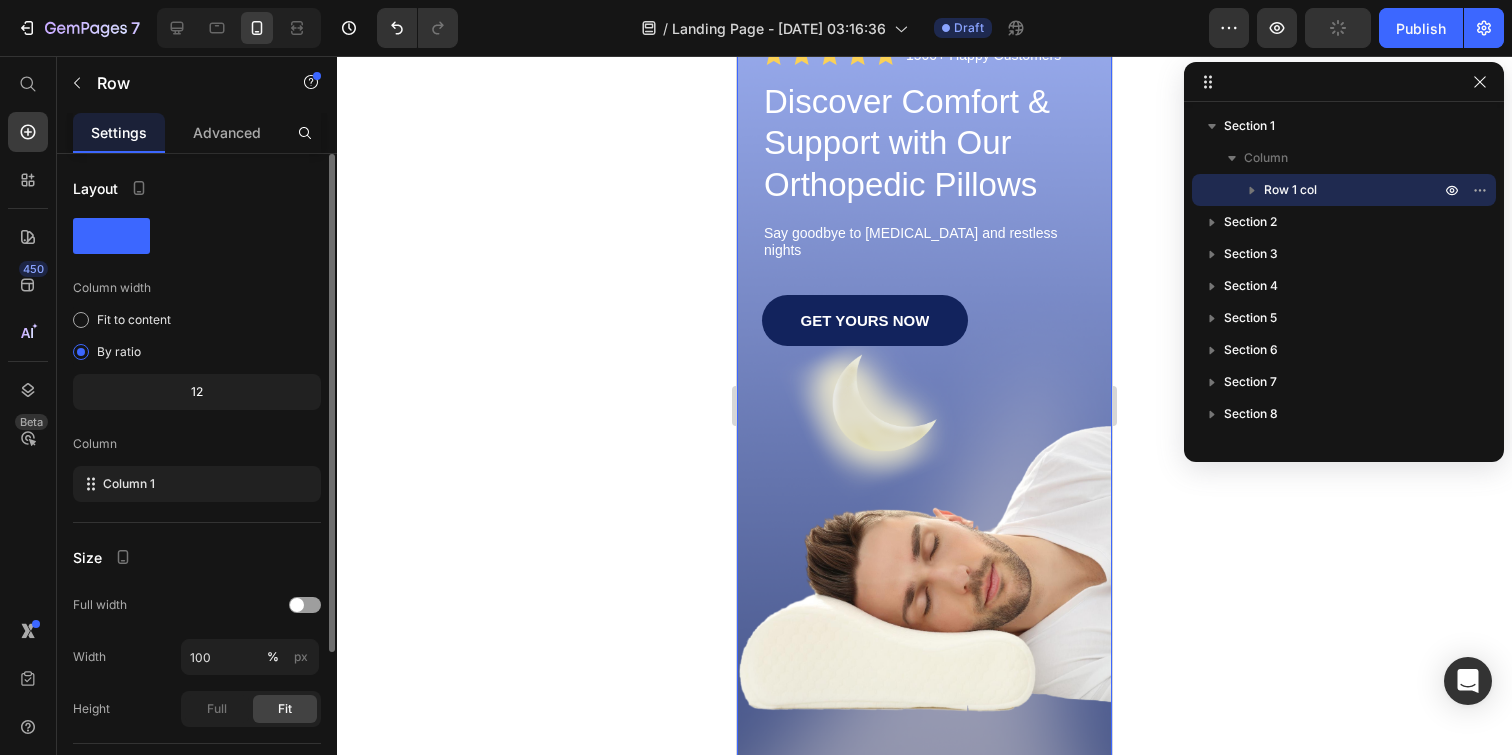 scroll, scrollTop: 210, scrollLeft: 0, axis: vertical 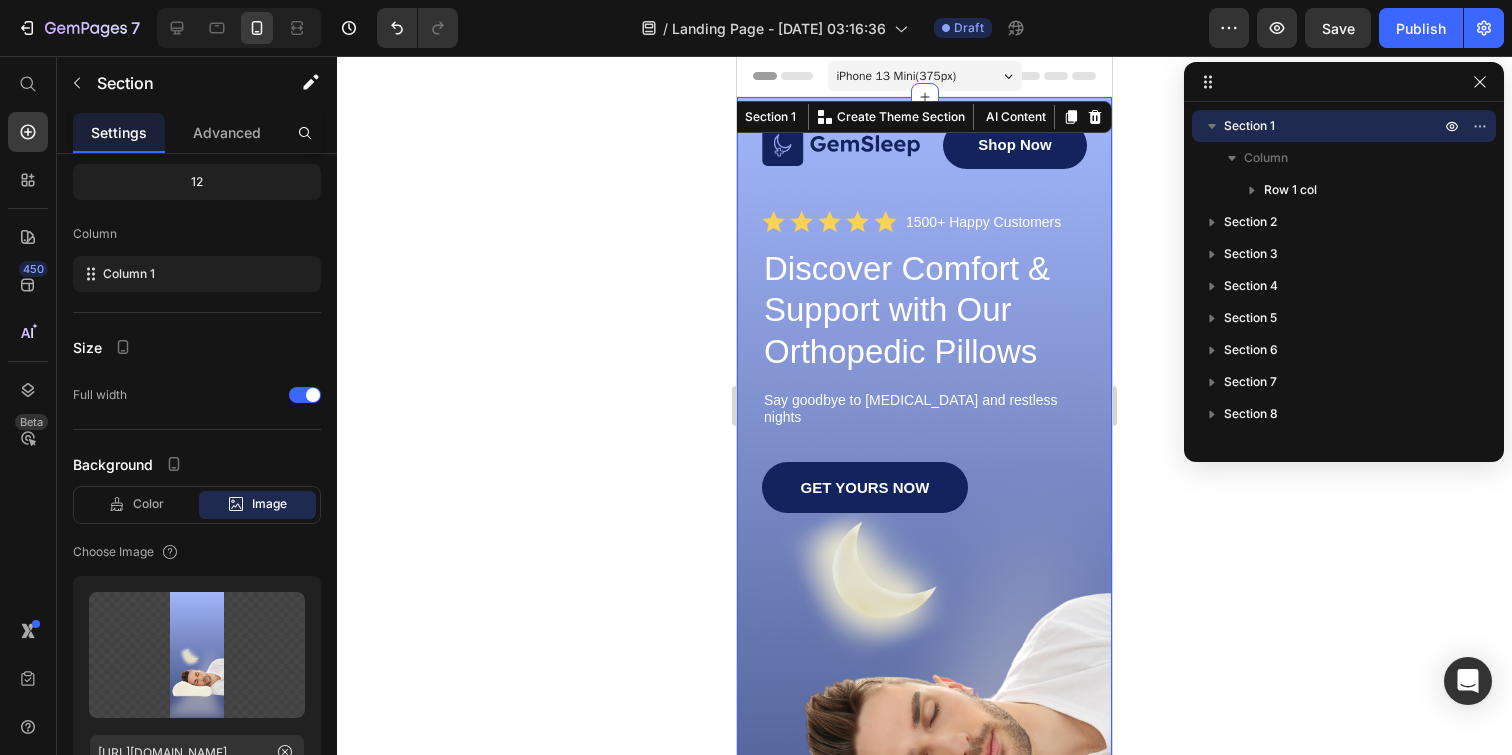 click on "Image Shop Now Button Row
Icon
Icon
Icon
Icon
Icon Icon List 1500+ Happy Customers Text Block Row Discover Comfort & Support with Our Orthopedic Pillows Heading Say goodbye to [MEDICAL_DATA] and restless nights Text Block GET YOURS NOW Button Sleepy Text Block As Featured In Text Block Image Image Image Row Row Section 1   You can create reusable sections Create Theme Section AI Content Write with GemAI What would you like to describe here? Tone and Voice Persuasive Product ENGWE M20 Show more Generate" at bounding box center (924, 567) 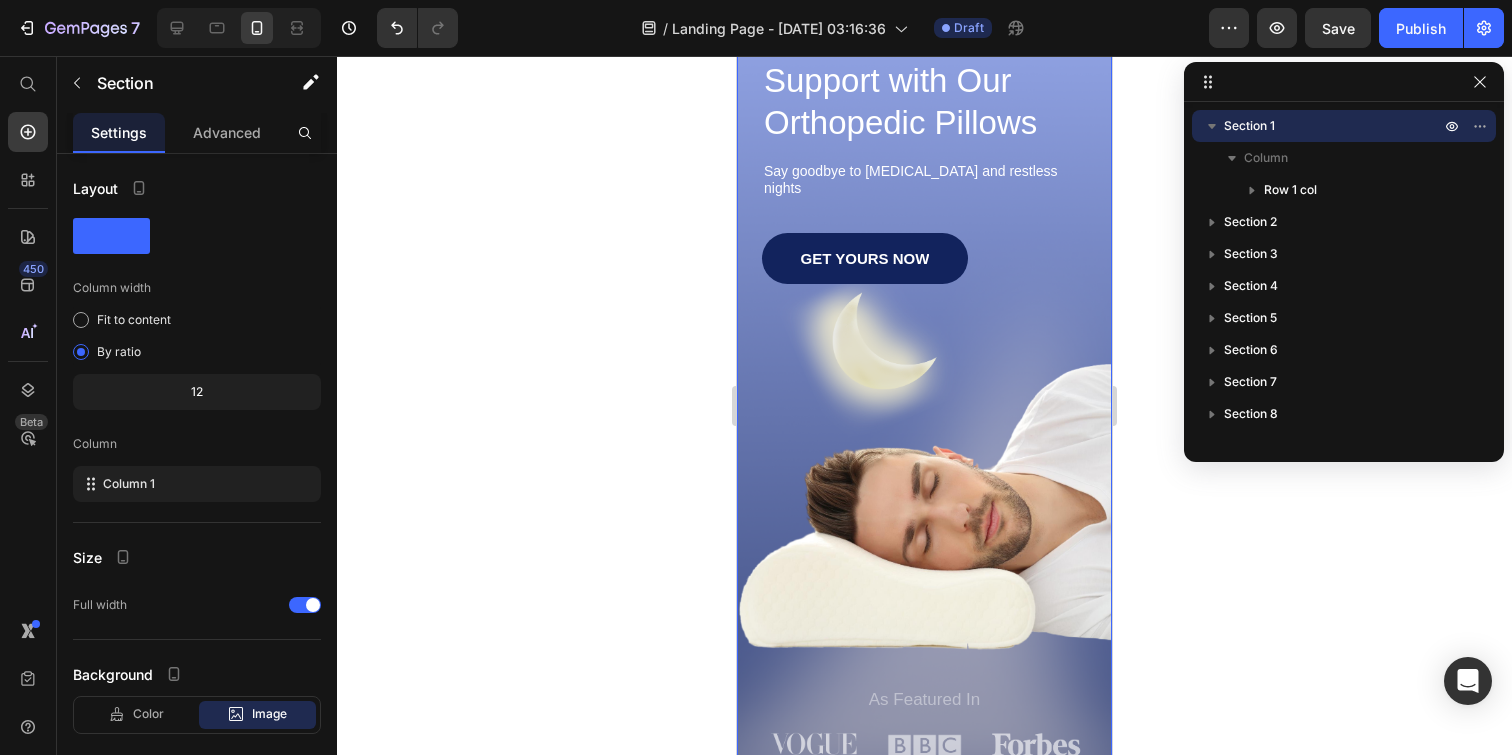scroll, scrollTop: 298, scrollLeft: 0, axis: vertical 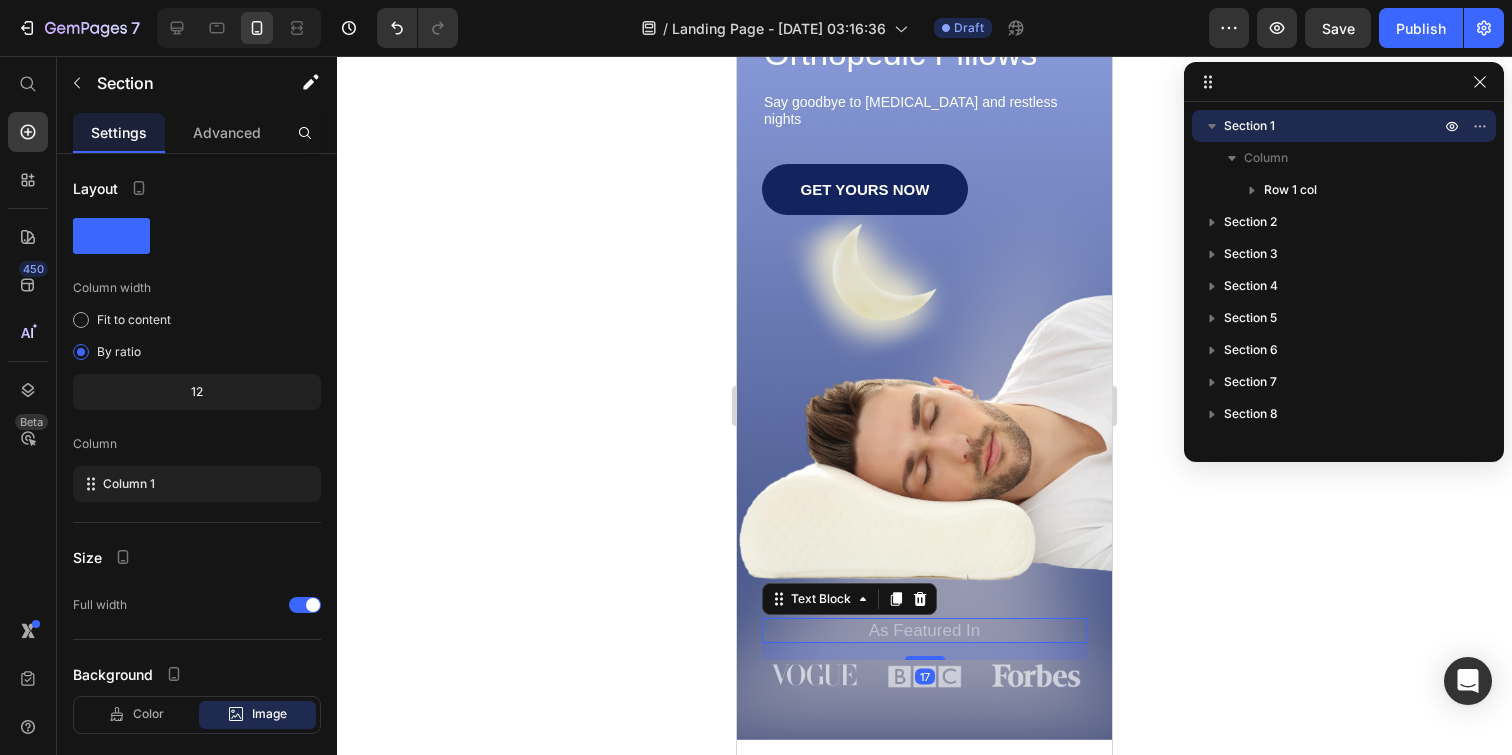 click on "As Featured In" at bounding box center (924, 630) 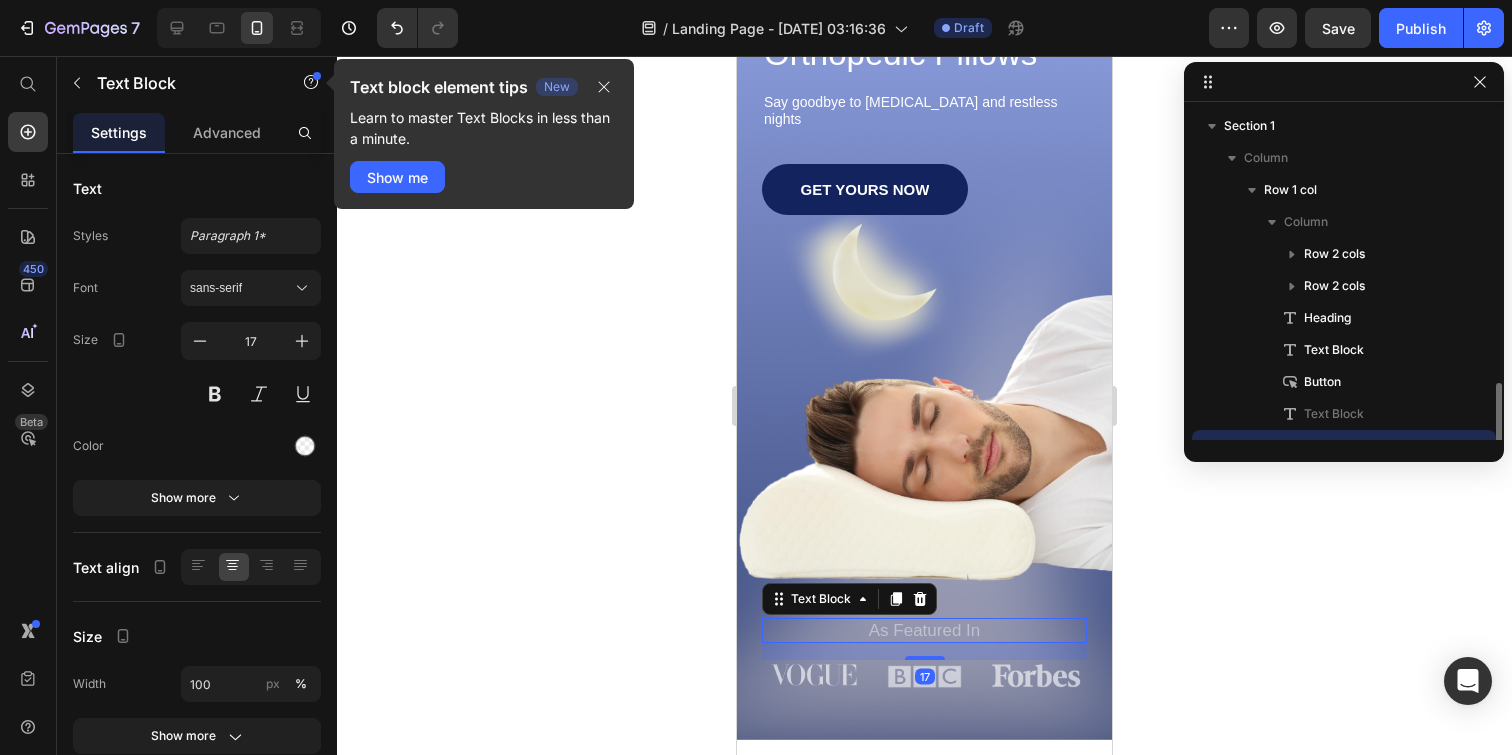 scroll, scrollTop: 186, scrollLeft: 0, axis: vertical 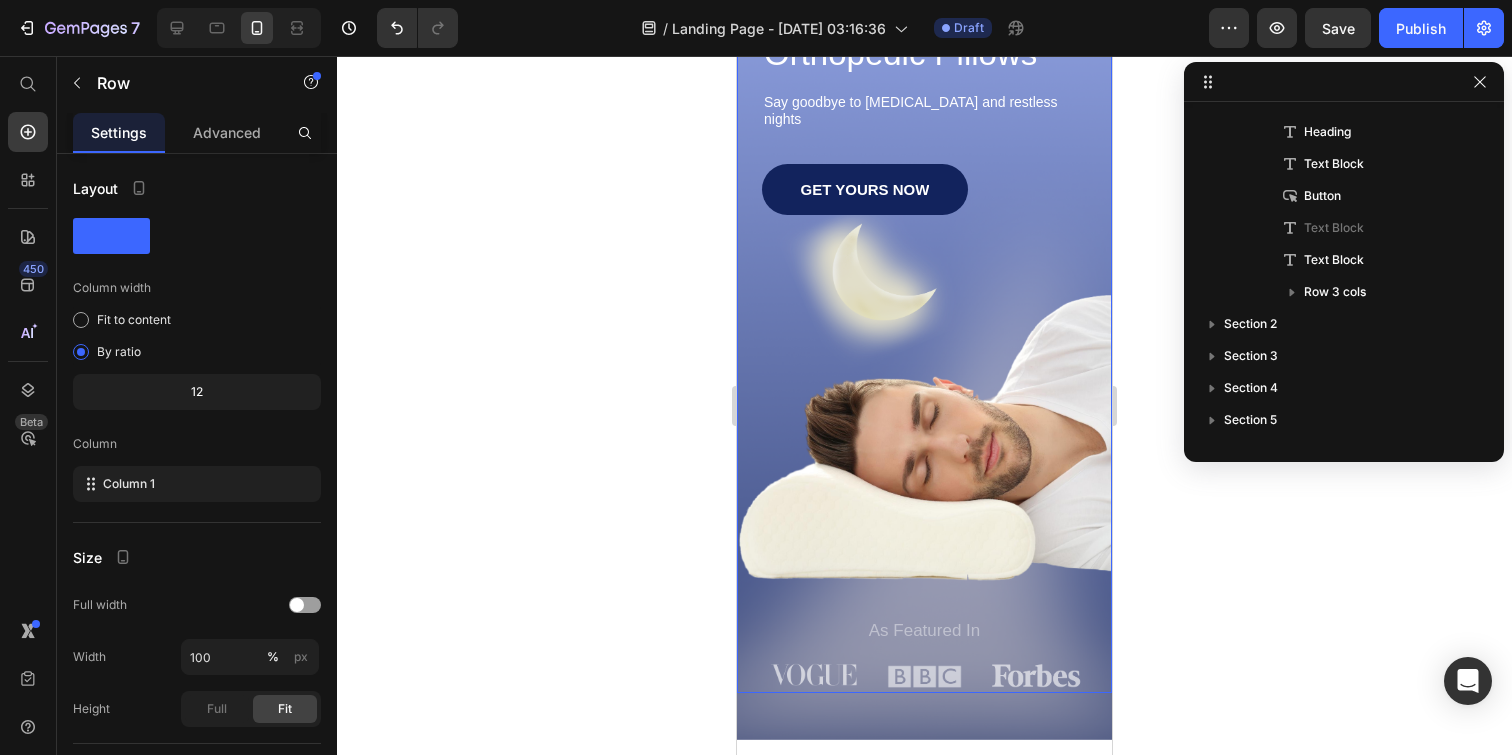 click on "Image Shop Now Button Row
Icon
Icon
Icon
Icon
Icon Icon List 1500+ Happy Customers Text Block Row Discover Comfort & Support with Our Orthopedic Pillows Heading Say goodbye to [MEDICAL_DATA] and restless nights Text Block GET YOURS NOW Button Sleepy Text Block As Featured In Text Block Image Image Image Row" at bounding box center [924, 258] 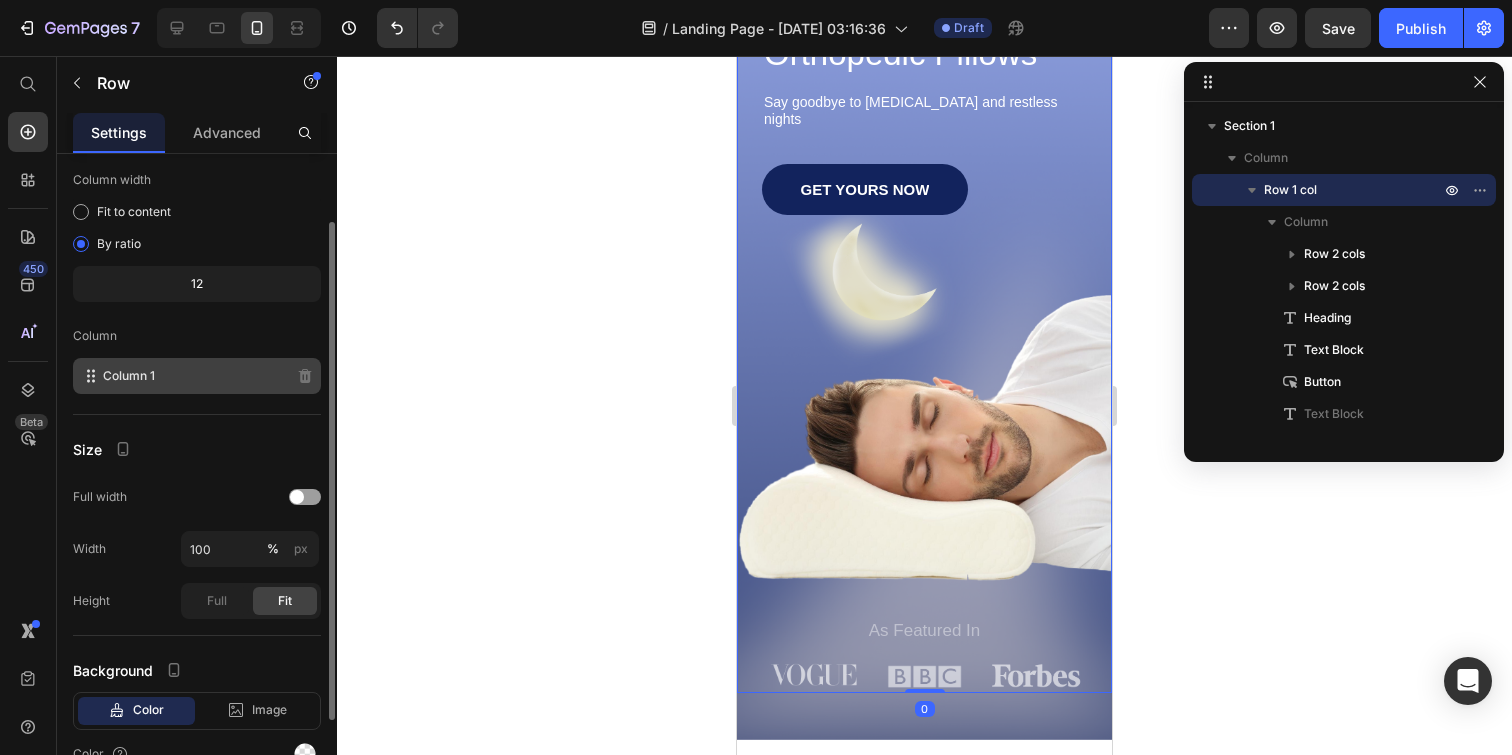 scroll, scrollTop: 0, scrollLeft: 0, axis: both 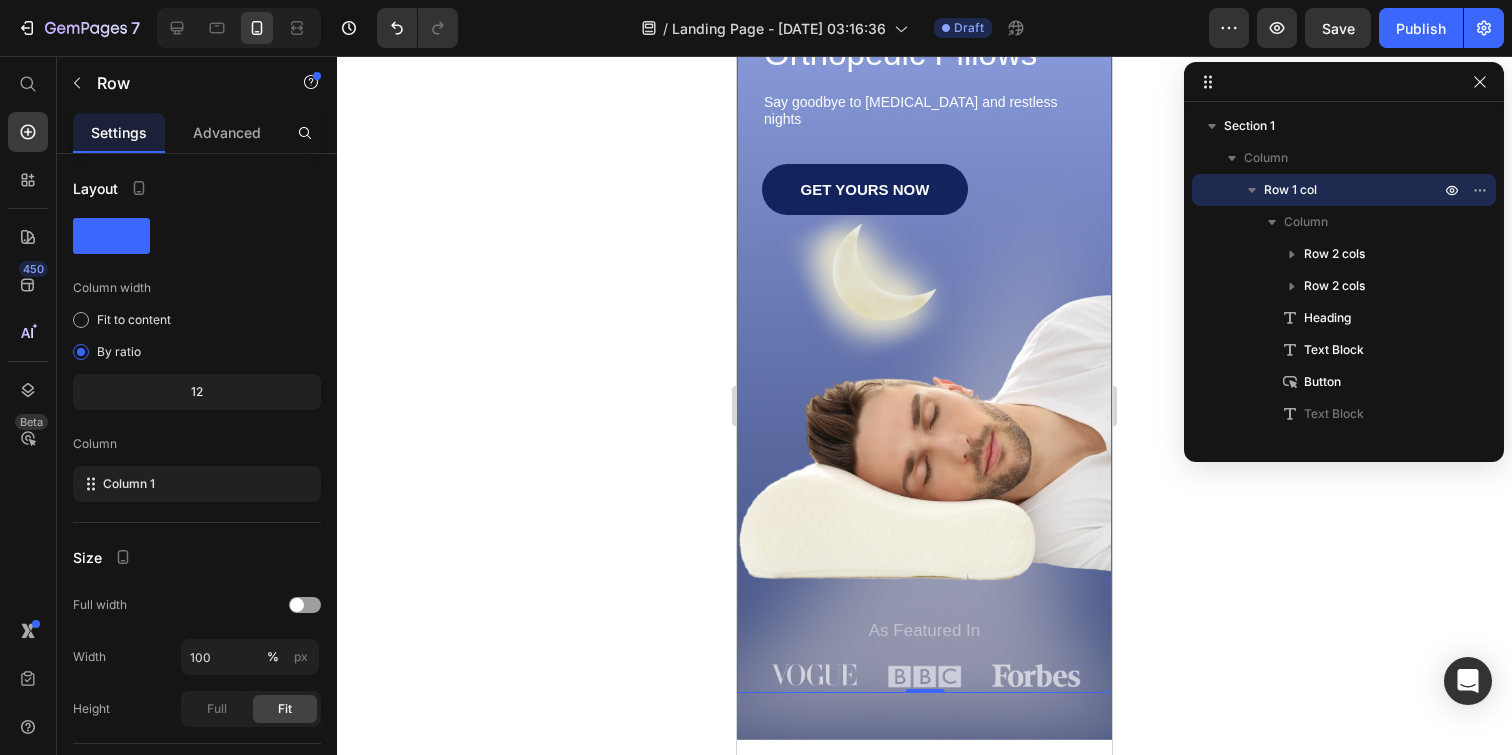 click on "Image Shop Now Button Row
Icon
Icon
Icon
Icon
Icon Icon List 1500+ Happy Customers Text Block Row Discover Comfort & Support with Our Orthopedic Pillows Heading Say goodbye to [MEDICAL_DATA] and restless nights Text Block GET YOURS NOW Button Sleepy Text Block As Featured In Text Block Image Image Image Row" at bounding box center (924, 258) 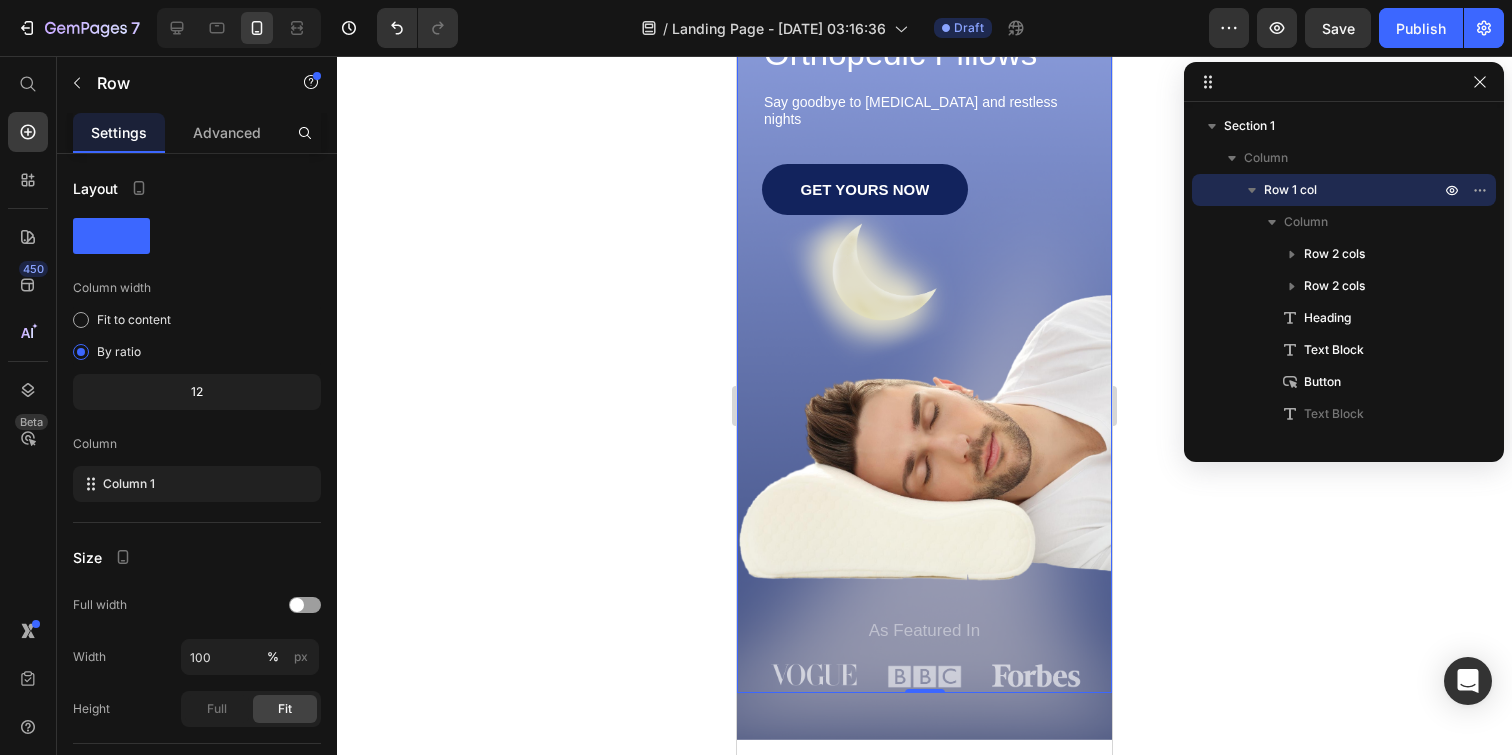 click on "Image Shop Now Button Row
Icon
Icon
Icon
Icon
Icon Icon List 1500+ Happy Customers Text Block Row Discover Comfort & Support with Our Orthopedic Pillows Heading Say goodbye to [MEDICAL_DATA] and restless nights Text Block GET YOURS NOW Button Sleepy Text Block As Featured In Text Block Image Image Image Row Row   0" at bounding box center [924, 258] 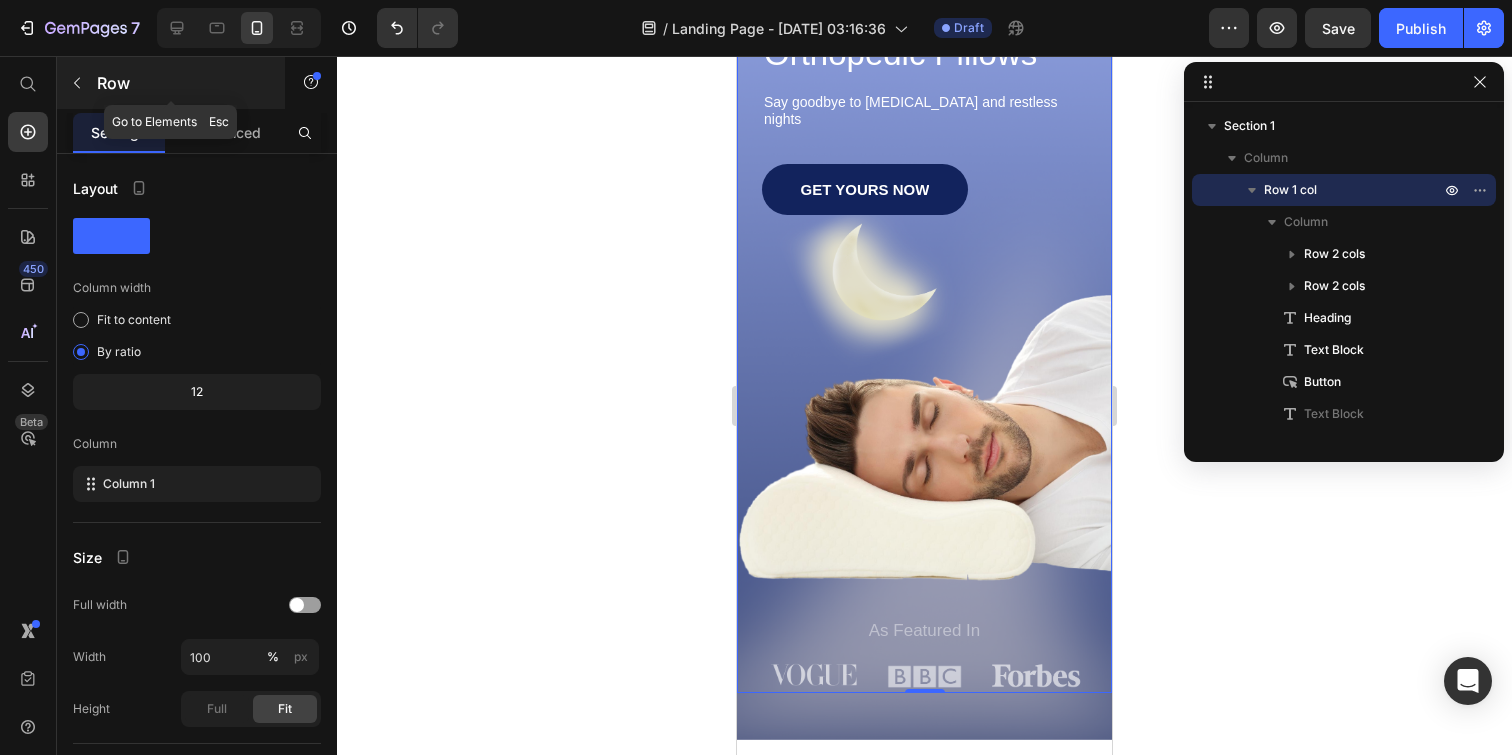 click 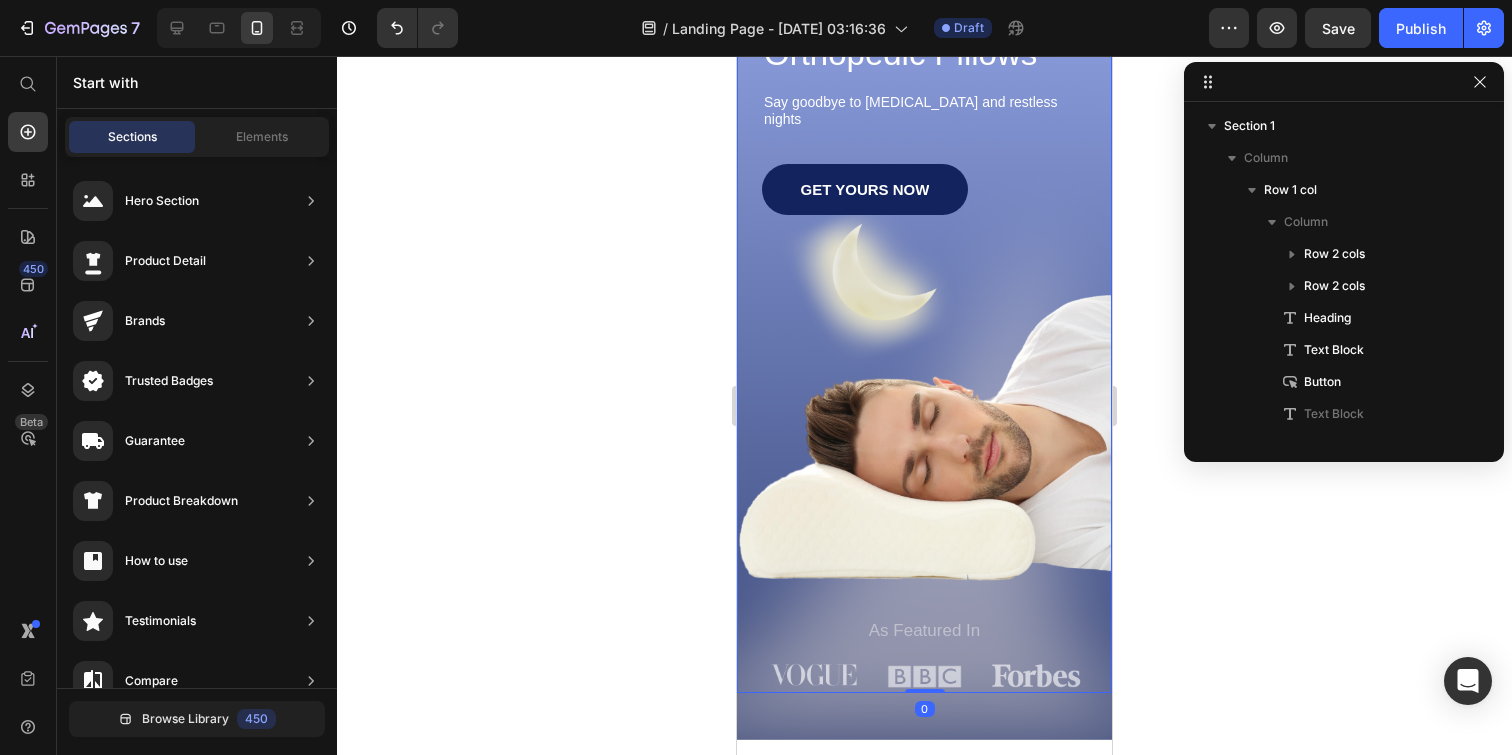 click on "Image Shop Now Button Row
Icon
Icon
Icon
Icon
Icon Icon List 1500+ Happy Customers Text Block Row Discover Comfort & Support with Our Orthopedic Pillows Heading Say goodbye to [MEDICAL_DATA] and restless nights Text Block GET YOURS NOW Button Sleepy Text Block As Featured In Text Block Image Image Image Row" at bounding box center (924, 258) 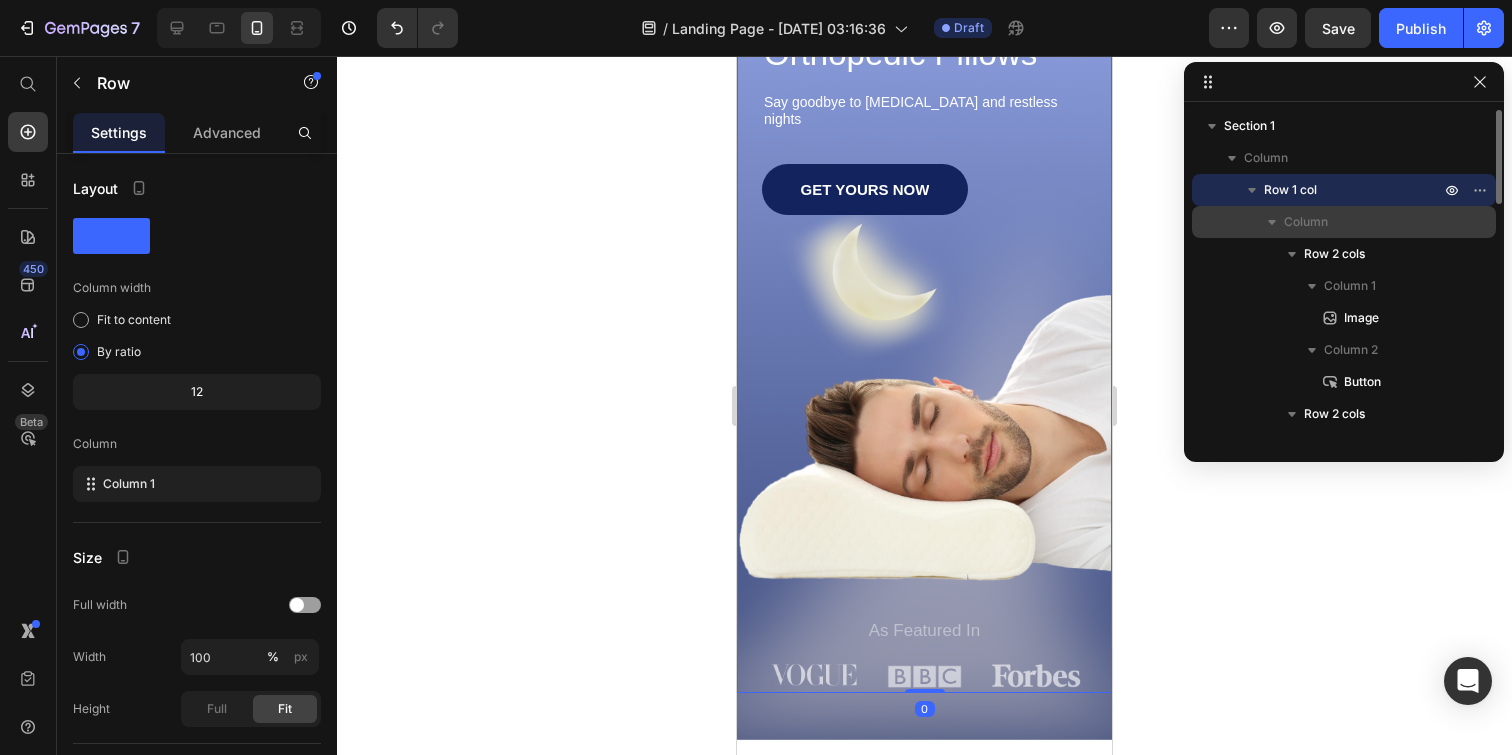 click on "Column" at bounding box center [1364, 222] 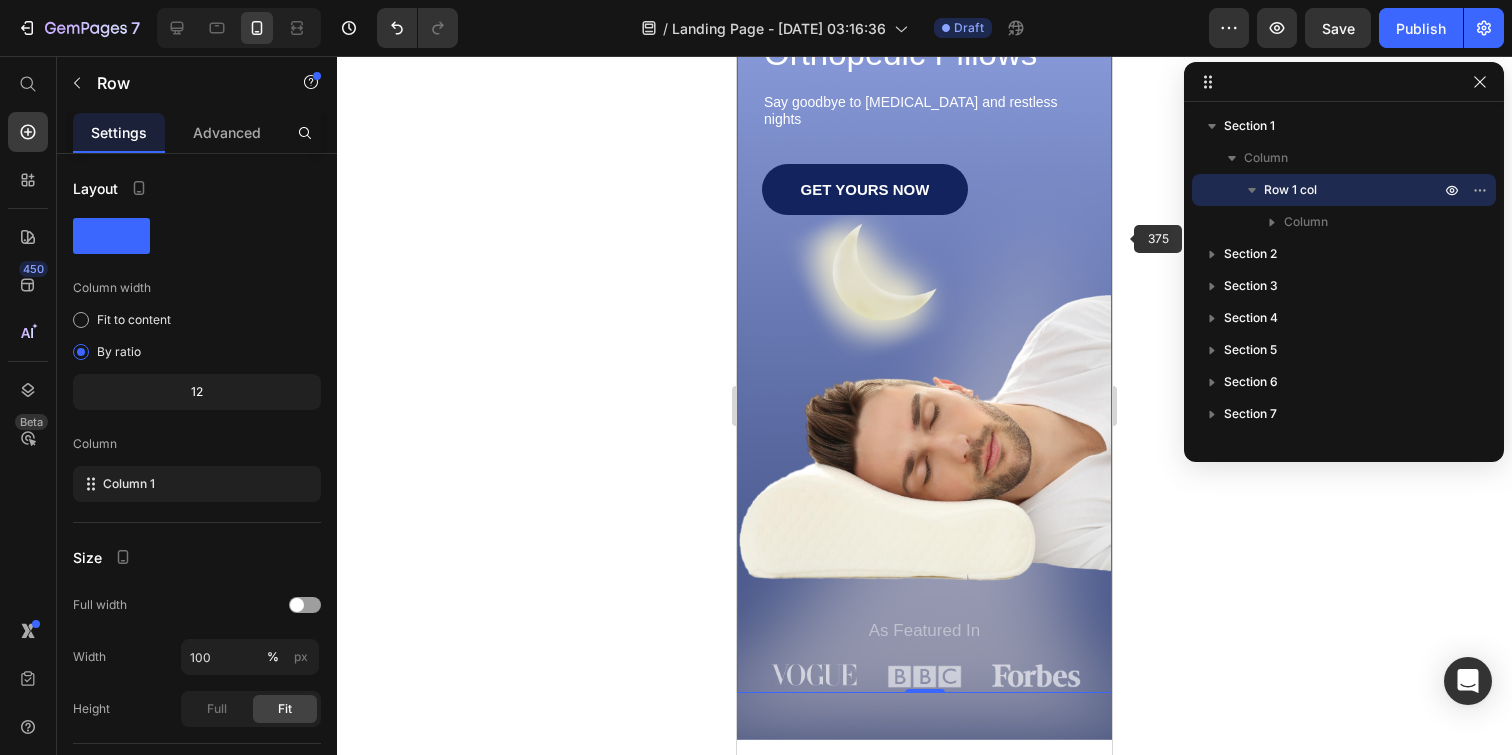click on "Image Shop Now Button Row
Icon
Icon
Icon
Icon
Icon Icon List 1500+ Happy Customers Text Block Row Discover Comfort & Support with Our Orthopedic Pillows Heading Say goodbye to [MEDICAL_DATA] and restless nights Text Block GET YOURS NOW Button Sleepy Text Block As Featured In Text Block Image Image Image Row" at bounding box center [924, 258] 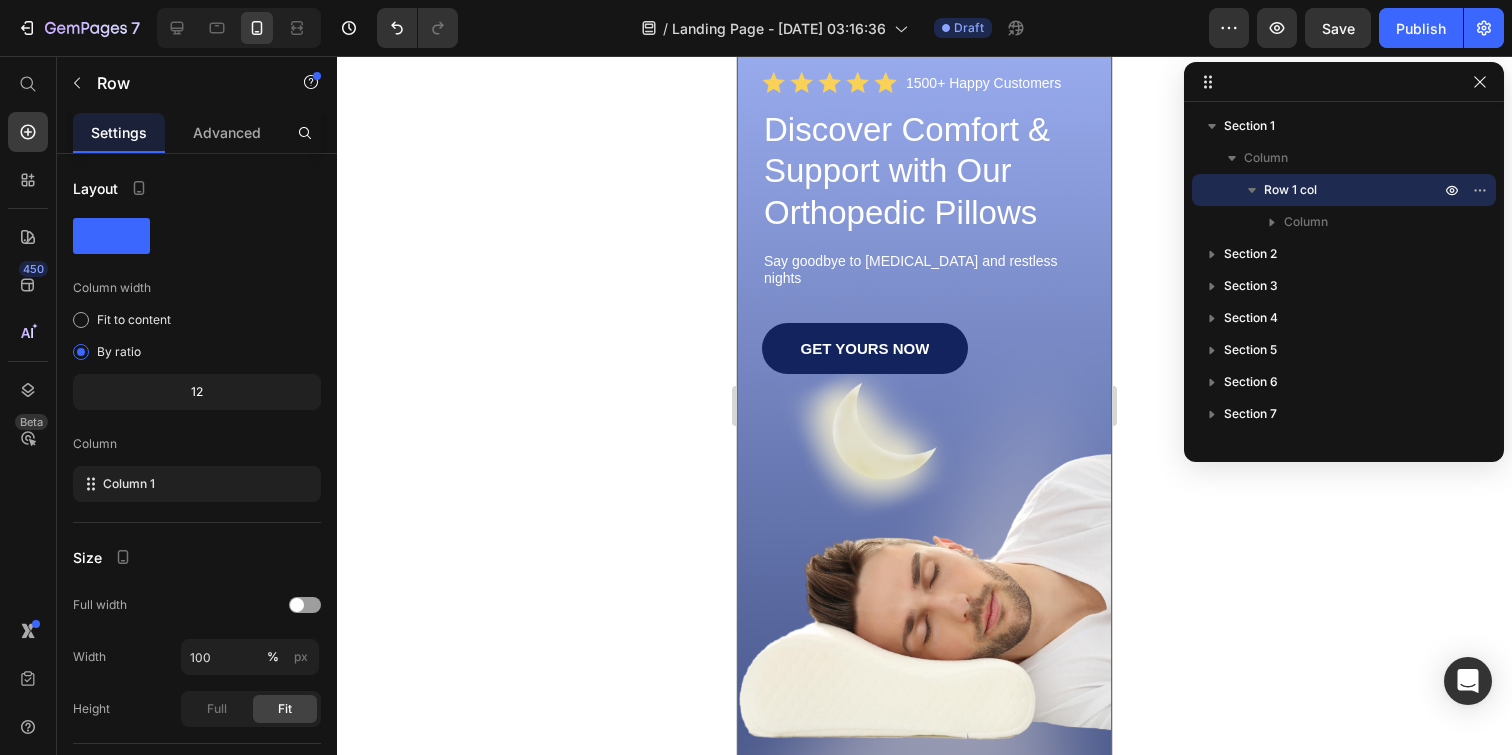 scroll, scrollTop: 0, scrollLeft: 0, axis: both 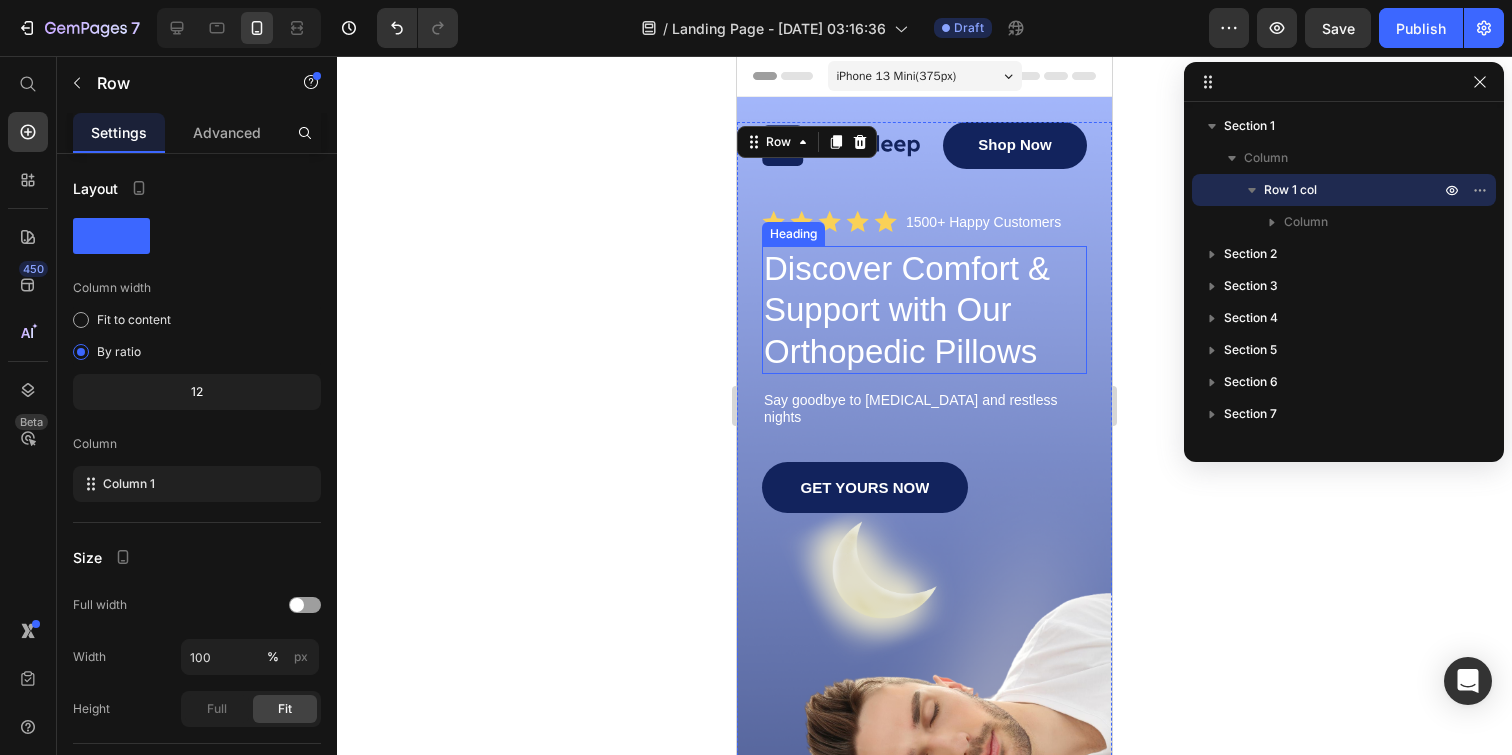 click on "Discover Comfort & Support with Our Orthopedic Pillows" at bounding box center [924, 310] 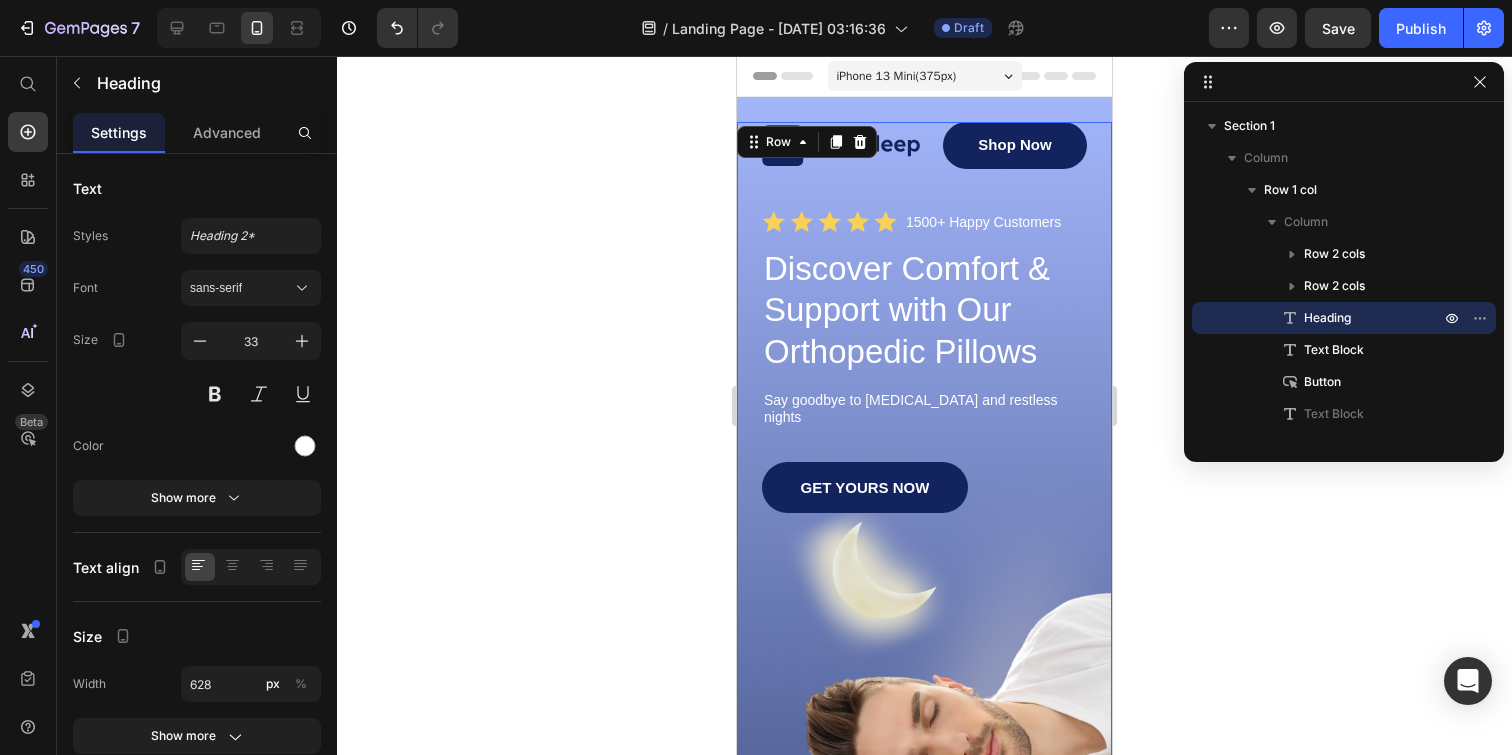 click on "Image Shop Now Button Row
Icon
Icon
Icon
Icon
Icon Icon List 1500+ Happy Customers Text Block Row Discover Comfort & Support with Our Orthopedic Pillows Heading Say goodbye to [MEDICAL_DATA] and restless nights Text Block GET YOURS NOW Button Sleepy Text Block As Featured In Text Block Image Image Image Row" at bounding box center [924, 556] 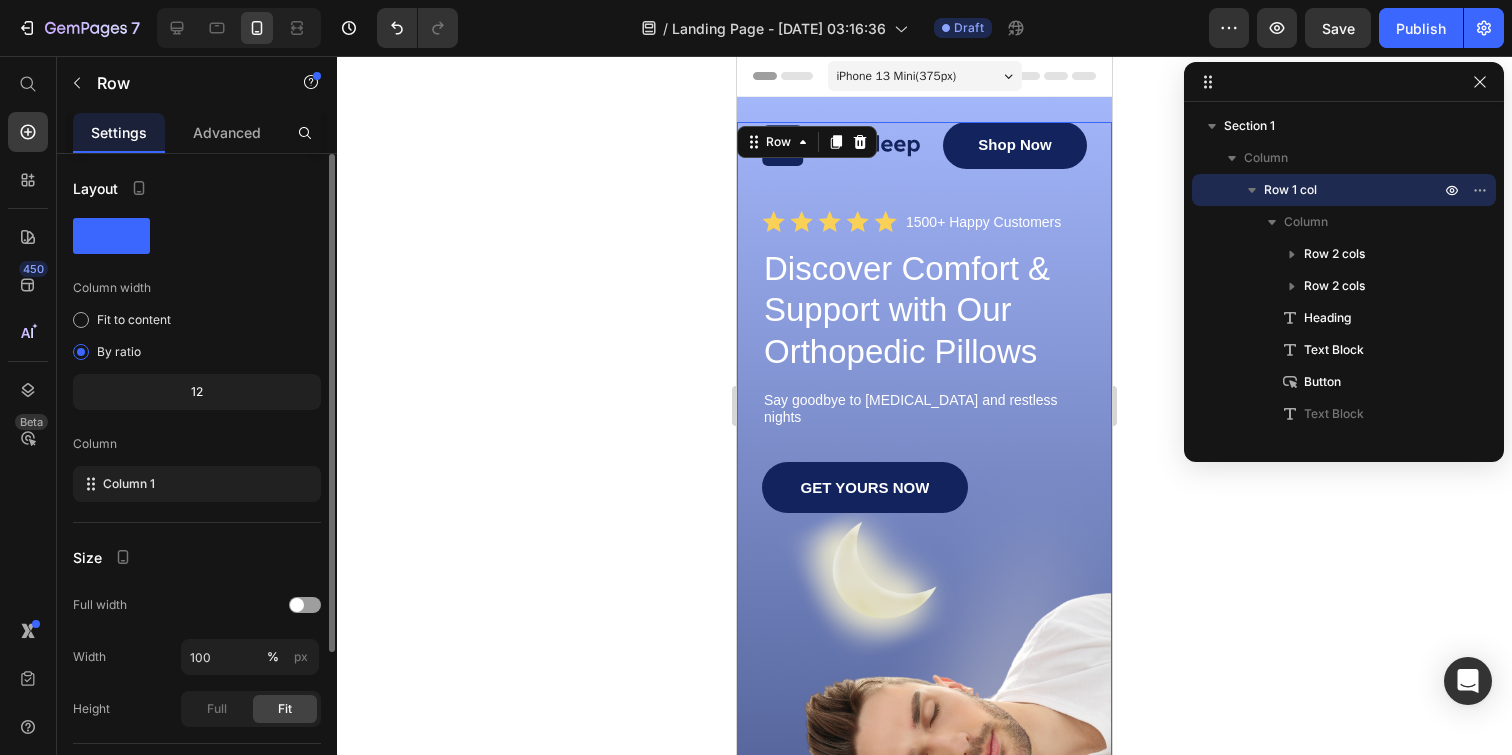 scroll, scrollTop: 210, scrollLeft: 0, axis: vertical 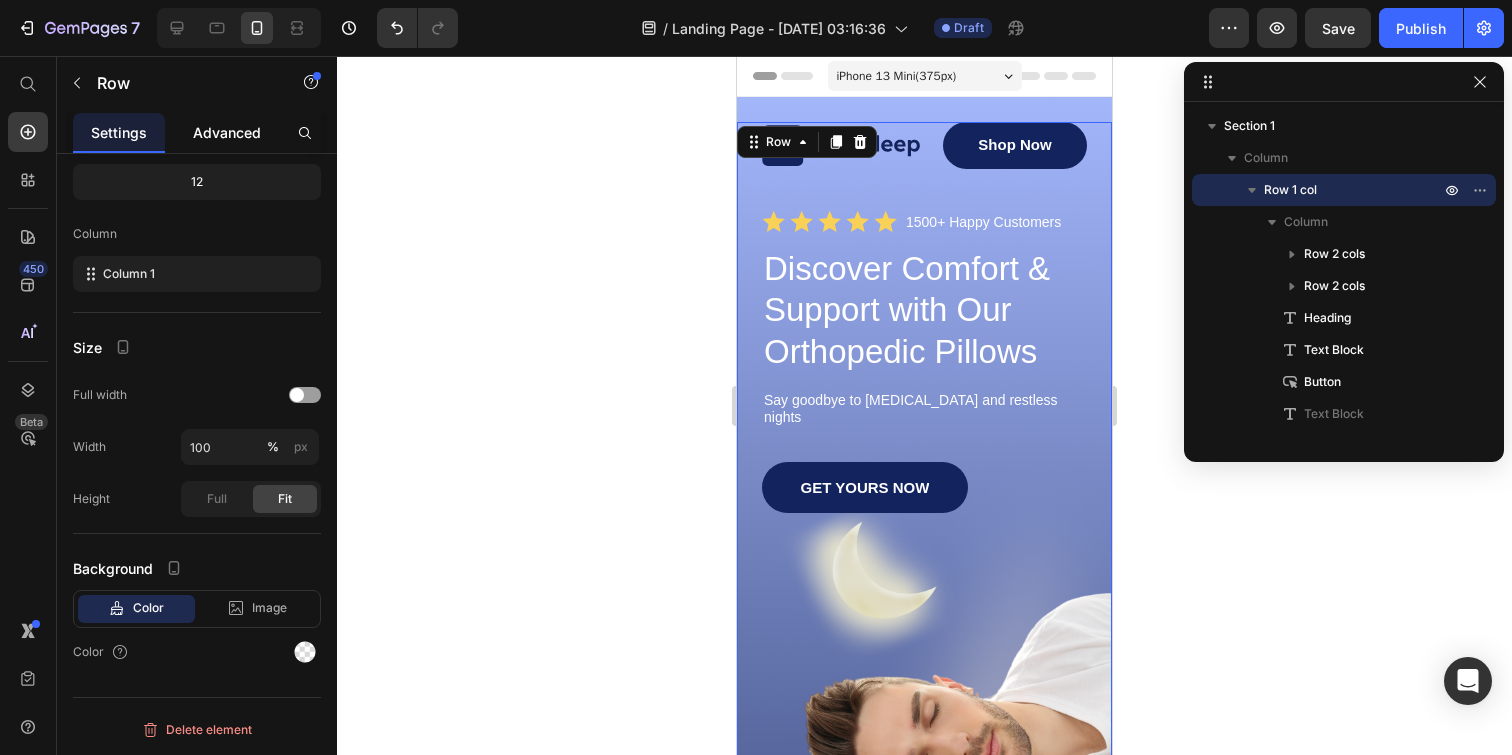 click on "Advanced" at bounding box center (227, 132) 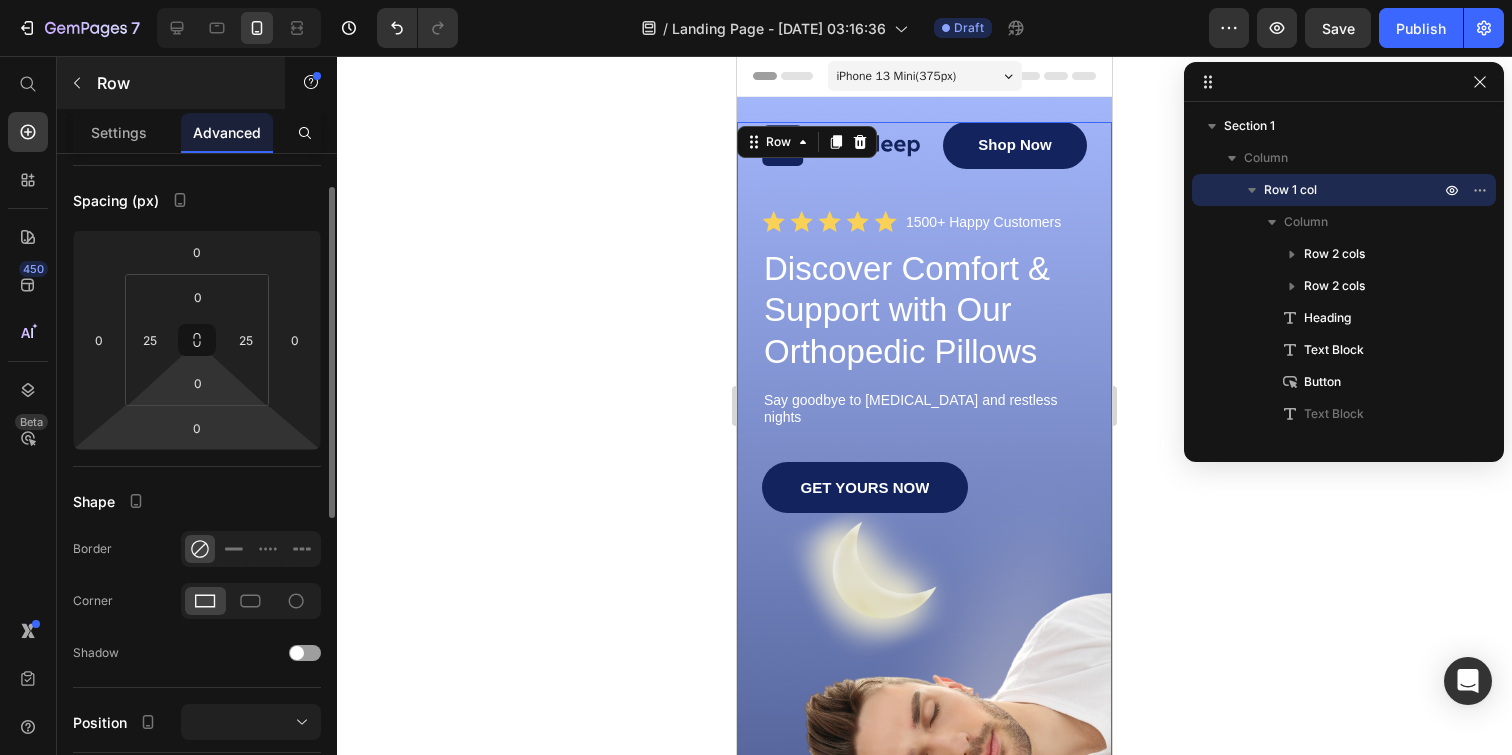 scroll, scrollTop: 71, scrollLeft: 0, axis: vertical 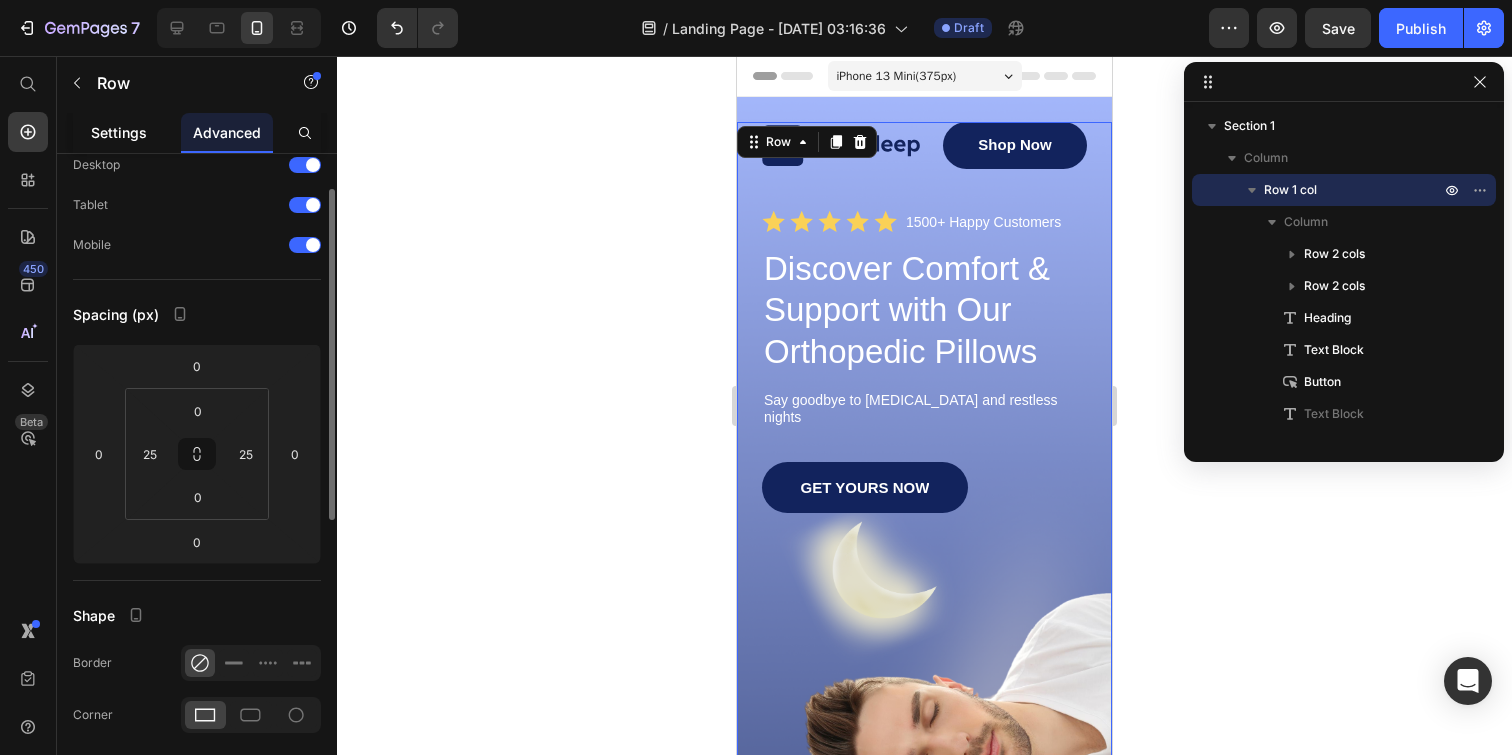 click on "Settings" at bounding box center (119, 132) 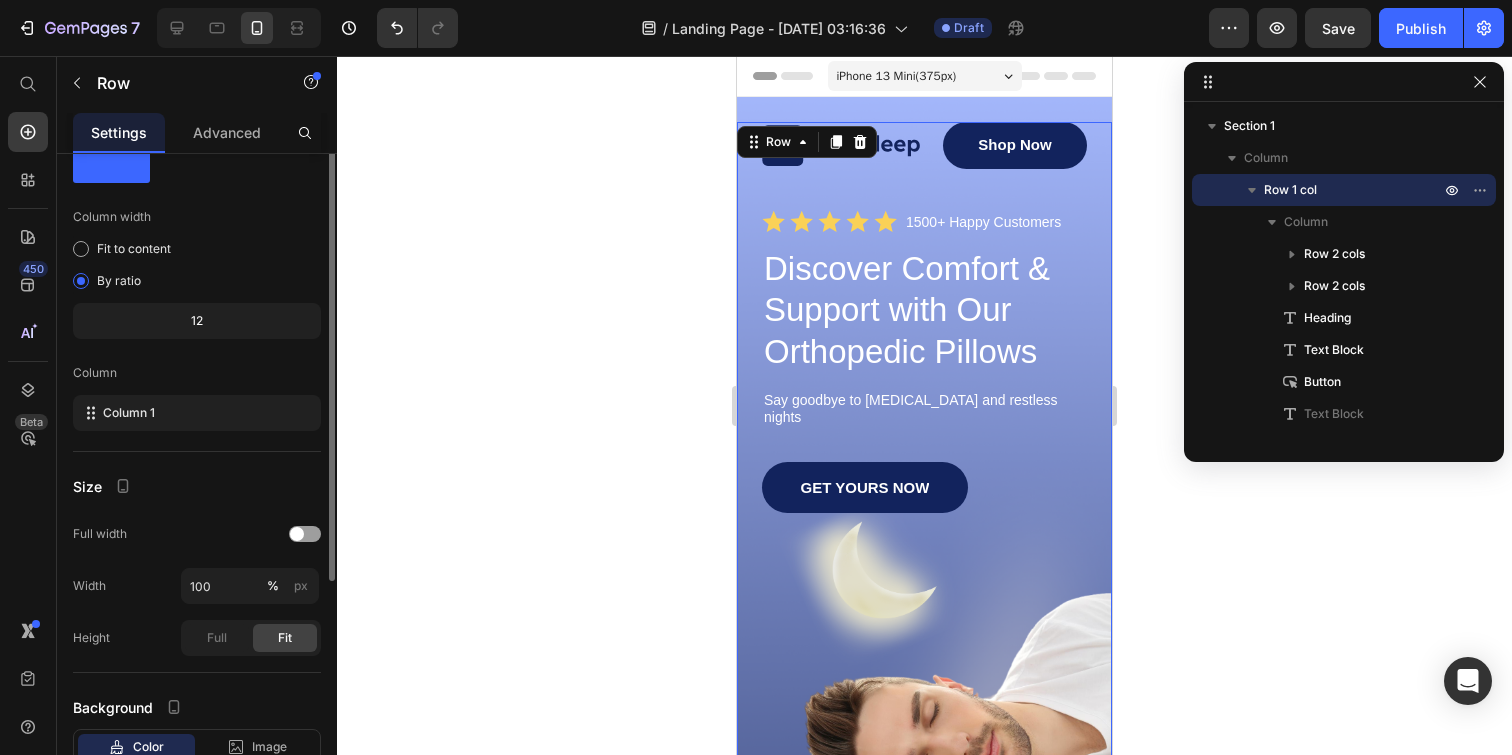scroll, scrollTop: 0, scrollLeft: 0, axis: both 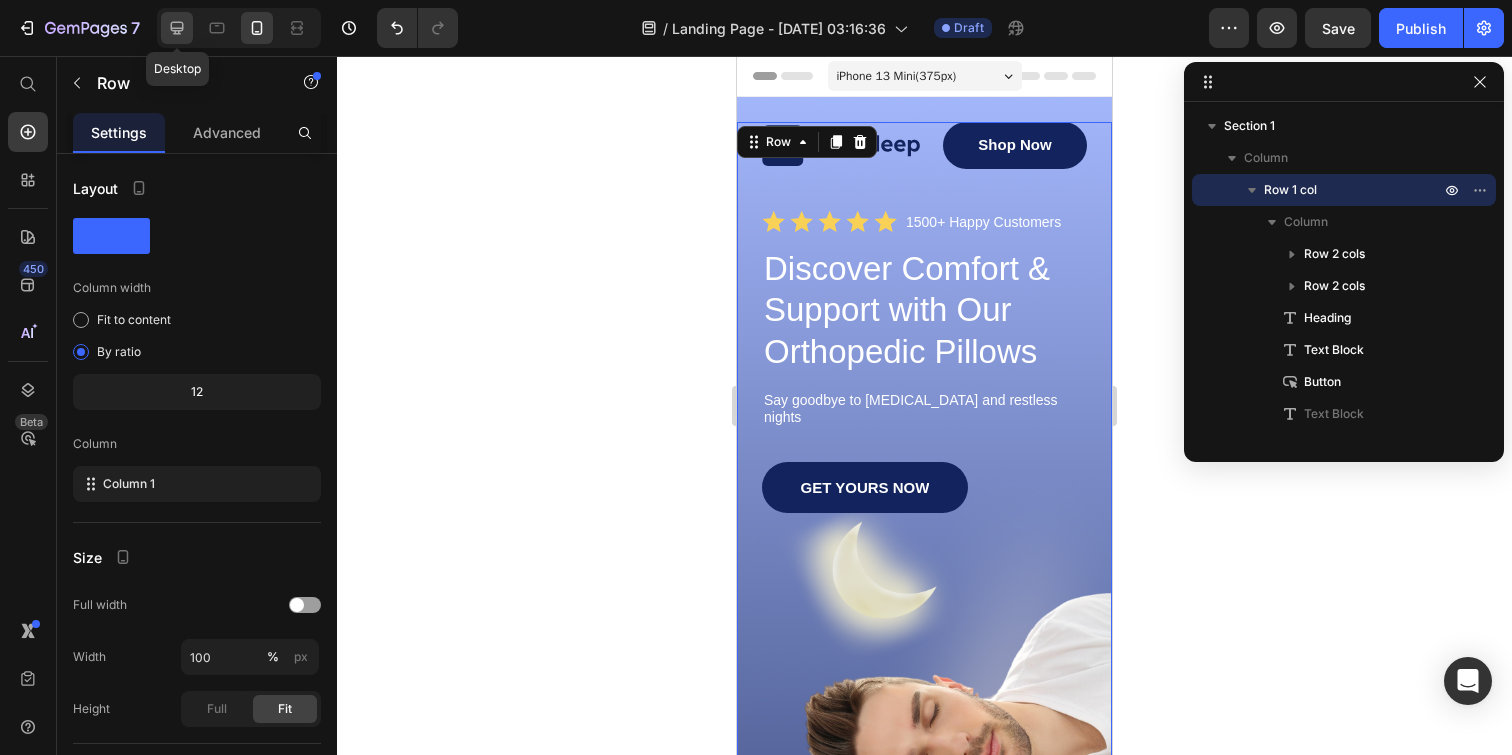 click 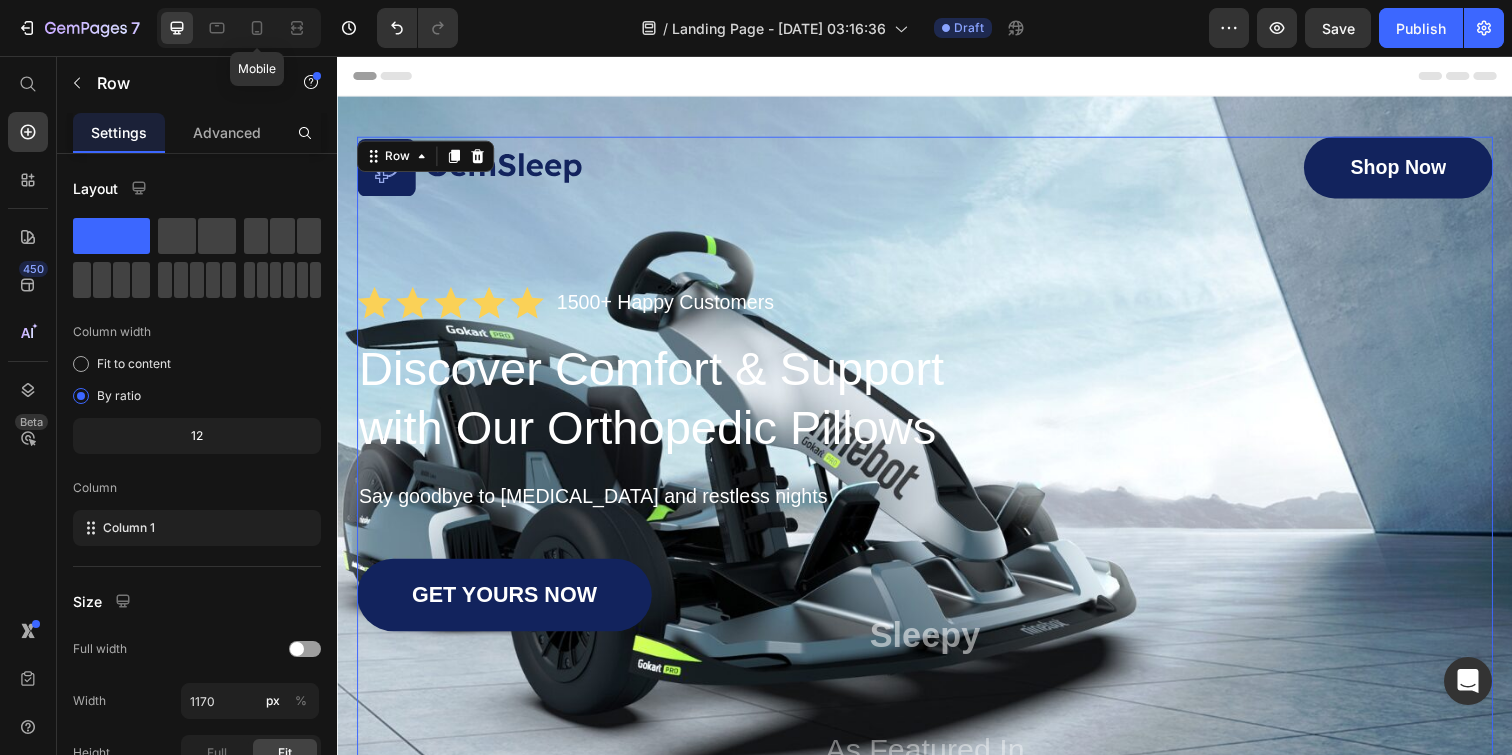 scroll, scrollTop: 12, scrollLeft: 0, axis: vertical 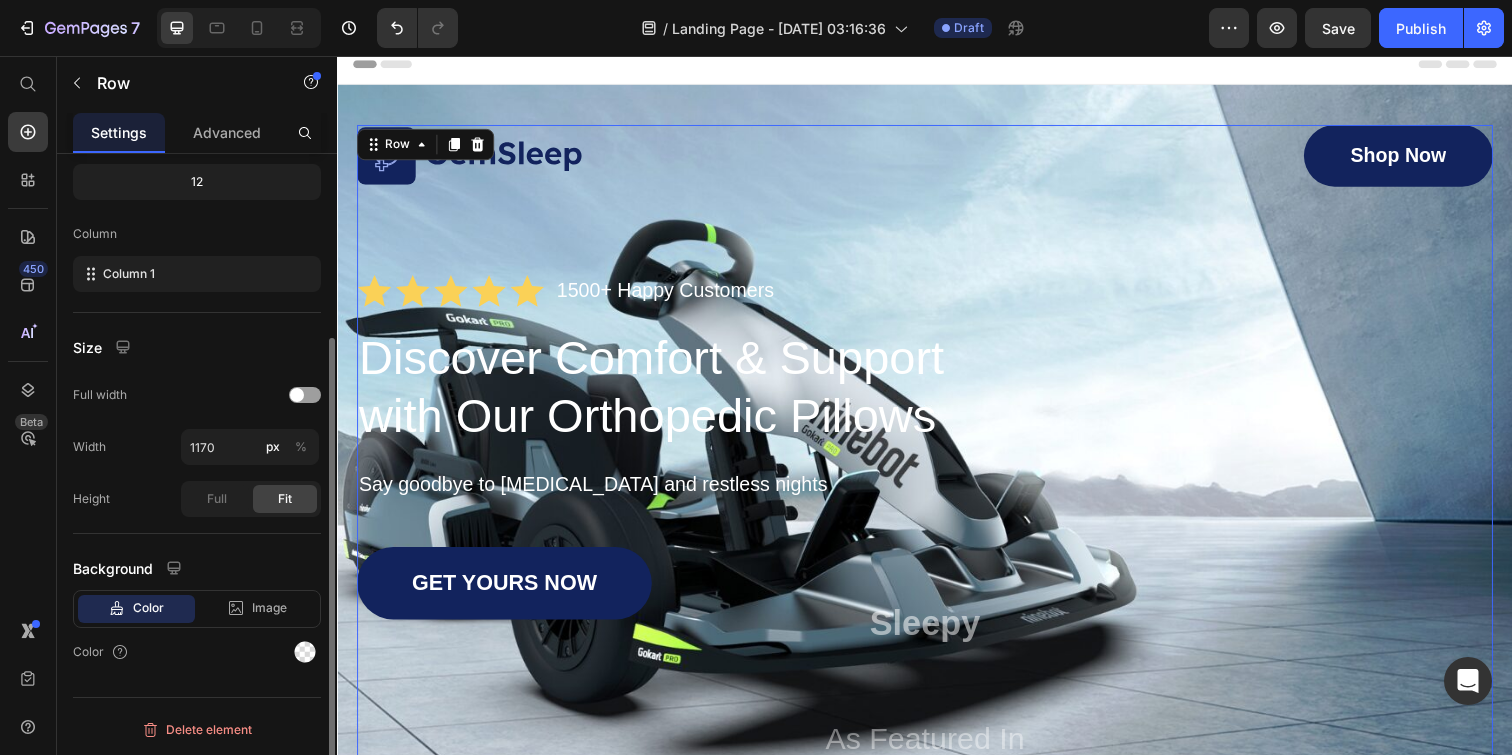 click on "Image Shop Now Button Row
Icon
Icon
Icon
Icon
Icon Icon List 1500+ Happy Customers Text Block Row Discover Comfort & Support with Our Orthopedic Pillows Heading Say goodbye to [MEDICAL_DATA] and restless nights Text Block GET YOURS NOW Button Sleepy Text Block As Featured In Text Block Image Image Image Row" at bounding box center [937, 497] 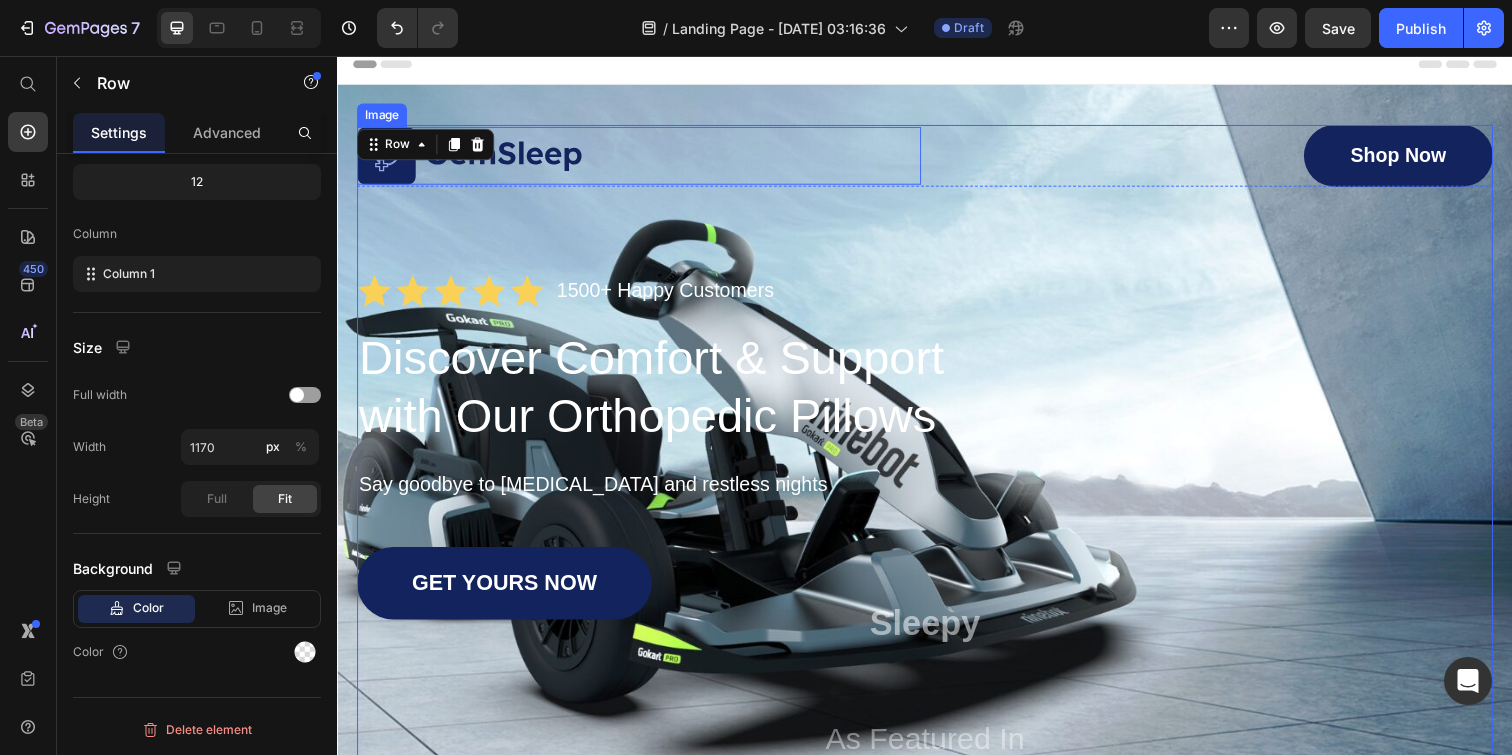 click on "Image Shop Now Button Row
Icon
Icon
Icon
Icon
Icon Icon List 1500+ Happy Customers Text Block Row Discover Comfort & Support with Our Orthopedic Pillows Heading Say goodbye to [MEDICAL_DATA] and restless nights Text Block GET YOURS NOW Button Sleepy Text Block As Featured In Text Block Image Image Image Row Row   0 Section 1" at bounding box center (937, 511) 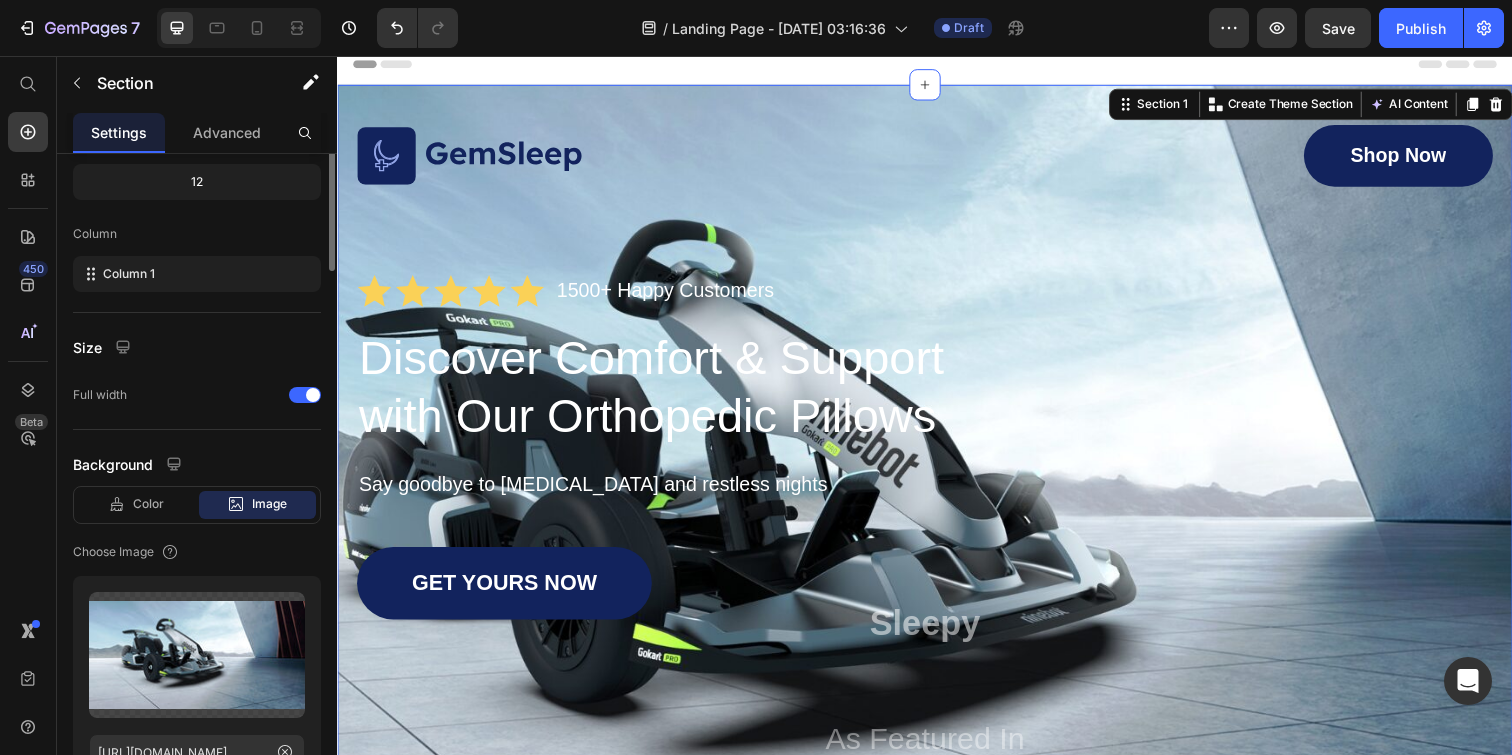 scroll, scrollTop: 0, scrollLeft: 0, axis: both 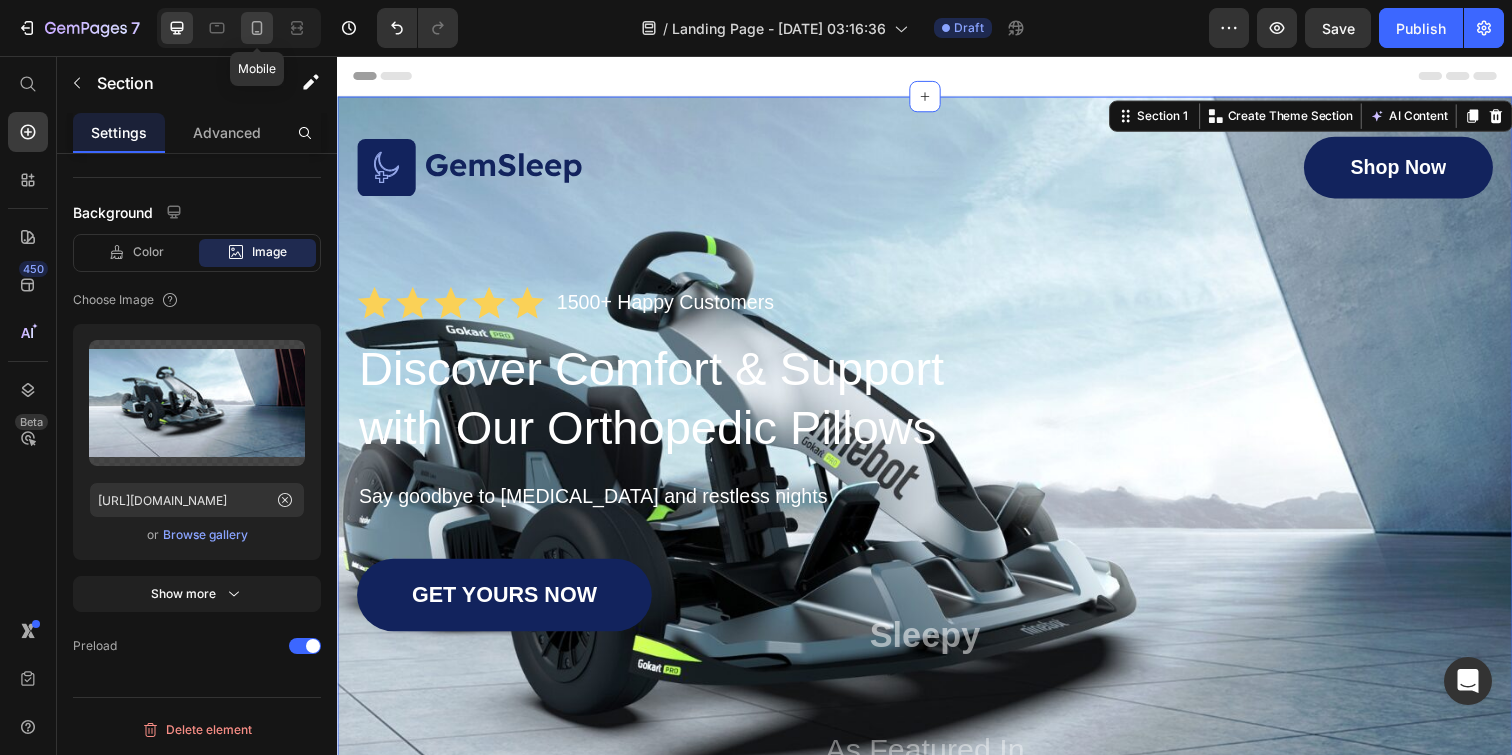click 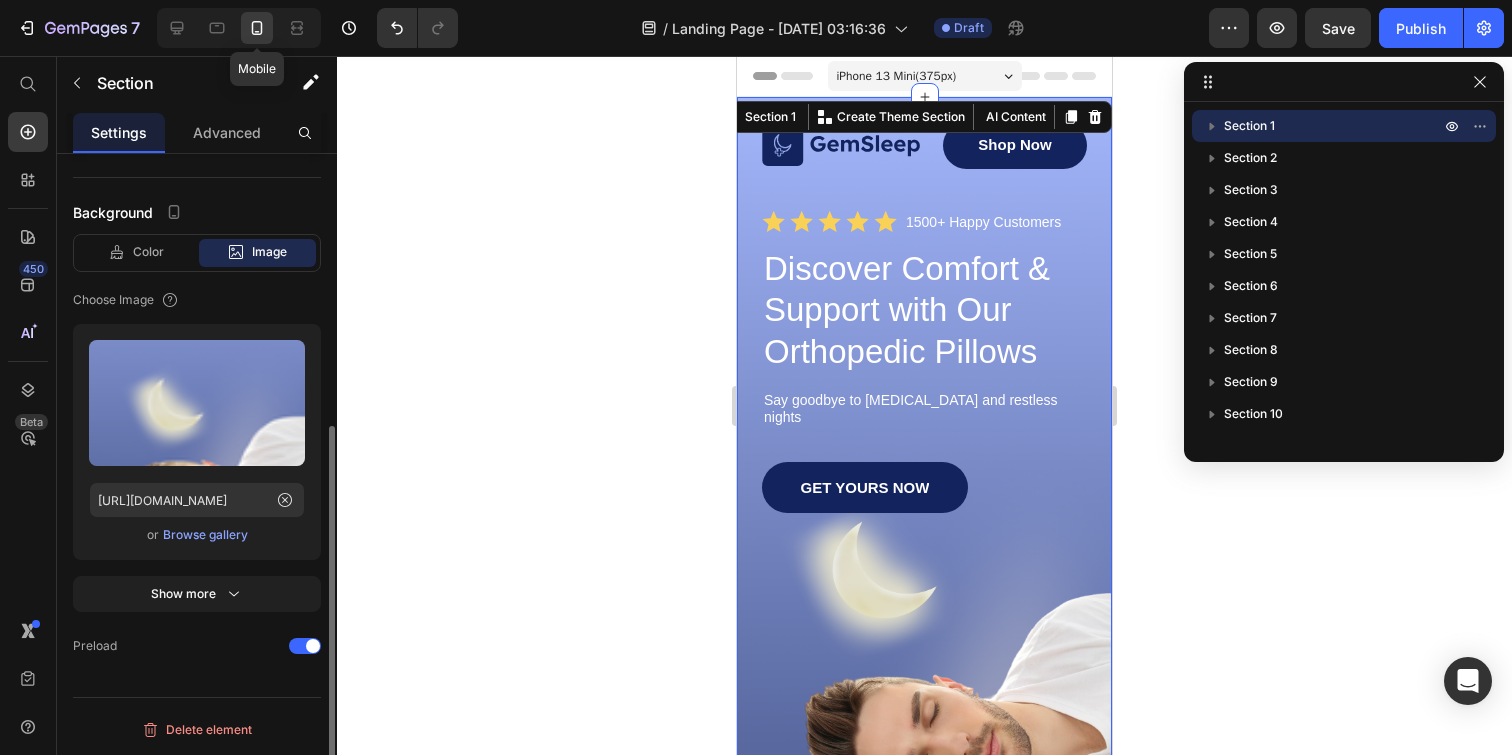 scroll, scrollTop: 462, scrollLeft: 0, axis: vertical 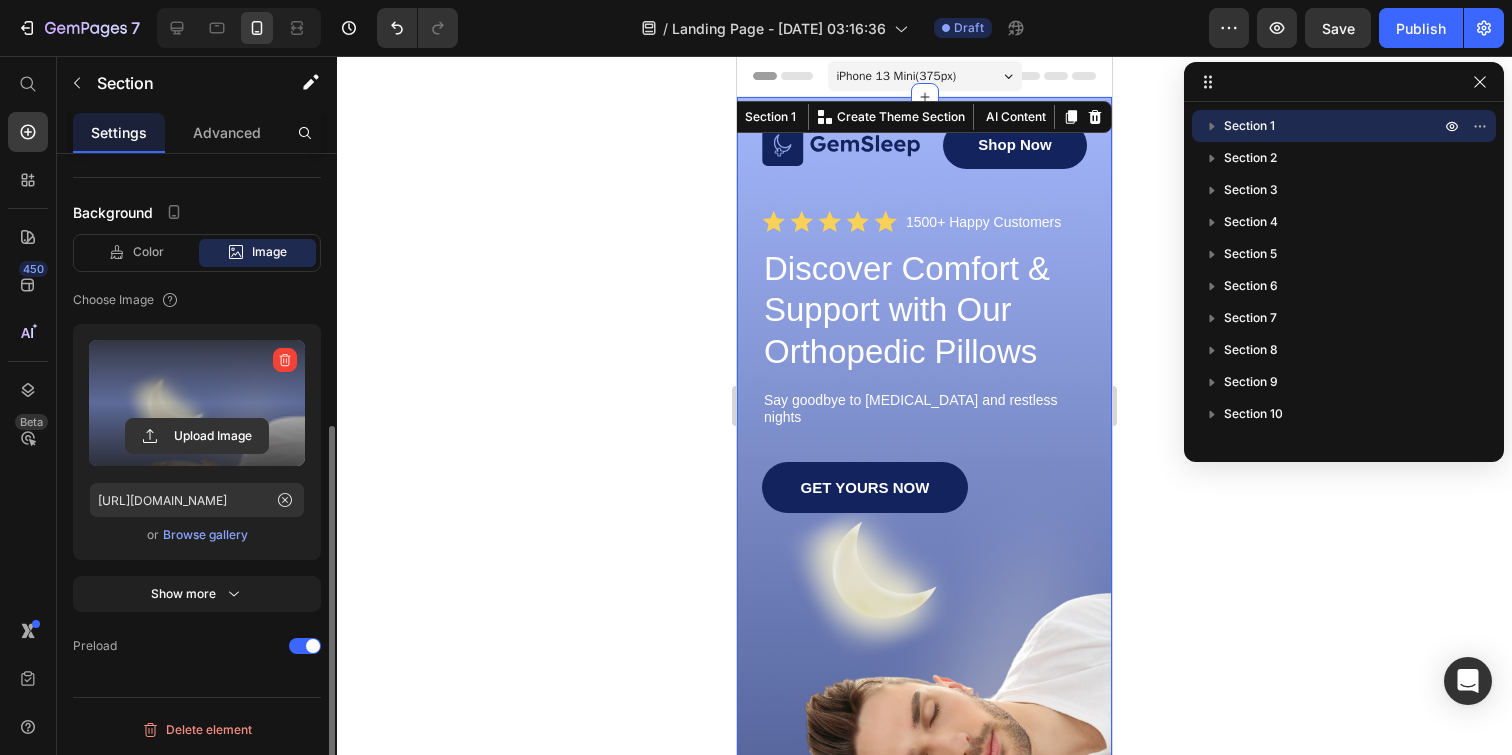click at bounding box center (197, 403) 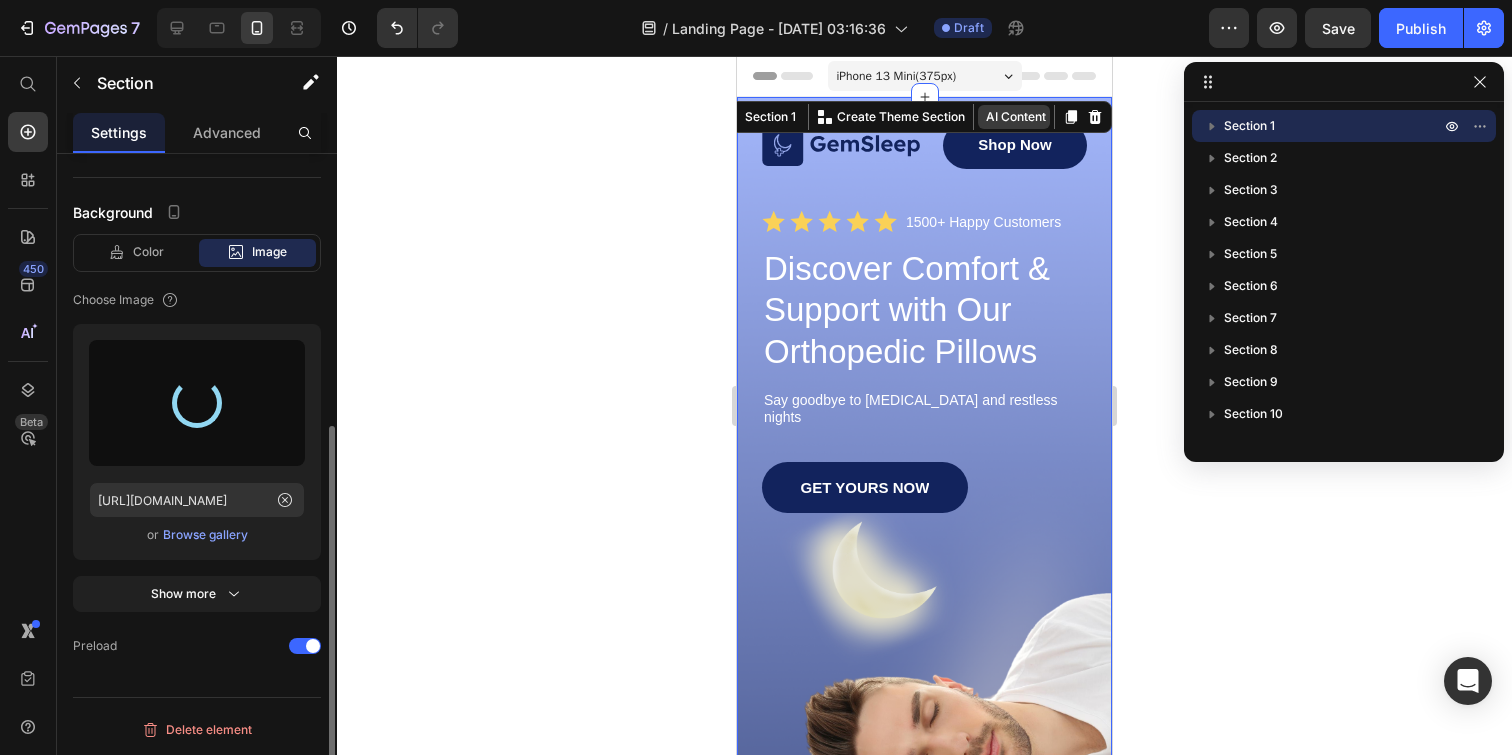 type on "[URL][DOMAIN_NAME]" 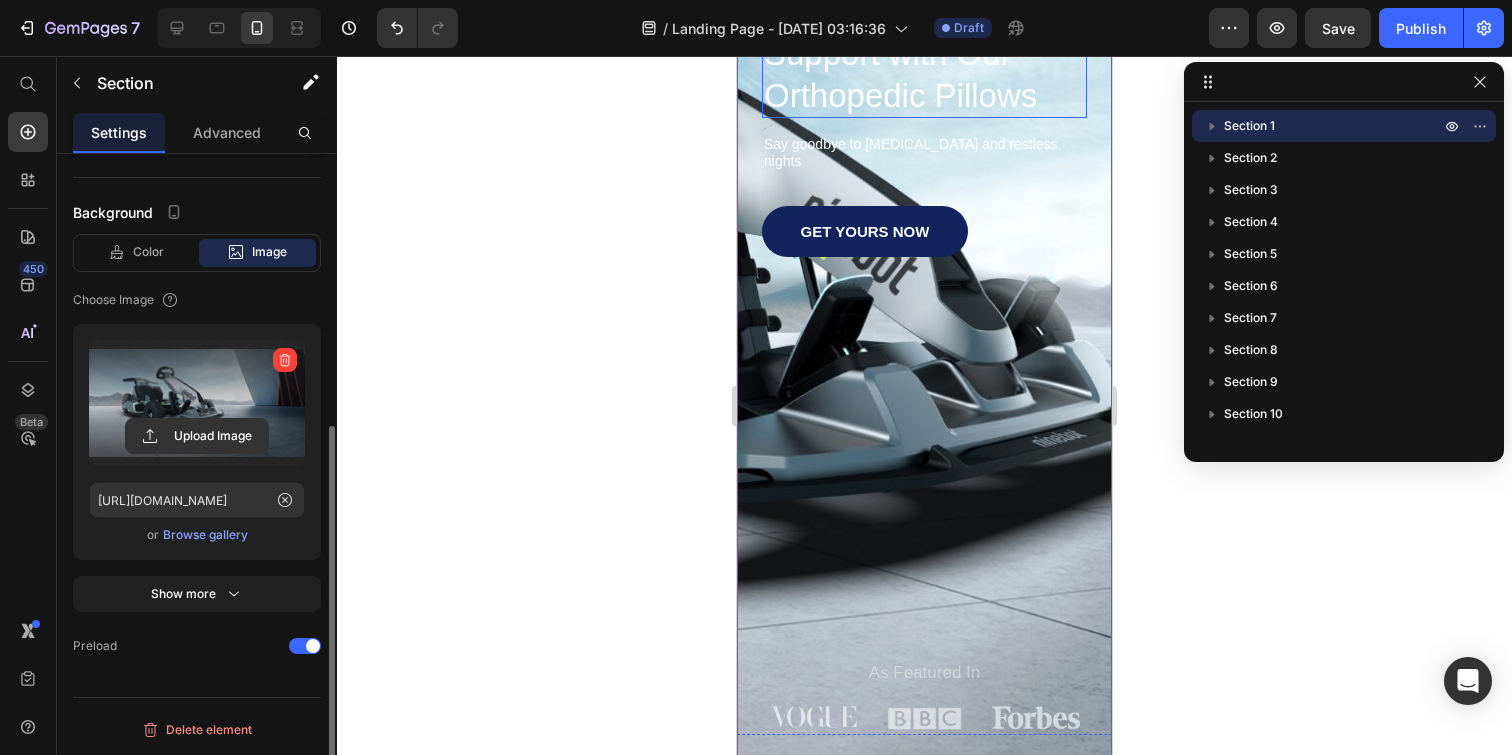 scroll, scrollTop: 257, scrollLeft: 0, axis: vertical 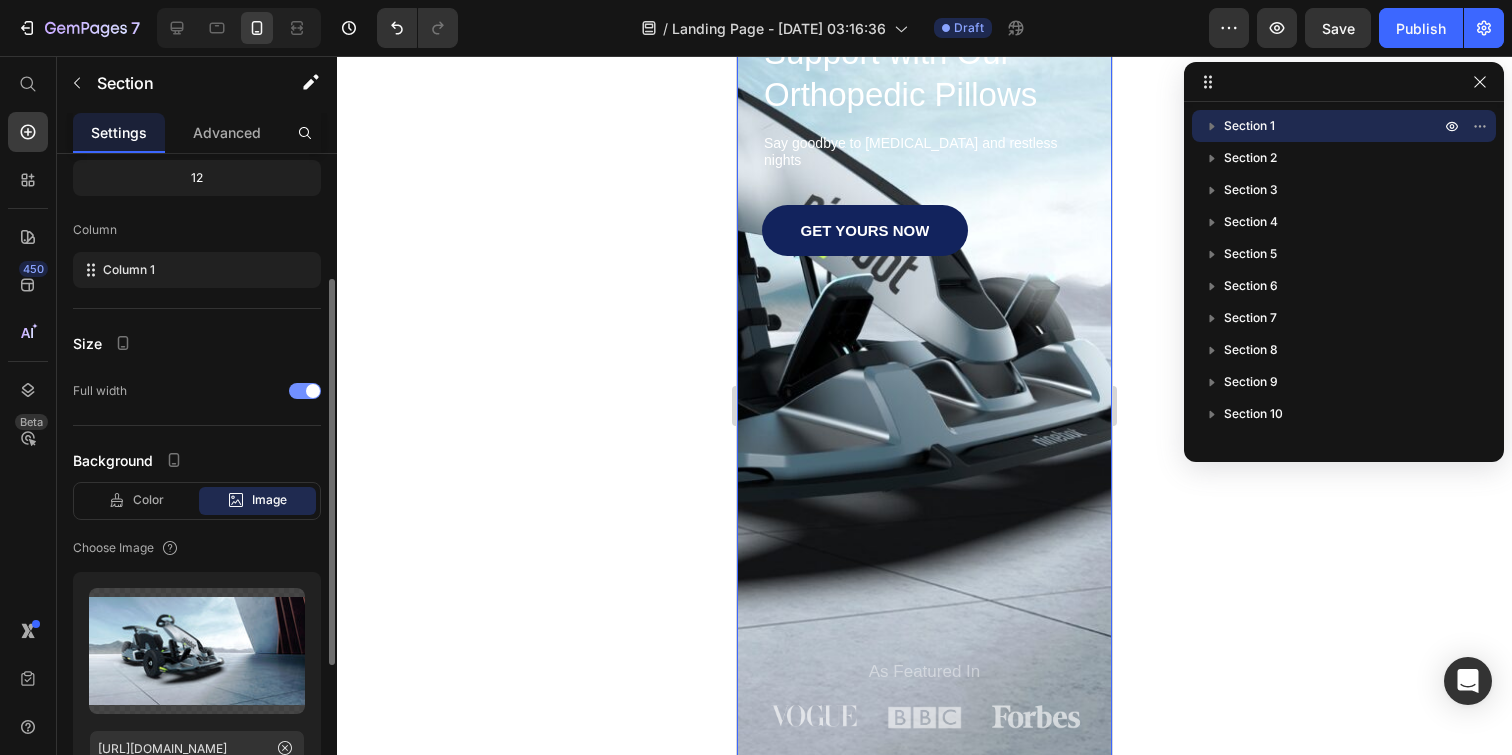 click at bounding box center [305, 391] 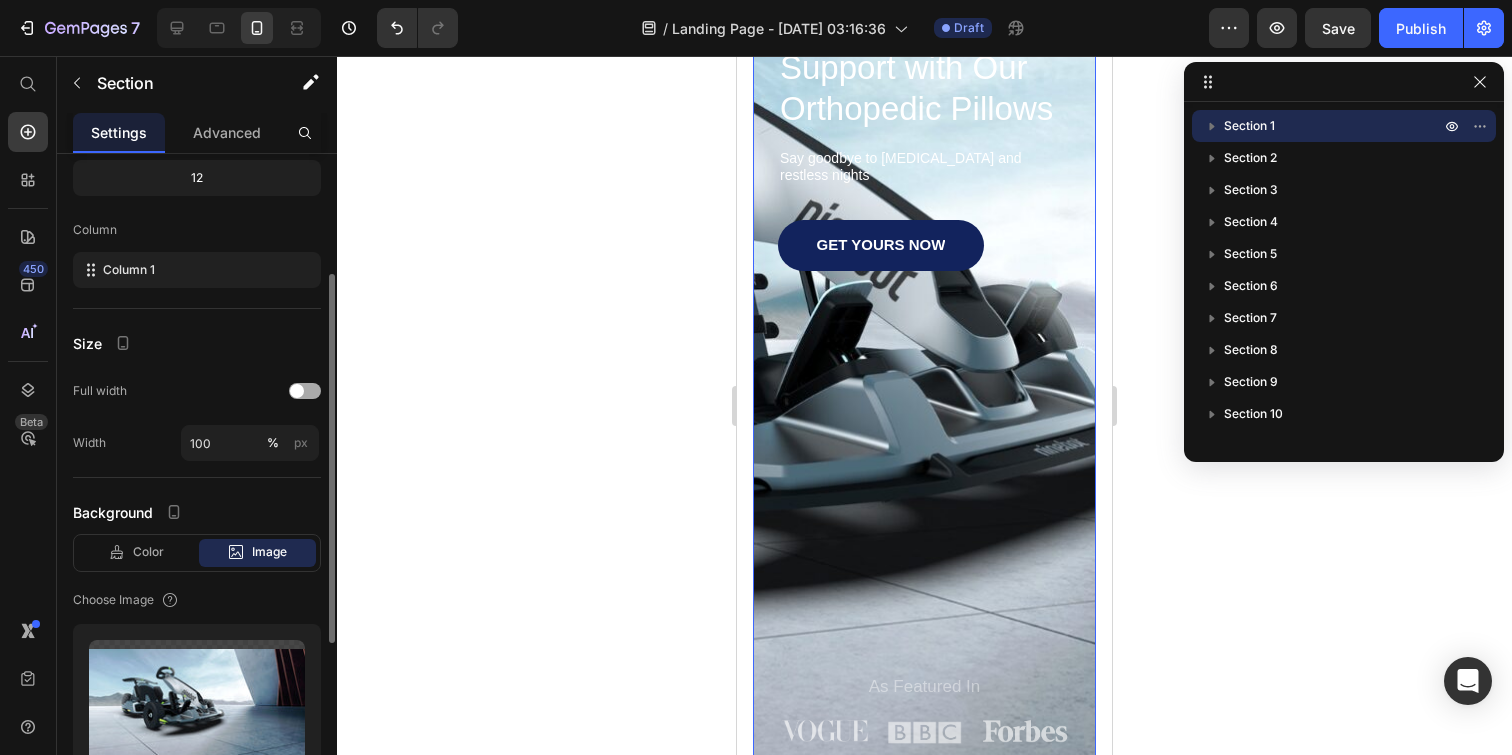click at bounding box center [297, 391] 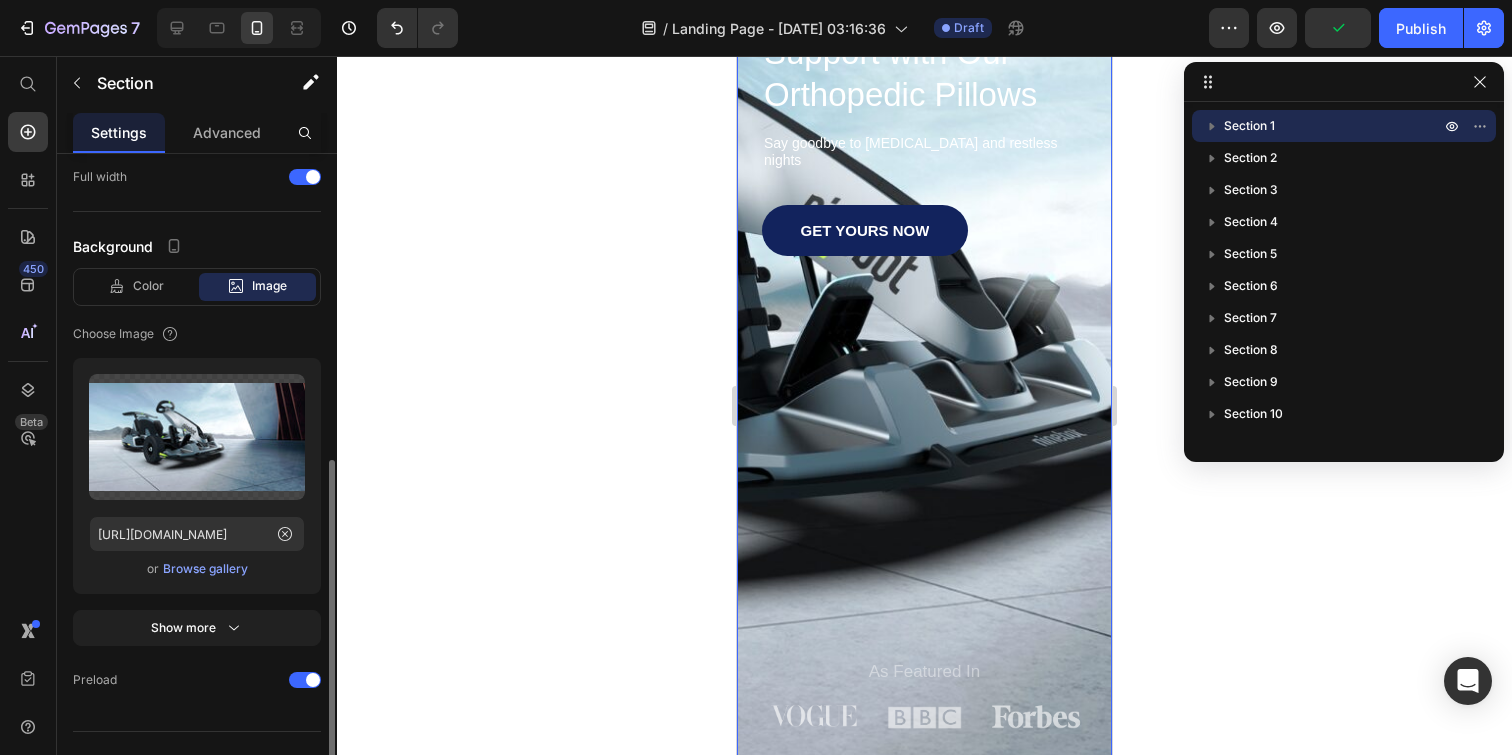 scroll, scrollTop: 462, scrollLeft: 0, axis: vertical 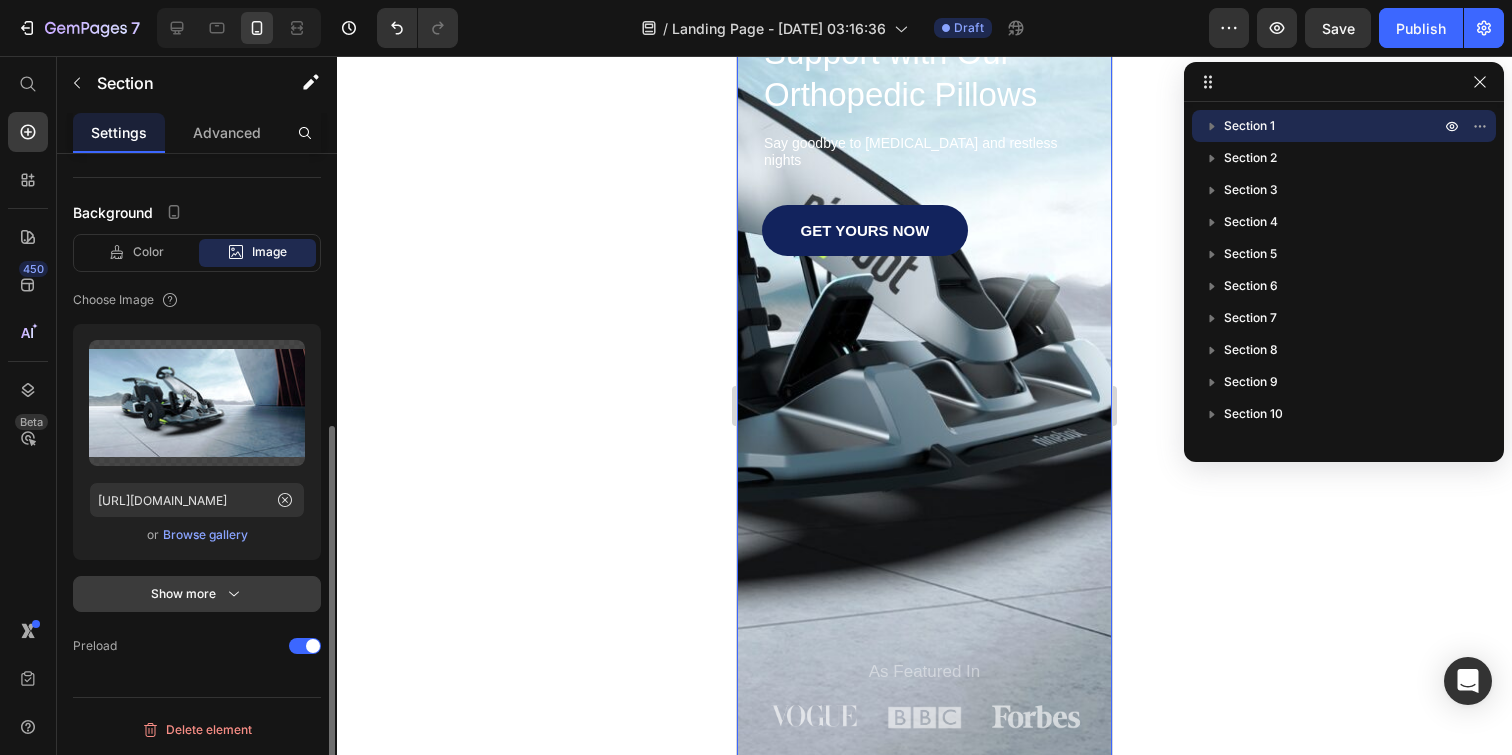 click on "Show more" at bounding box center [197, 594] 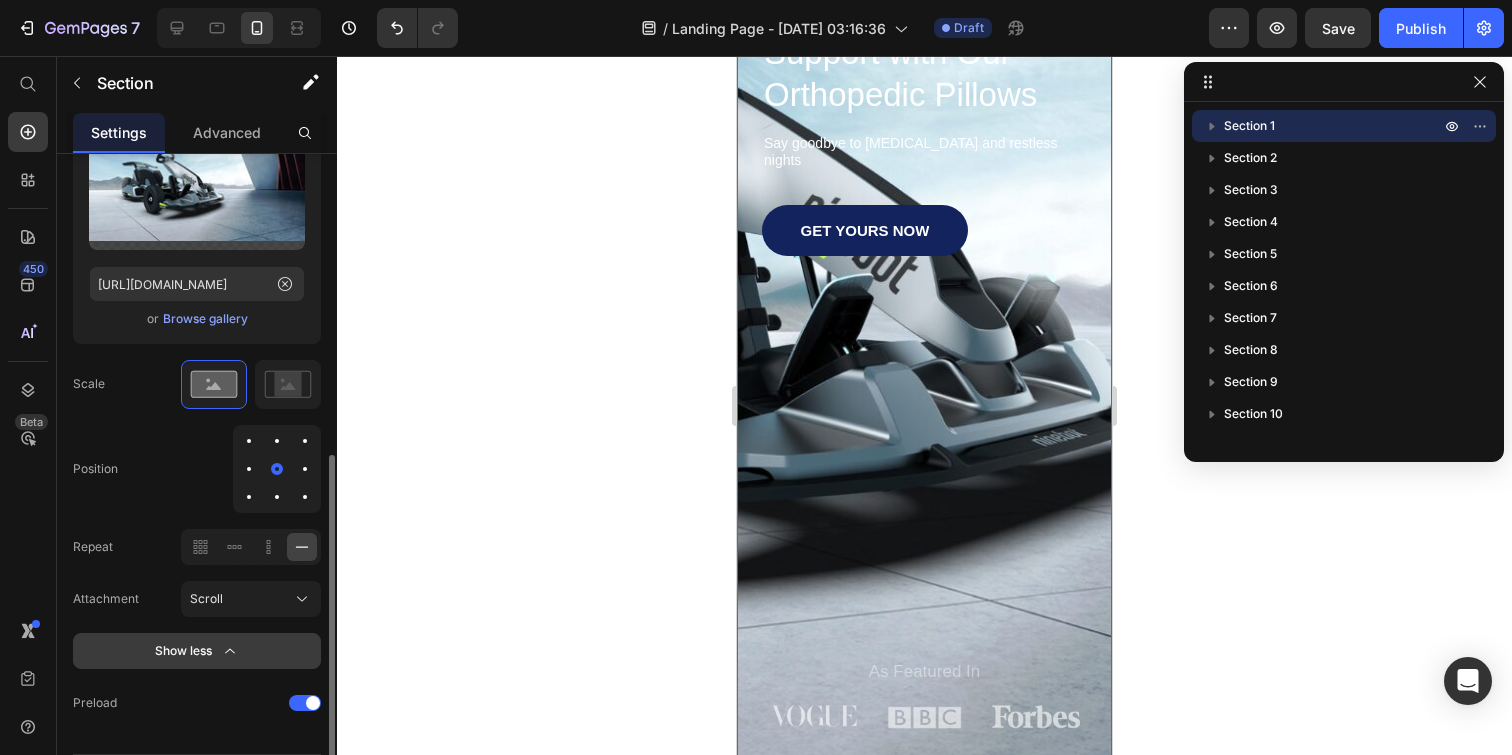 scroll, scrollTop: 734, scrollLeft: 0, axis: vertical 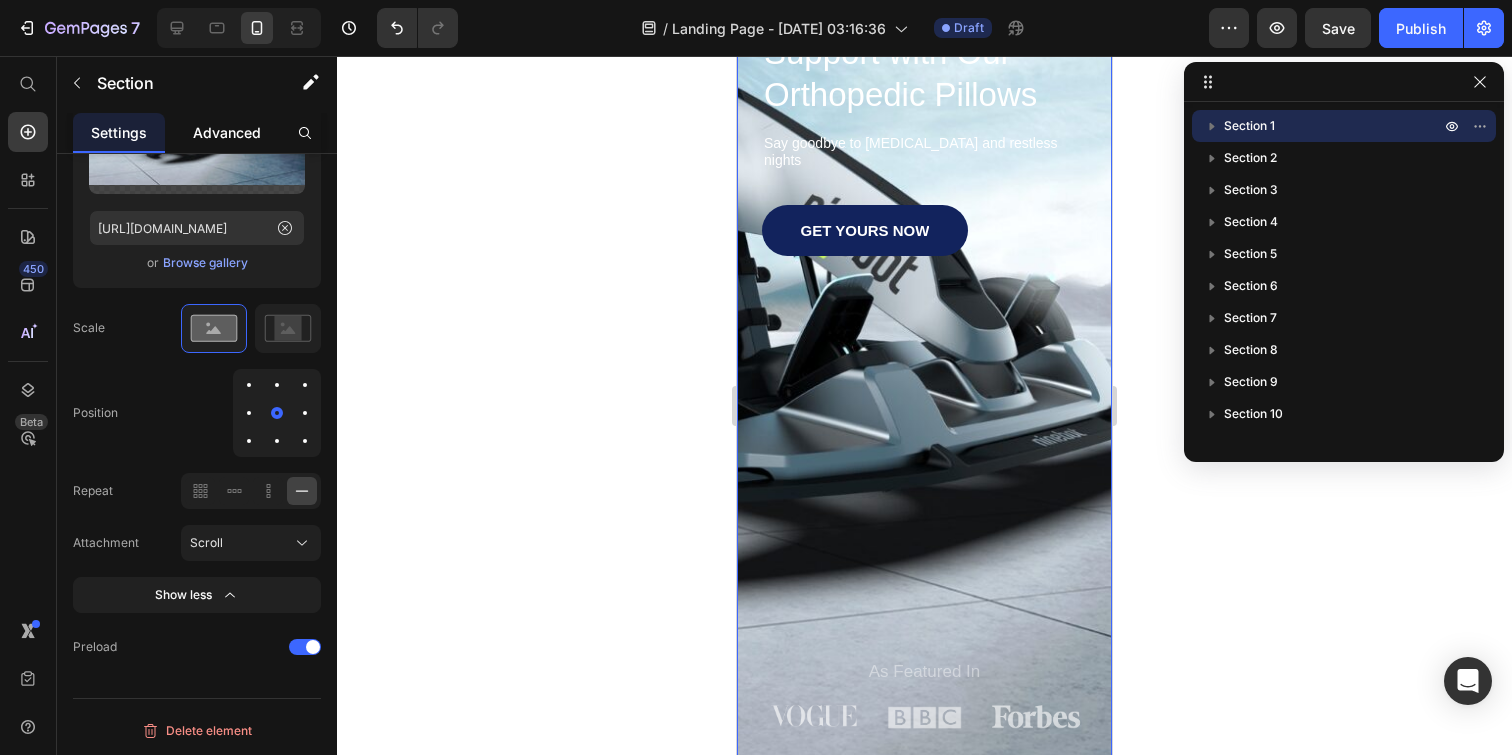 click on "Advanced" at bounding box center (227, 132) 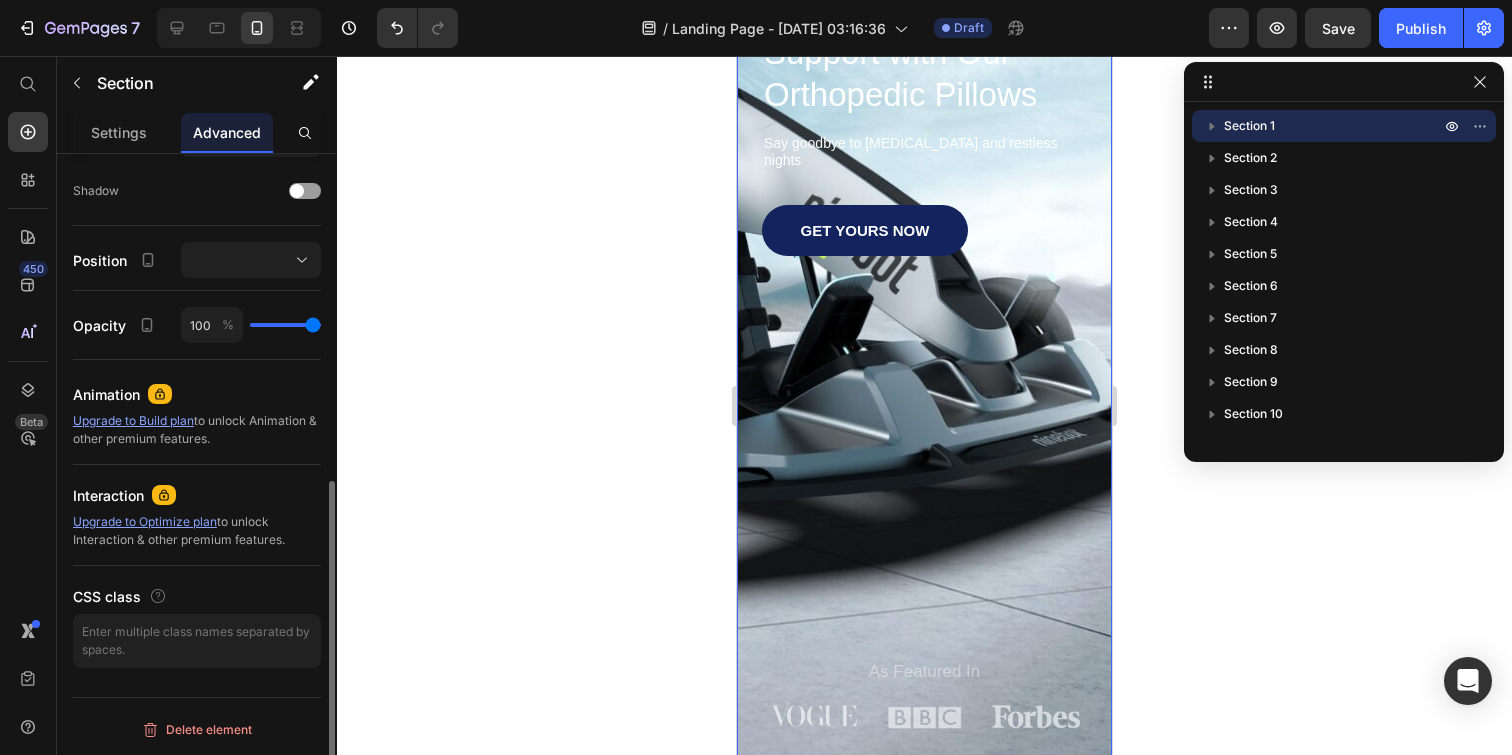 scroll, scrollTop: 0, scrollLeft: 0, axis: both 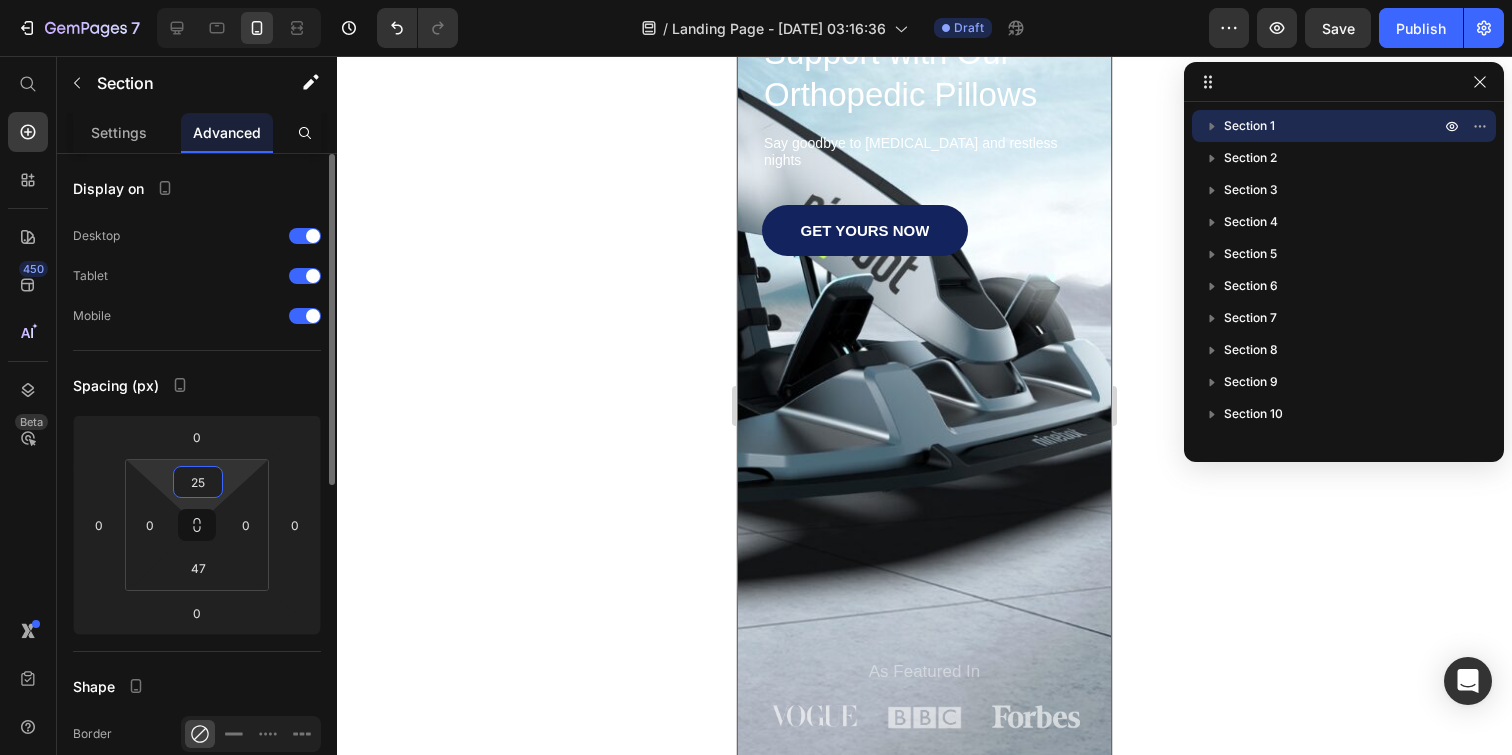 click on "25" at bounding box center (198, 482) 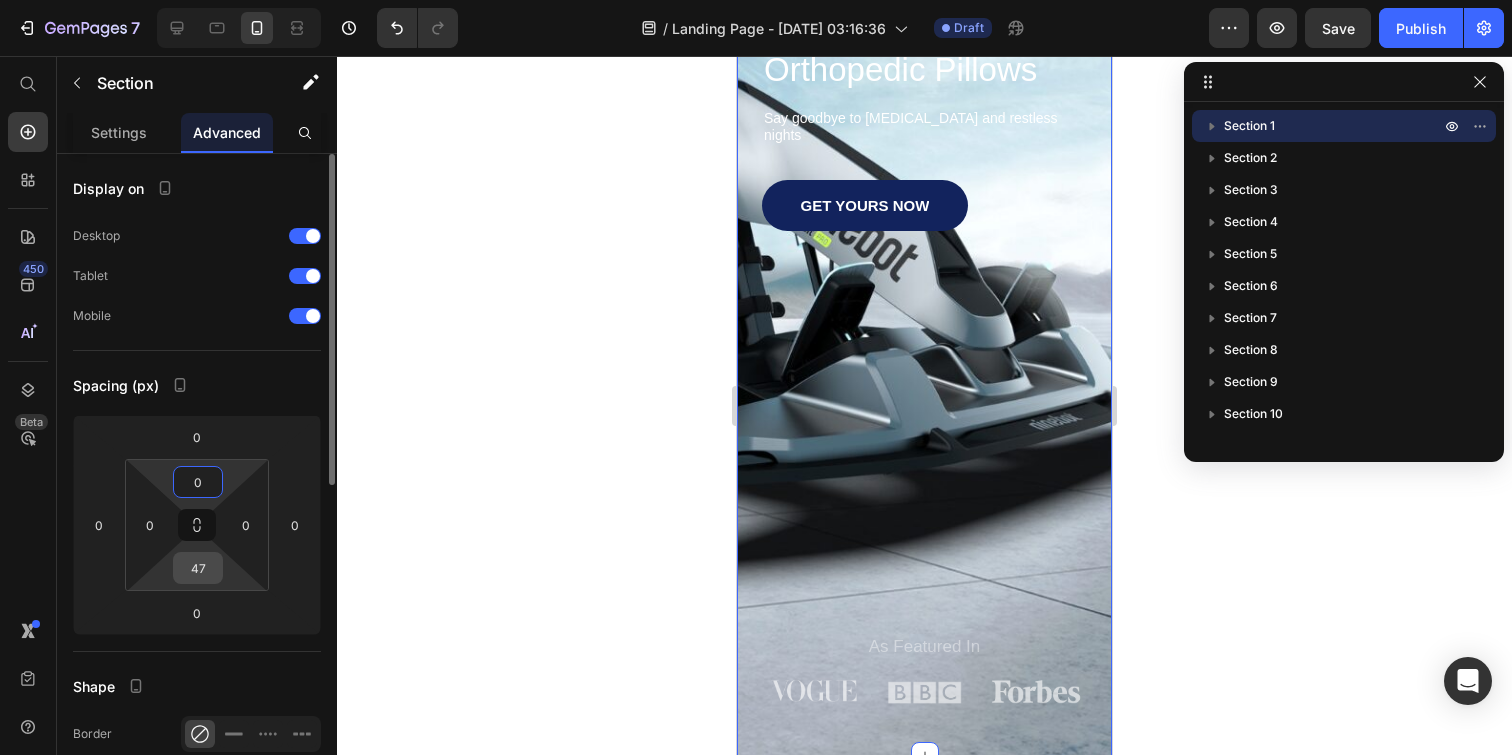 type on "0" 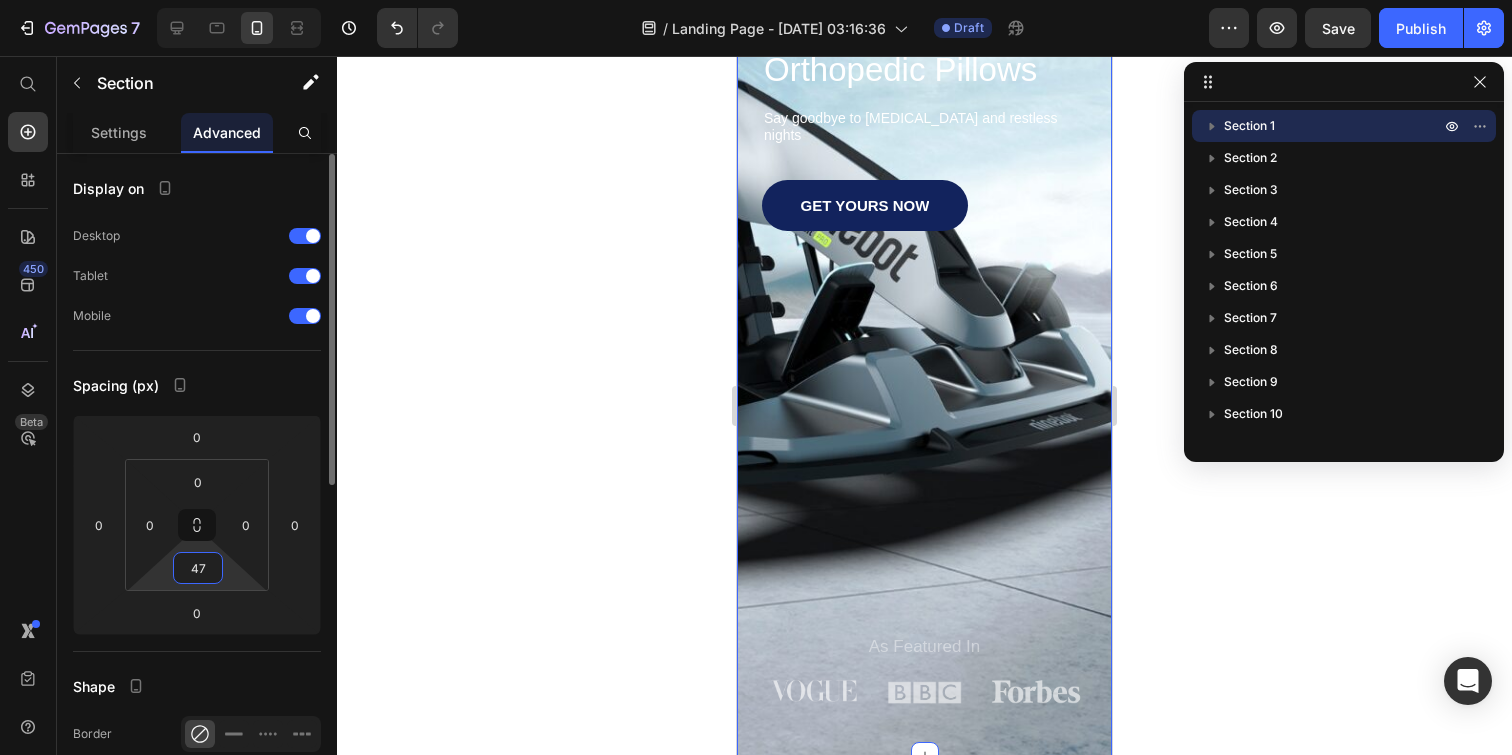 click on "47" at bounding box center (198, 568) 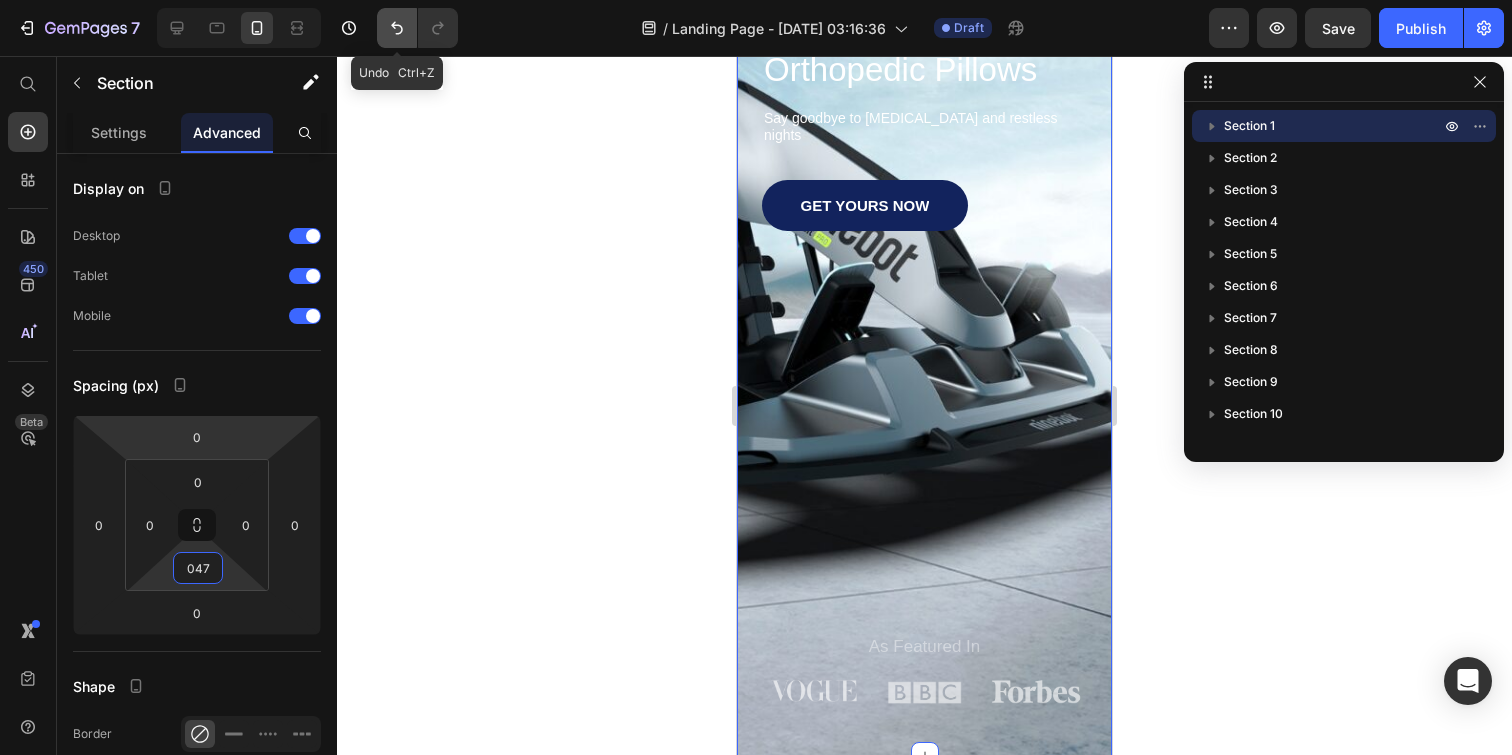 type on "47" 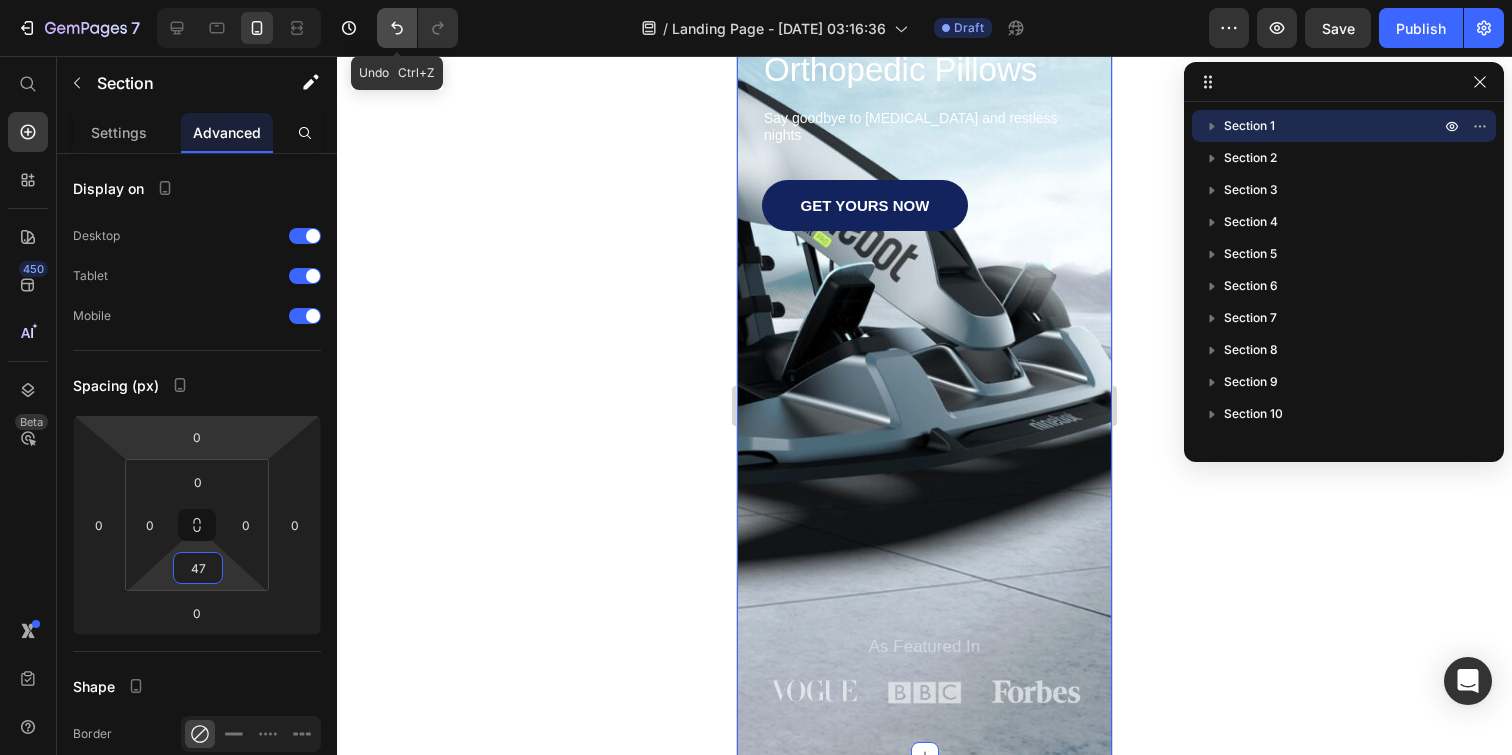 click 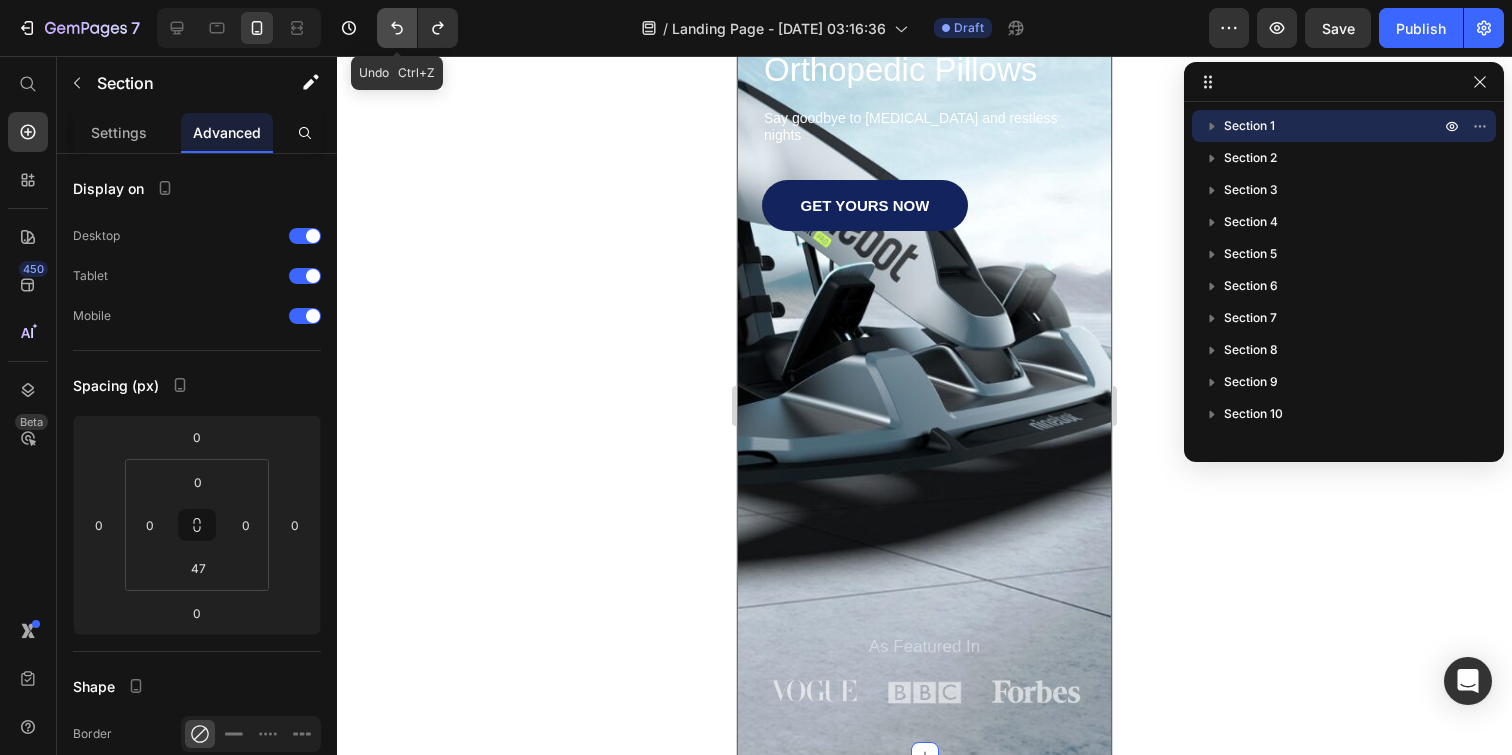 click 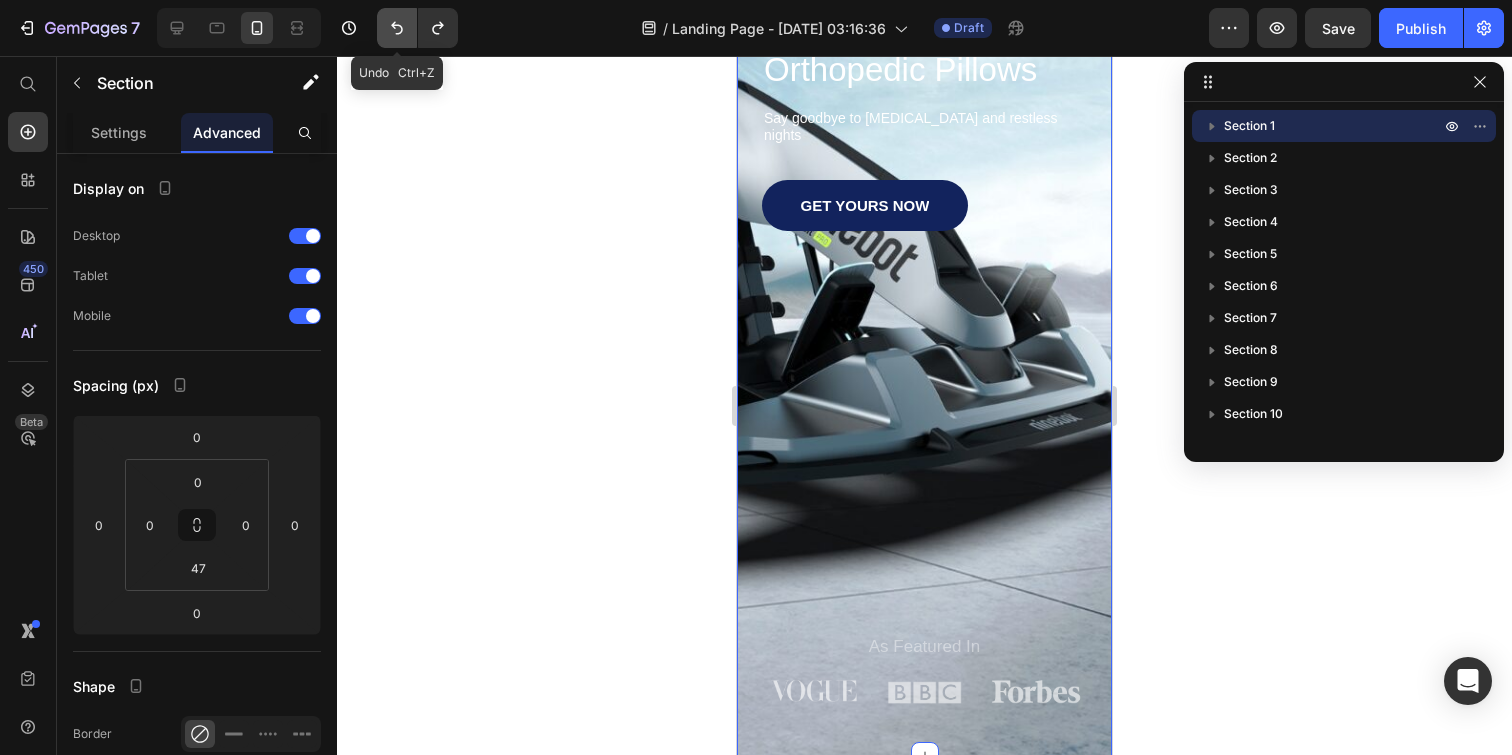click 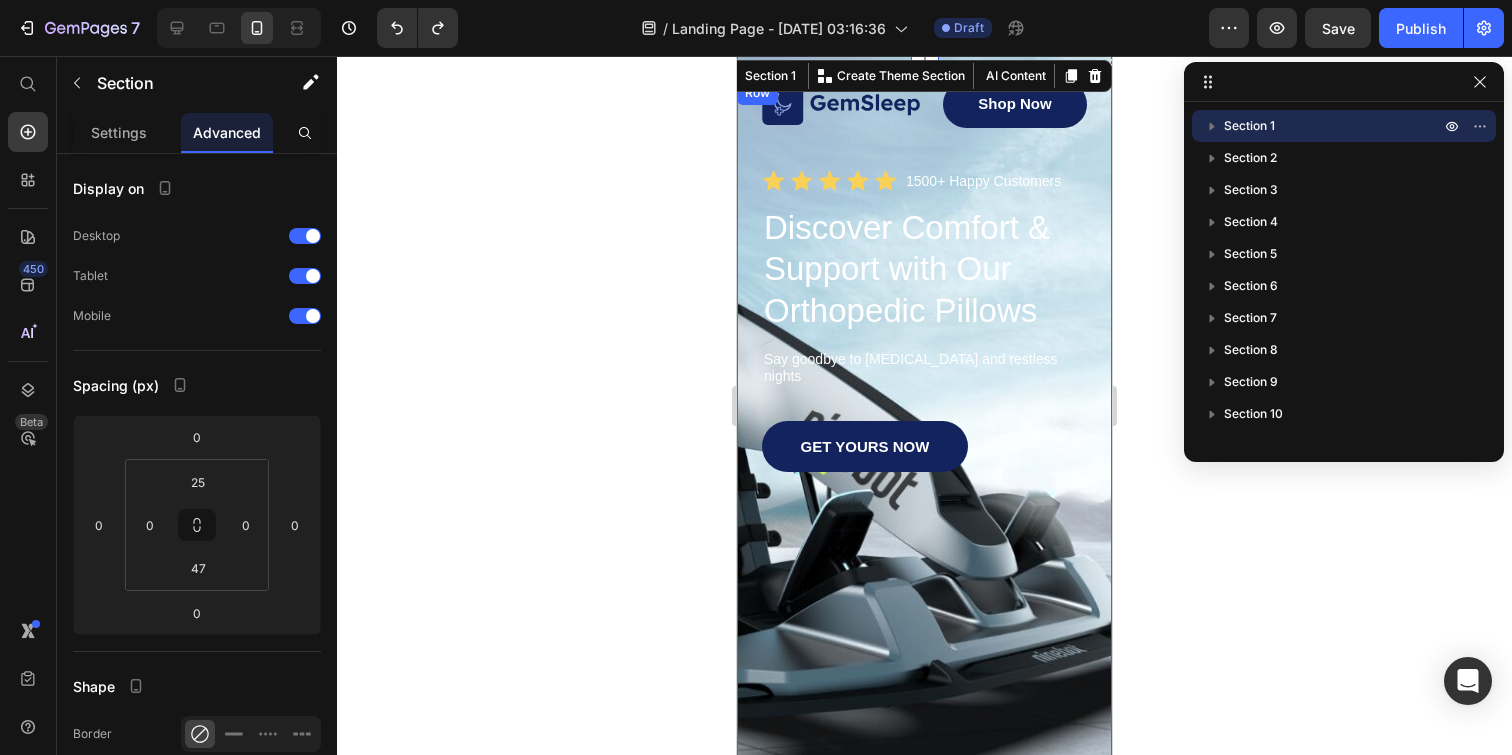 scroll, scrollTop: 0, scrollLeft: 0, axis: both 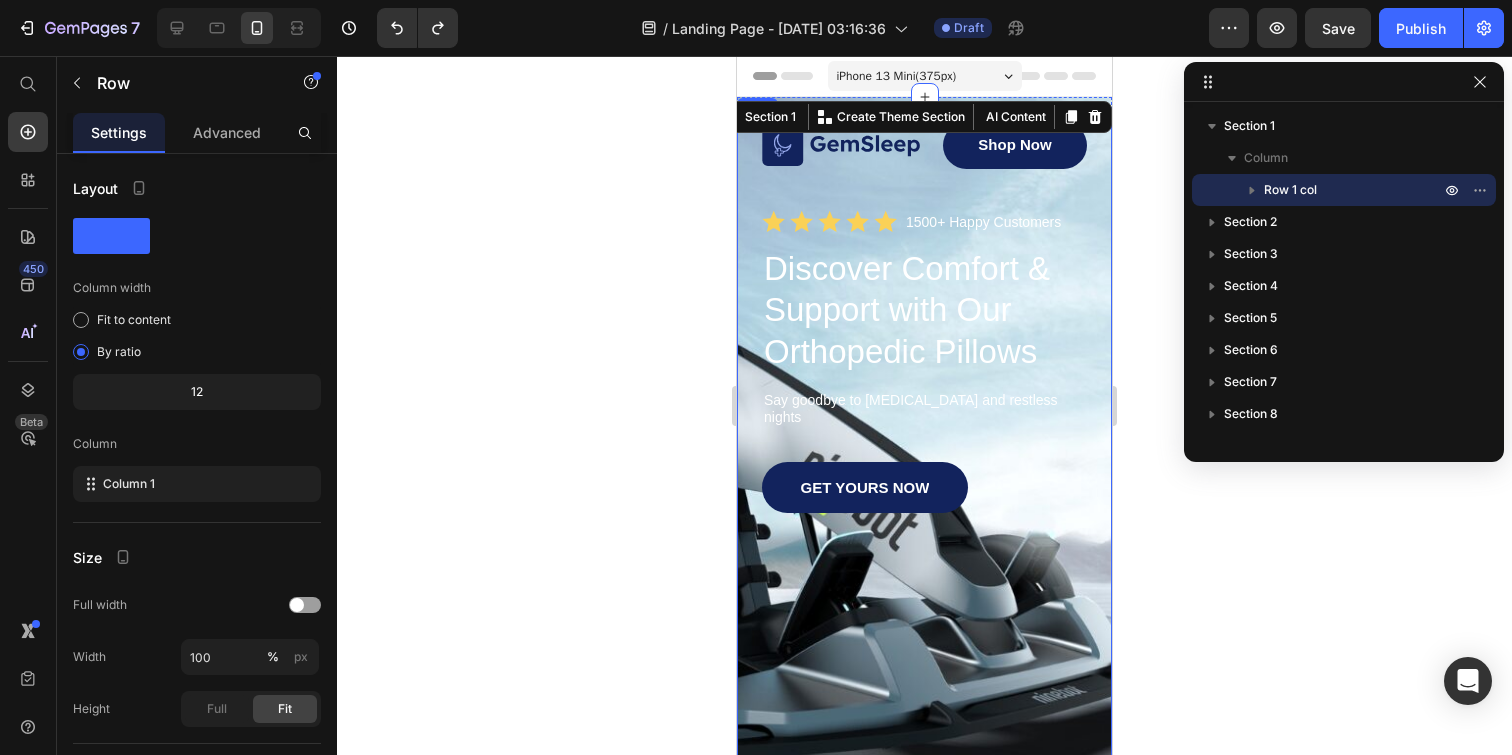 click on "Image Shop Now Button Row
Icon
Icon
Icon
Icon
Icon Icon List 1500+ Happy Customers Text Block Row Discover Comfort & Support with Our Orthopedic Pillows Heading Say goodbye to [MEDICAL_DATA] and restless nights Text Block GET YOURS NOW Button Sleepy Text Block As Featured In Text Block Image Image Image Row" at bounding box center (924, 556) 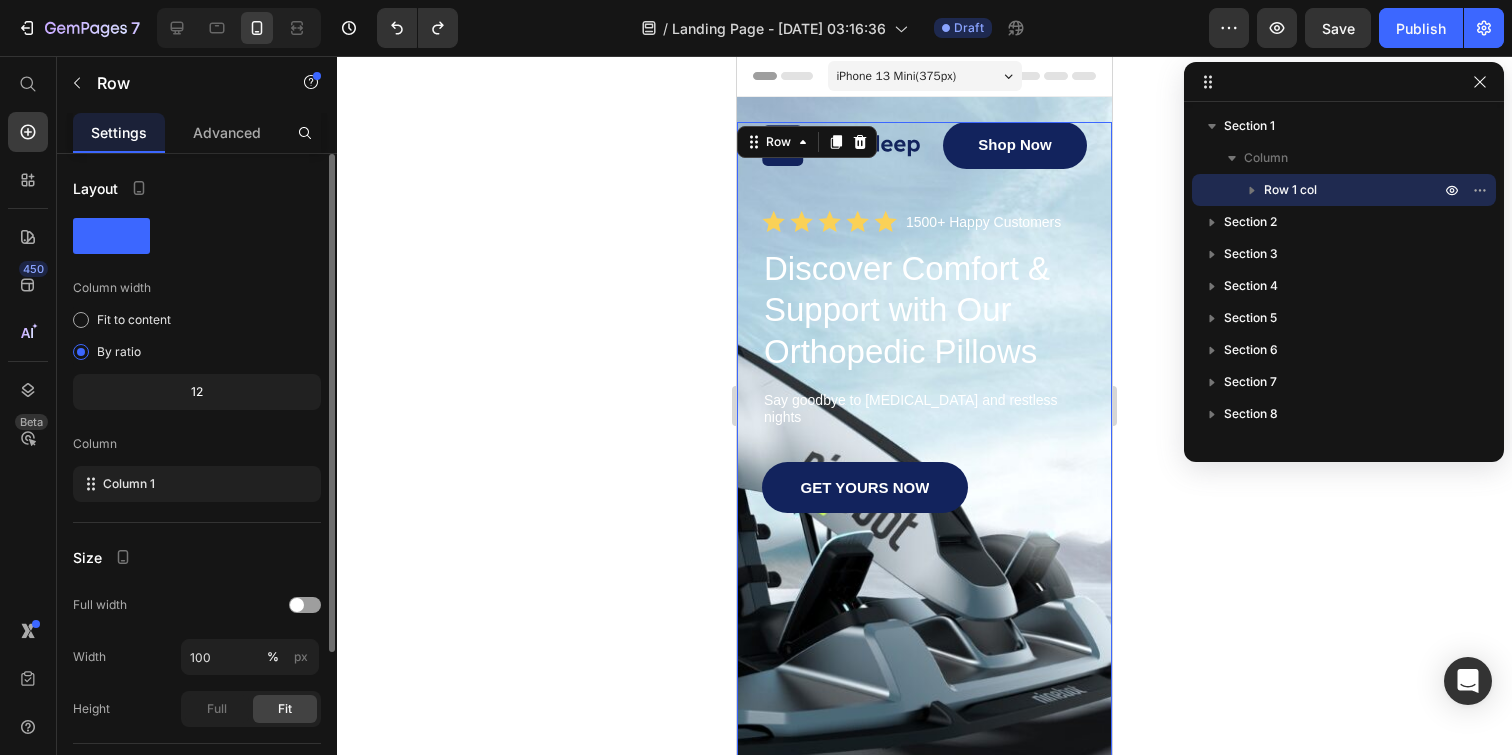 scroll, scrollTop: 210, scrollLeft: 0, axis: vertical 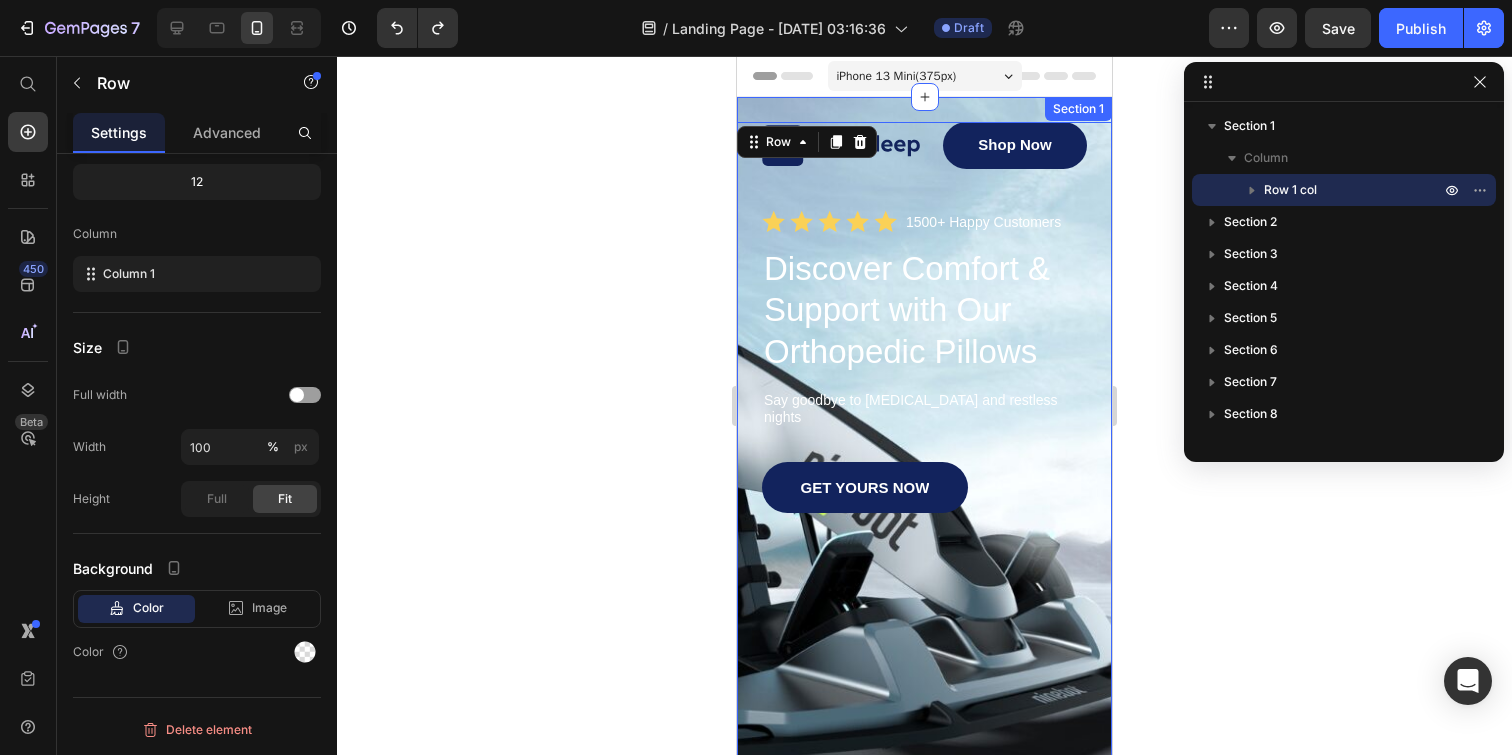 click on "Image Shop Now Button Row
Icon
Icon
Icon
Icon
Icon Icon List 1500+ Happy Customers Text Block Row Discover Comfort & Support with Our Orthopedic Pillows Heading Say goodbye to [MEDICAL_DATA] and restless nights Text Block GET YOURS NOW Button Sleepy Text Block As Featured In Text Block Image Image Image Row Row   0 Section 1" at bounding box center [924, 567] 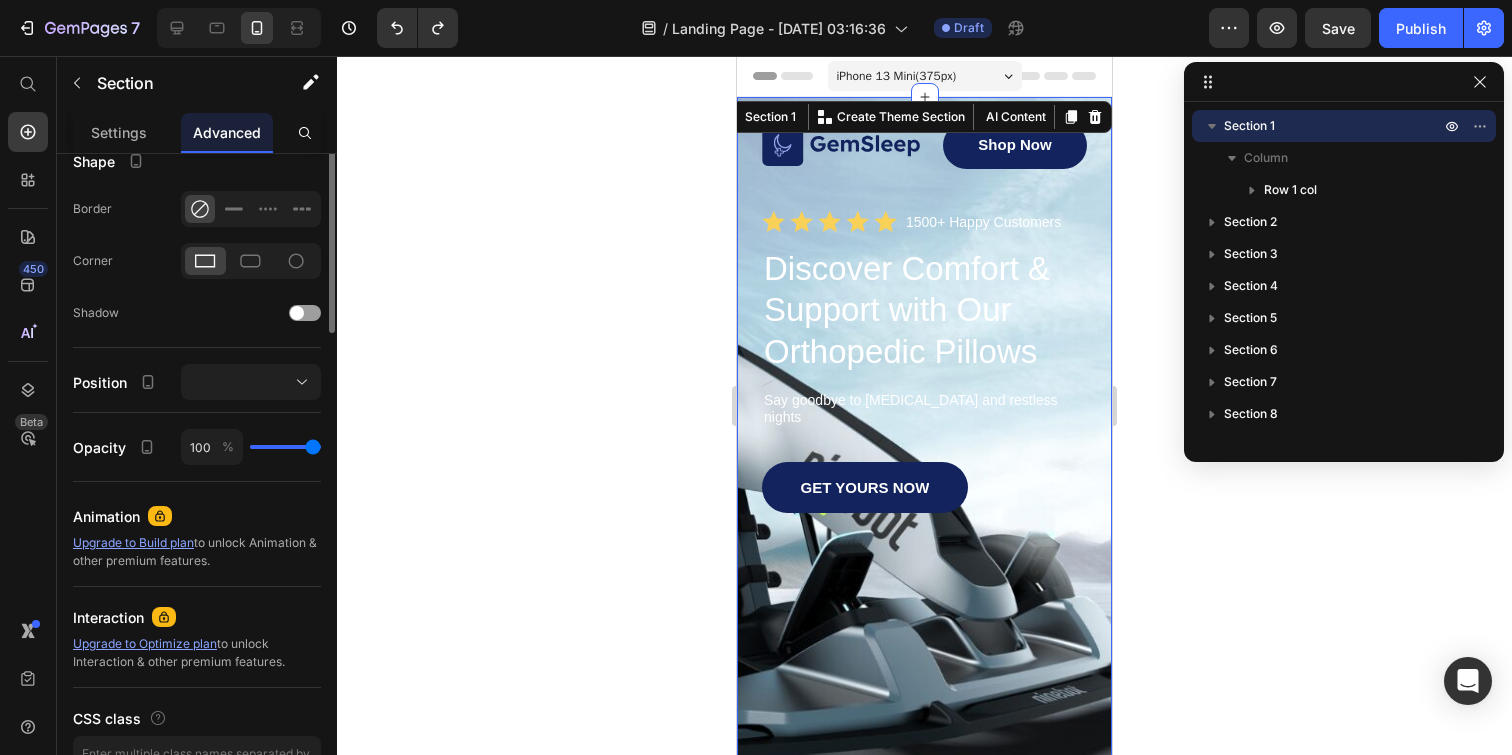 scroll, scrollTop: 647, scrollLeft: 0, axis: vertical 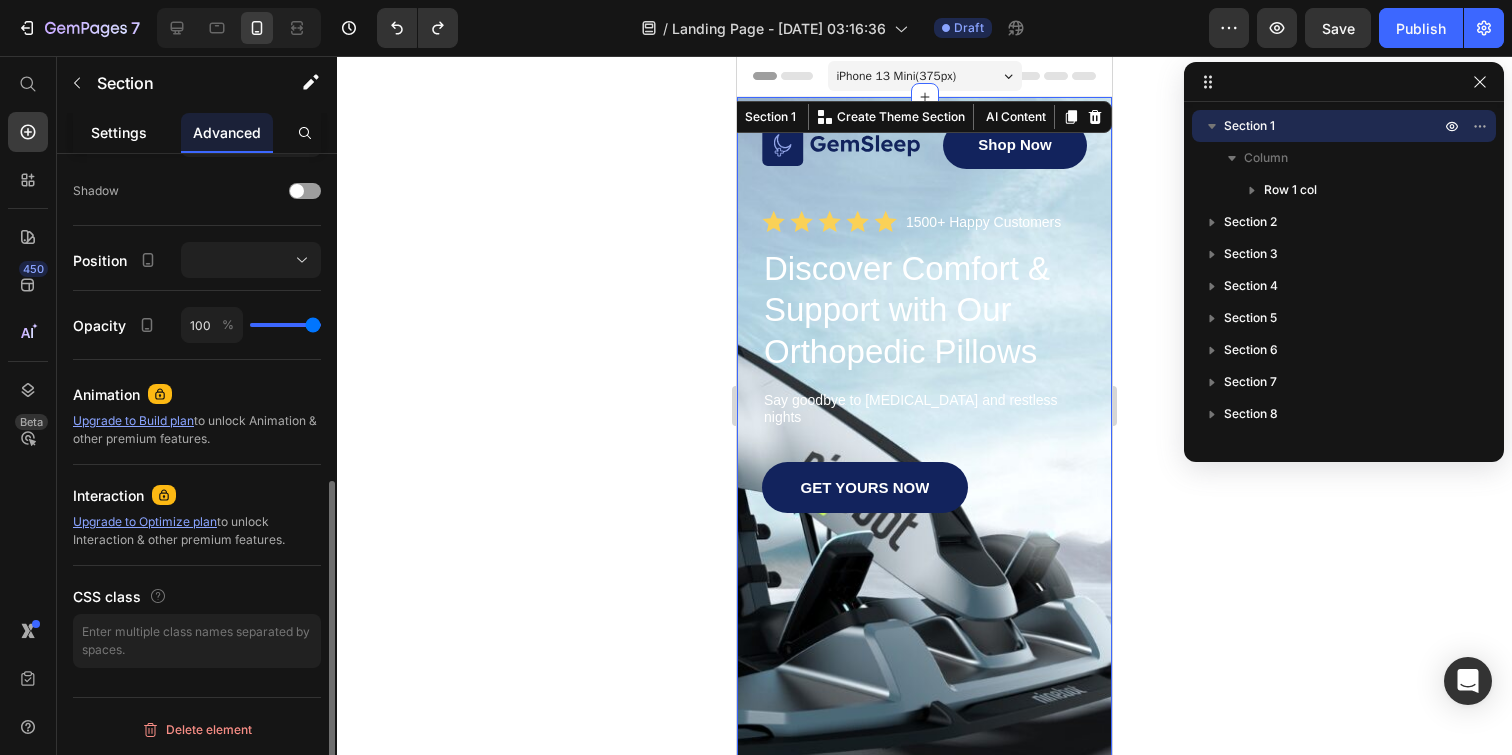 click on "Settings" 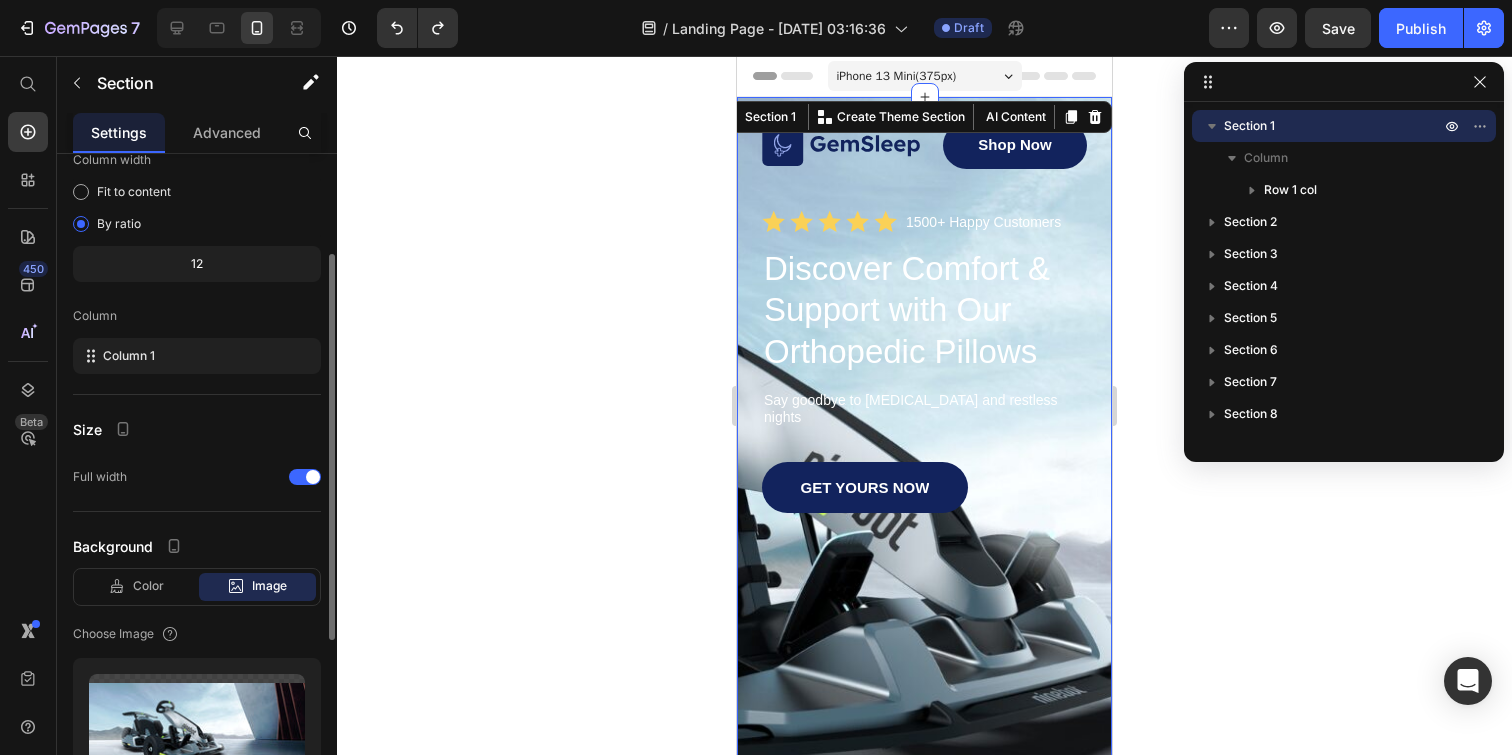 scroll, scrollTop: 144, scrollLeft: 0, axis: vertical 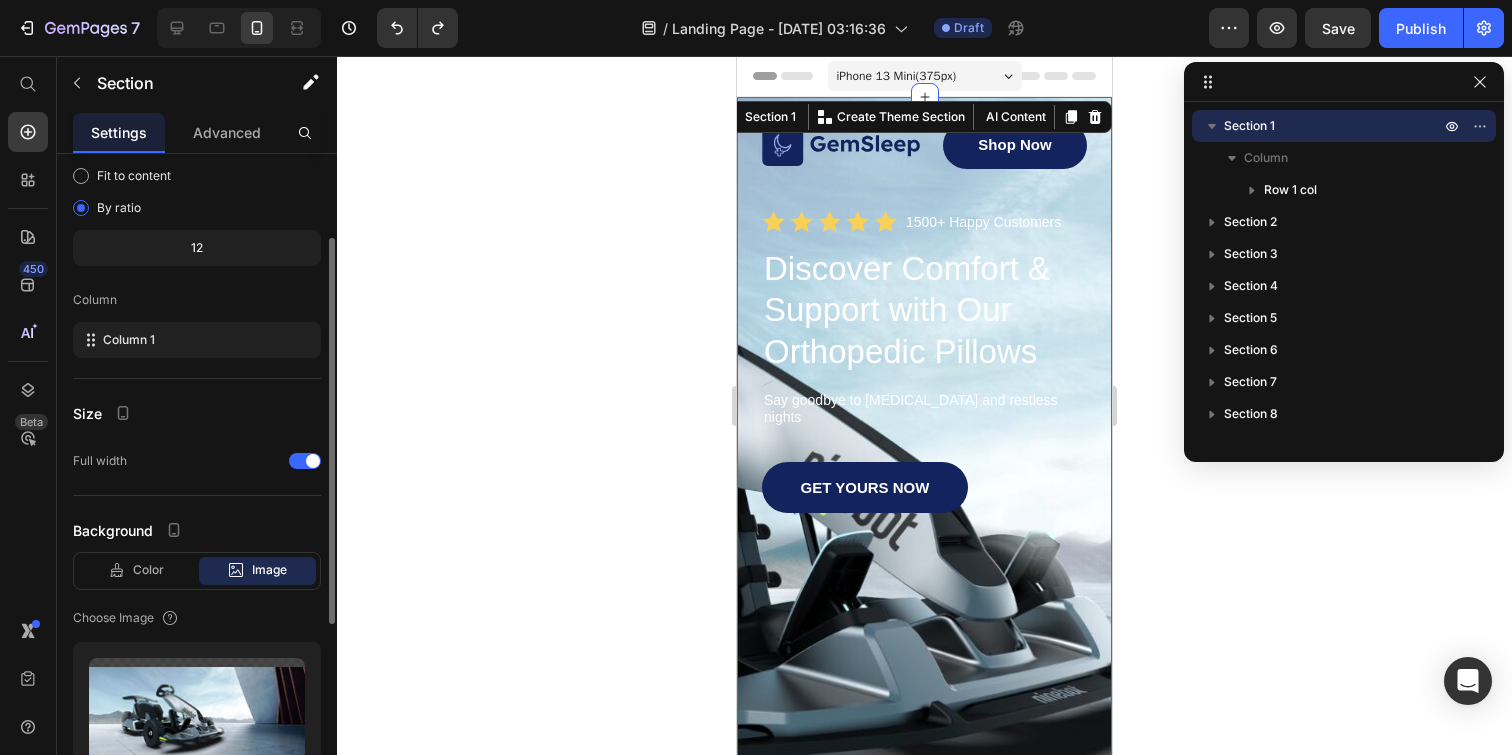 click on "12" 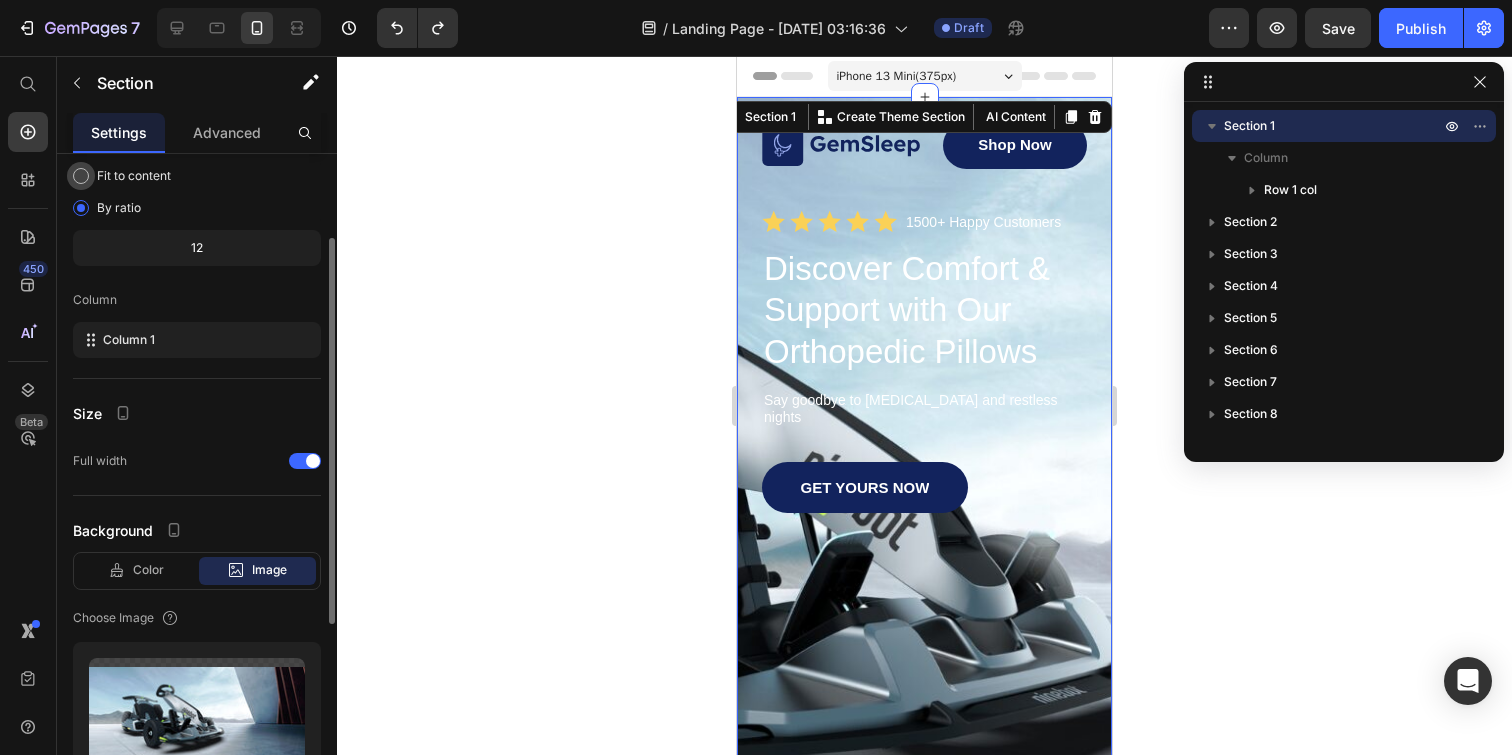click on "Fit to content" at bounding box center [134, 176] 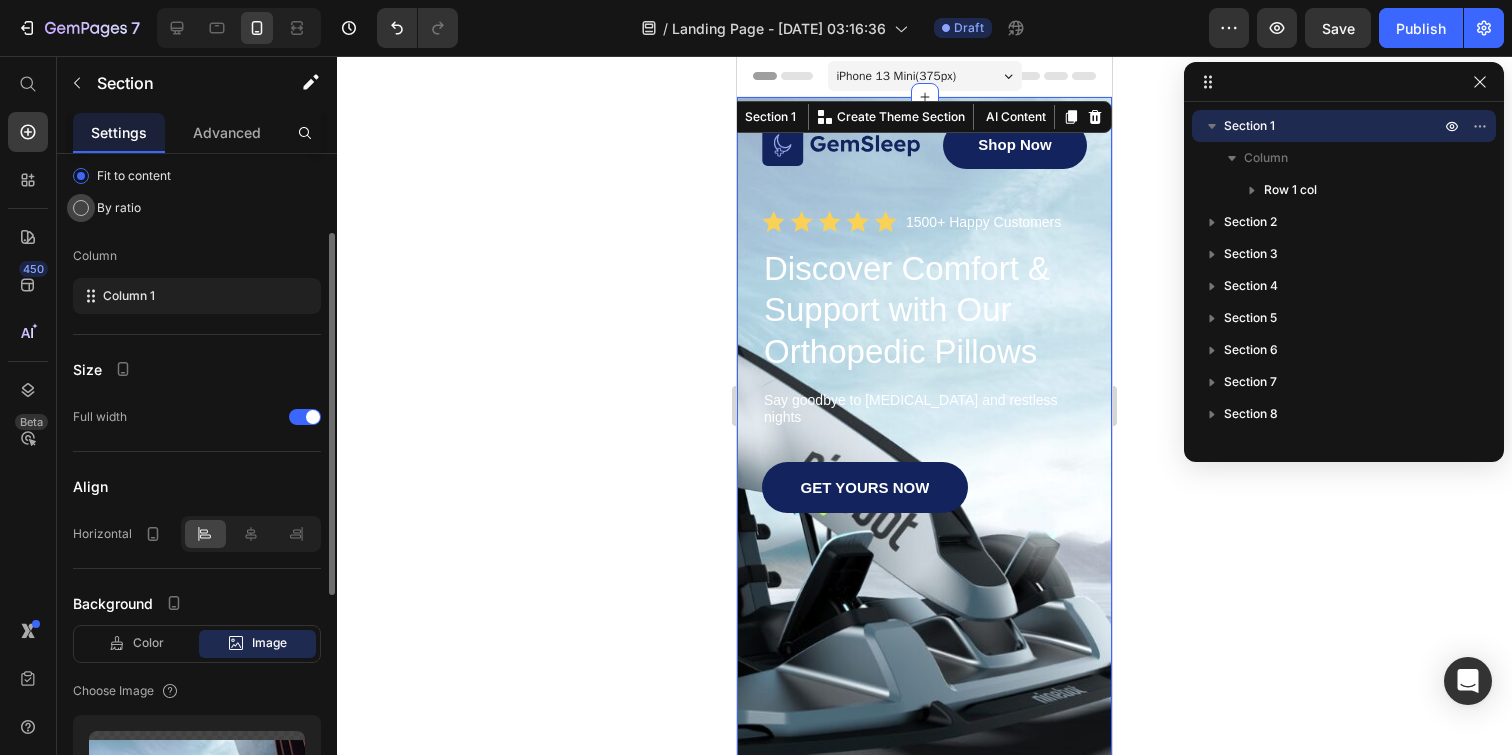 click on "By ratio" at bounding box center (119, 208) 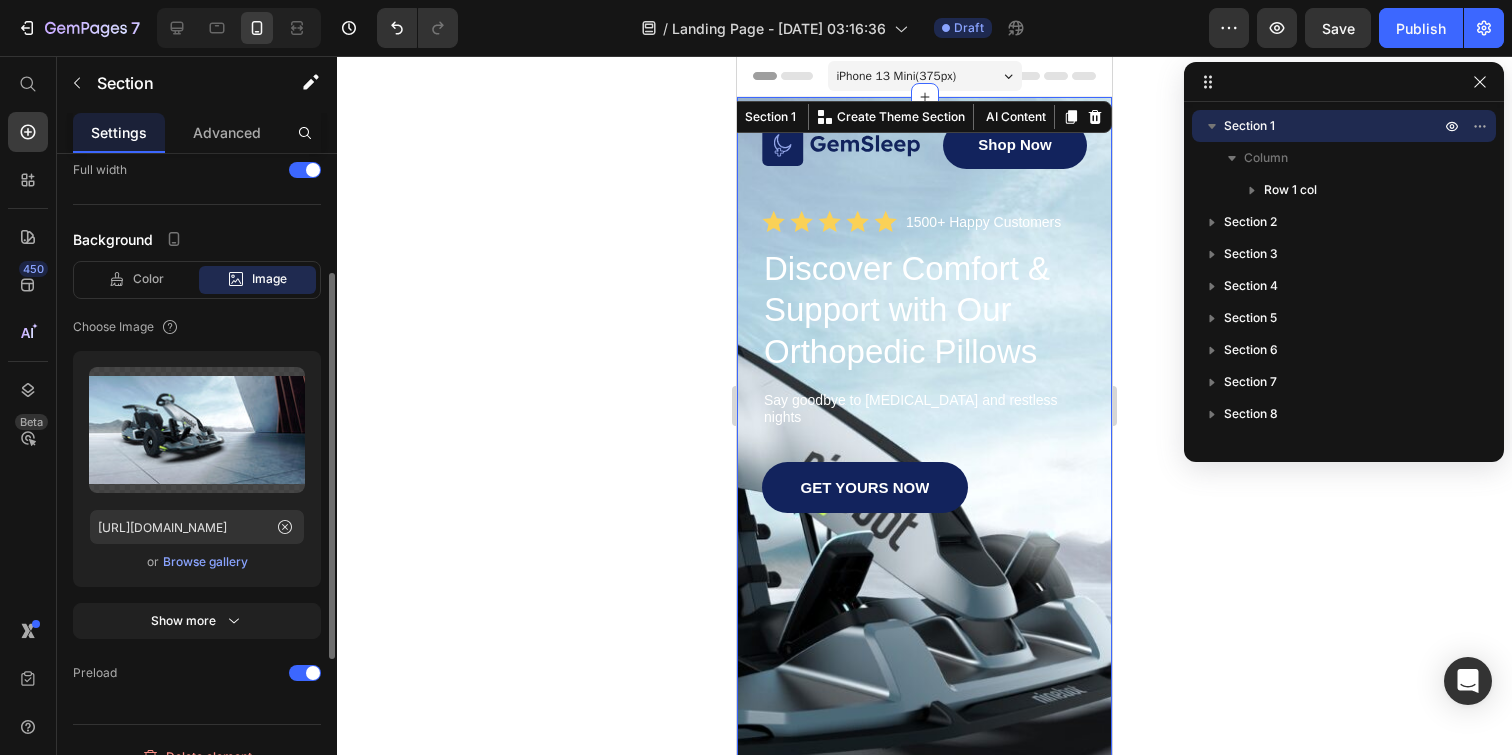 scroll, scrollTop: 462, scrollLeft: 0, axis: vertical 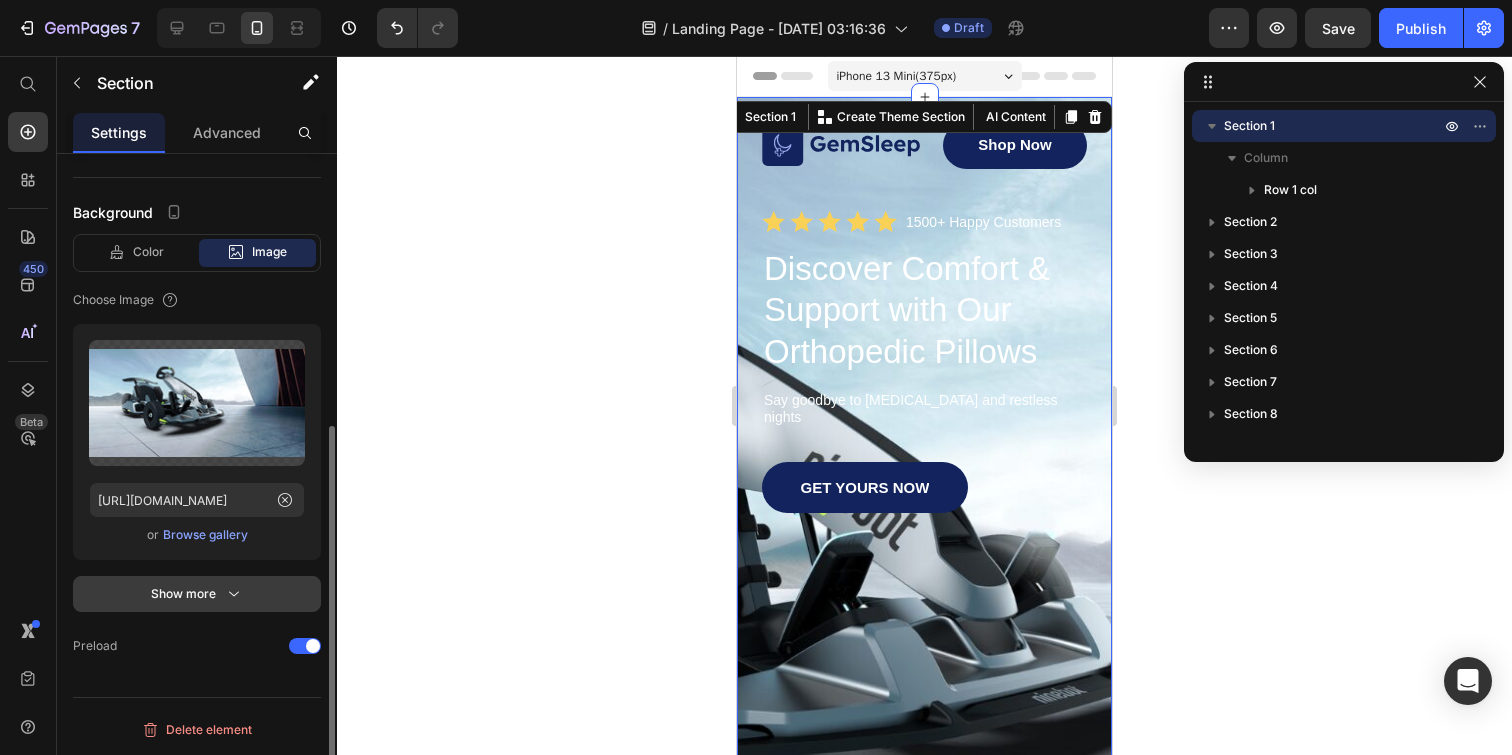 click on "Show more" at bounding box center (197, 594) 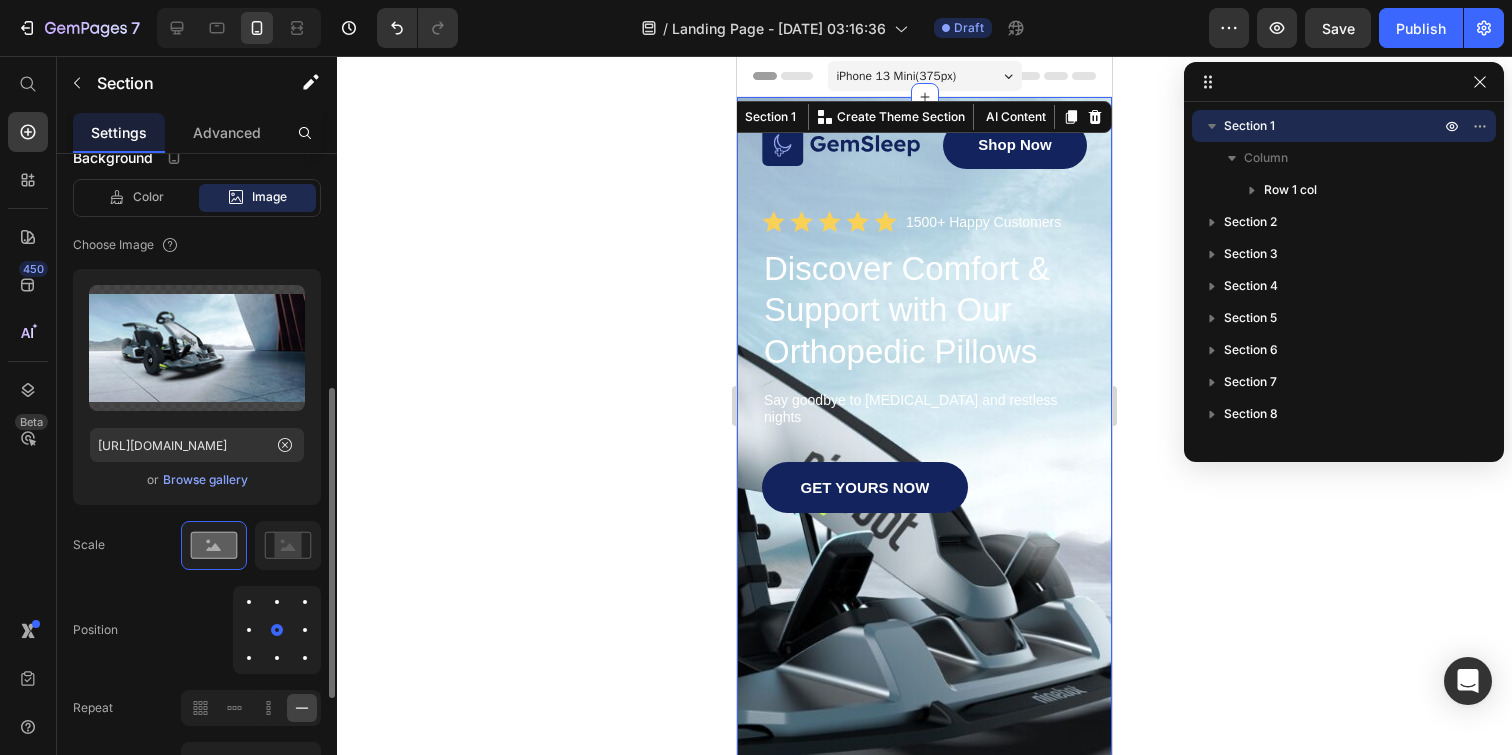 scroll, scrollTop: 555, scrollLeft: 0, axis: vertical 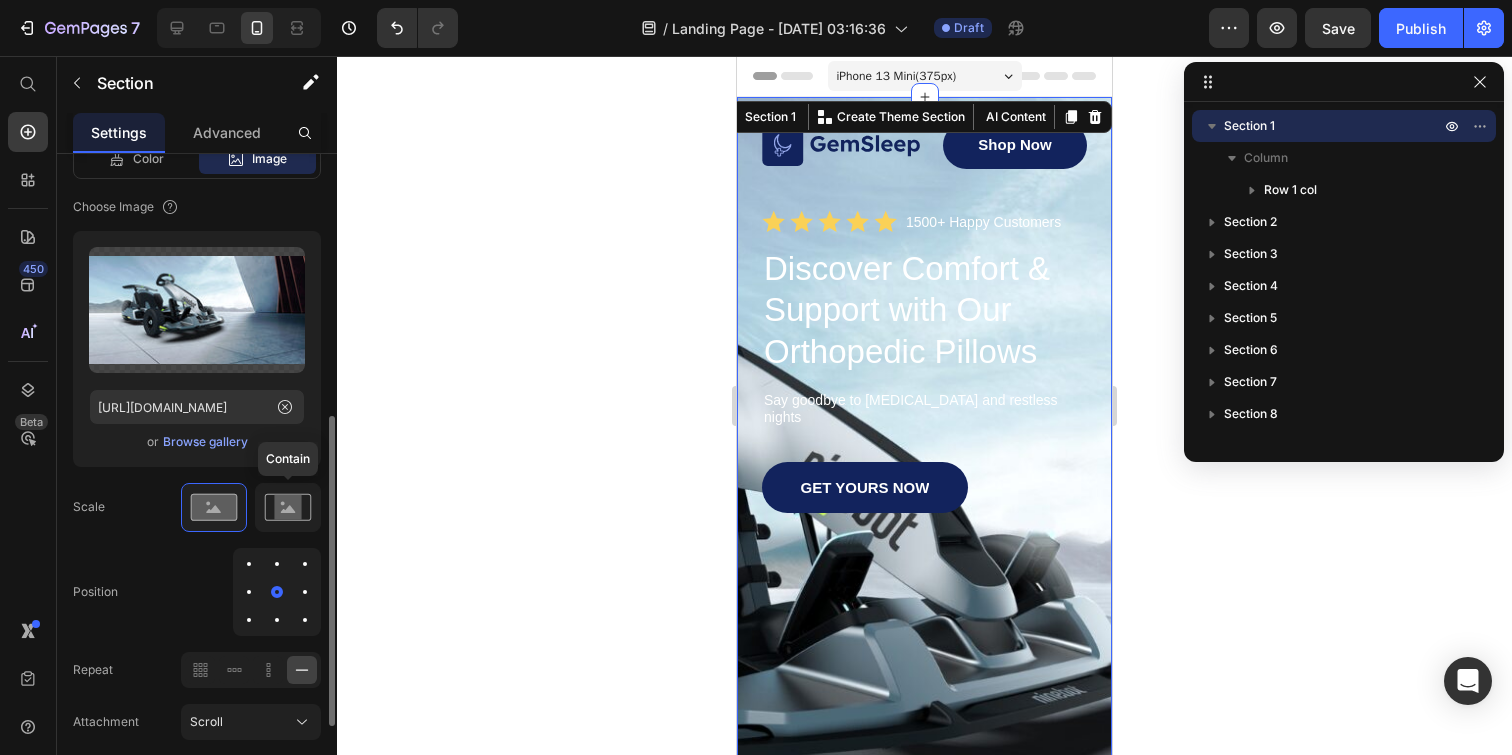 click 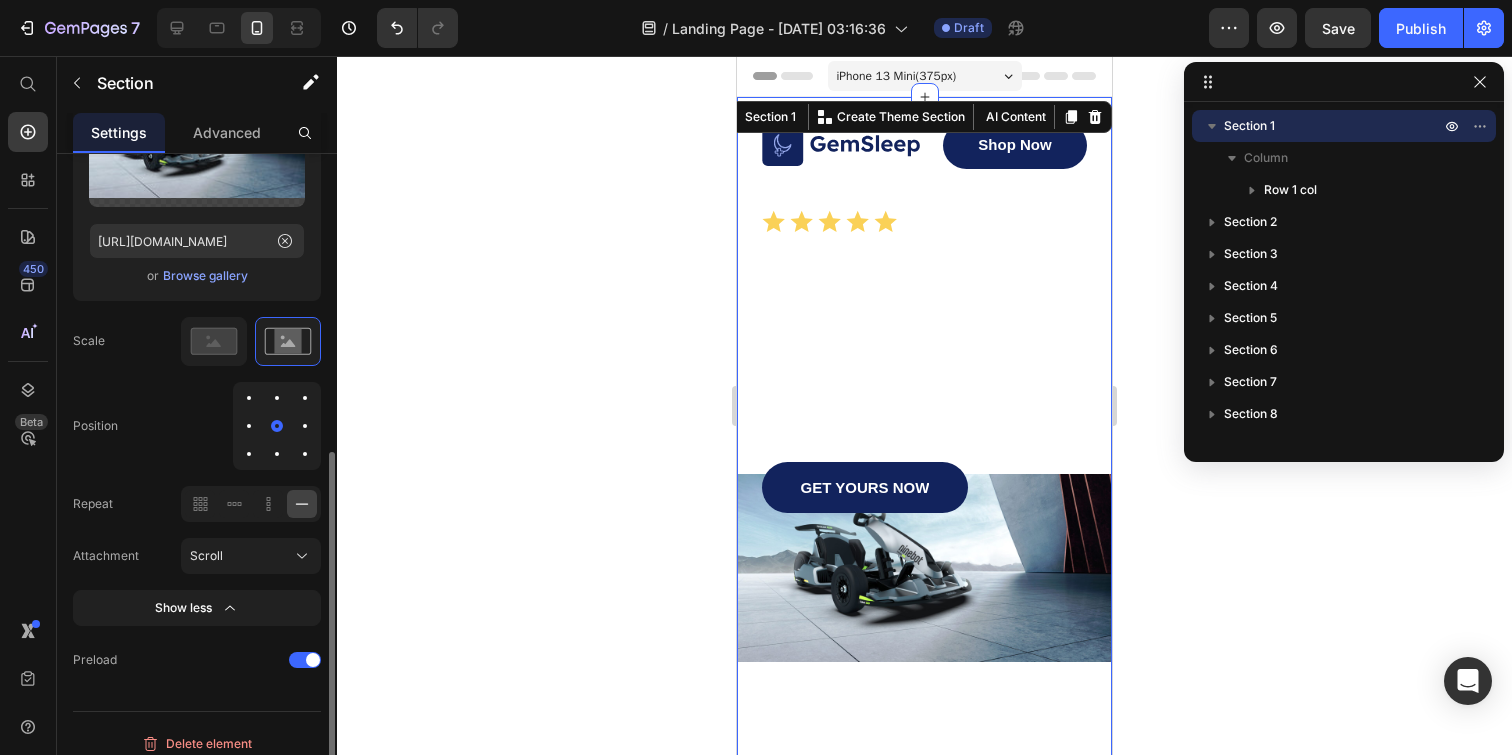 scroll, scrollTop: 734, scrollLeft: 0, axis: vertical 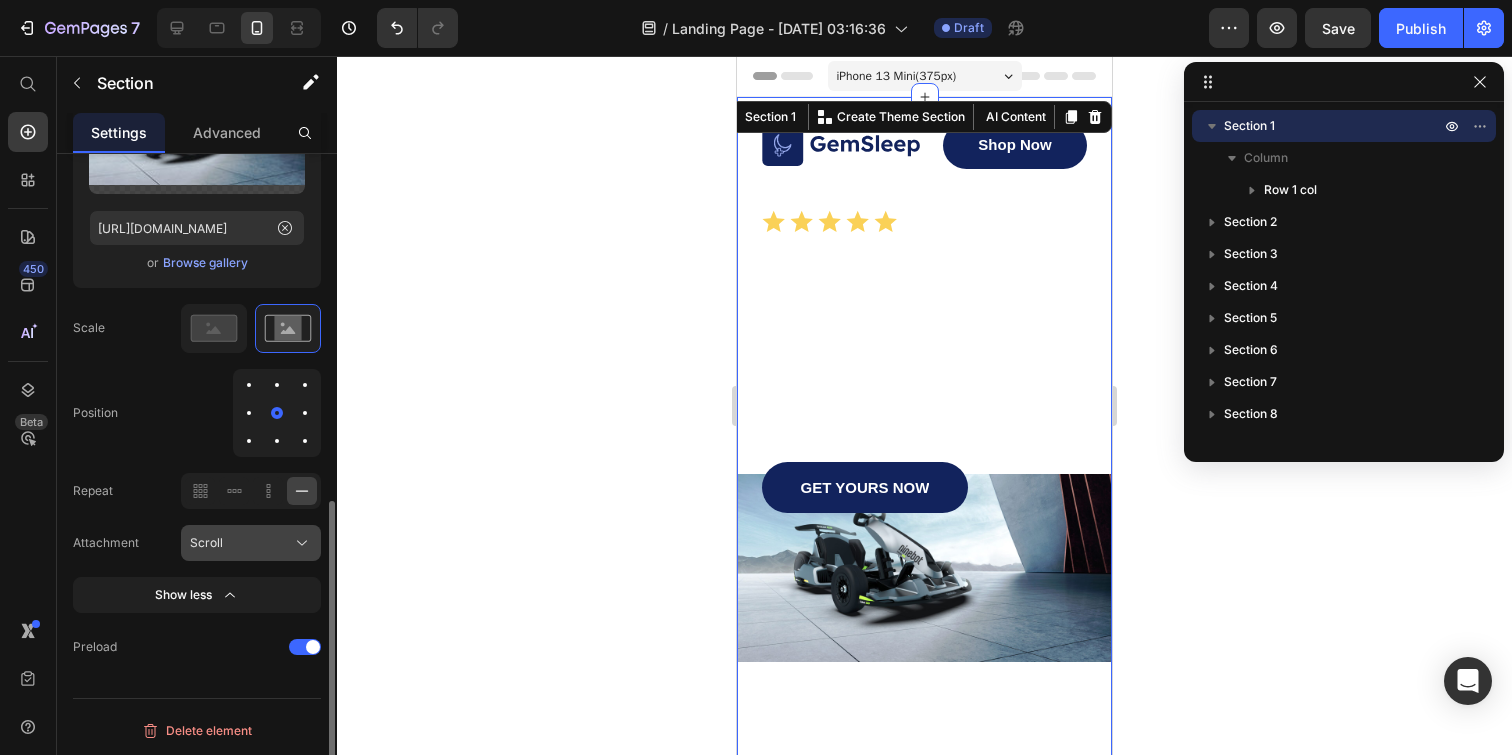 click on "Scroll" 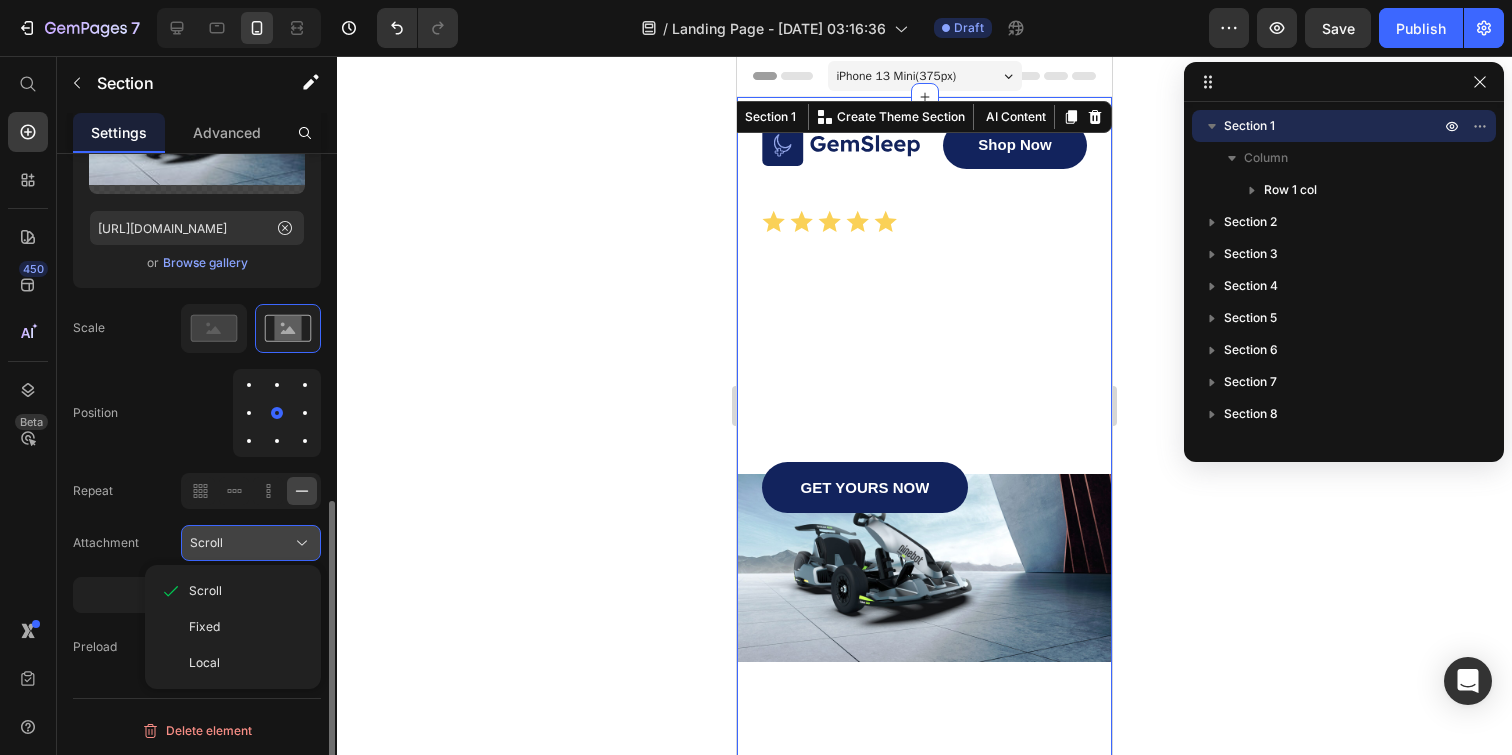 click on "Scroll" 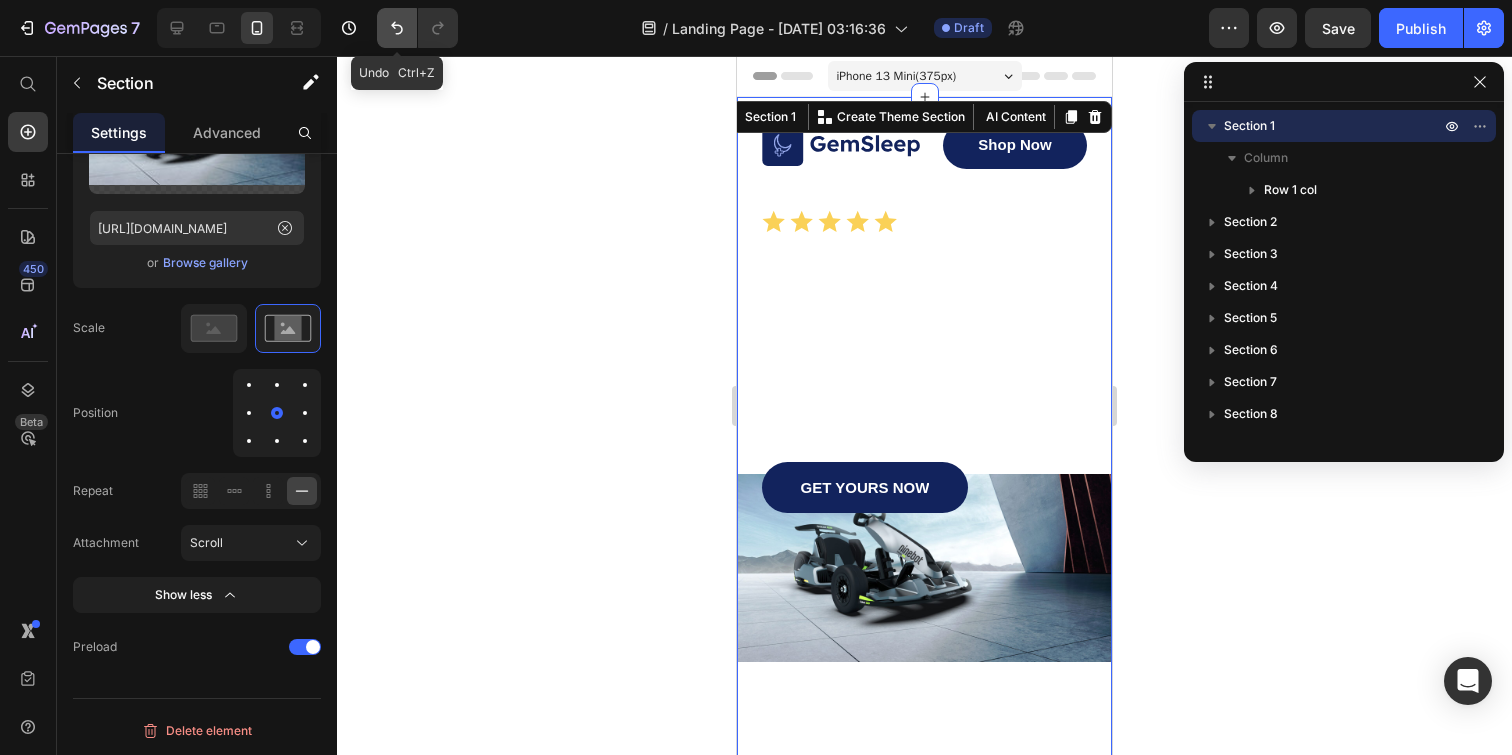click 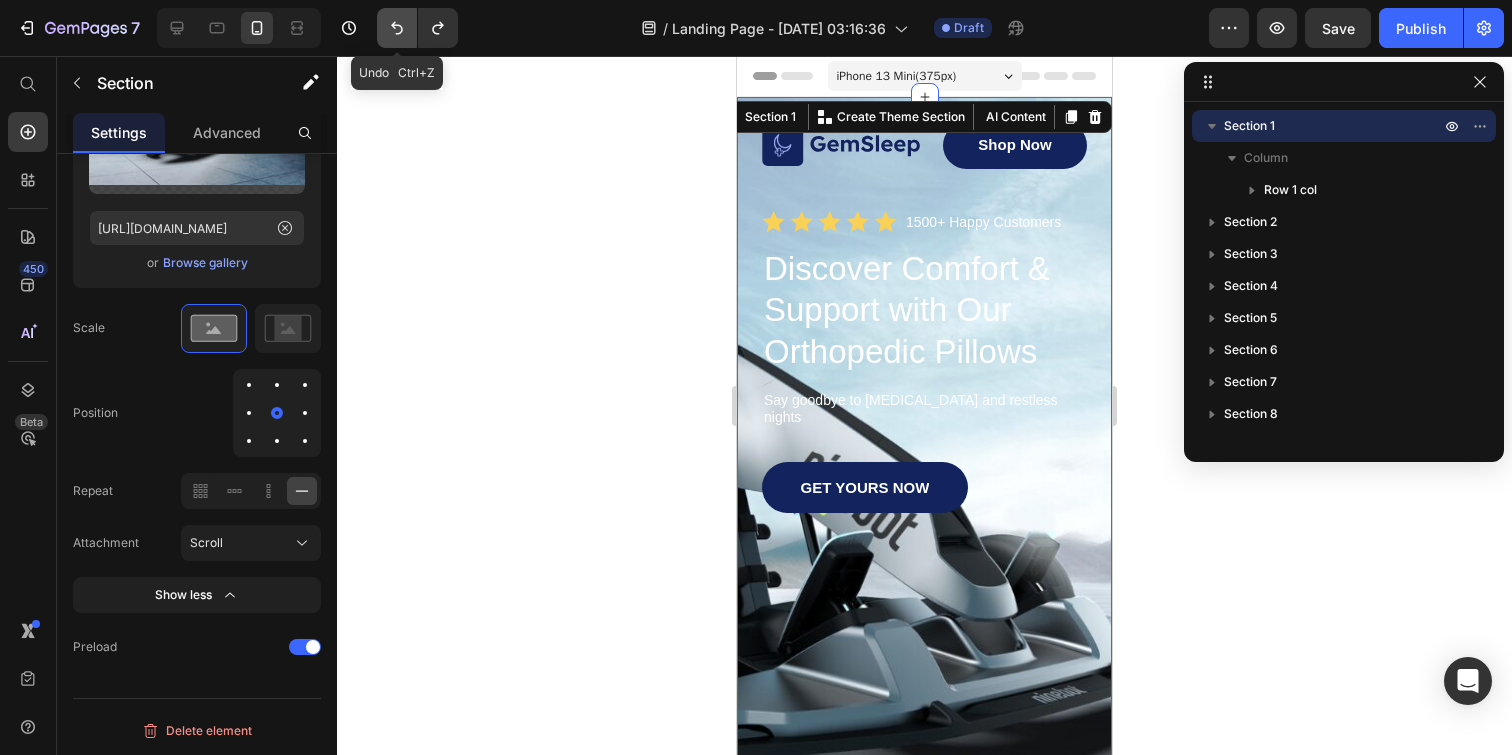 click 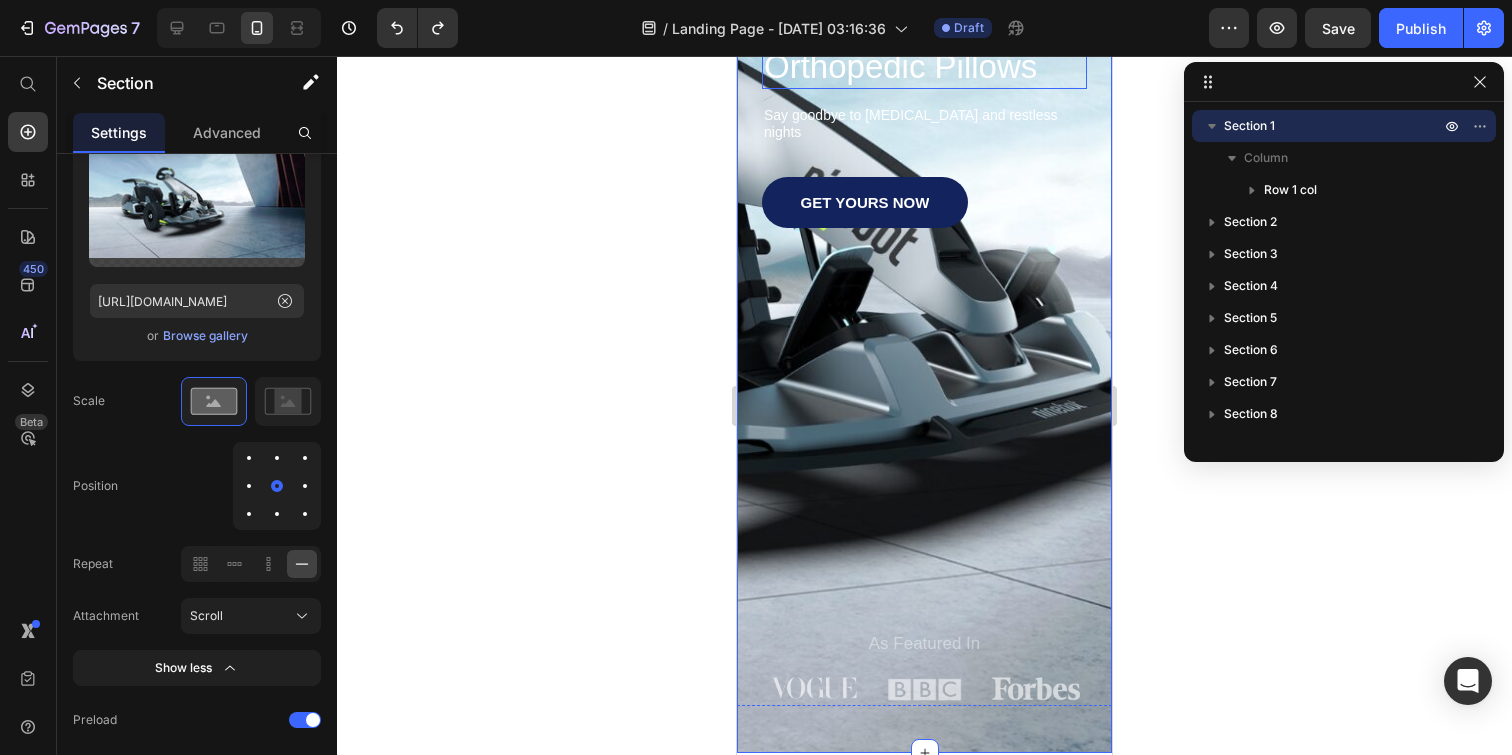 scroll, scrollTop: 415, scrollLeft: 0, axis: vertical 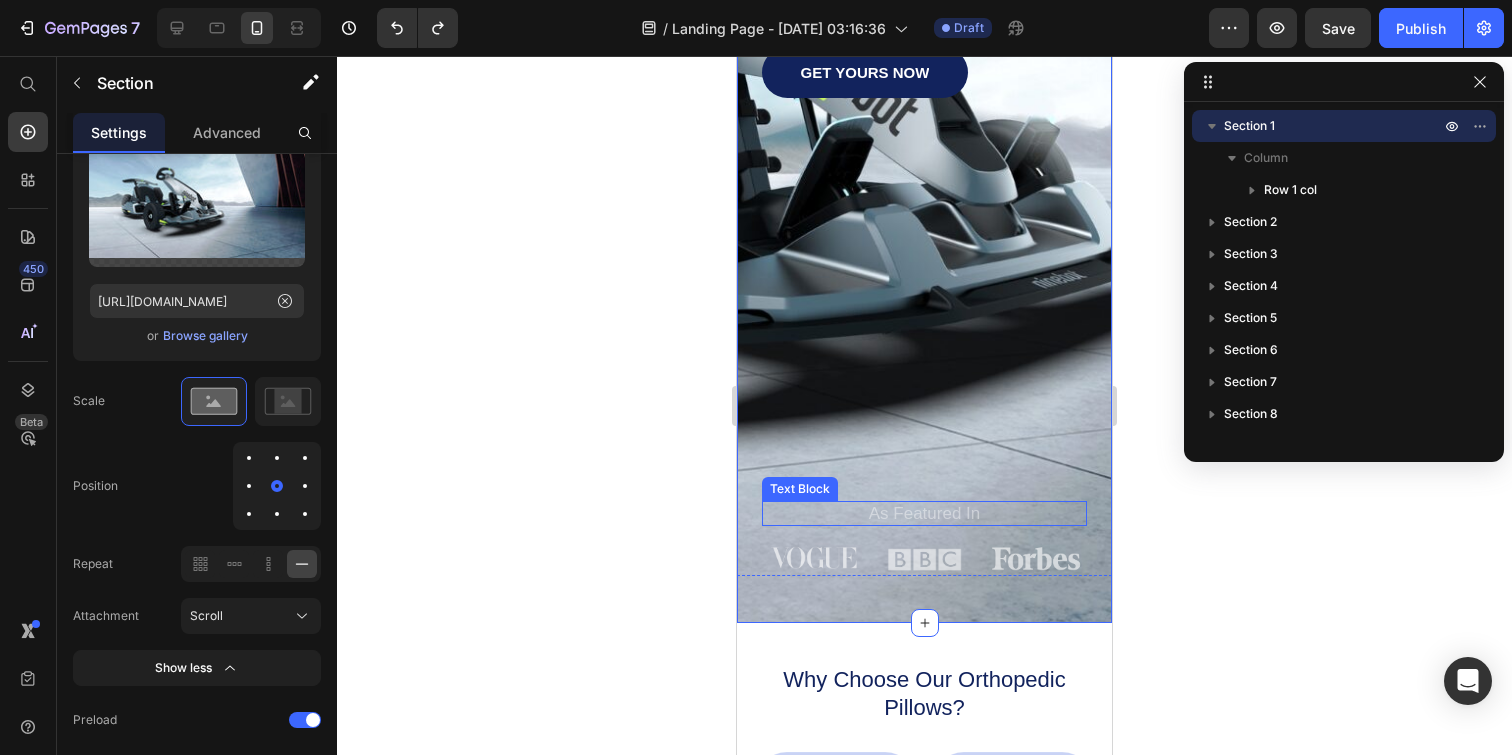 click on "As Featured In" at bounding box center [924, 513] 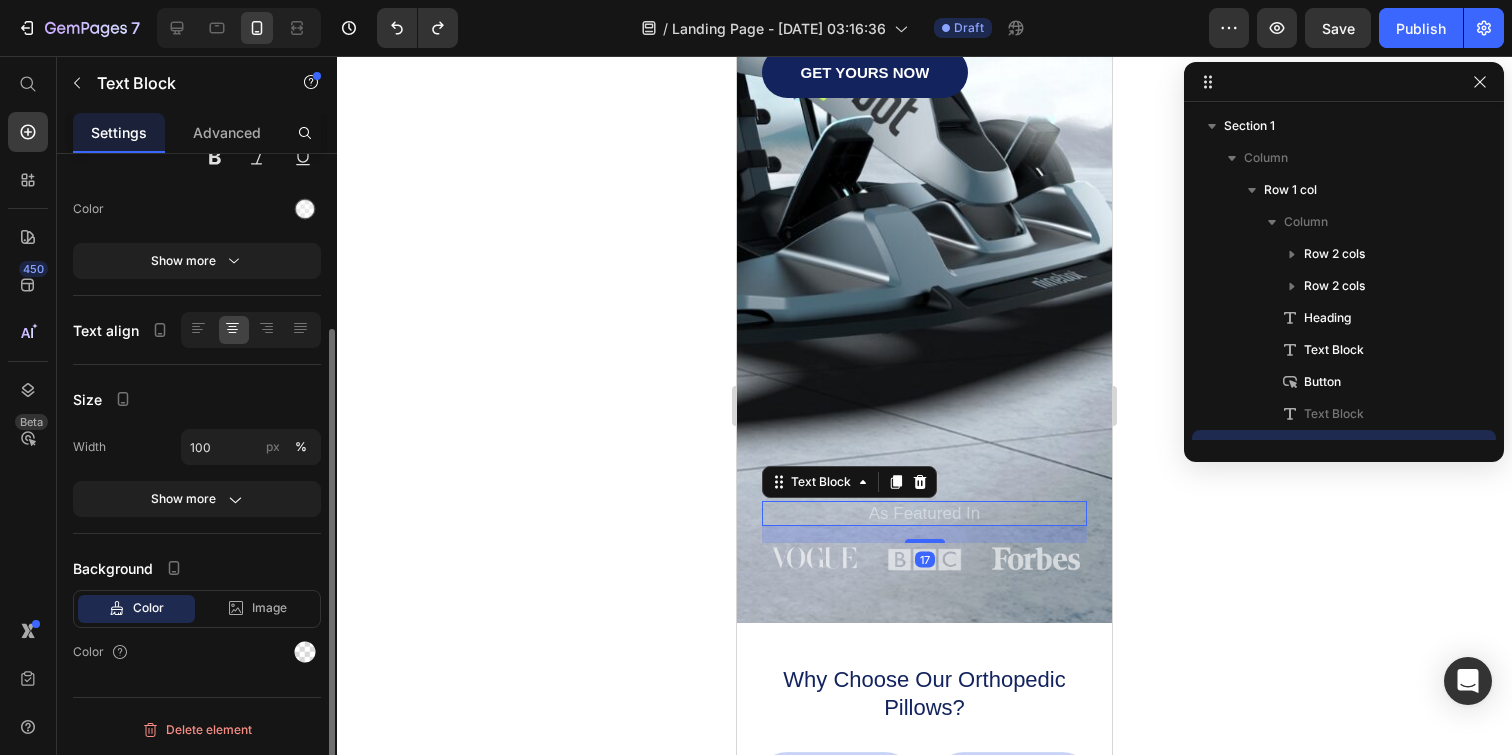 scroll, scrollTop: 0, scrollLeft: 0, axis: both 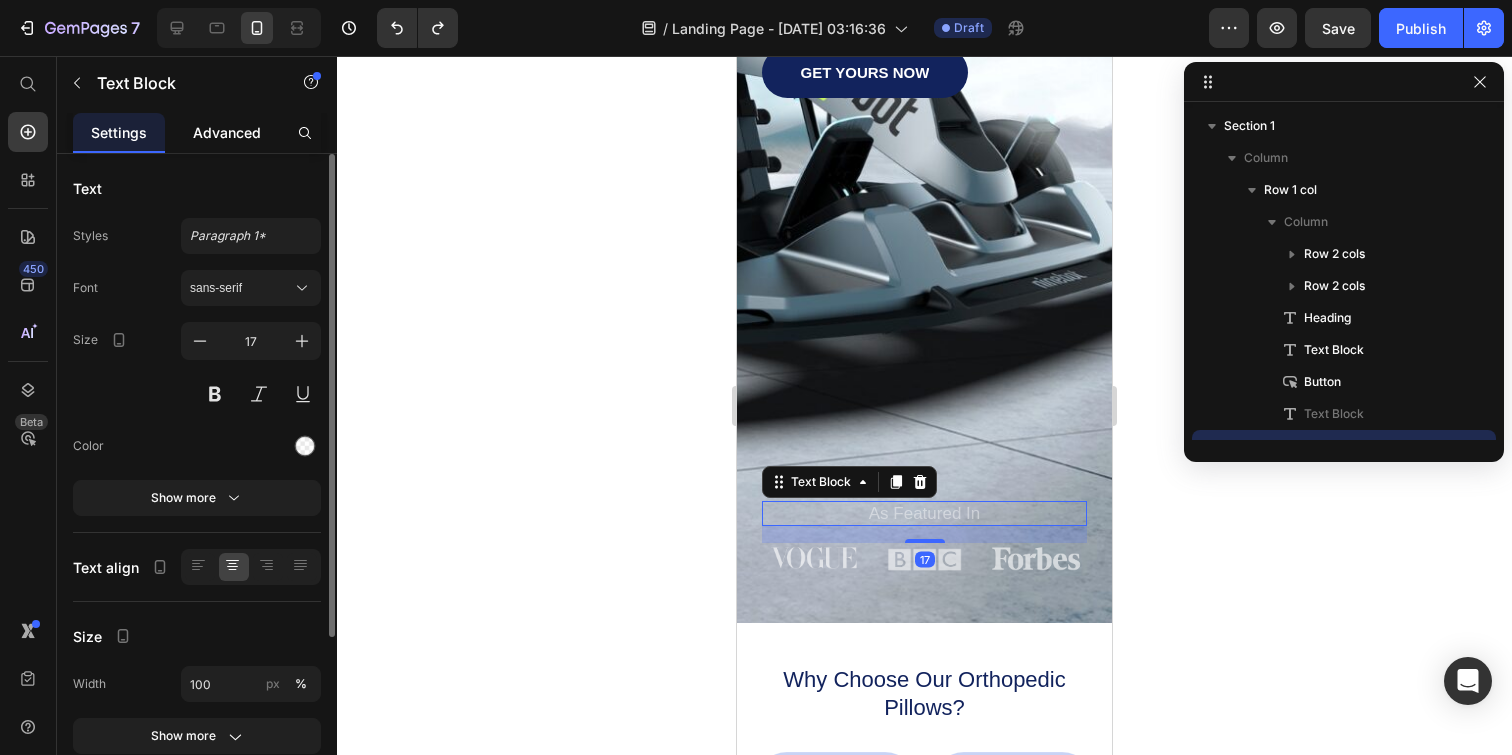 click on "Advanced" 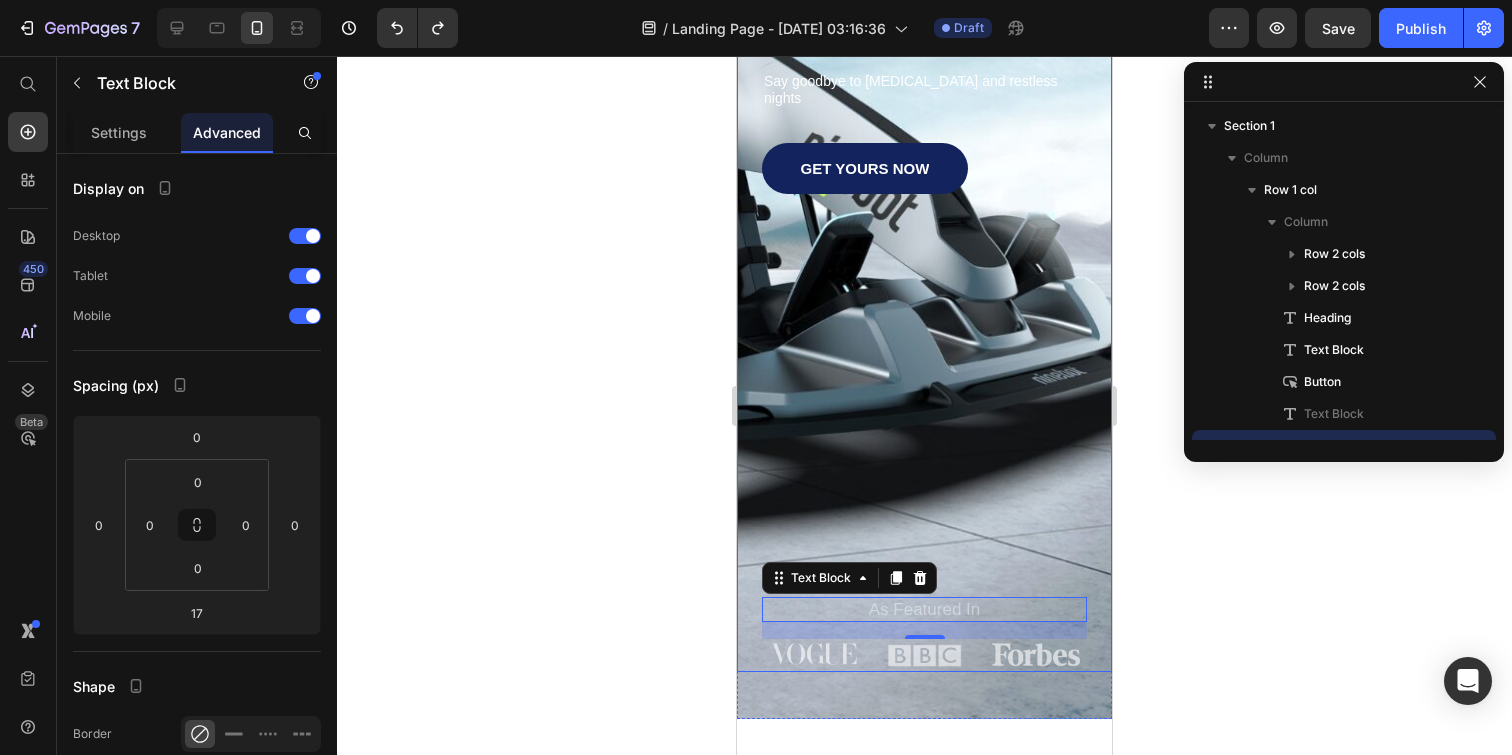 scroll, scrollTop: 183, scrollLeft: 0, axis: vertical 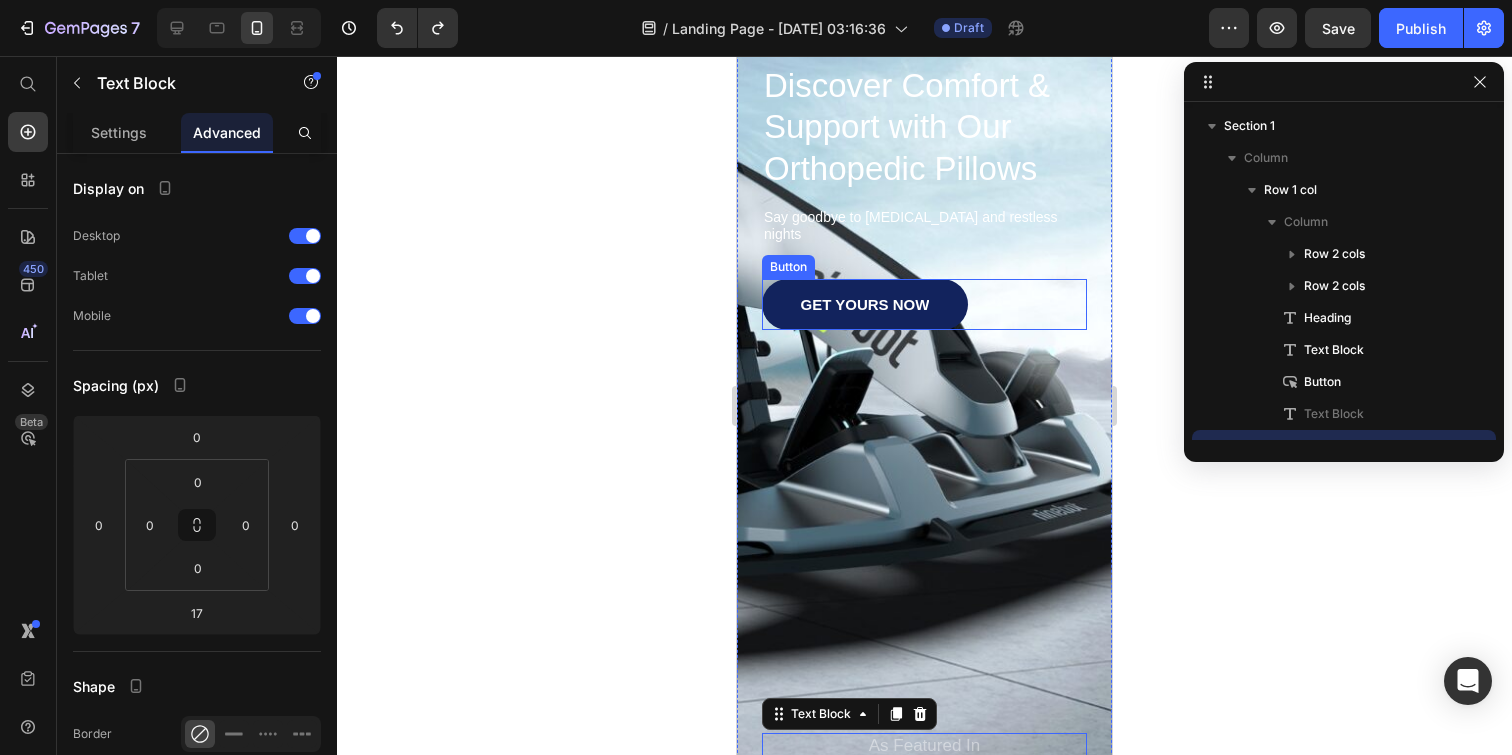 click on "GET YOURS NOW Button" at bounding box center [924, 304] 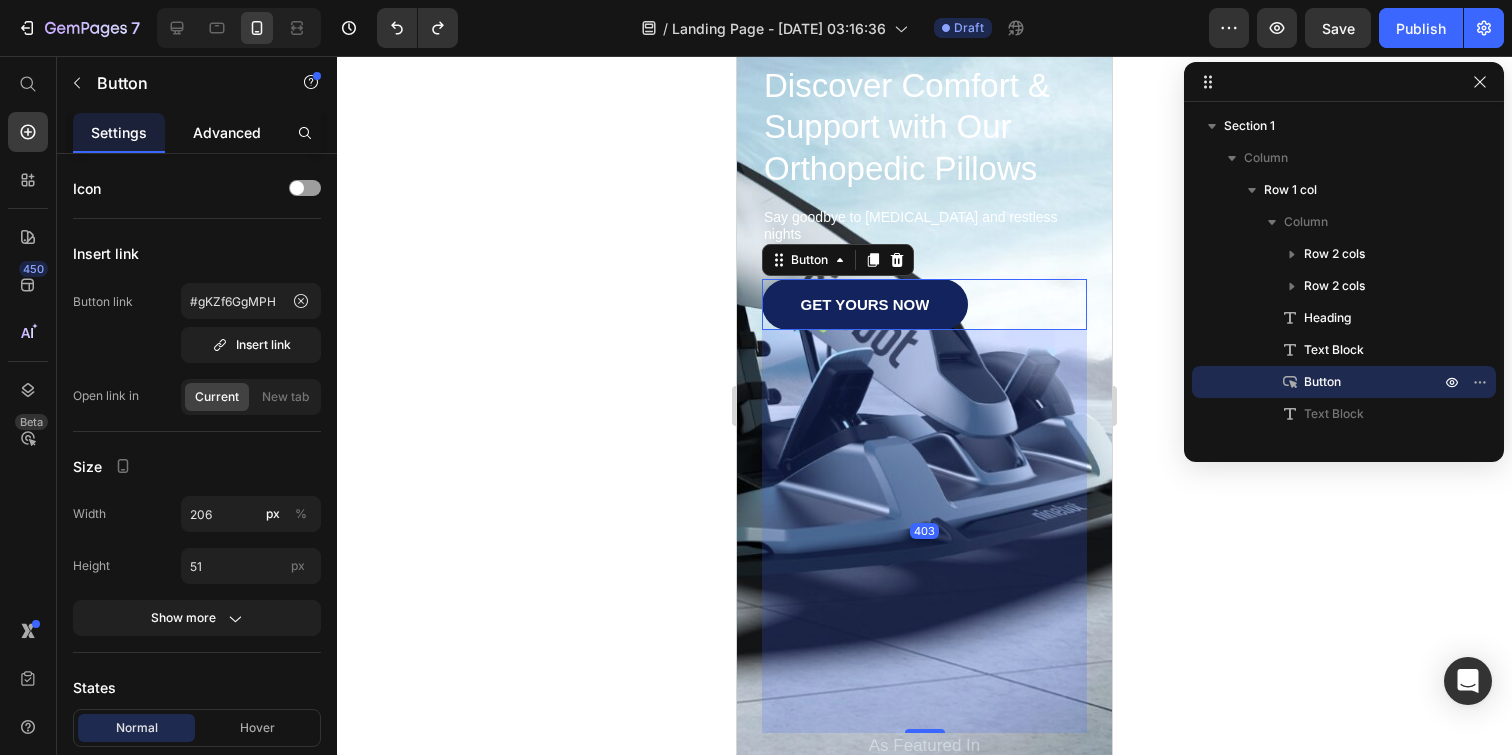 click on "Advanced" 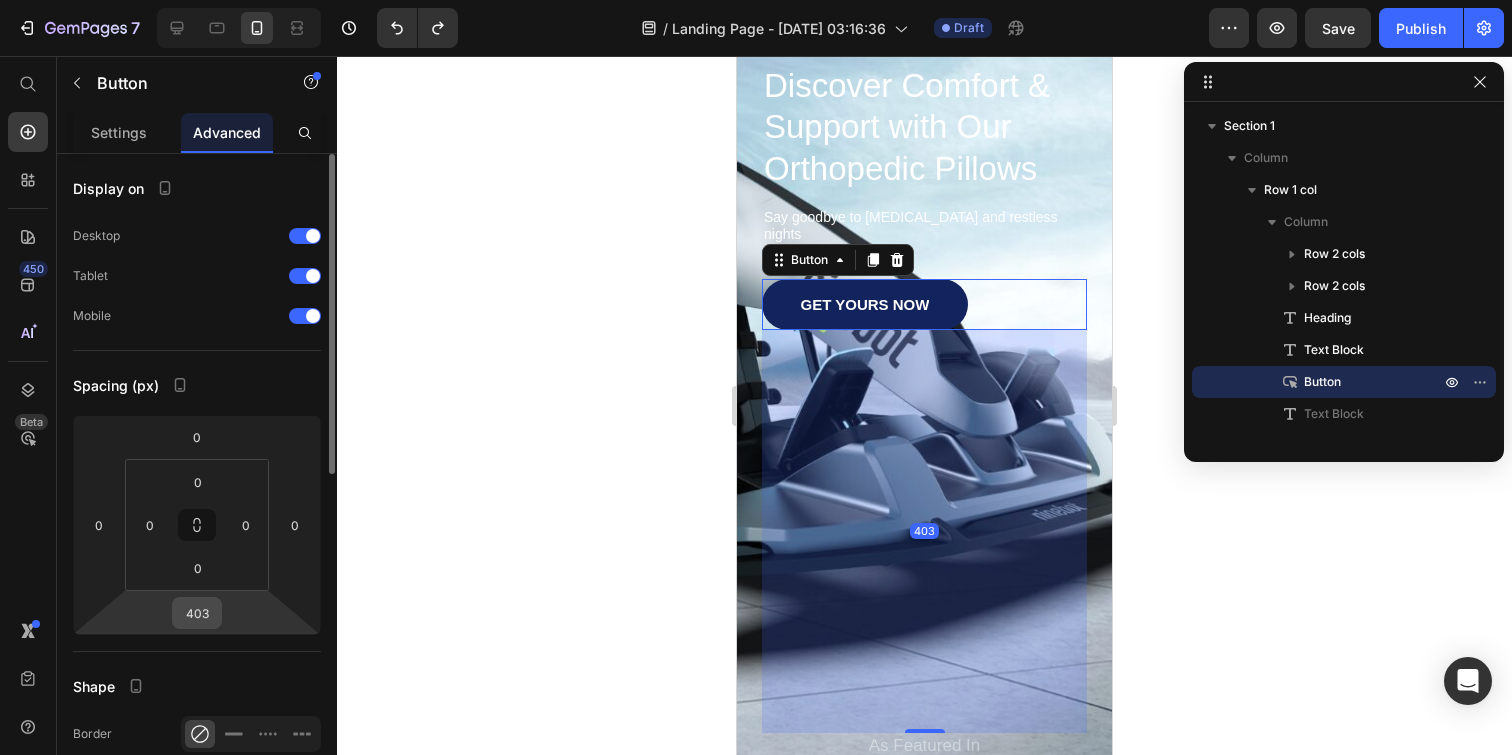 click on "403" at bounding box center [197, 613] 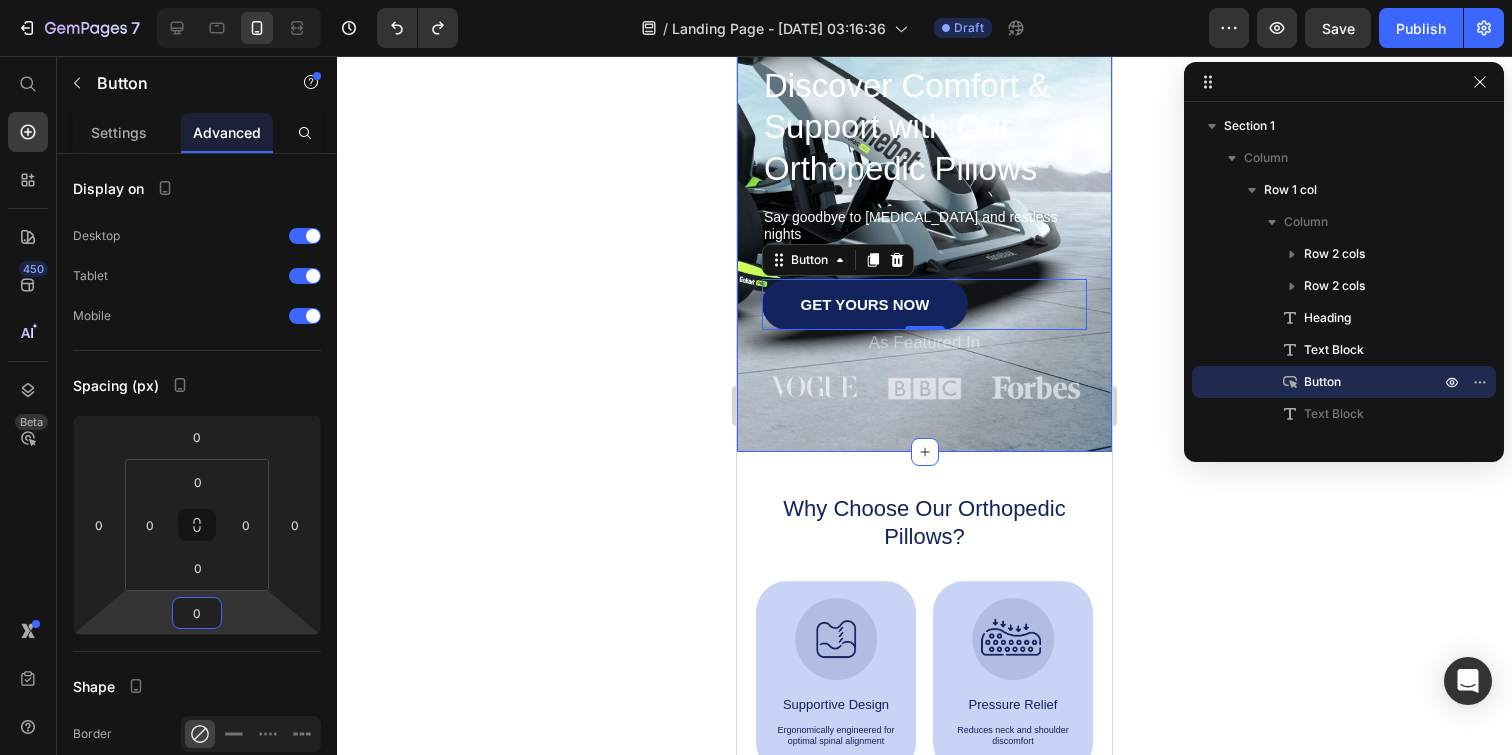 scroll, scrollTop: 0, scrollLeft: 0, axis: both 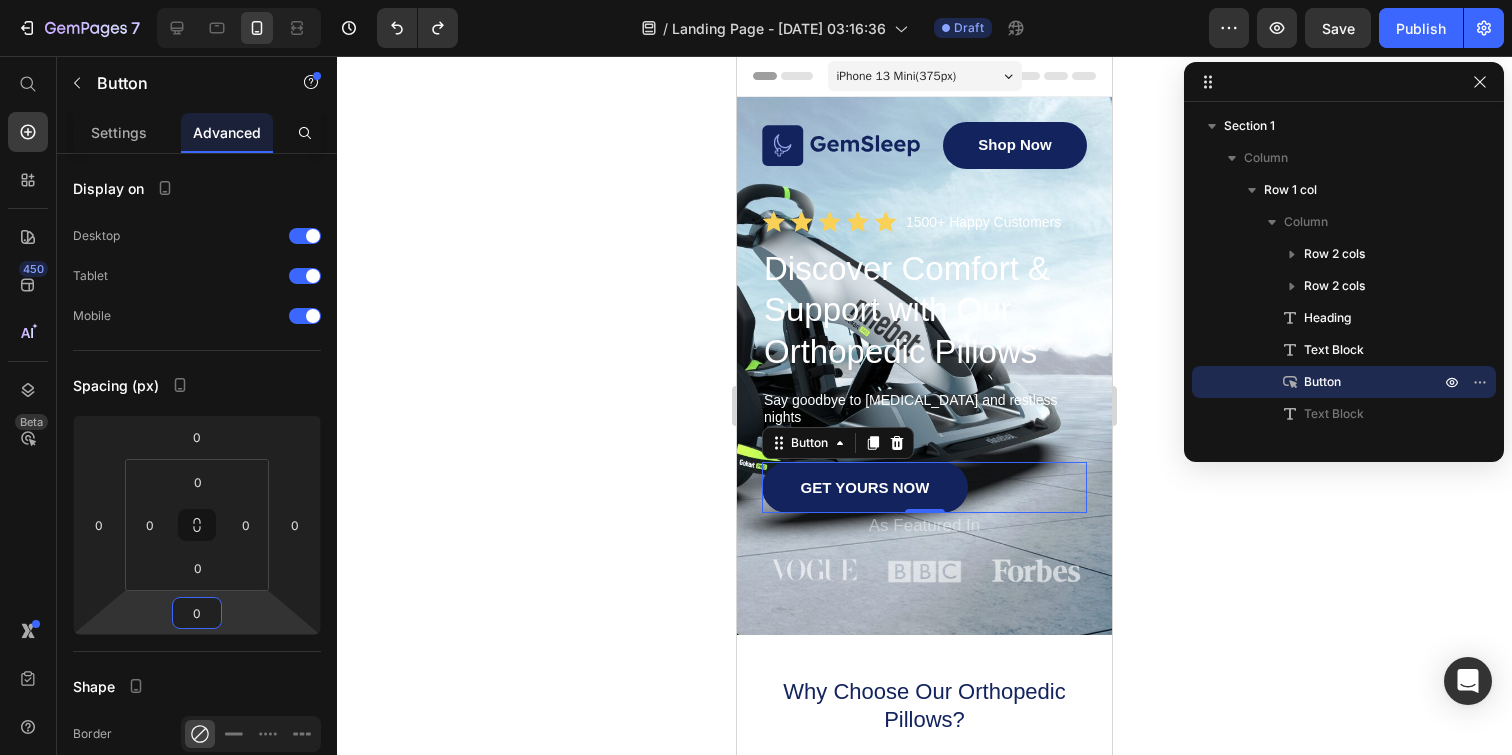 type on "0" 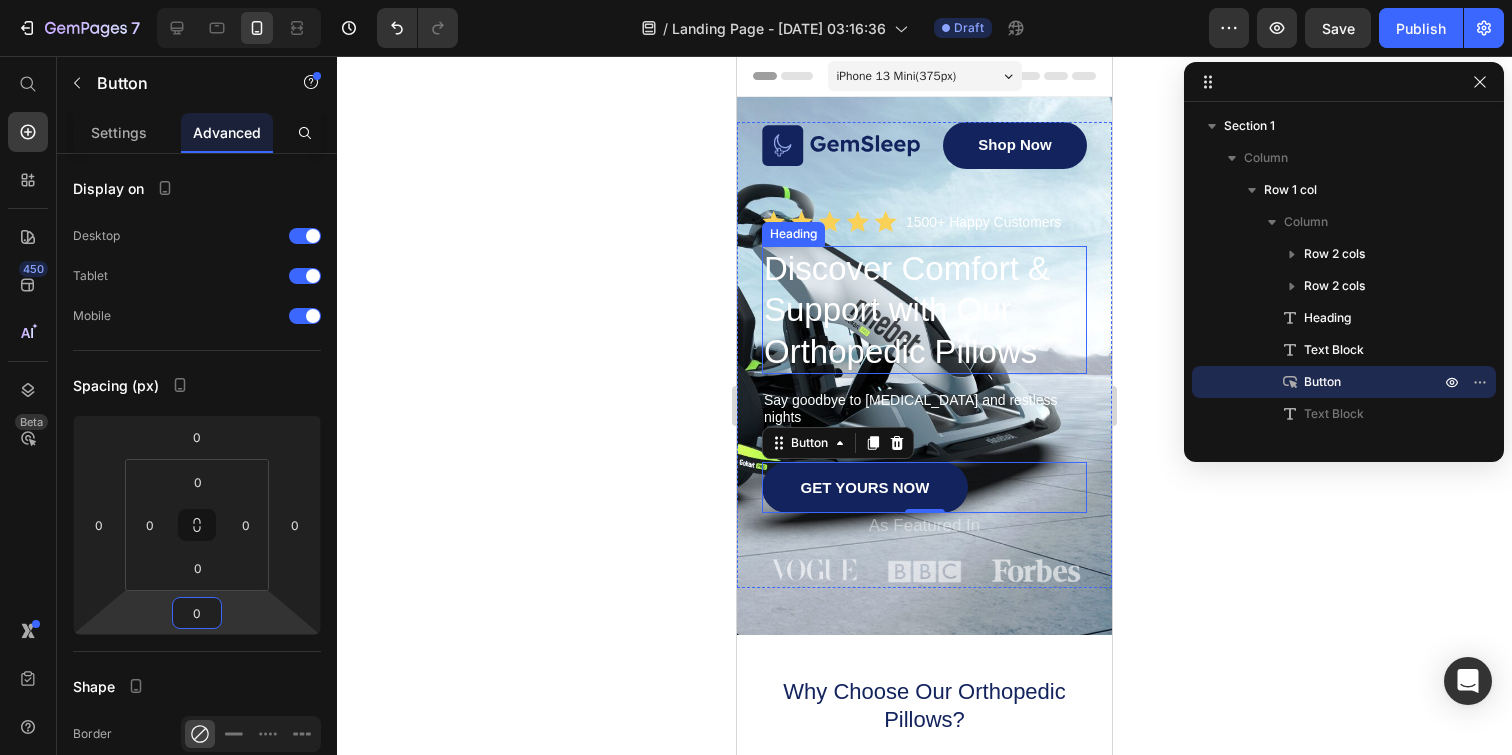 click on "Discover Comfort & Support with Our Orthopedic Pillows" at bounding box center (924, 310) 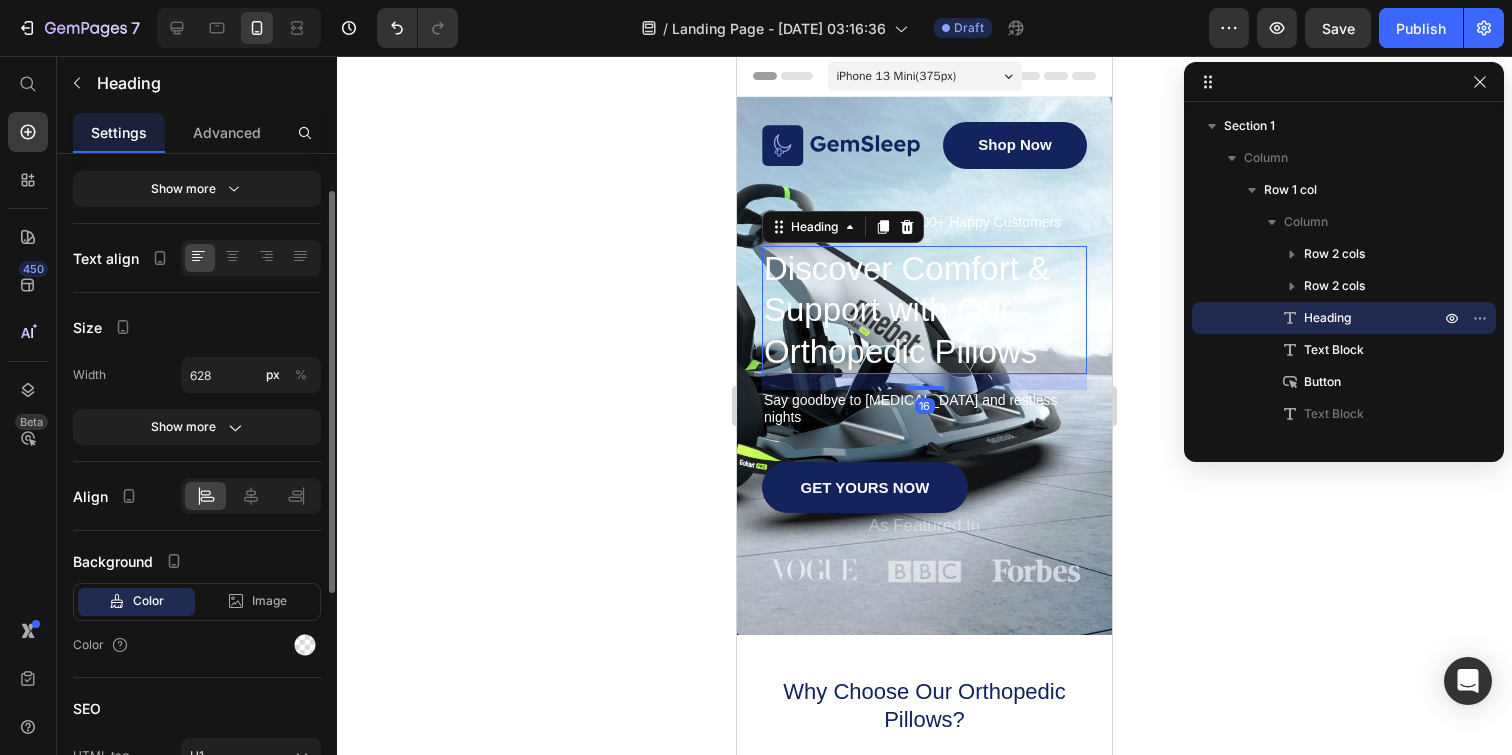 scroll, scrollTop: 419, scrollLeft: 0, axis: vertical 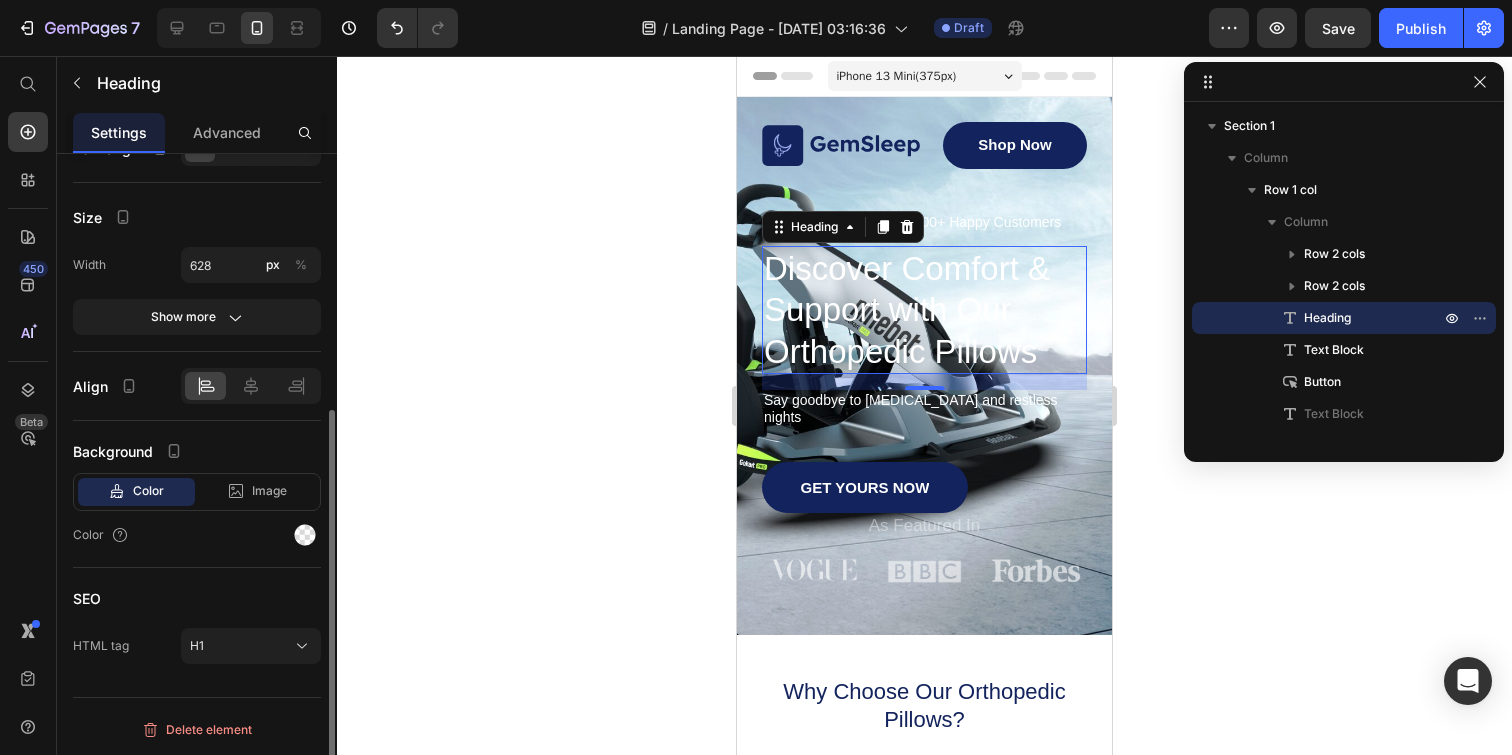 click on "Discover Comfort & Support with Our Orthopedic Pillows" at bounding box center [924, 310] 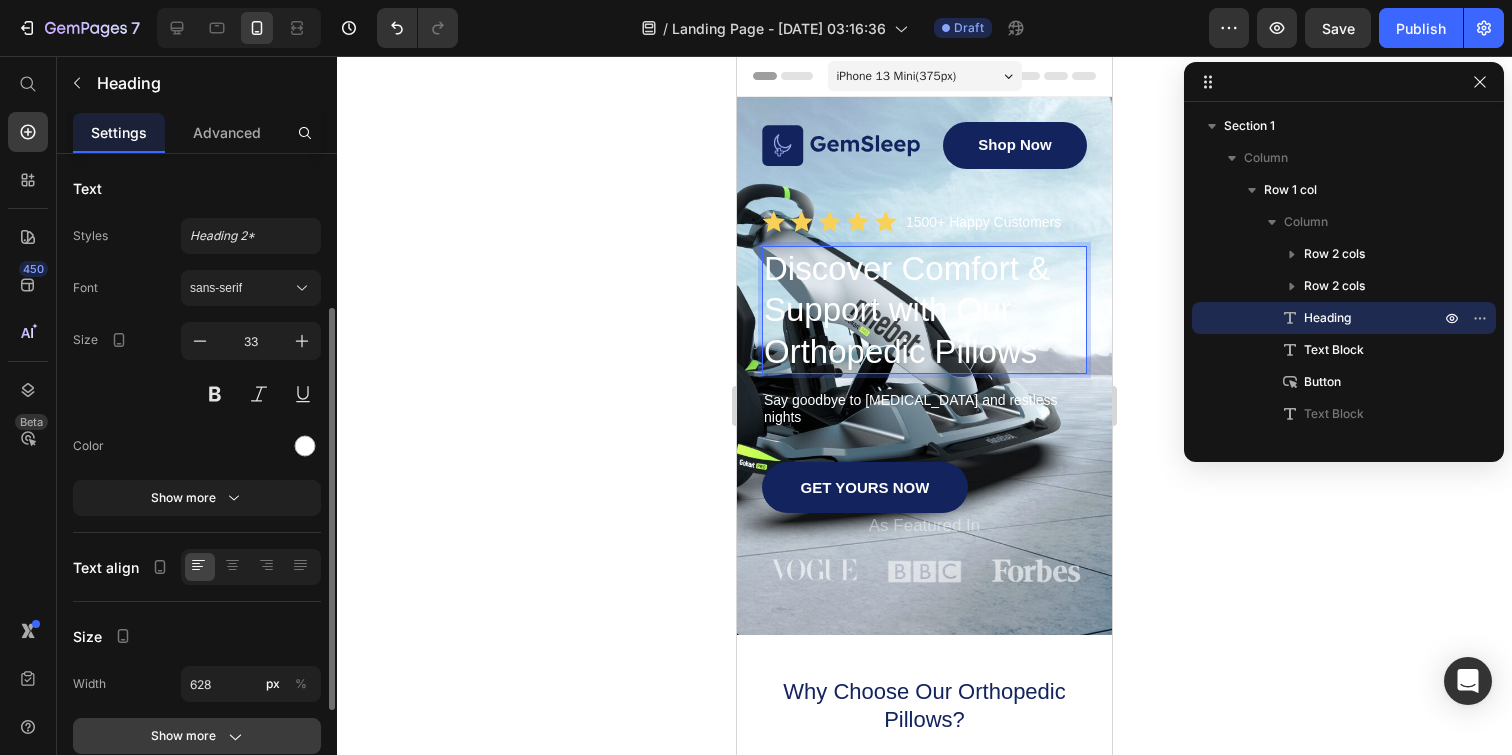 scroll, scrollTop: 419, scrollLeft: 0, axis: vertical 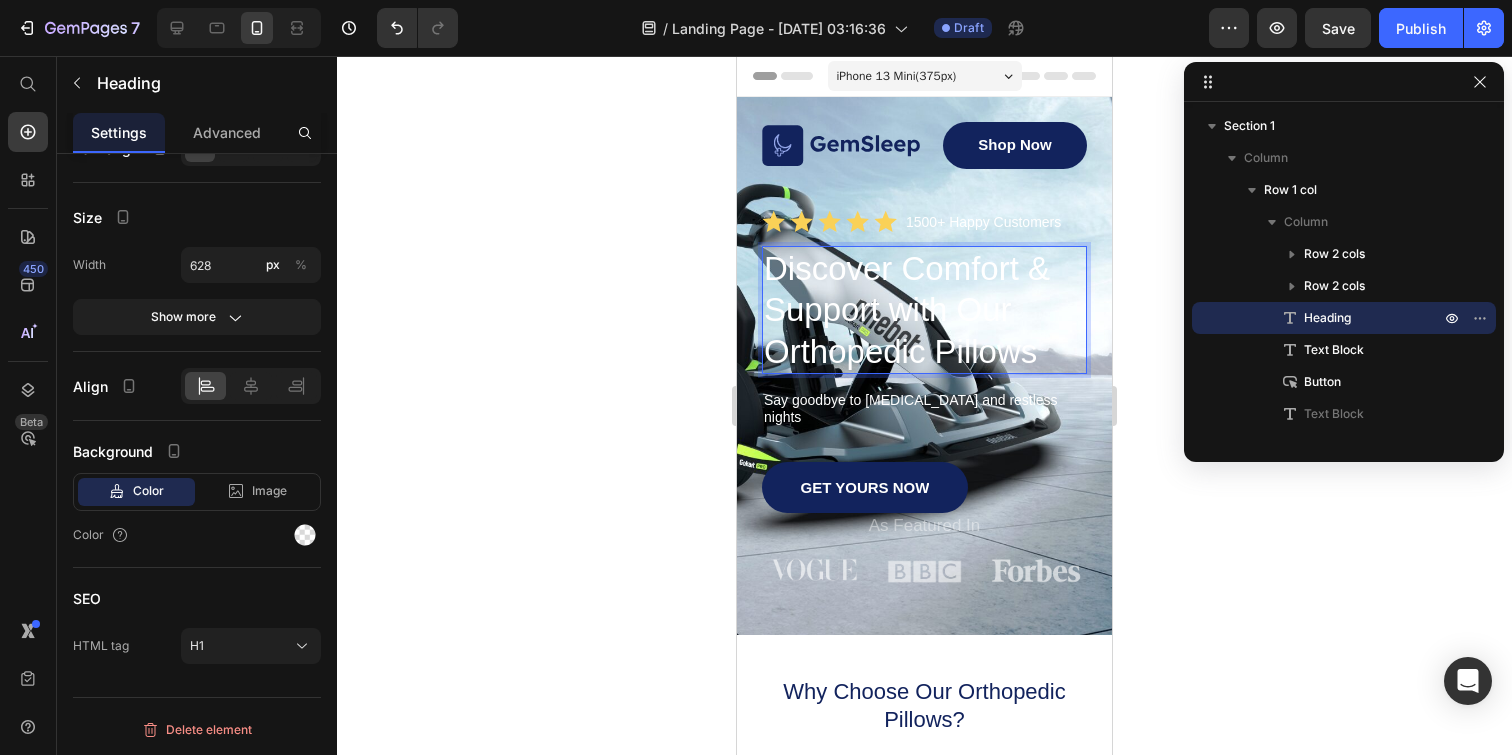 click on "Discover Comfort & Support with Our Orthopedic Pillows" at bounding box center (924, 310) 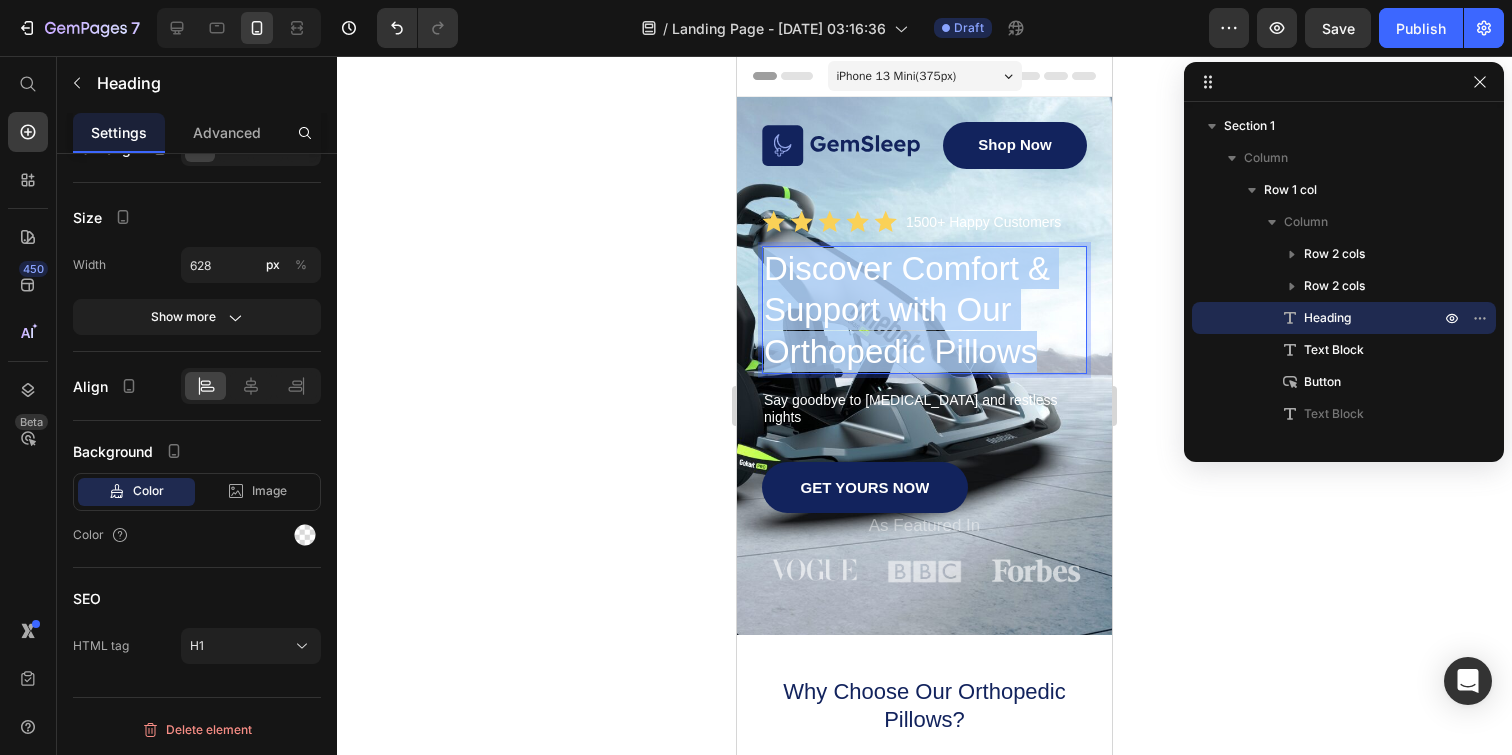 drag, startPoint x: 1038, startPoint y: 344, endPoint x: 770, endPoint y: 268, distance: 278.56778 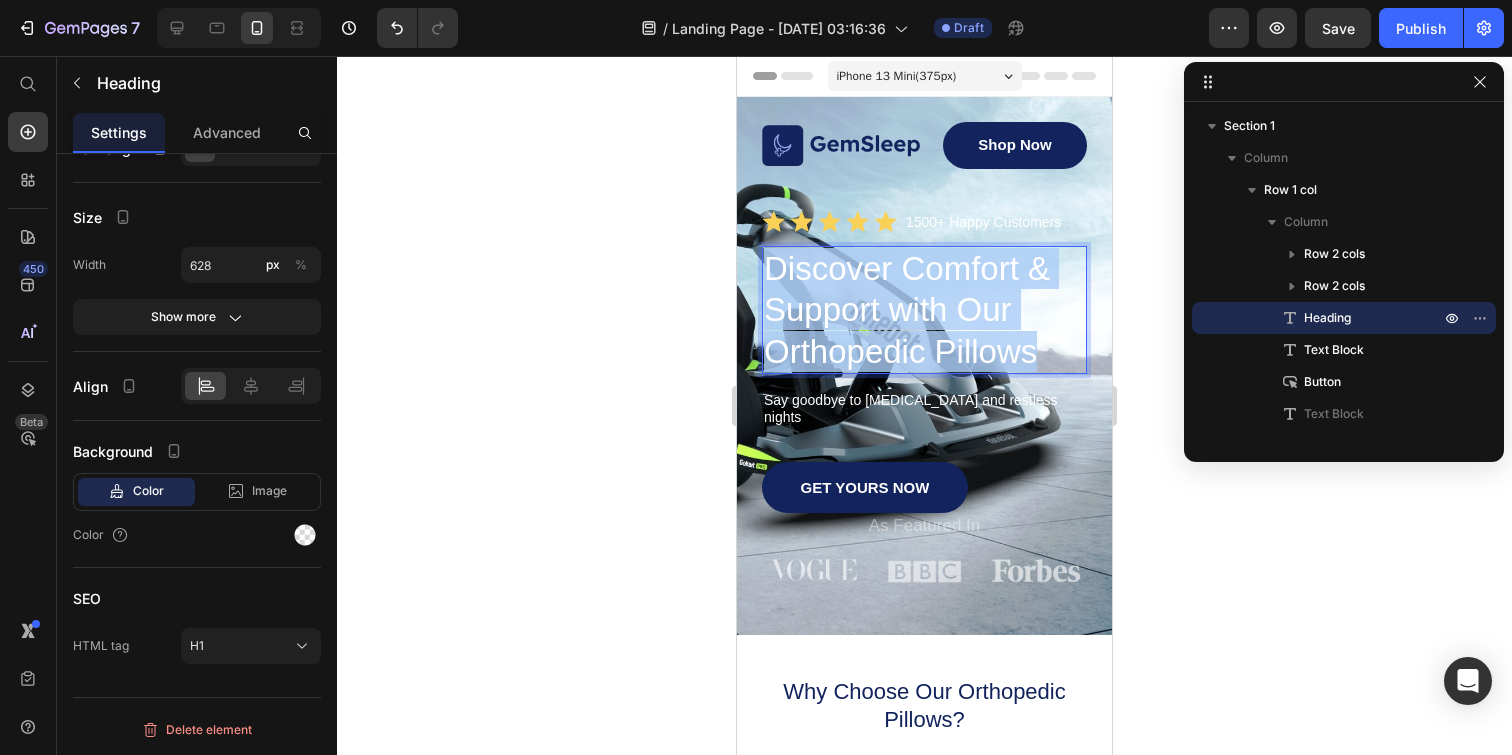 click on "Discover Comfort & Support with Our Orthopedic Pillows" at bounding box center (924, 310) 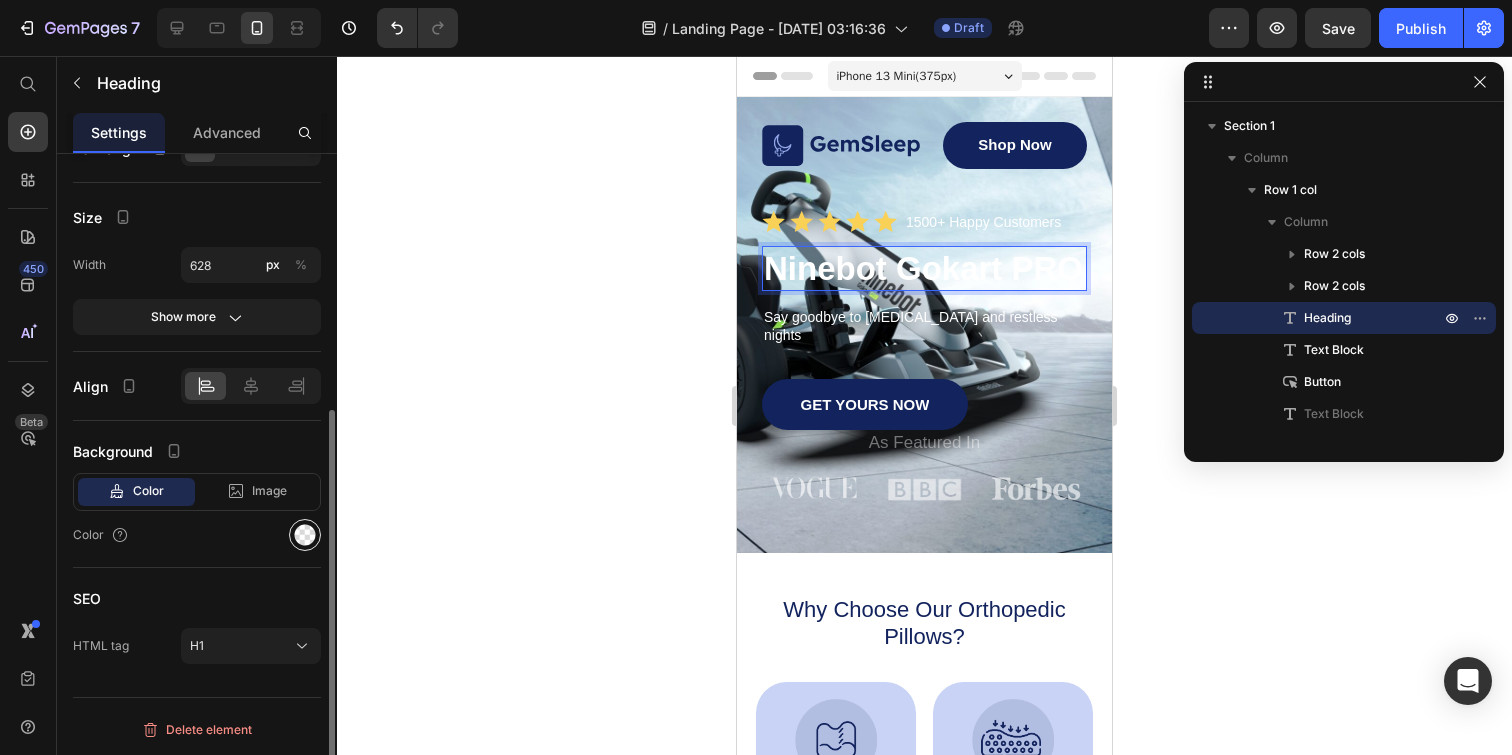 click at bounding box center (305, 535) 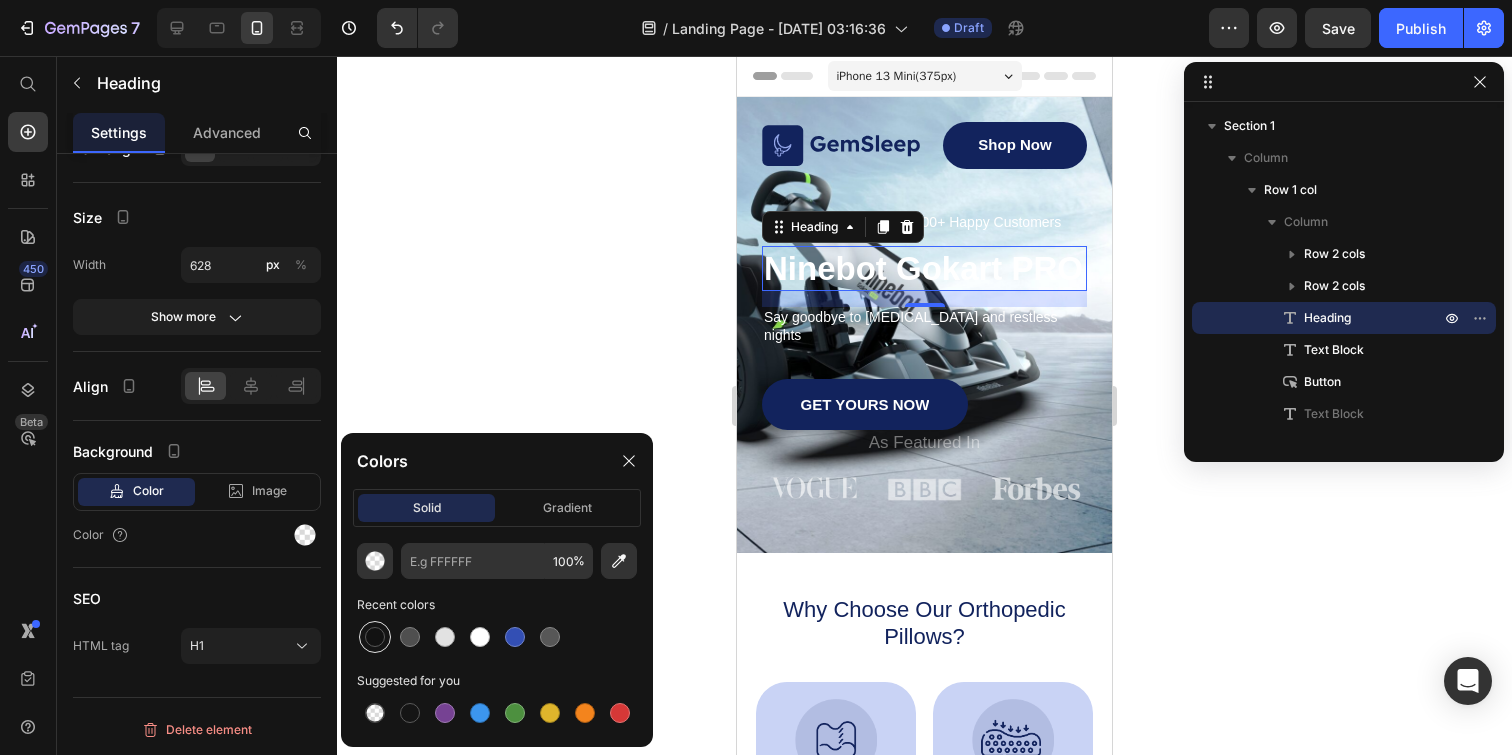click at bounding box center [375, 637] 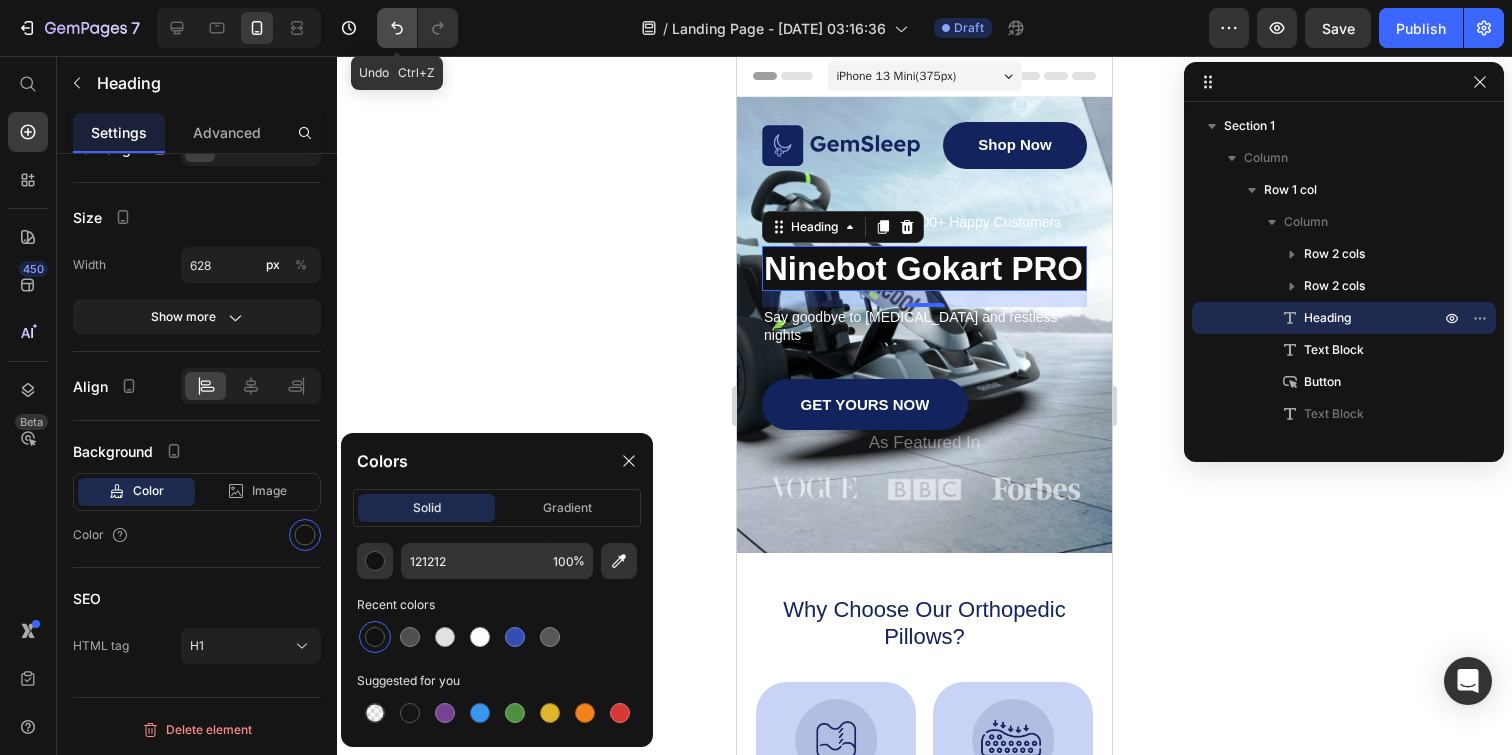 click 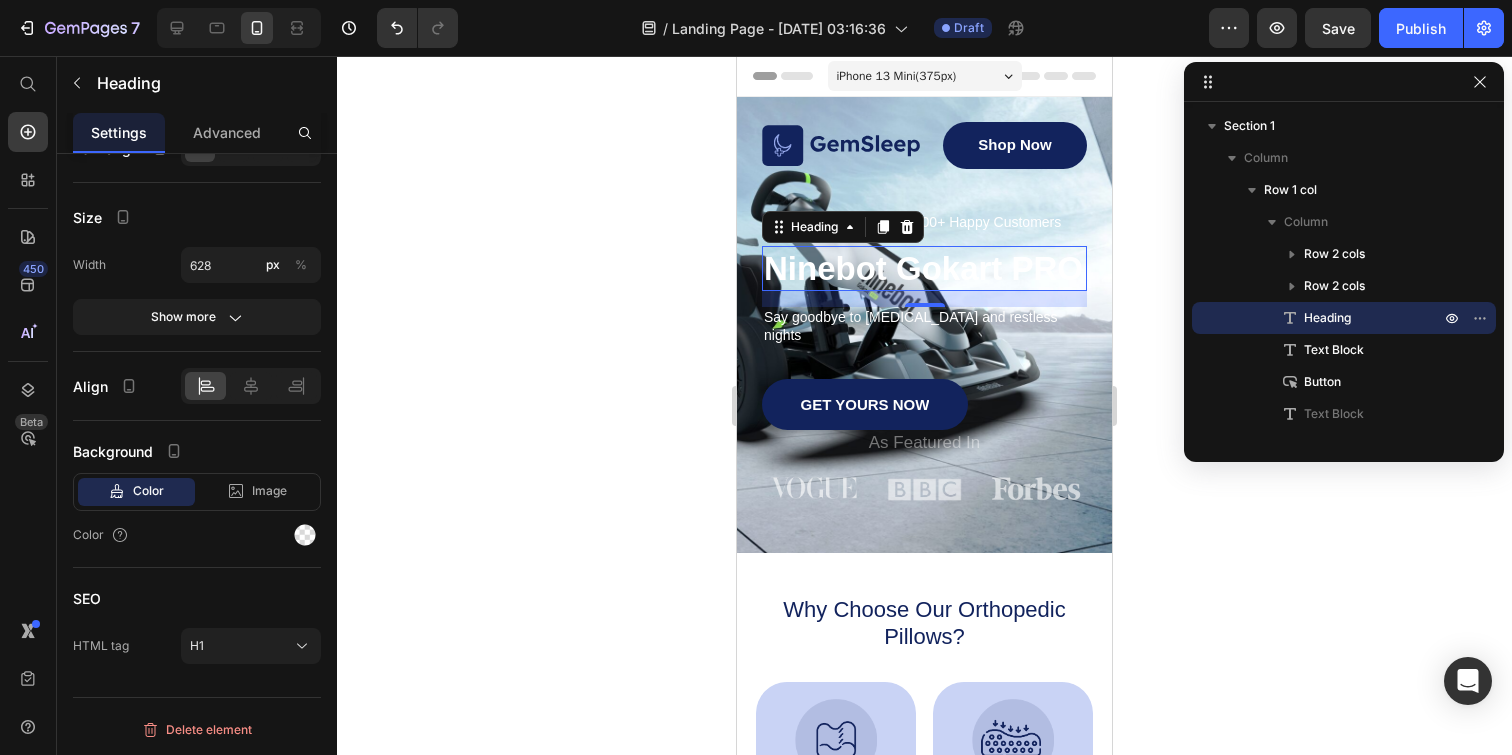 click on "Ninebot Gokart PRO" at bounding box center [923, 268] 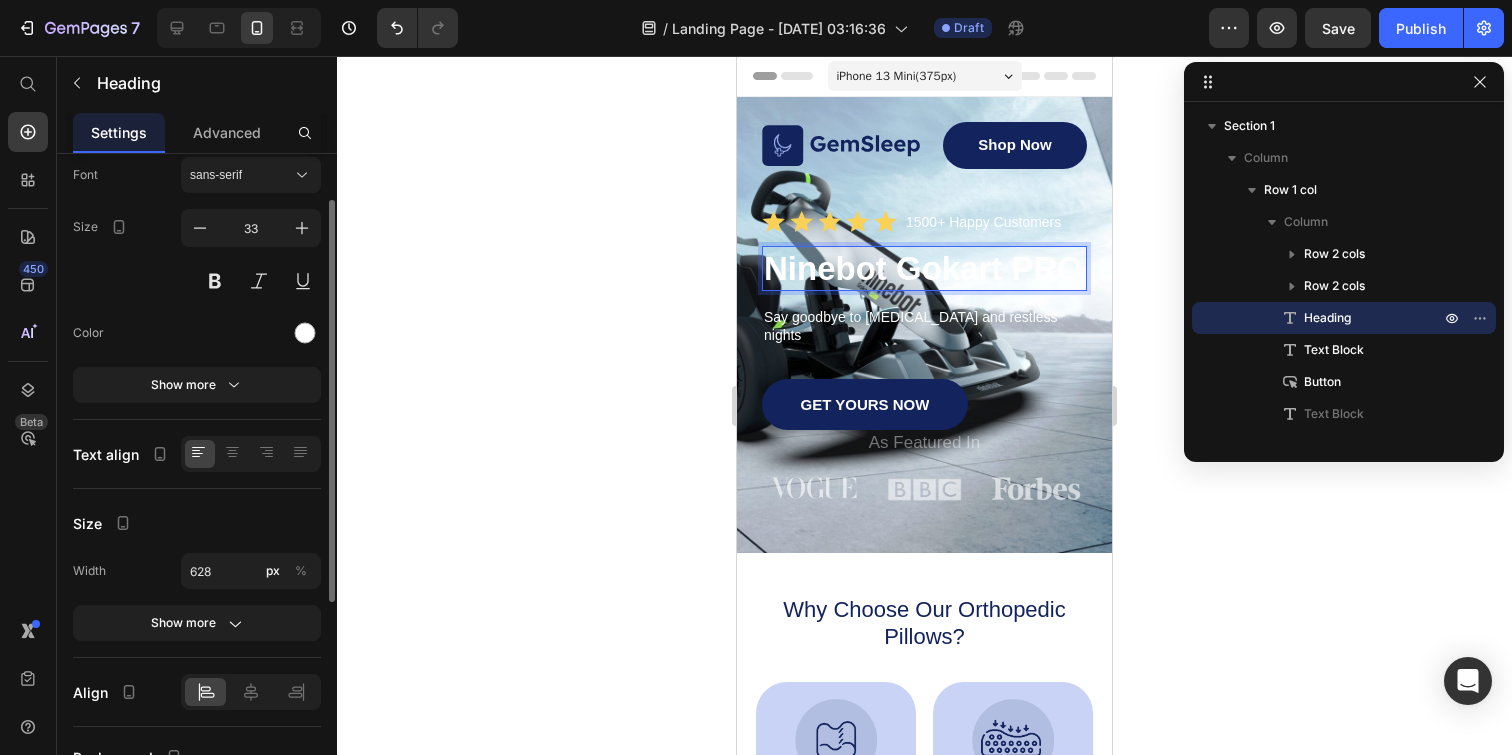 scroll, scrollTop: 49, scrollLeft: 0, axis: vertical 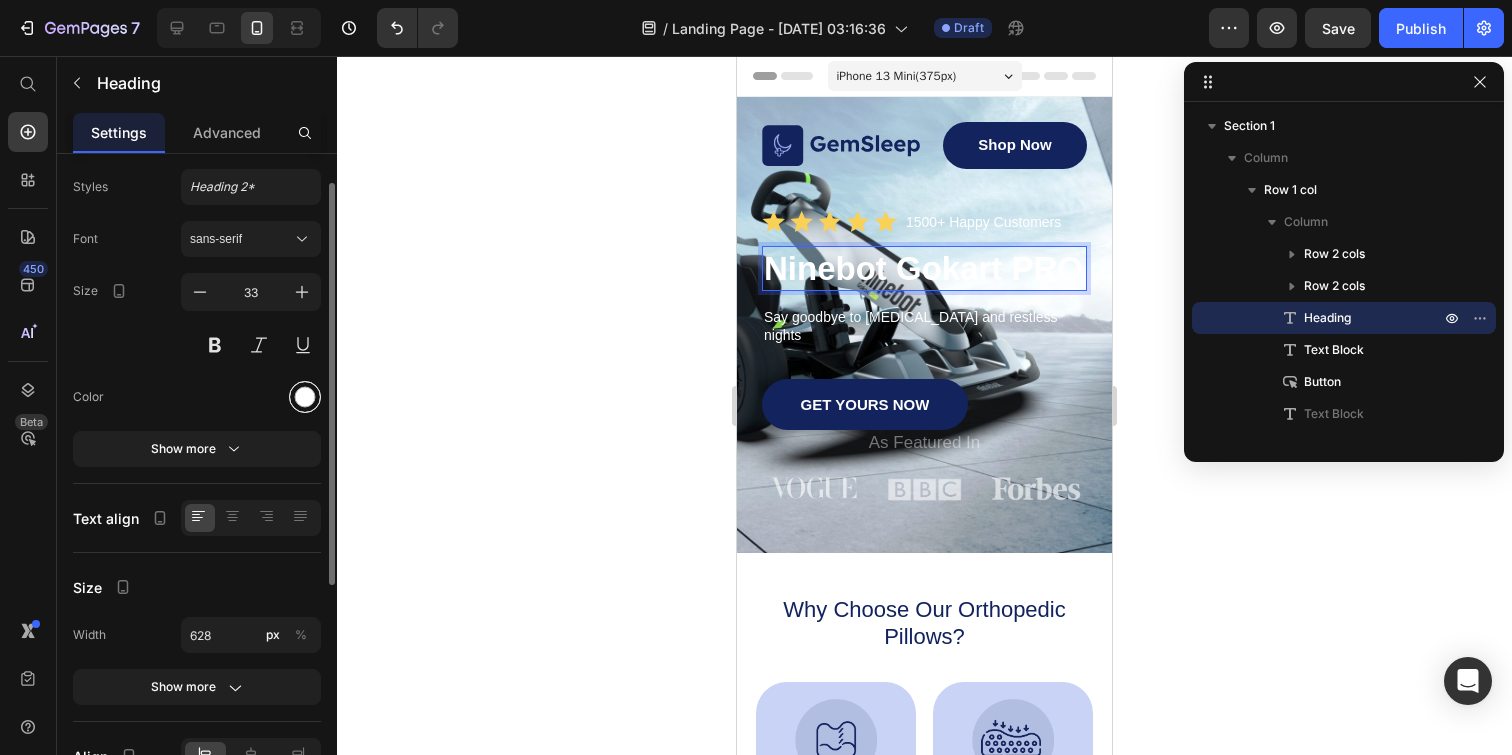 click at bounding box center (305, 397) 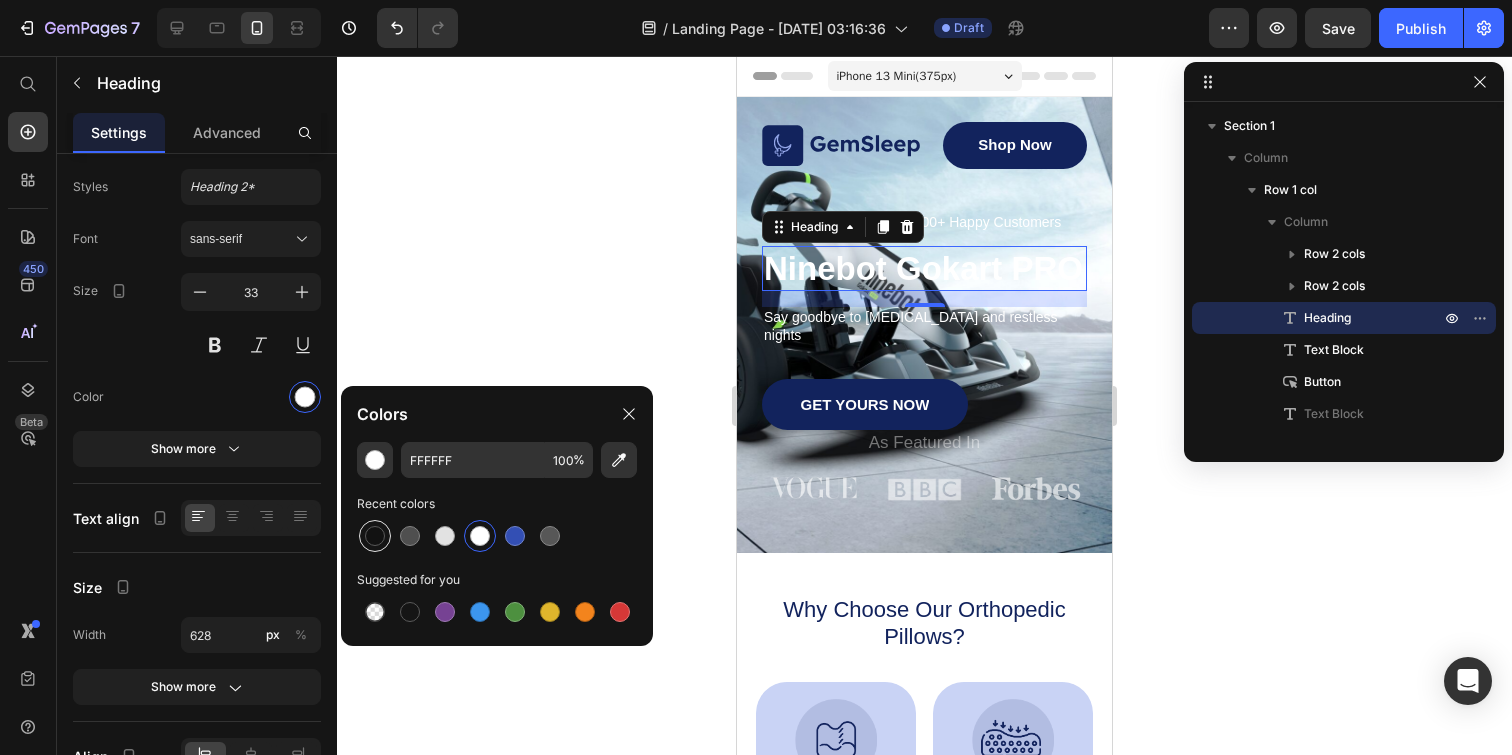 click at bounding box center (375, 536) 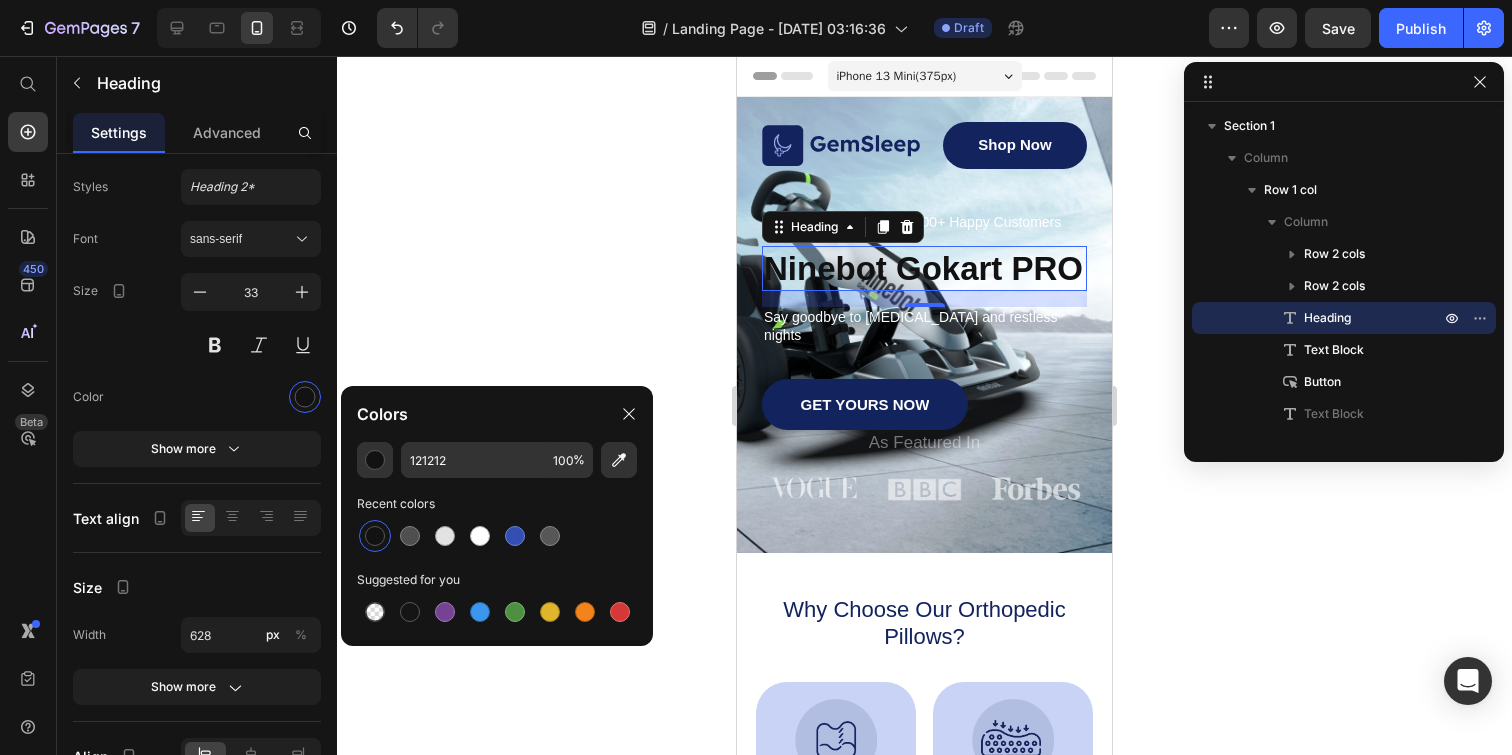 click 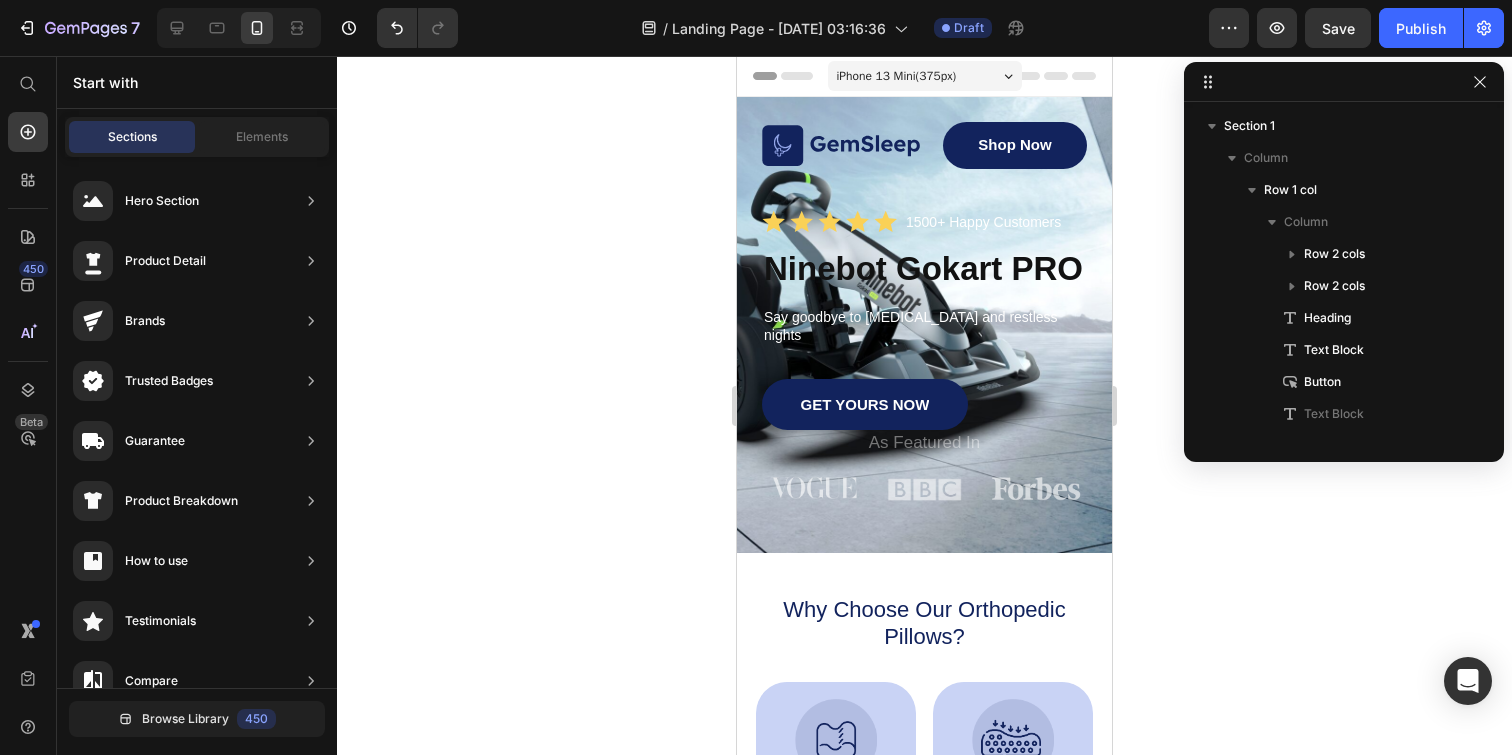 click 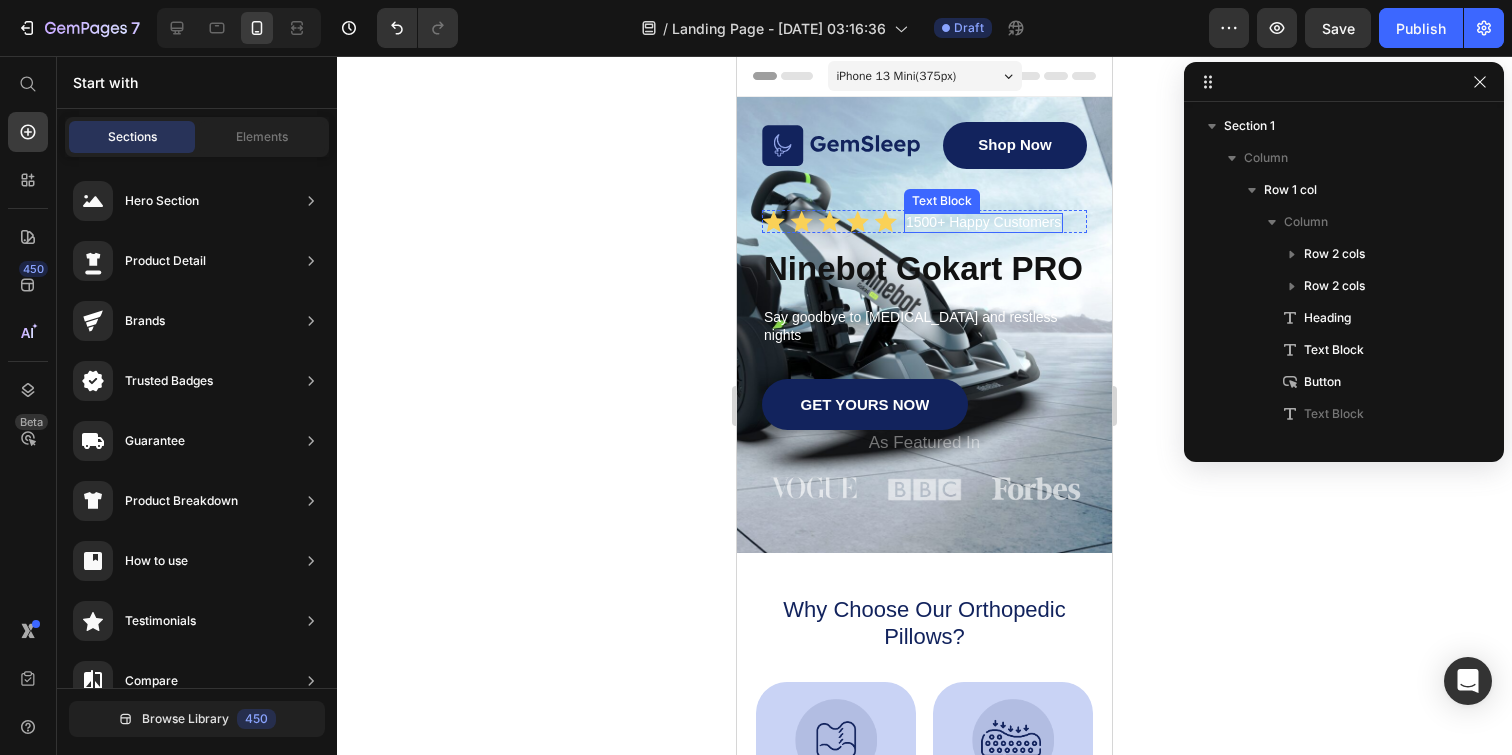 click on "1500+ Happy Customers" at bounding box center [983, 222] 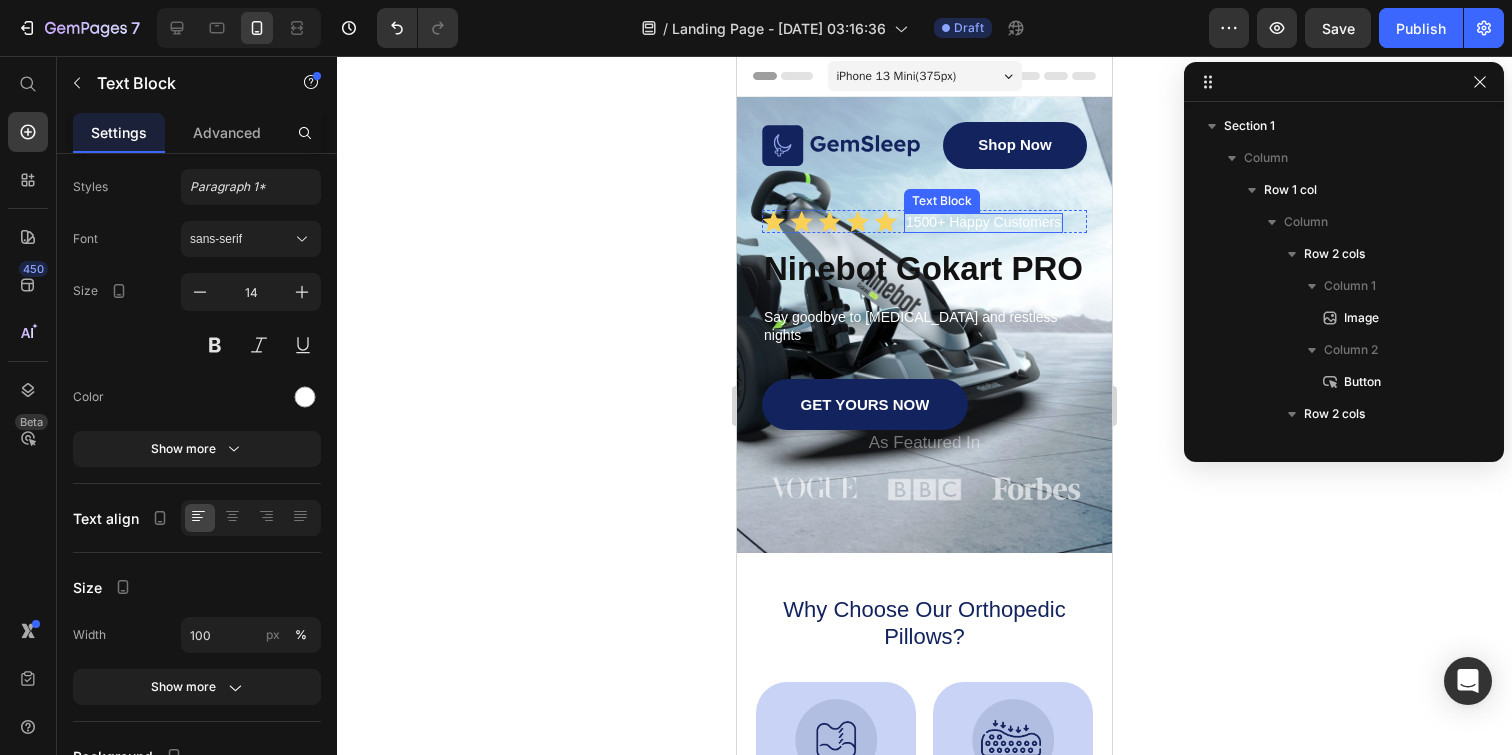 scroll, scrollTop: 0, scrollLeft: 0, axis: both 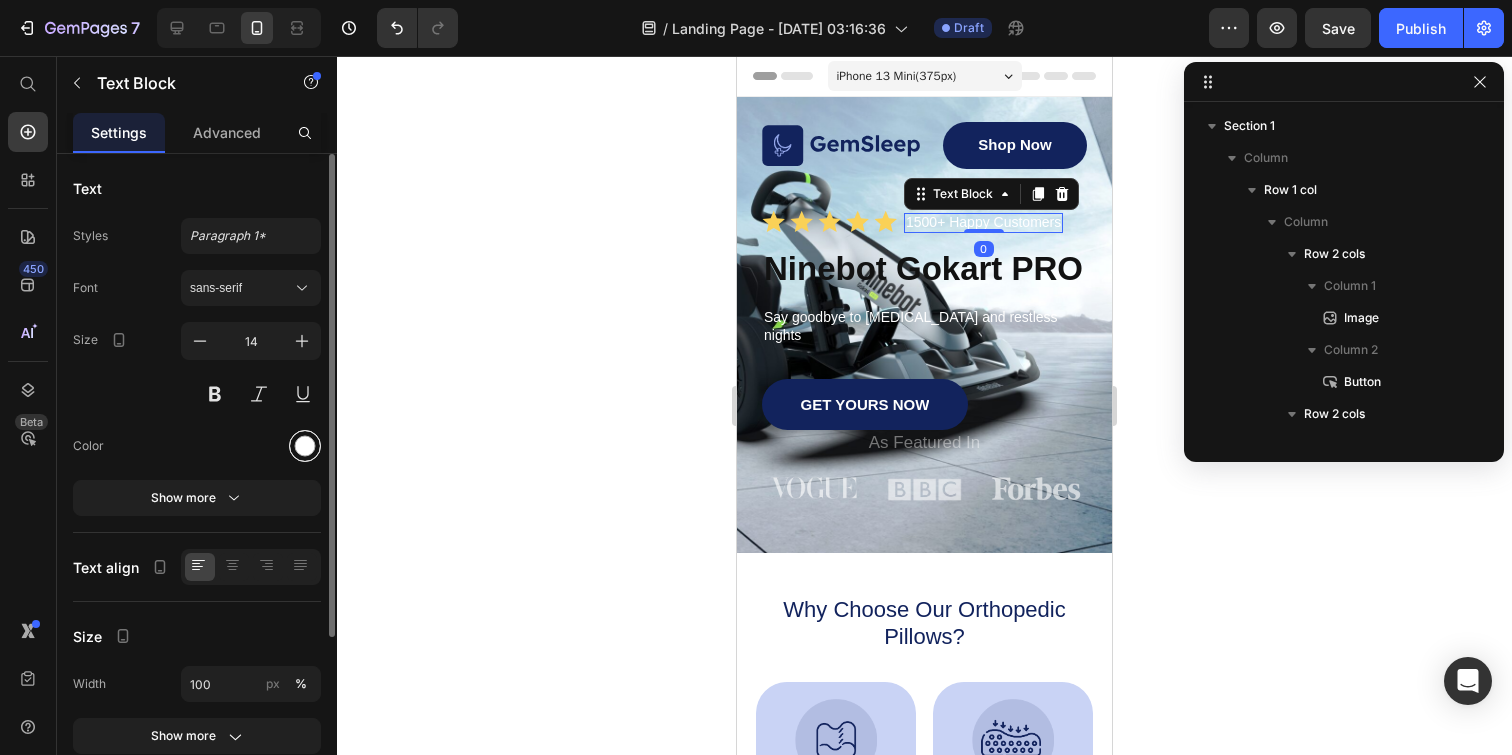 click at bounding box center [305, 446] 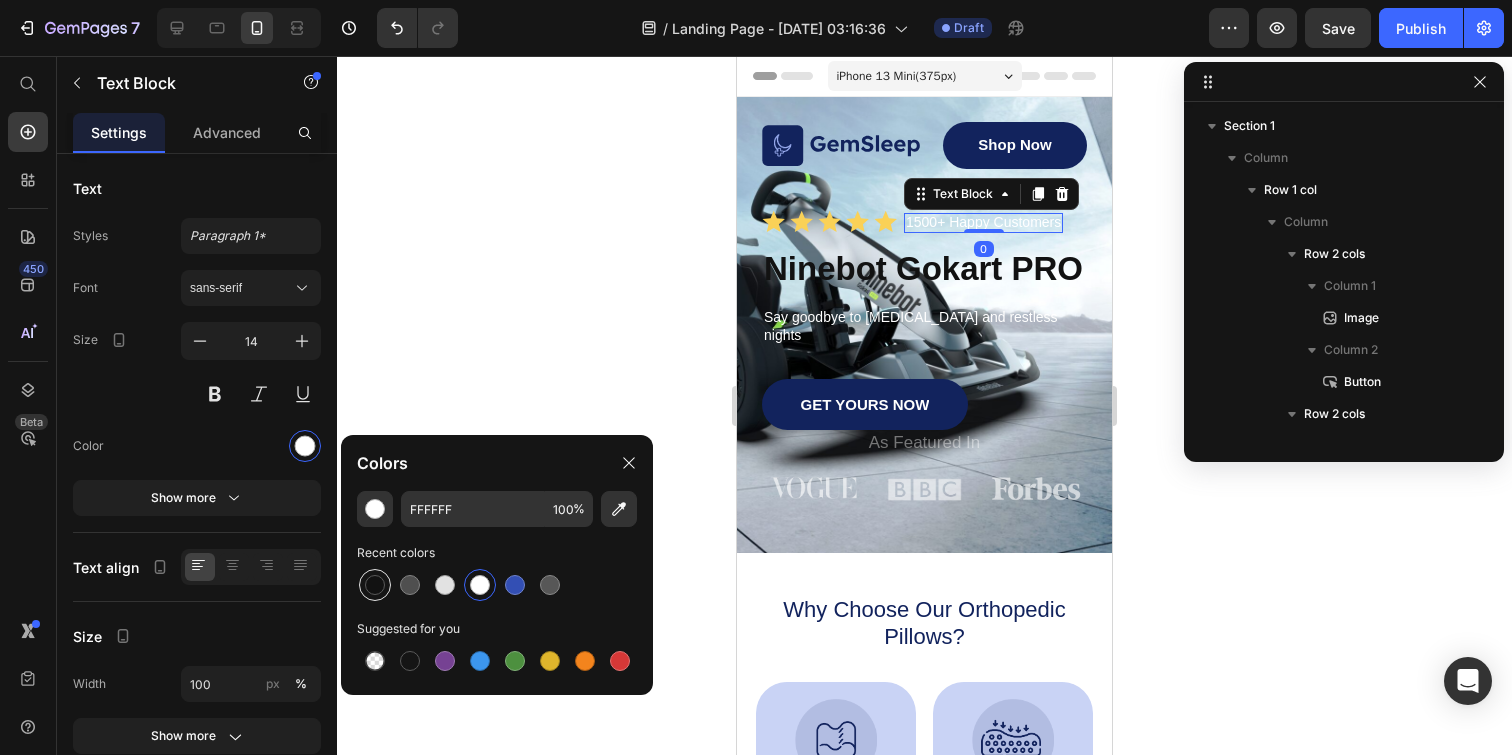 click at bounding box center [375, 585] 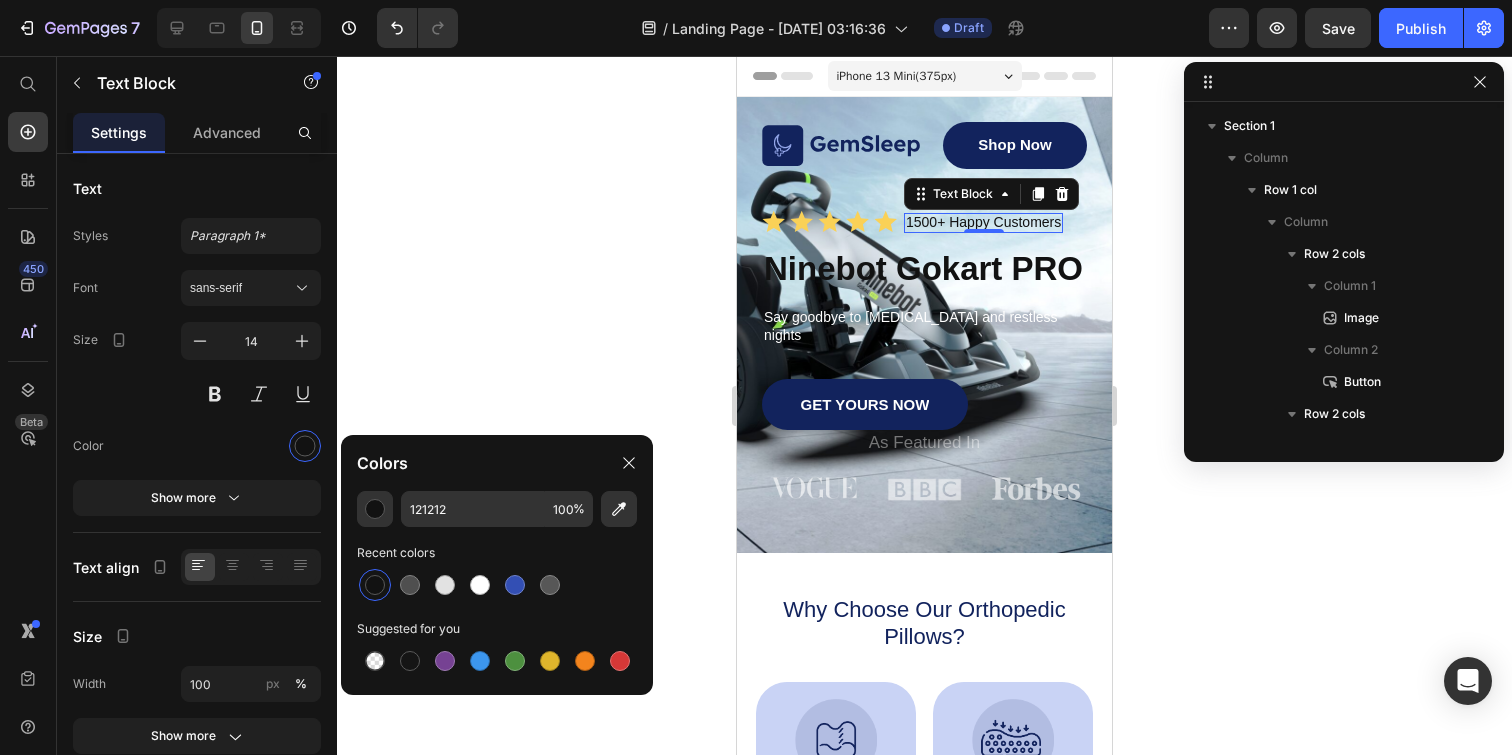 click 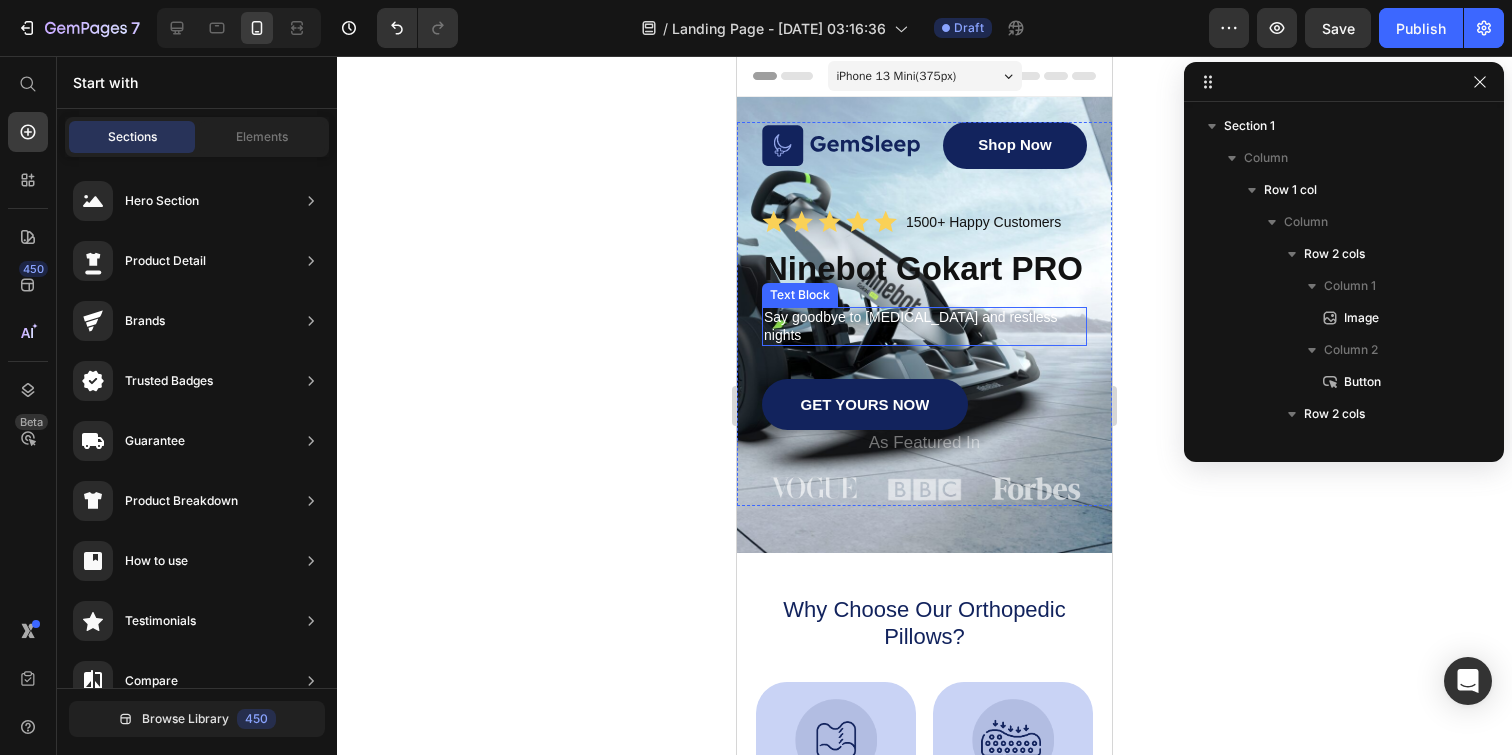 click on "Say goodbye to [MEDICAL_DATA] and restless nights" at bounding box center (924, 326) 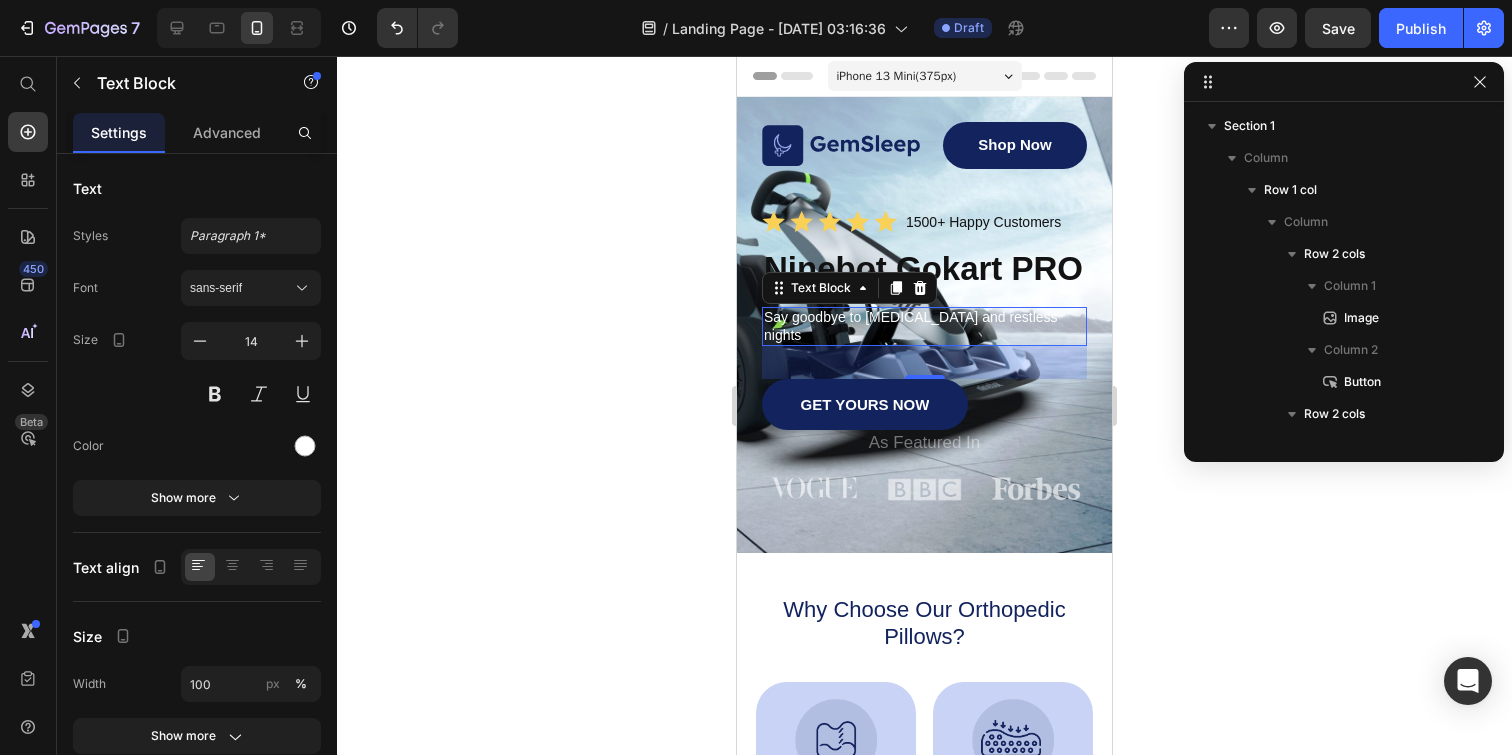 click on "Say goodbye to [MEDICAL_DATA] and restless nights" at bounding box center [924, 326] 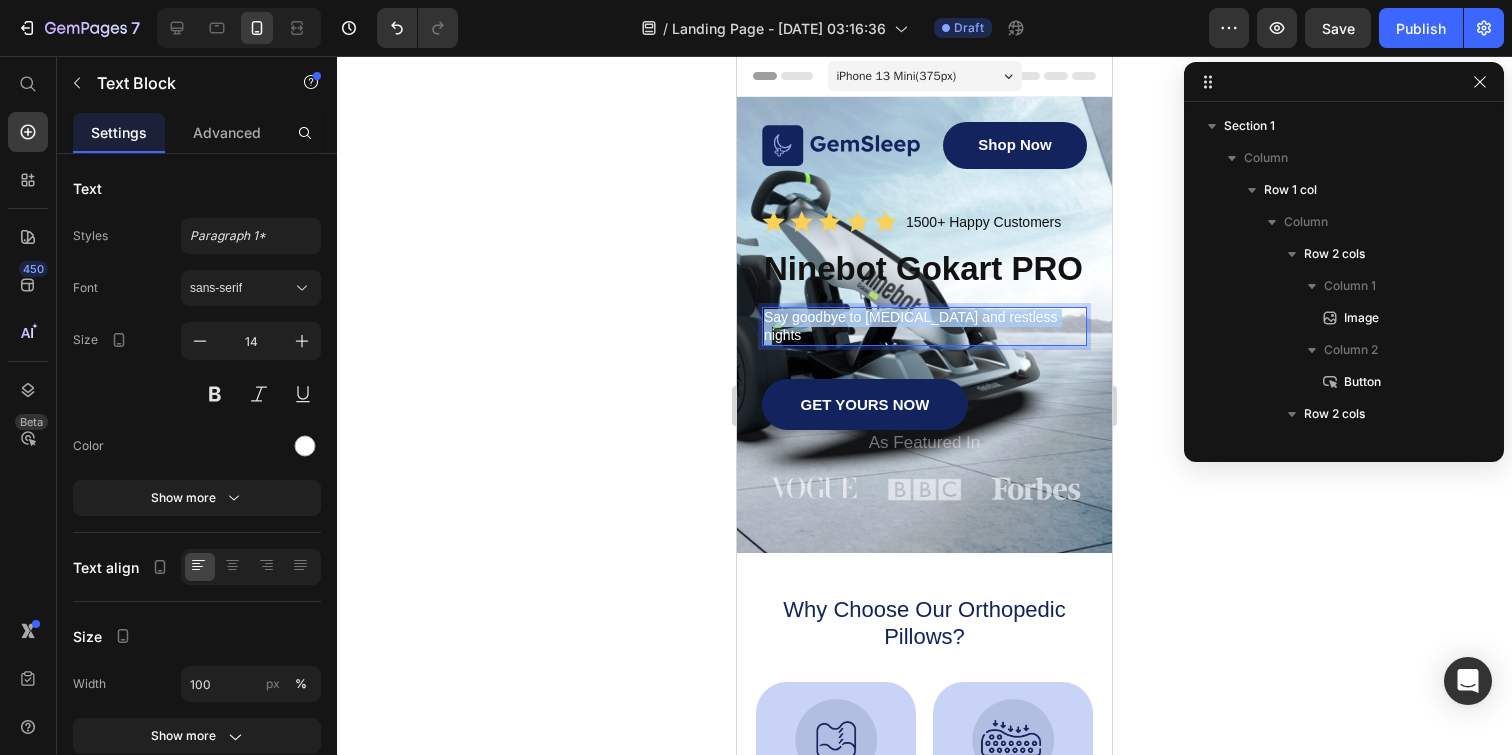 click on "Say goodbye to [MEDICAL_DATA] and restless nights" at bounding box center [924, 326] 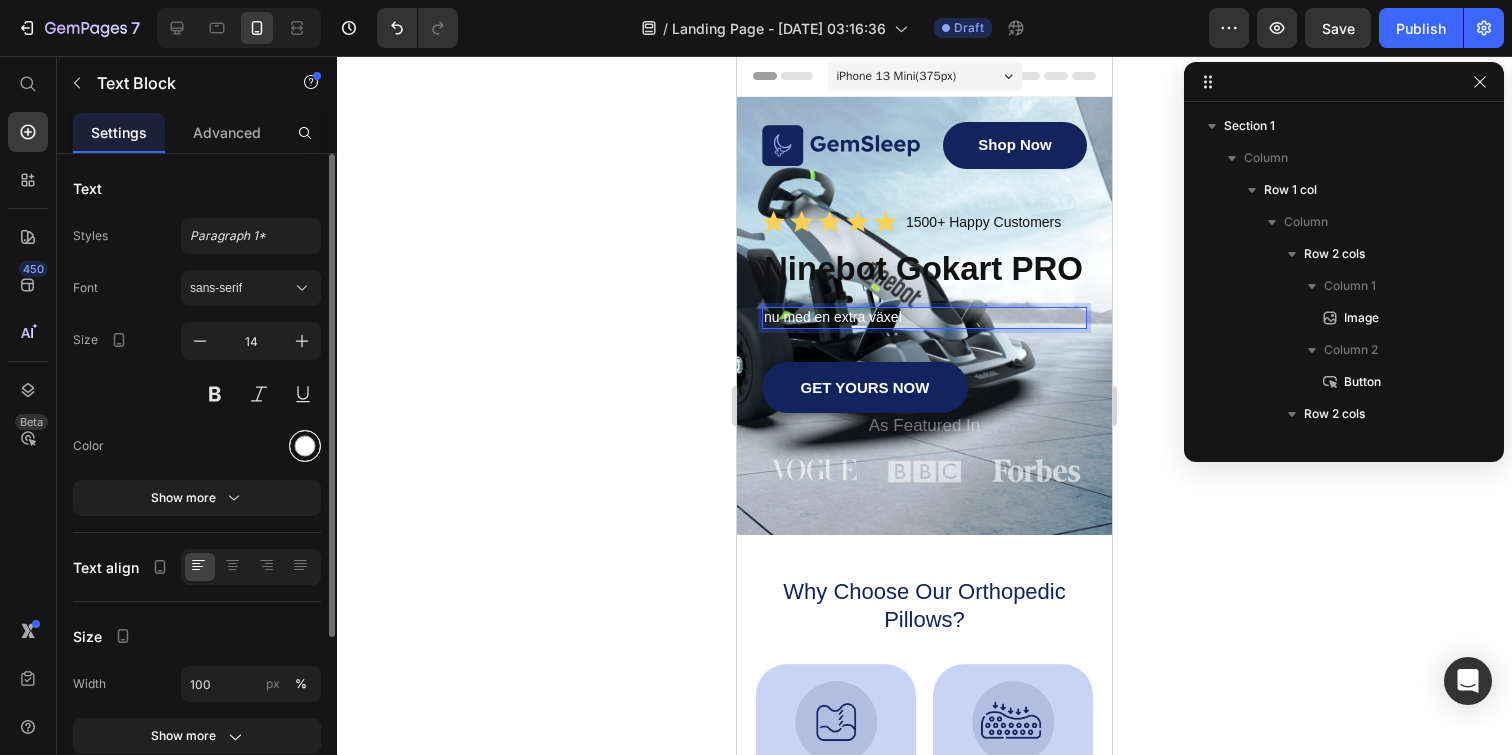click at bounding box center [305, 446] 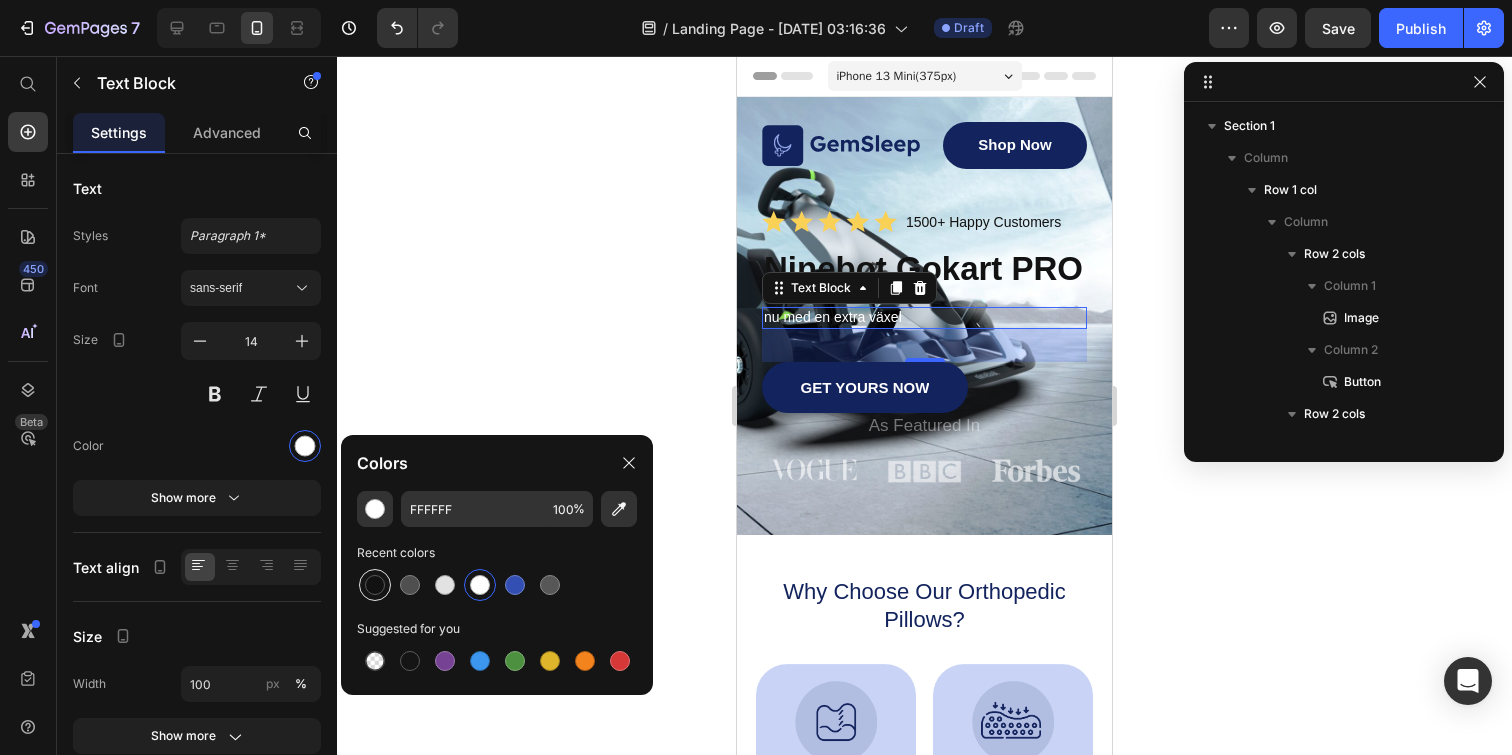 click at bounding box center (375, 585) 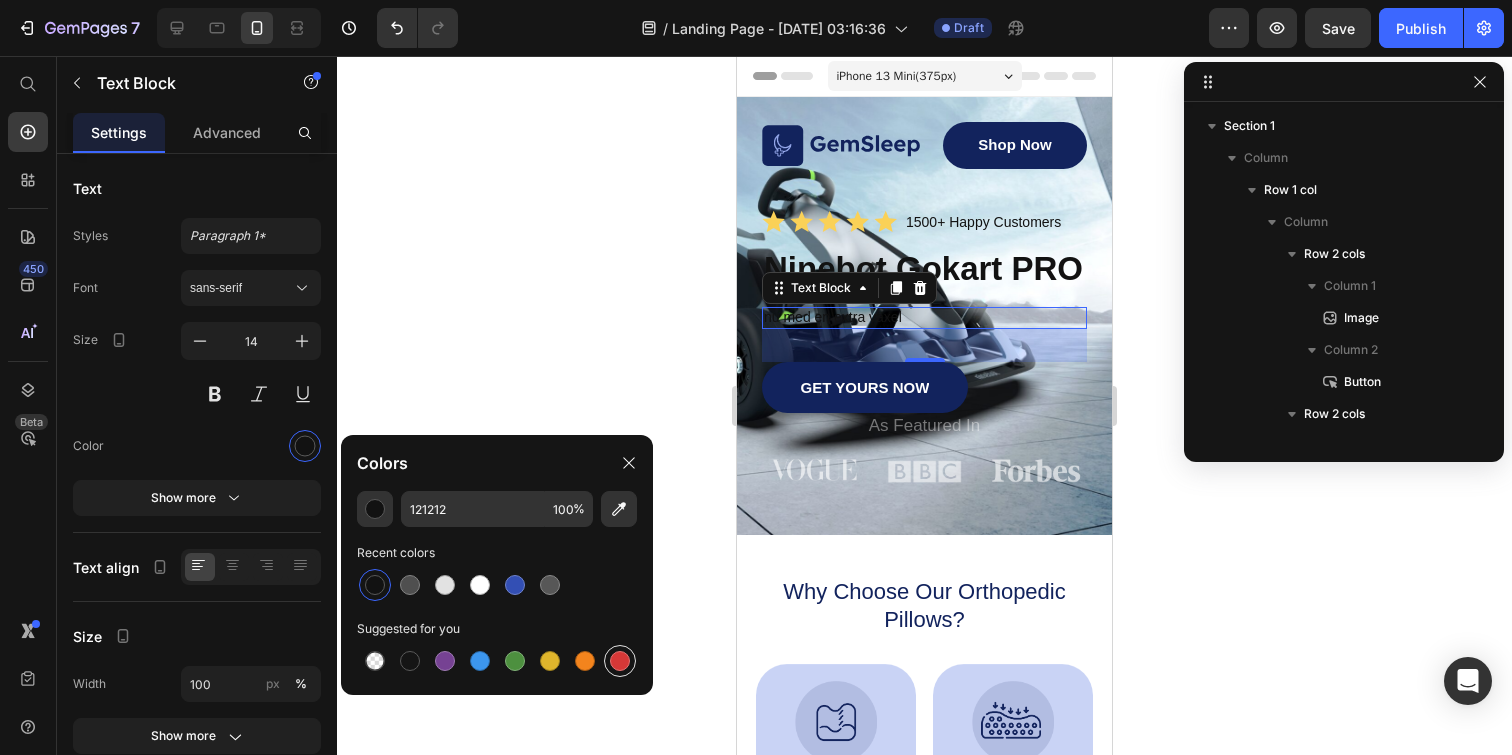 click at bounding box center [620, 661] 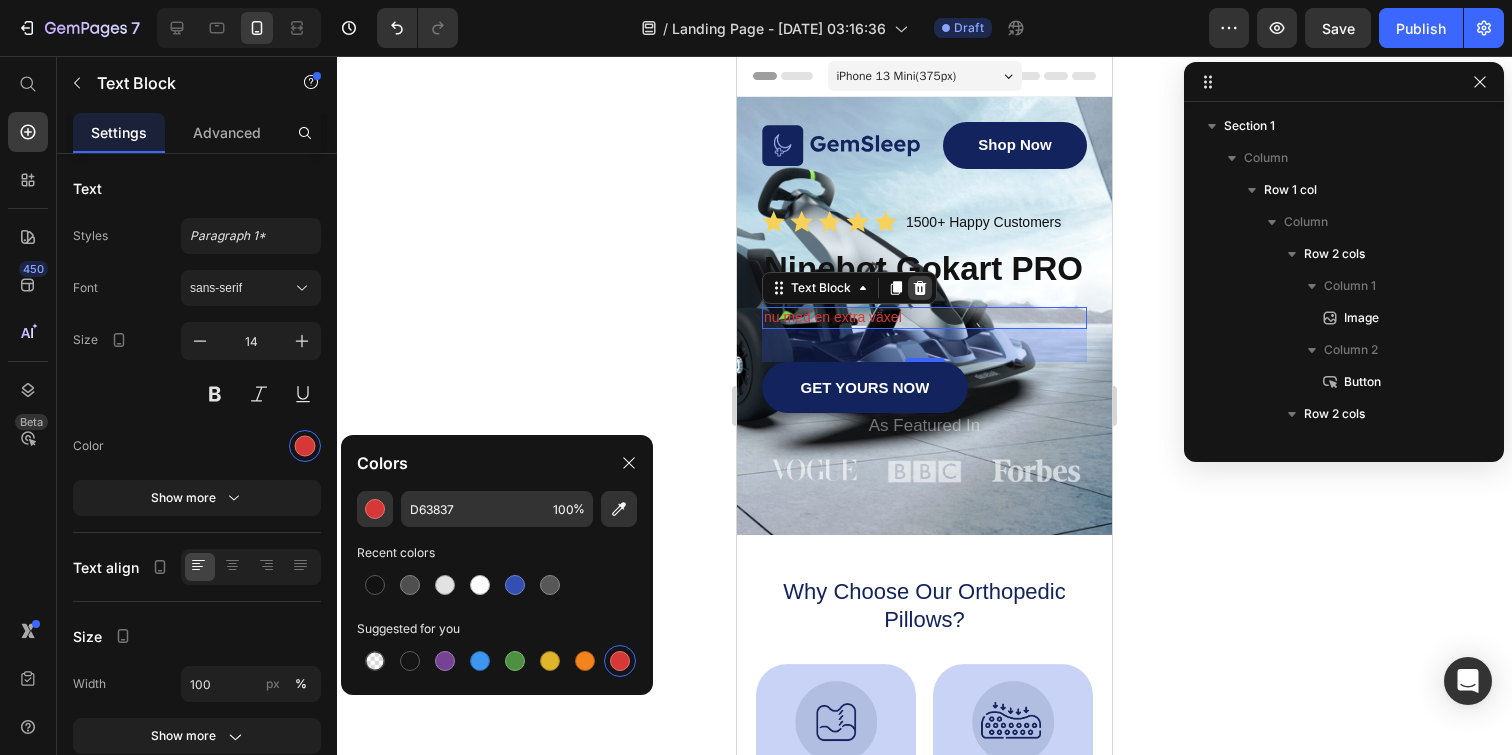 click 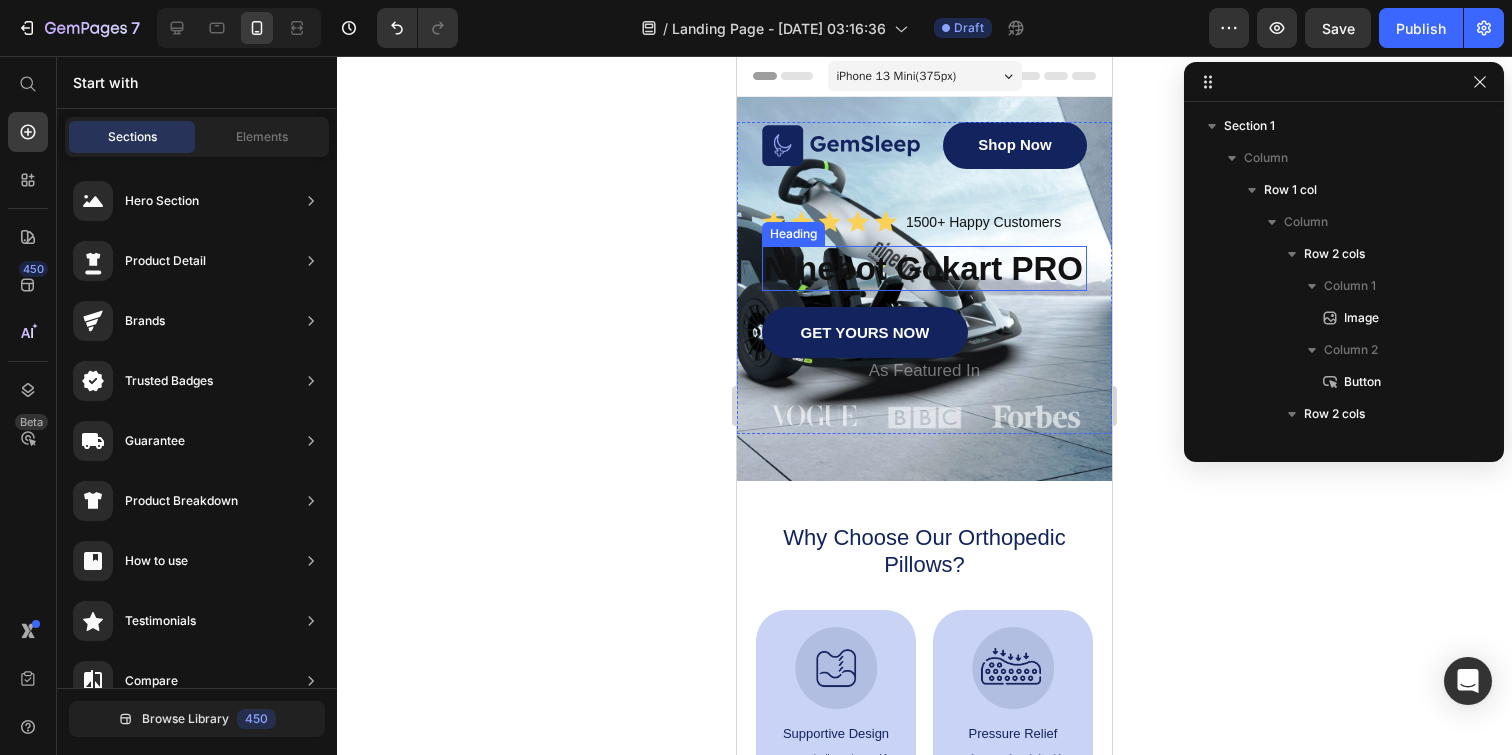 click on "Ninebot Gokart PRO" at bounding box center [923, 268] 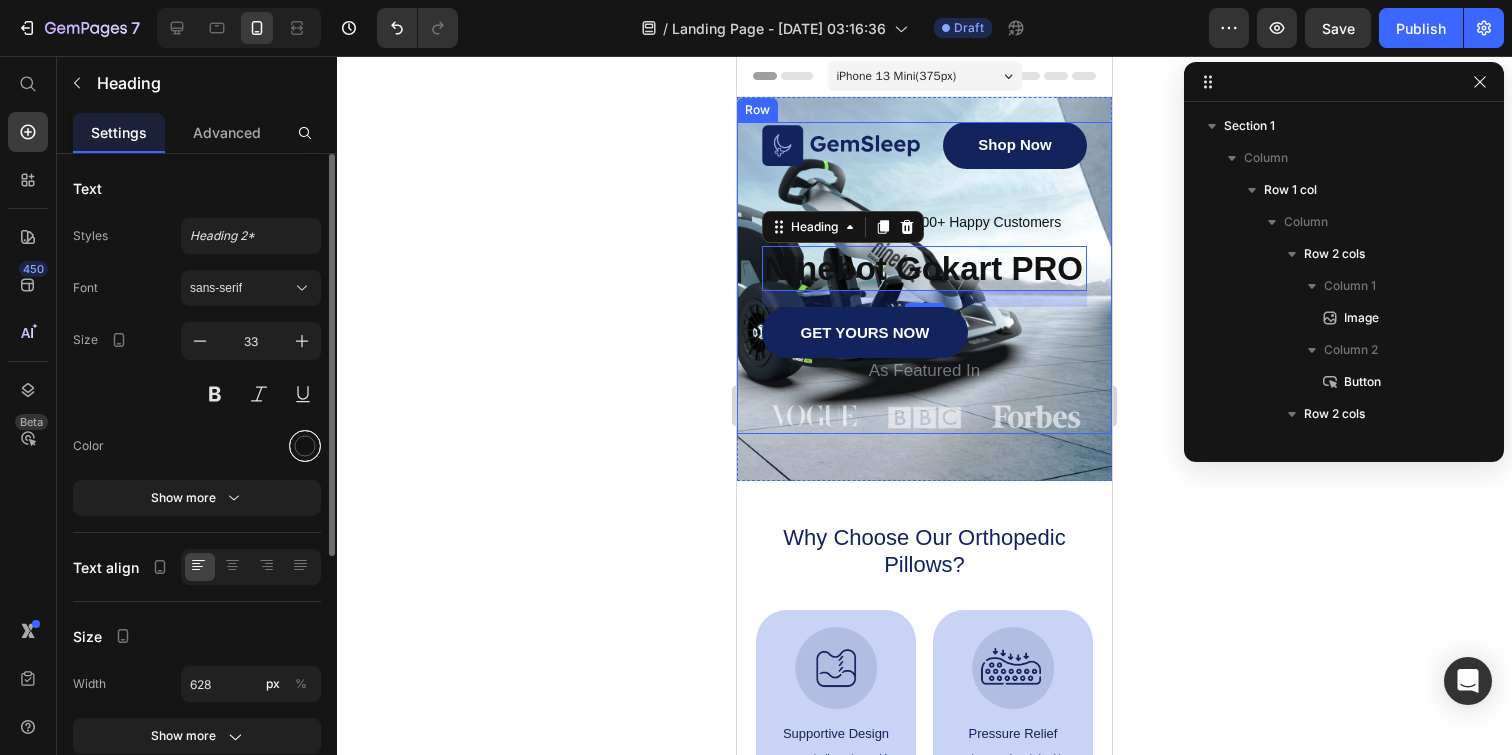 click at bounding box center [305, 446] 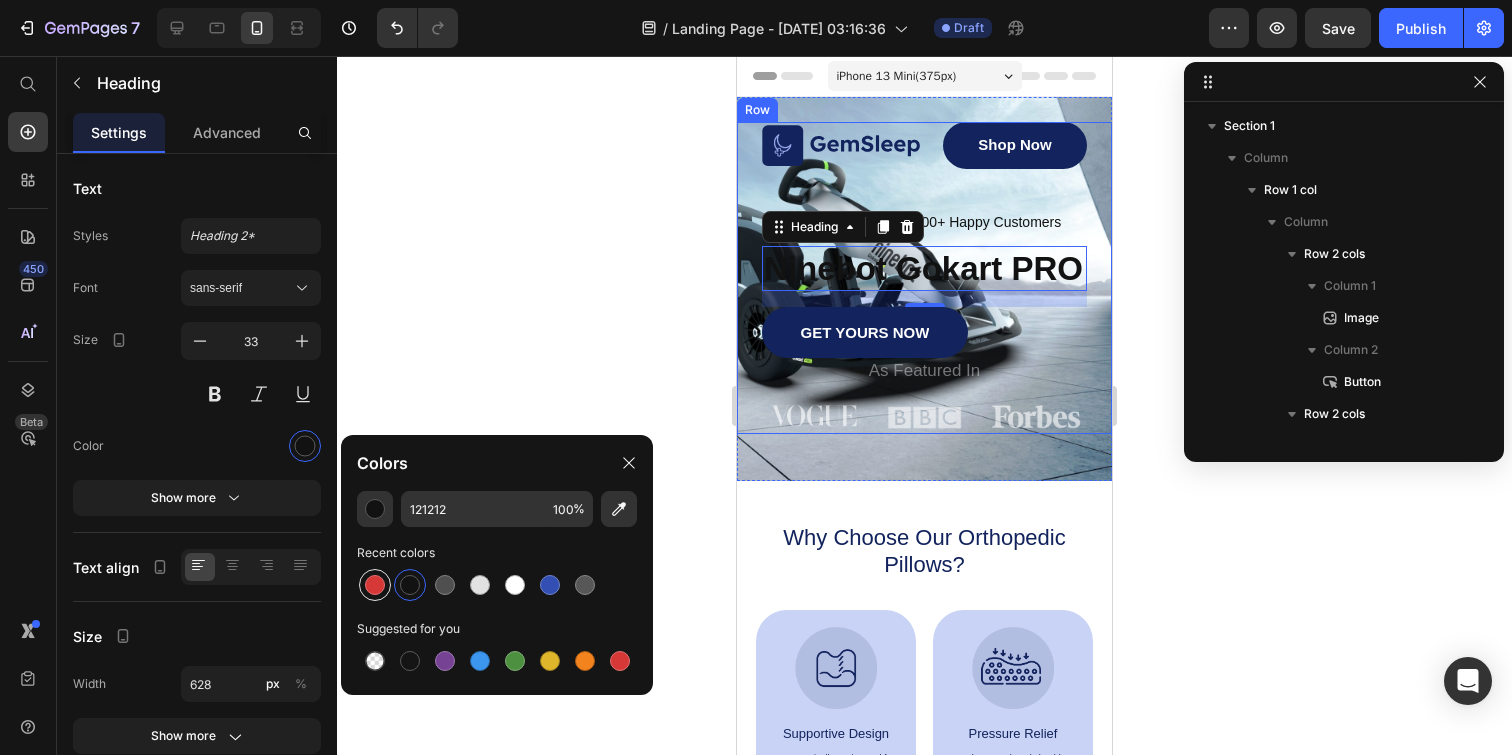 click at bounding box center [375, 585] 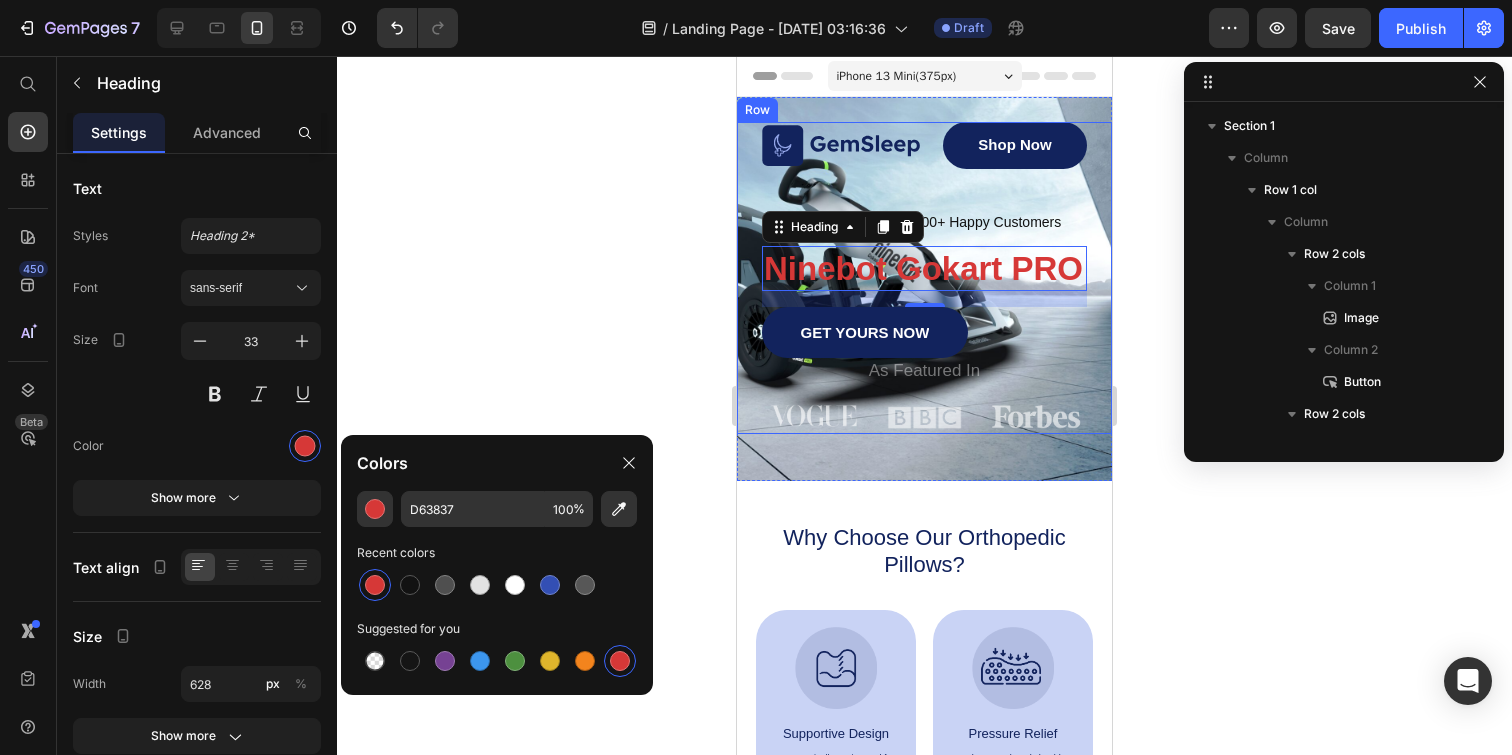 click 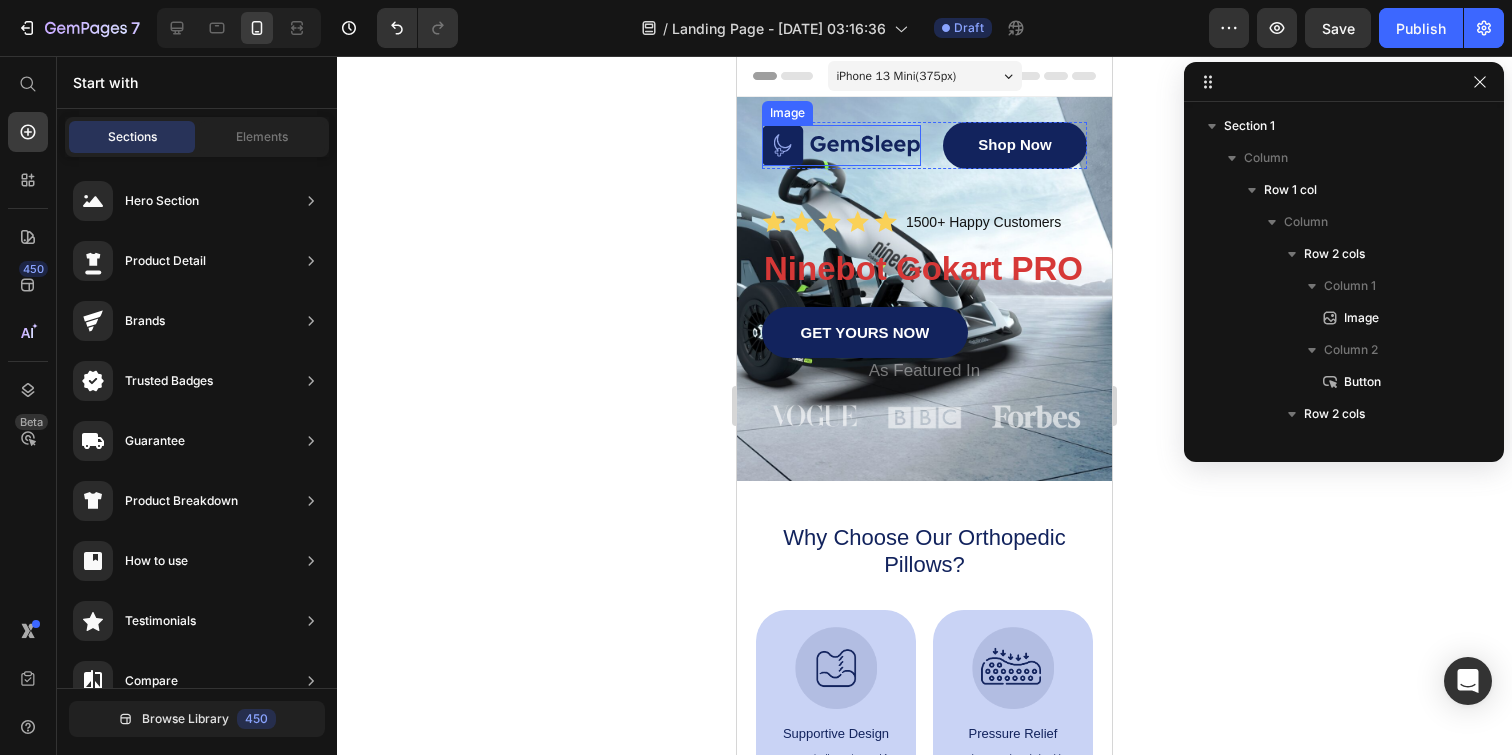 click at bounding box center (841, 145) 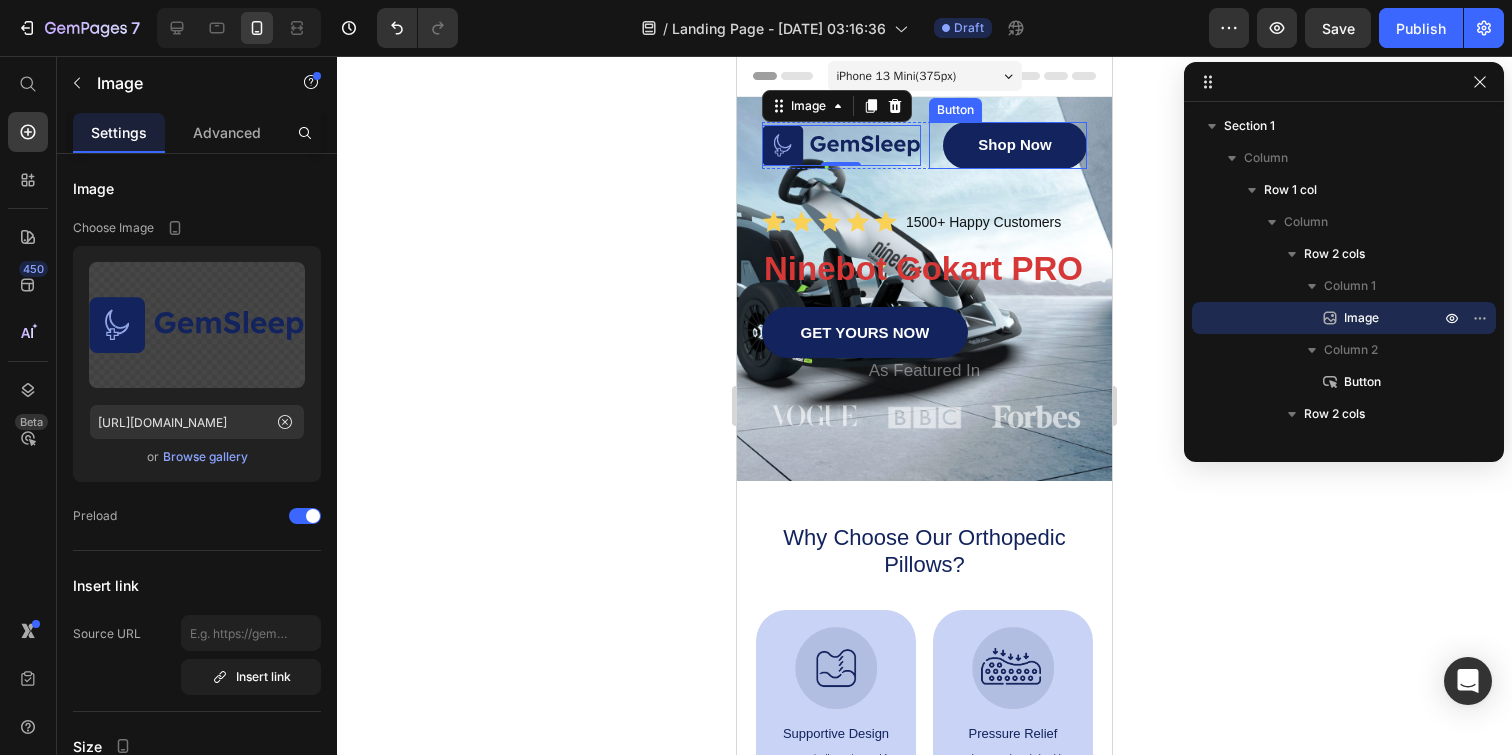click on "Shop Now" at bounding box center [1015, 145] 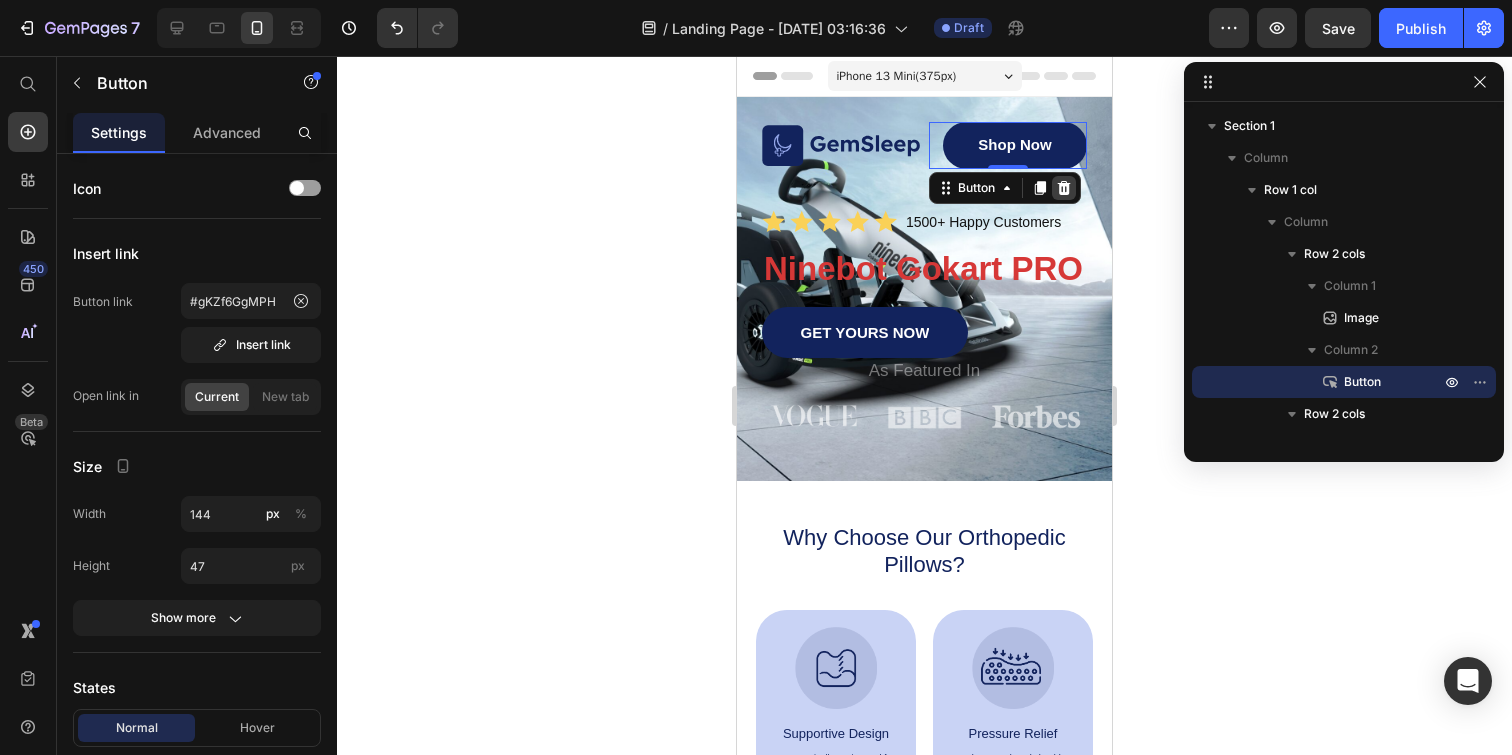click 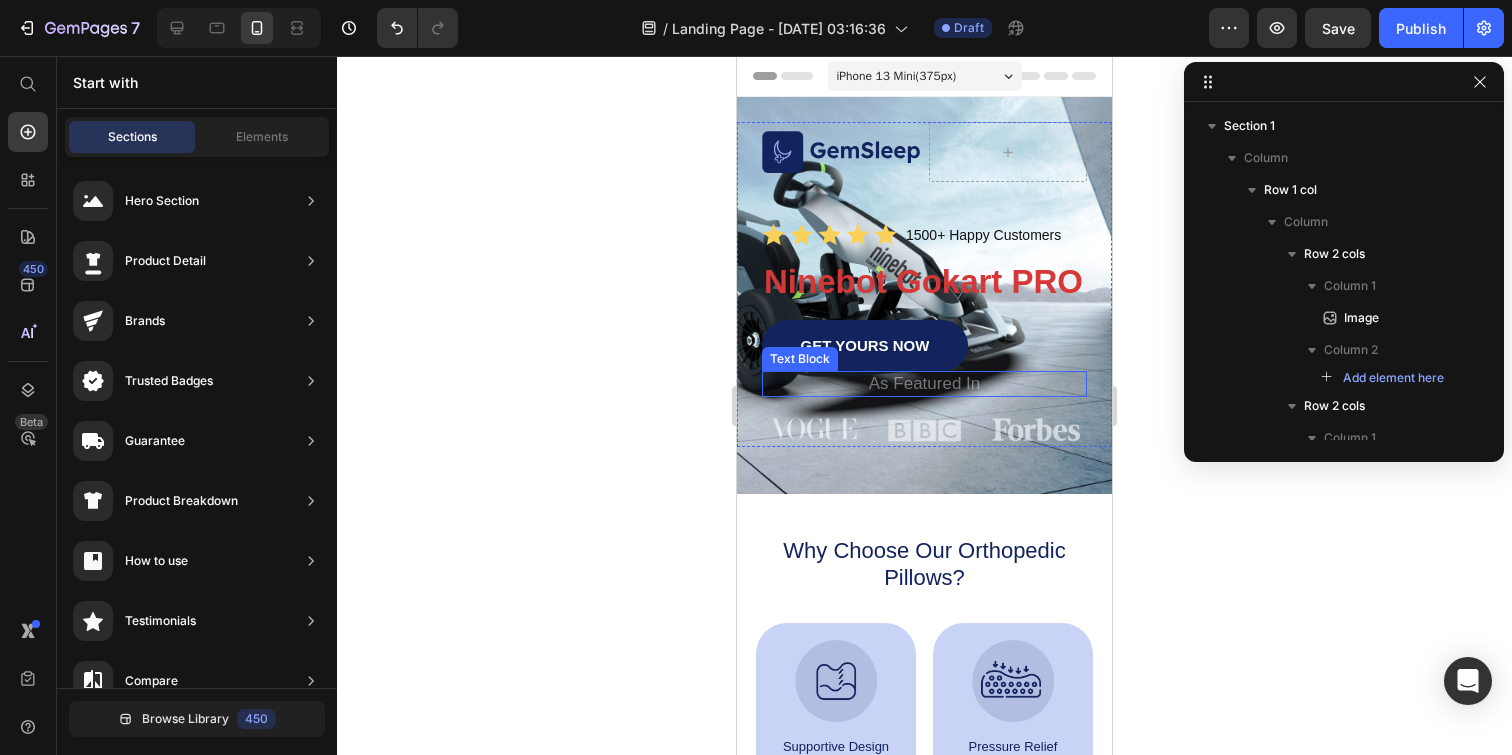 click on "As Featured In" at bounding box center [924, 383] 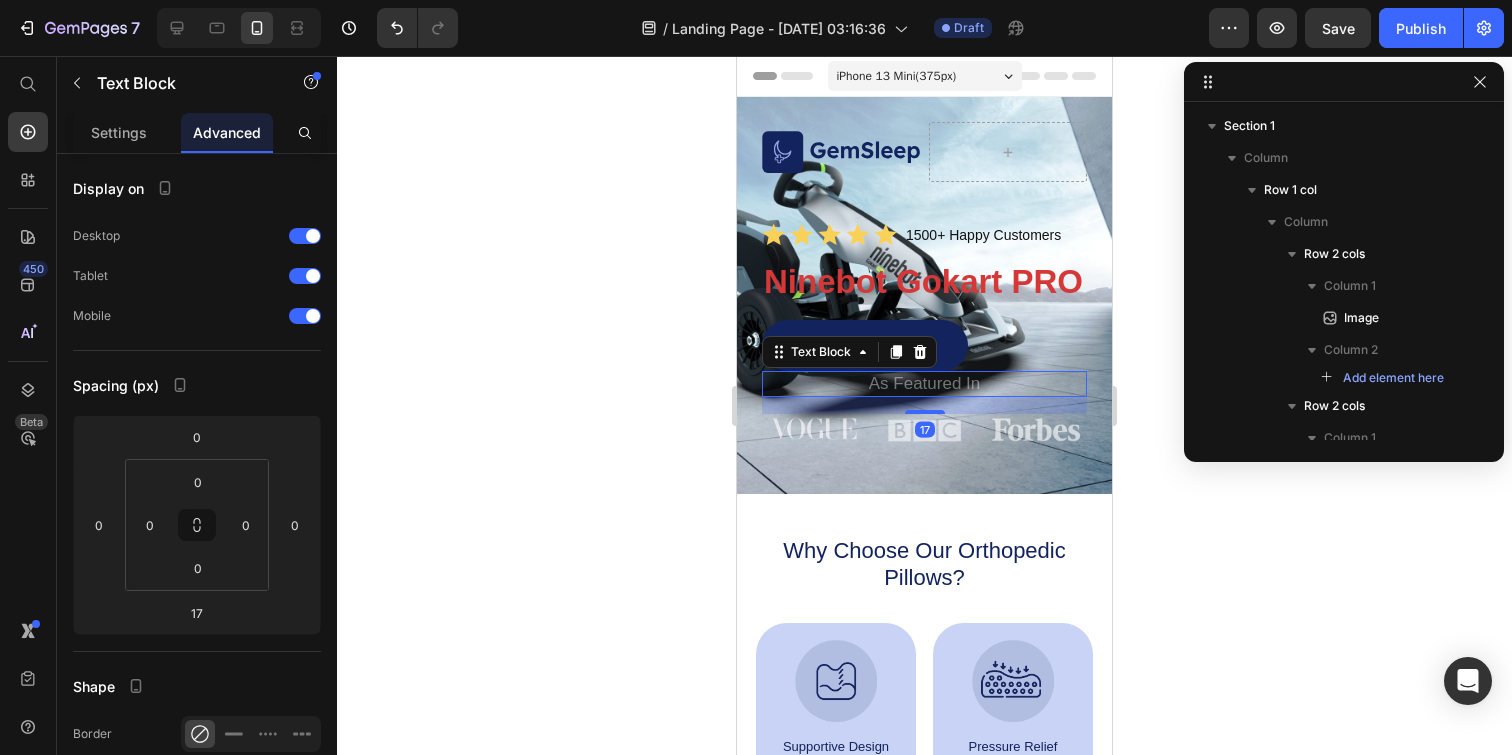 click on "As Featured In" at bounding box center [924, 383] 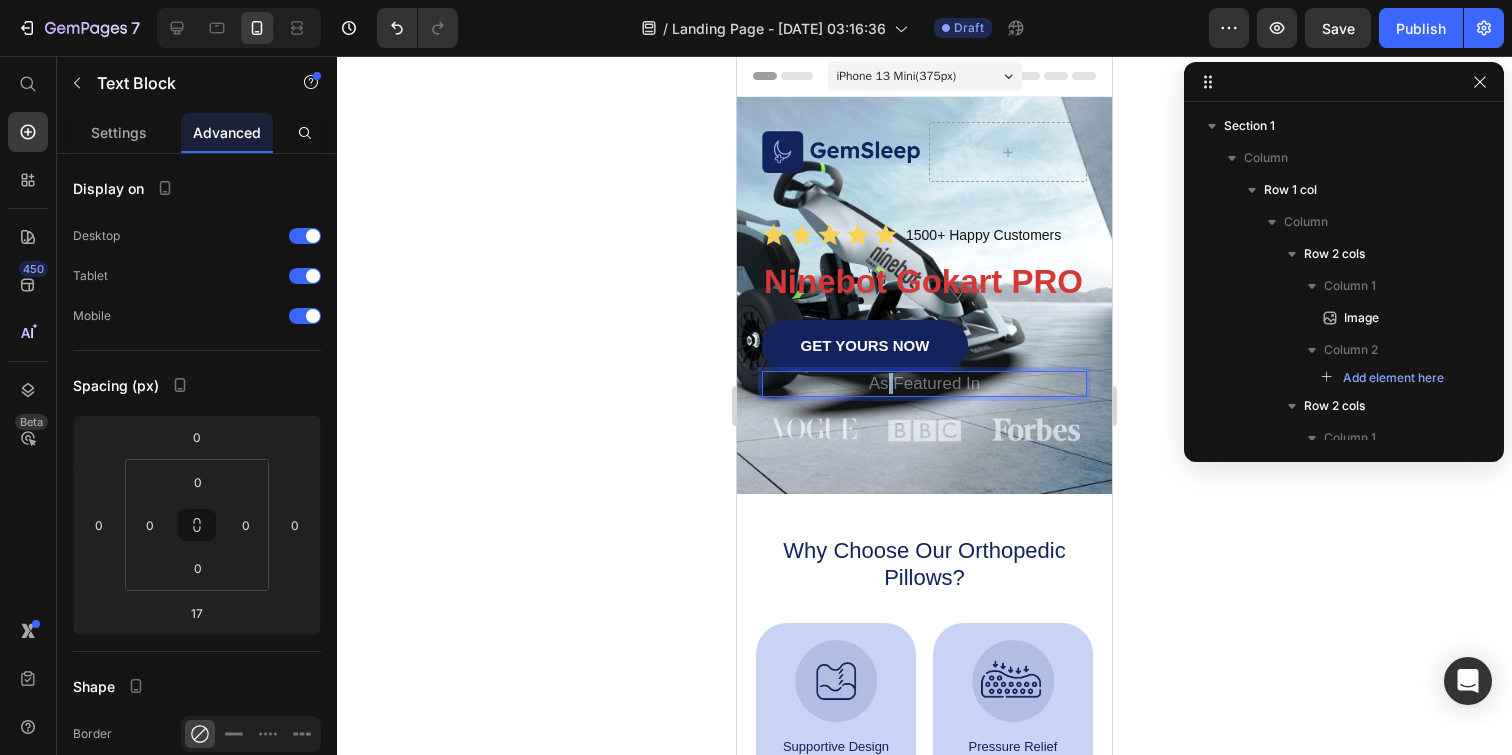 click on "As Featured In" at bounding box center [924, 383] 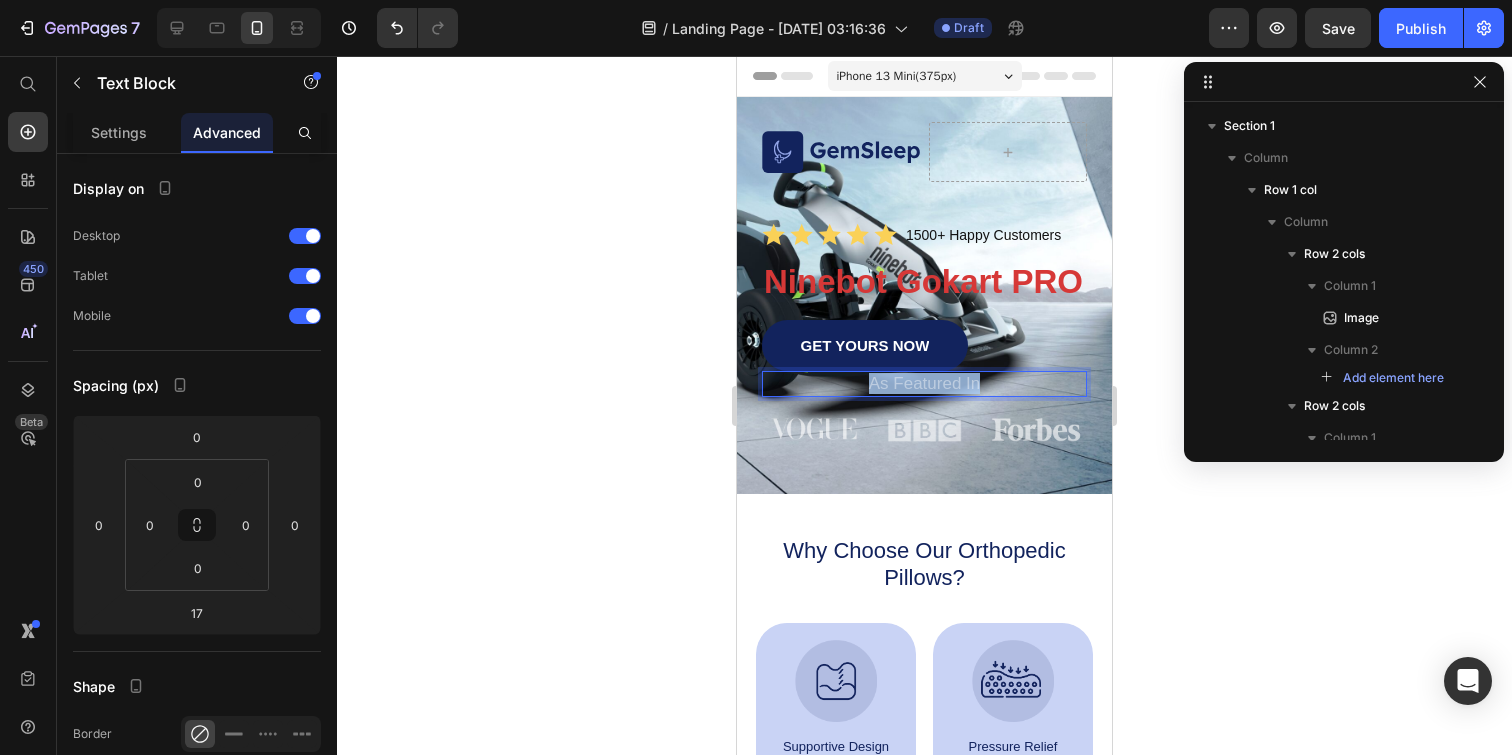click on "As Featured In" at bounding box center (924, 383) 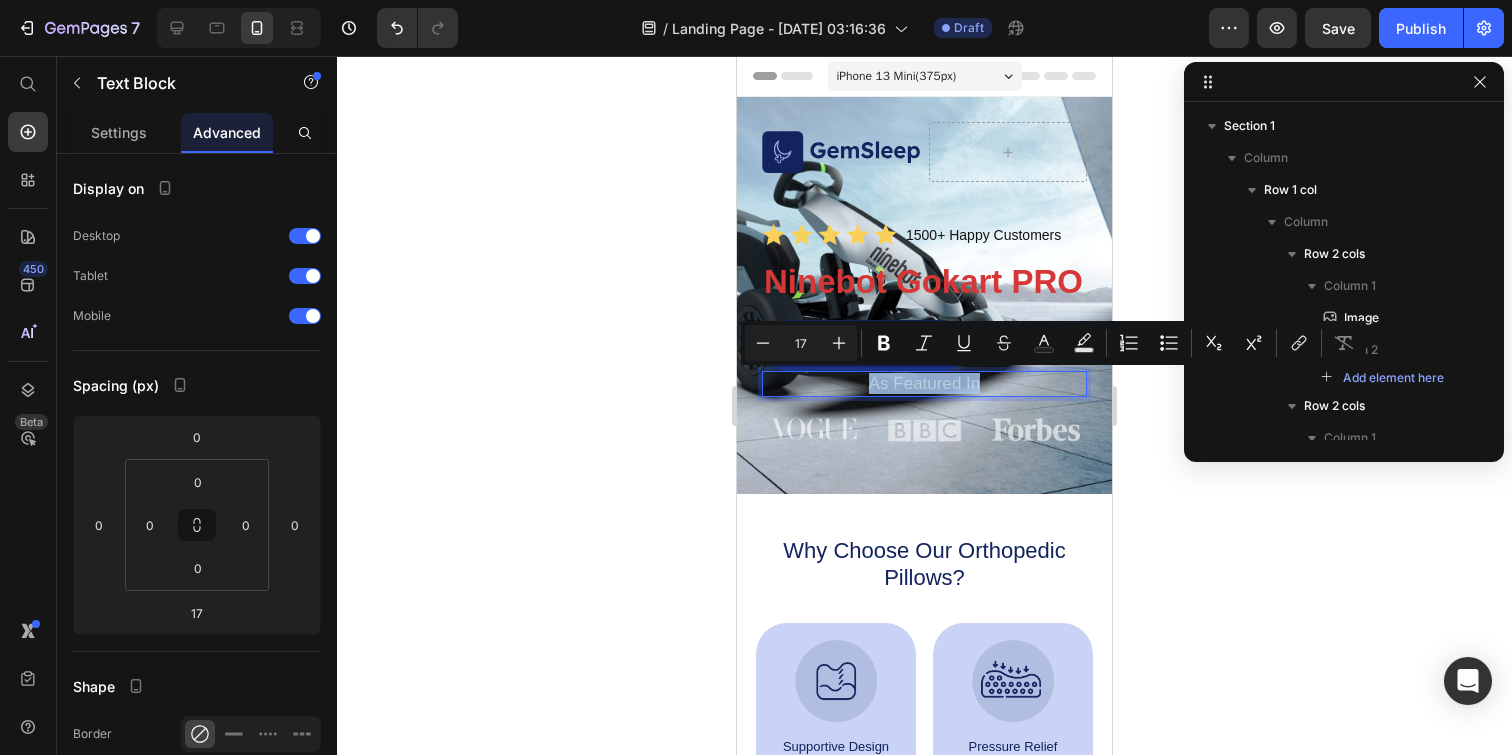 copy on "As Featured In" 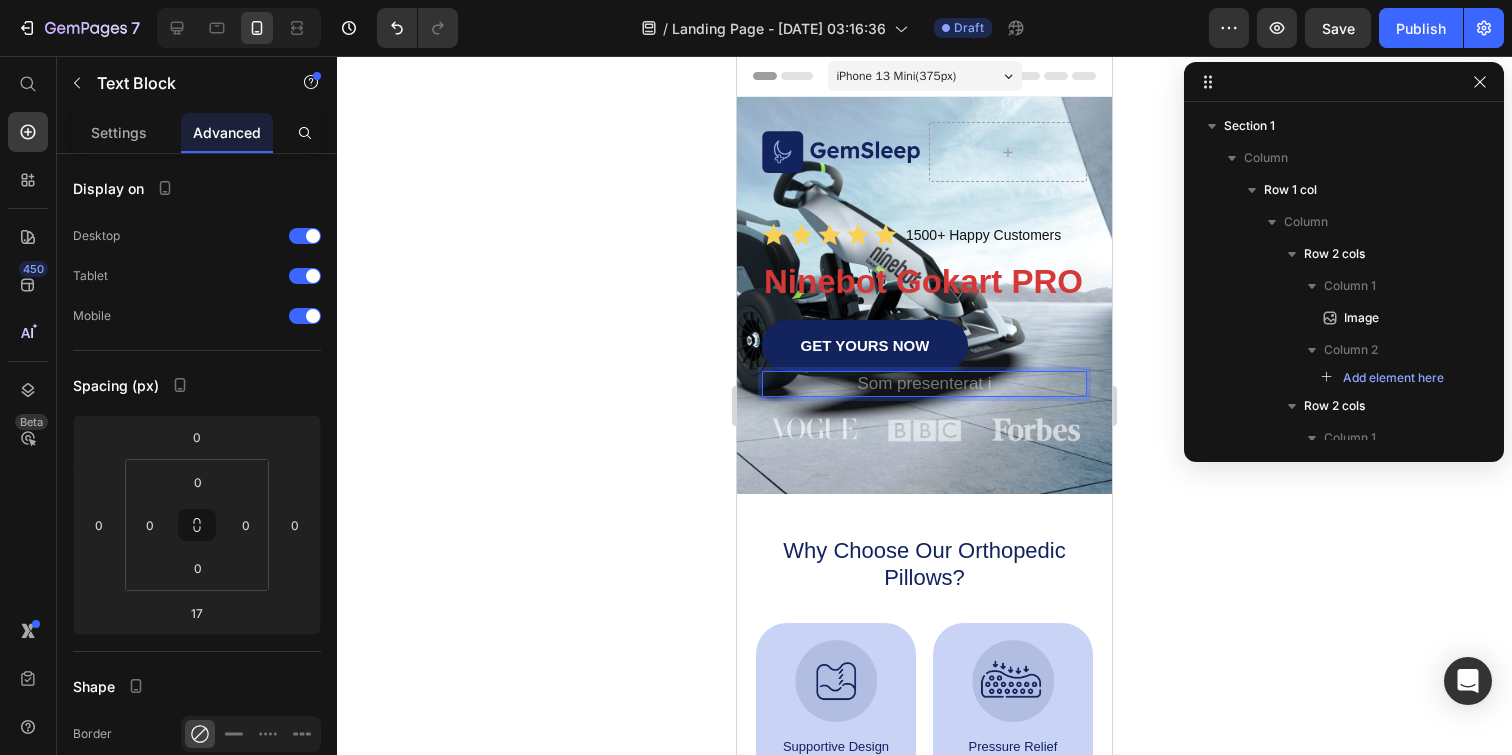 click 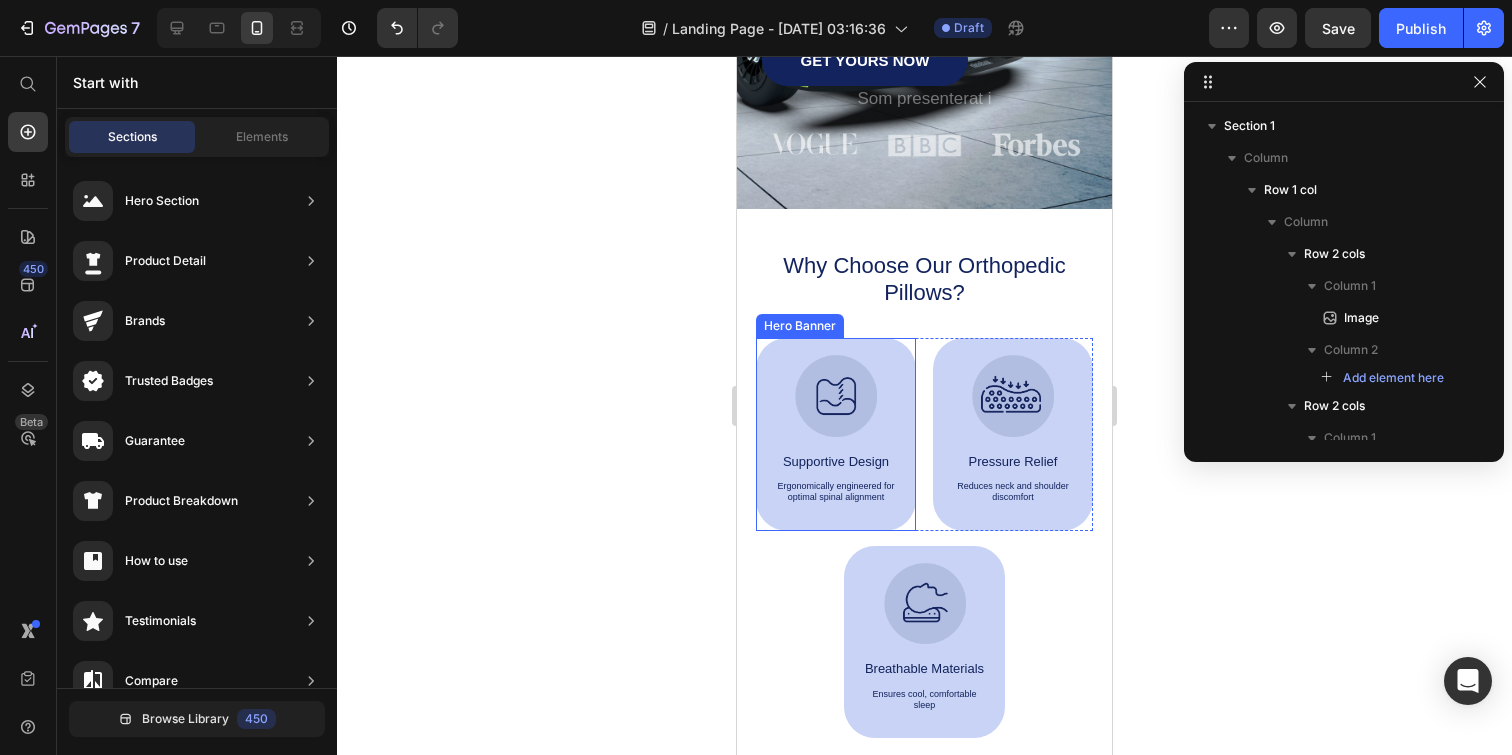scroll, scrollTop: 237, scrollLeft: 0, axis: vertical 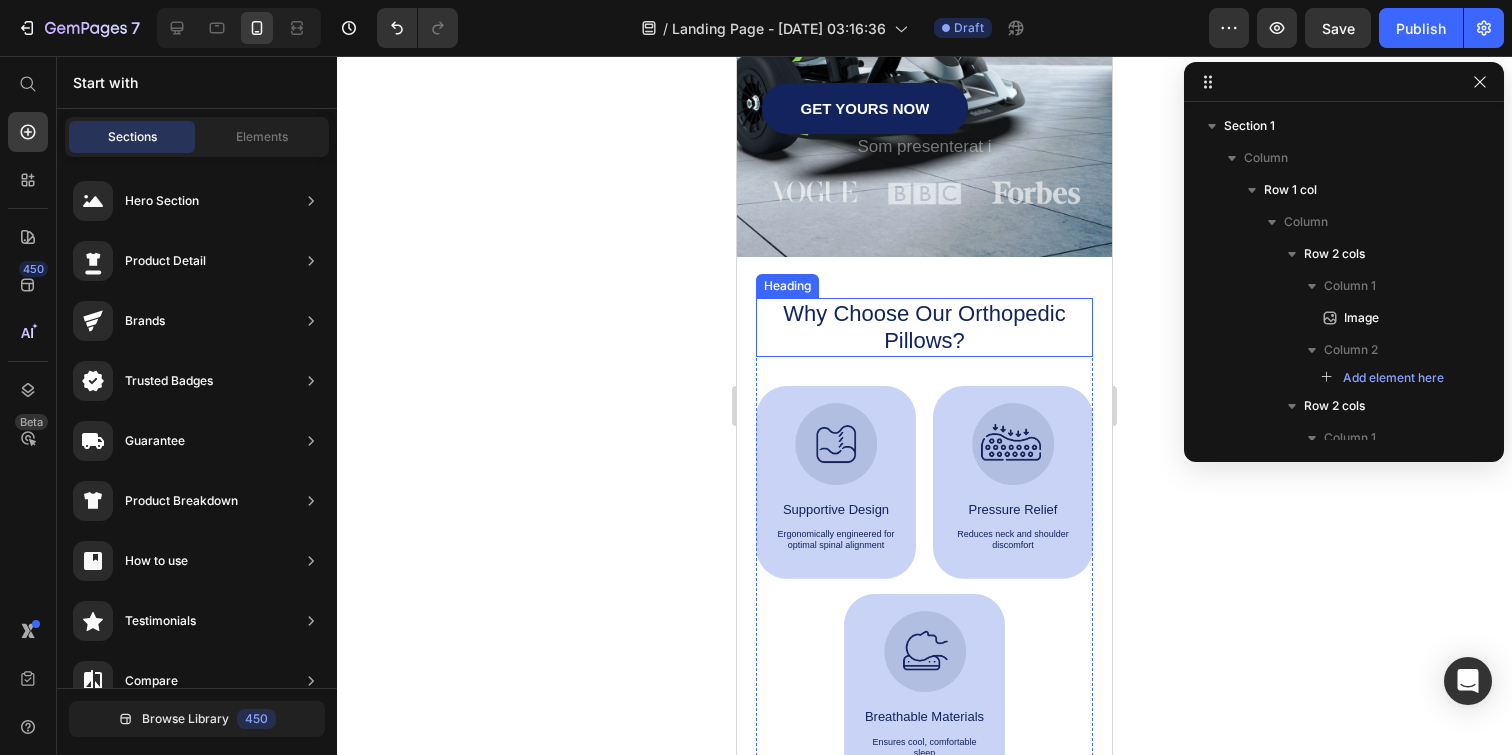 click on "Why Choose Our Orthopedic Pillows?" at bounding box center (925, 327) 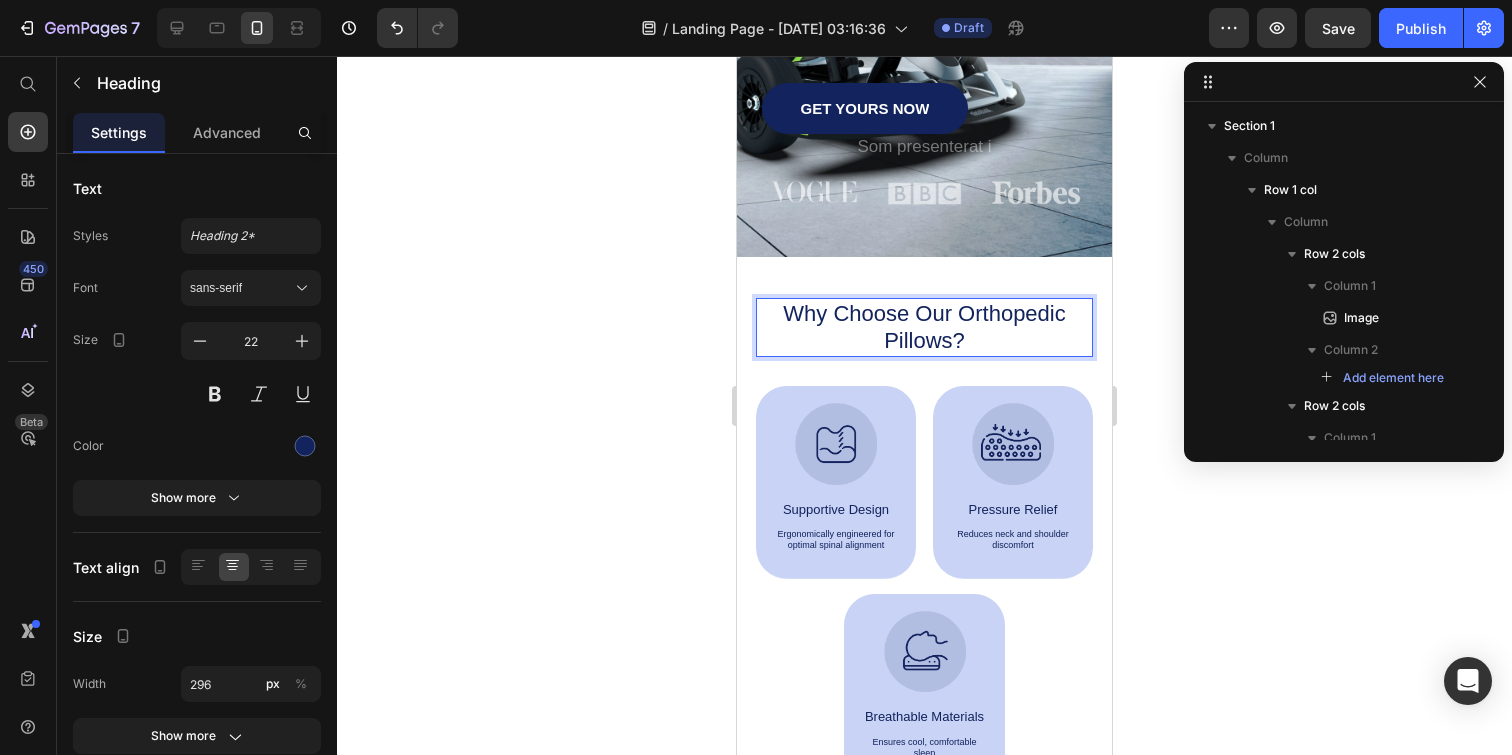click on "Why Choose Our Orthopedic Pillows?" at bounding box center (925, 327) 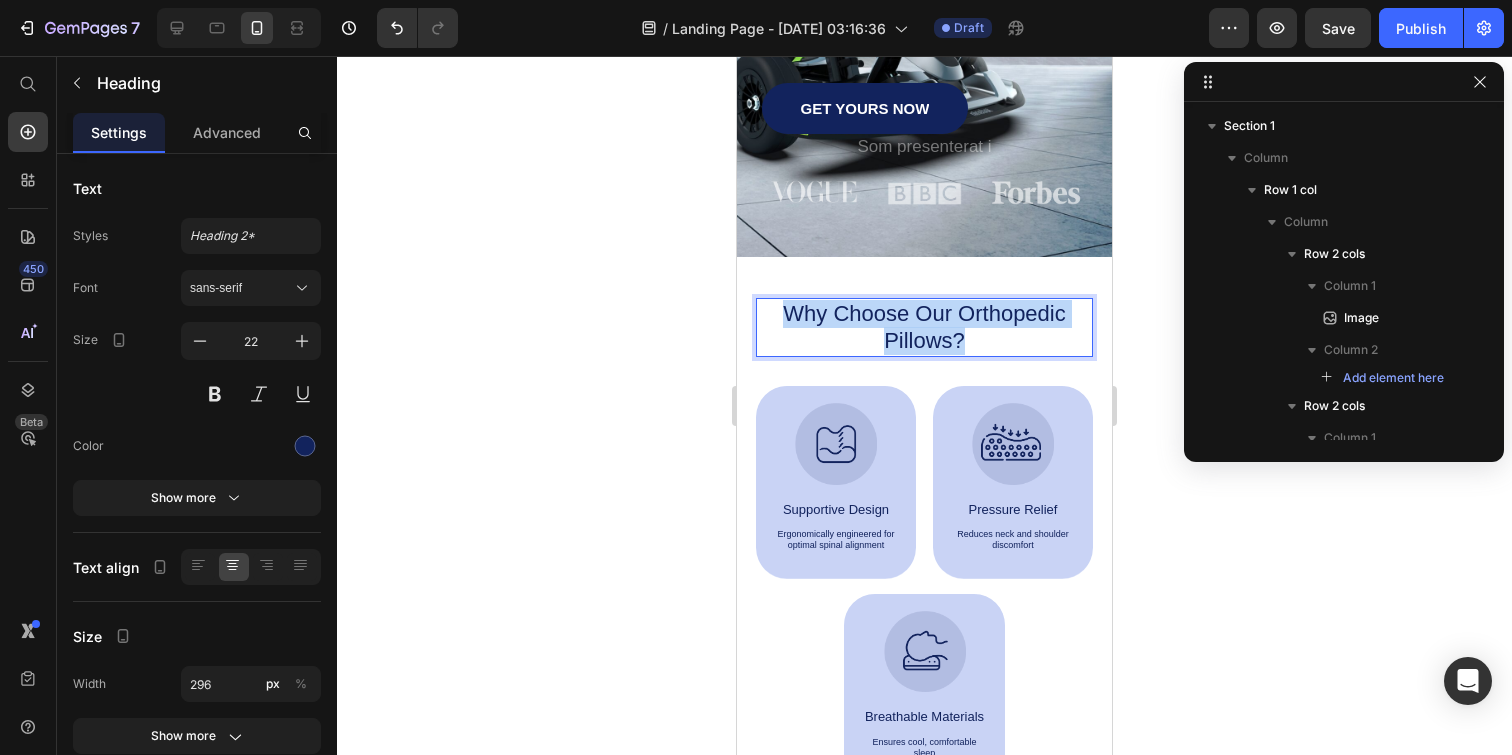 click on "Why Choose Our Orthopedic Pillows?" at bounding box center [925, 327] 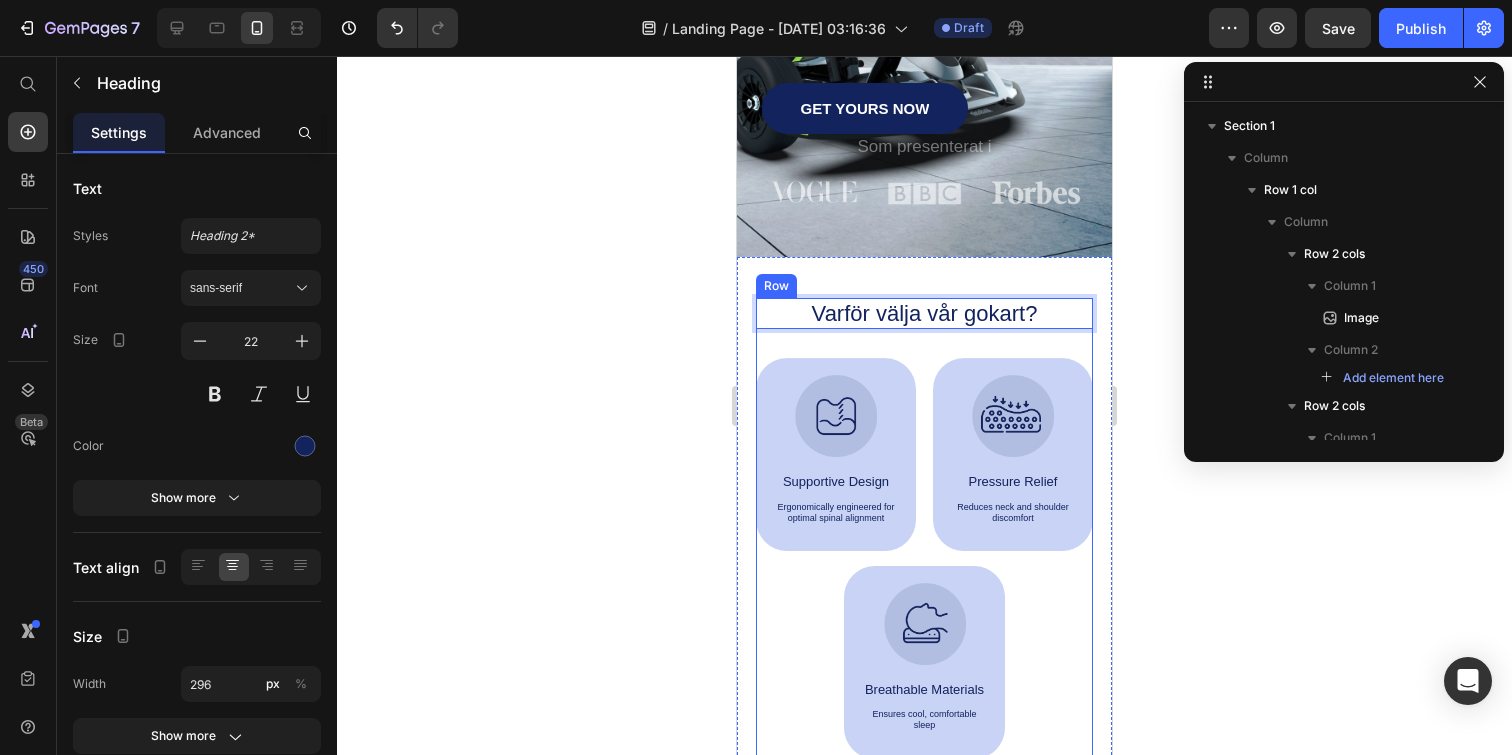click 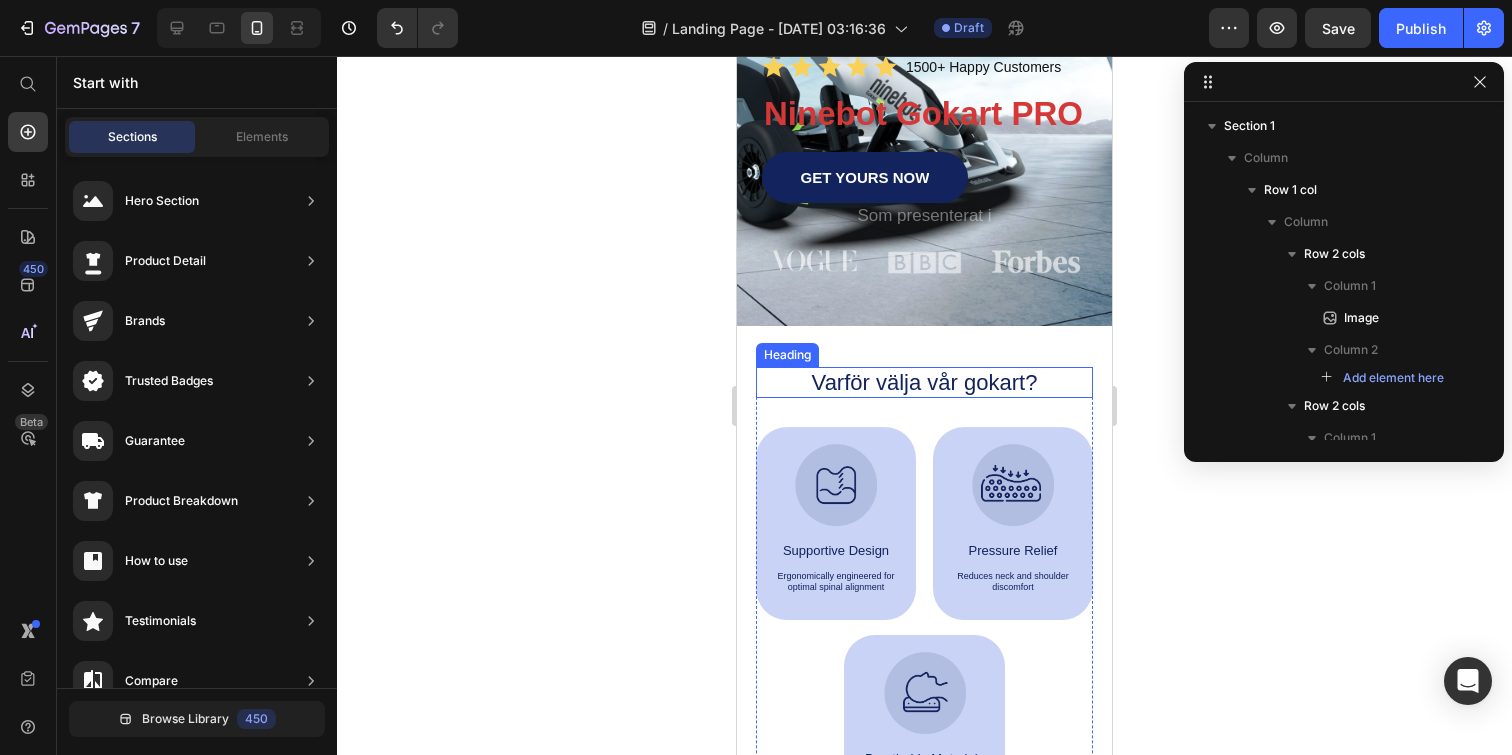 scroll, scrollTop: 174, scrollLeft: 0, axis: vertical 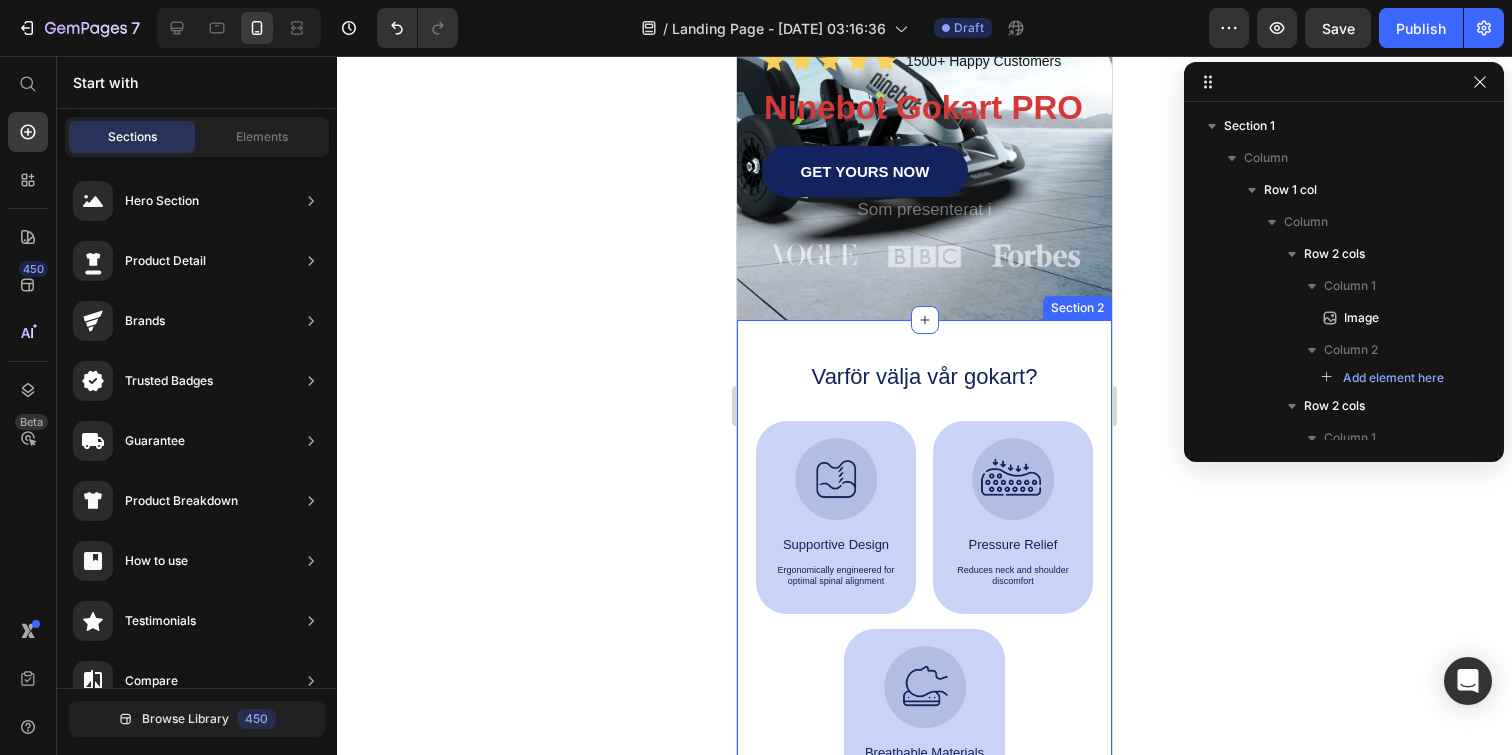 click on "Varför välja vår gokart? Heading Image Supportive Design Text Block Ergonomically engineered for optimal spinal alignment Text Block Hero Banner Image Pressure Relief Text Block Reduces neck and shoulder discomfort Text Block Hero Banner Image Breathable Materials Text Block Ensures cool, comfortable sleep Text Block Hero Banner Row Image Supportive Design Text Block Ergonomically engineered for optimal spinal alignment Text Block Hero Banner Image Pressure Relief Text Block Reduces neck and shoulder discomfort Text Block Hero Banner Row Image Breathable Materials Text Block Ensures cool, comfortable sleep Text Block Hero Banner Row Section 2" at bounding box center [924, 596] 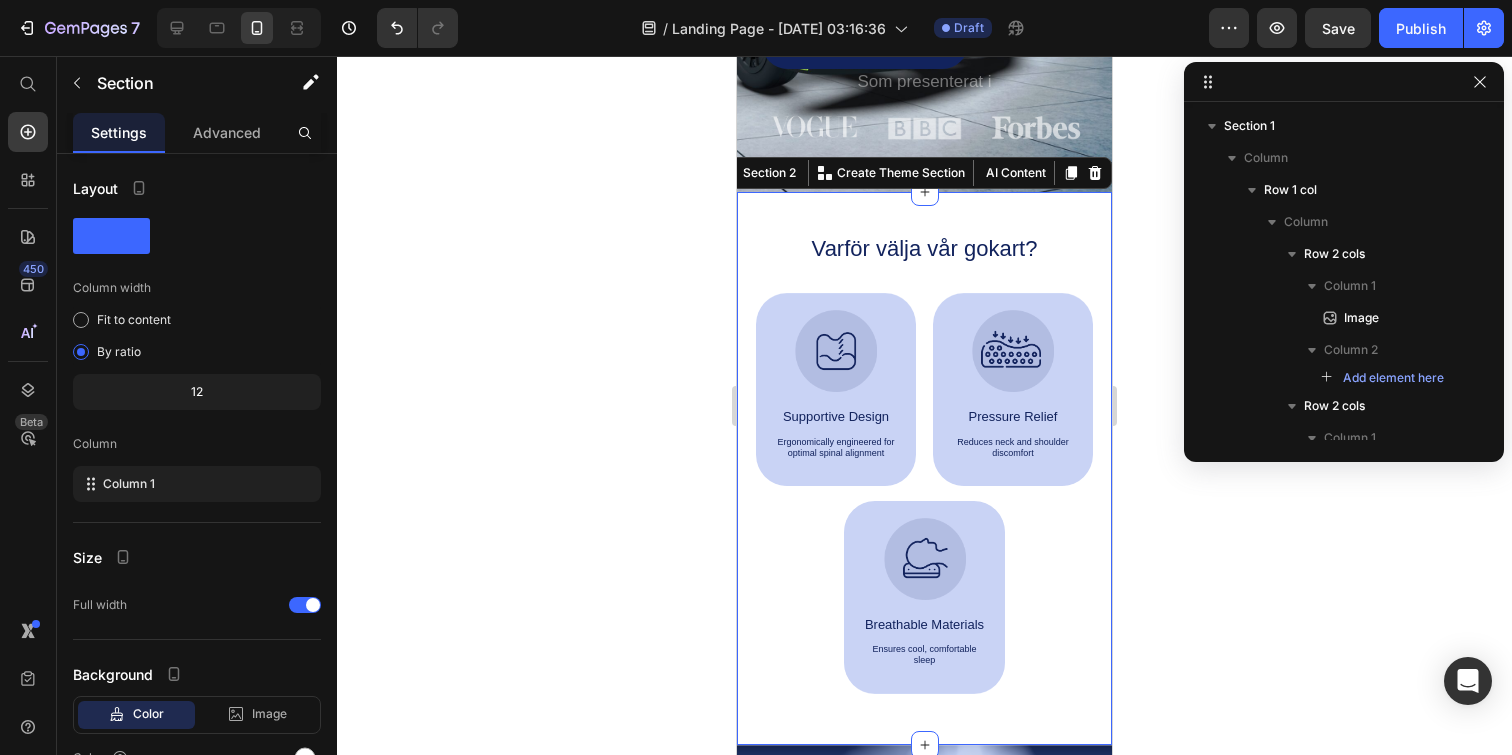 scroll, scrollTop: 287, scrollLeft: 0, axis: vertical 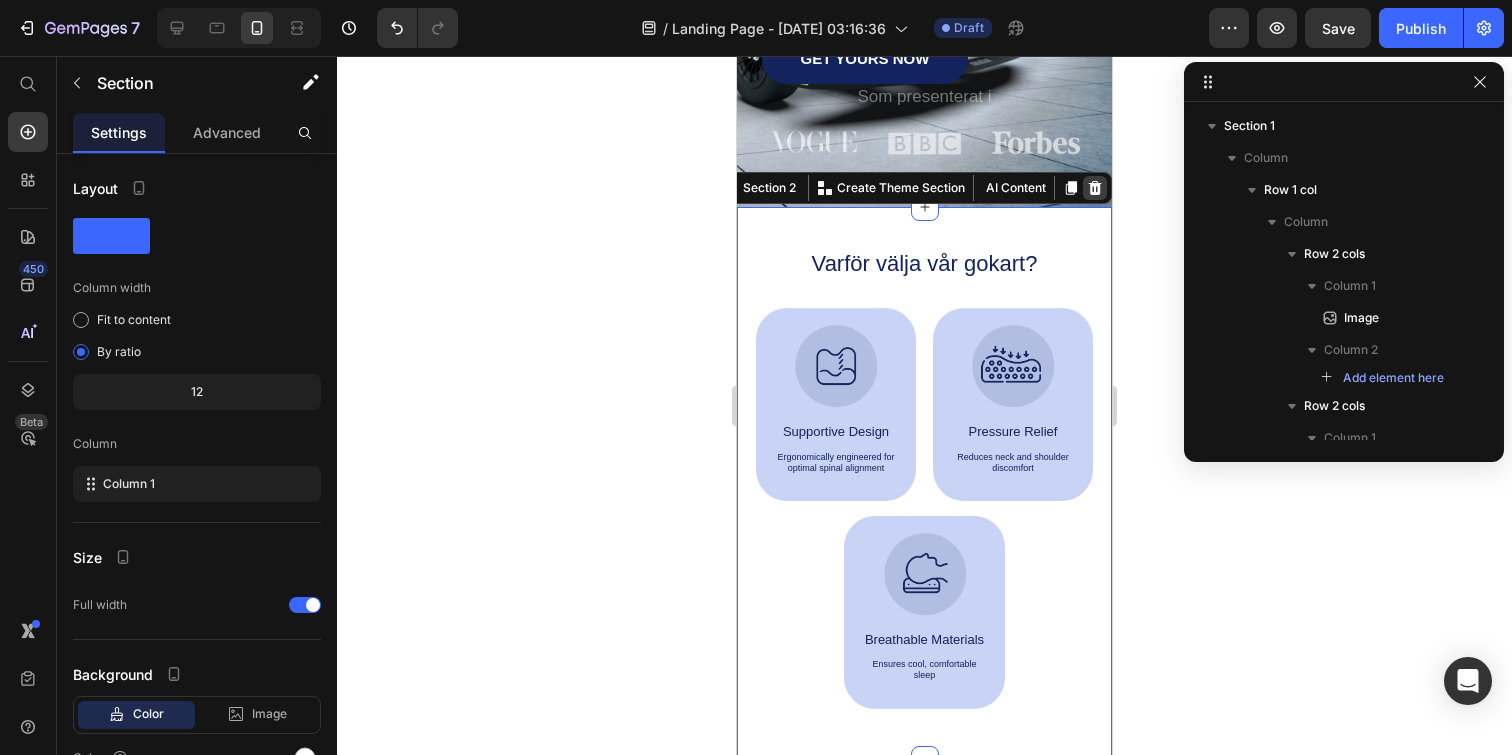 click at bounding box center [1095, 188] 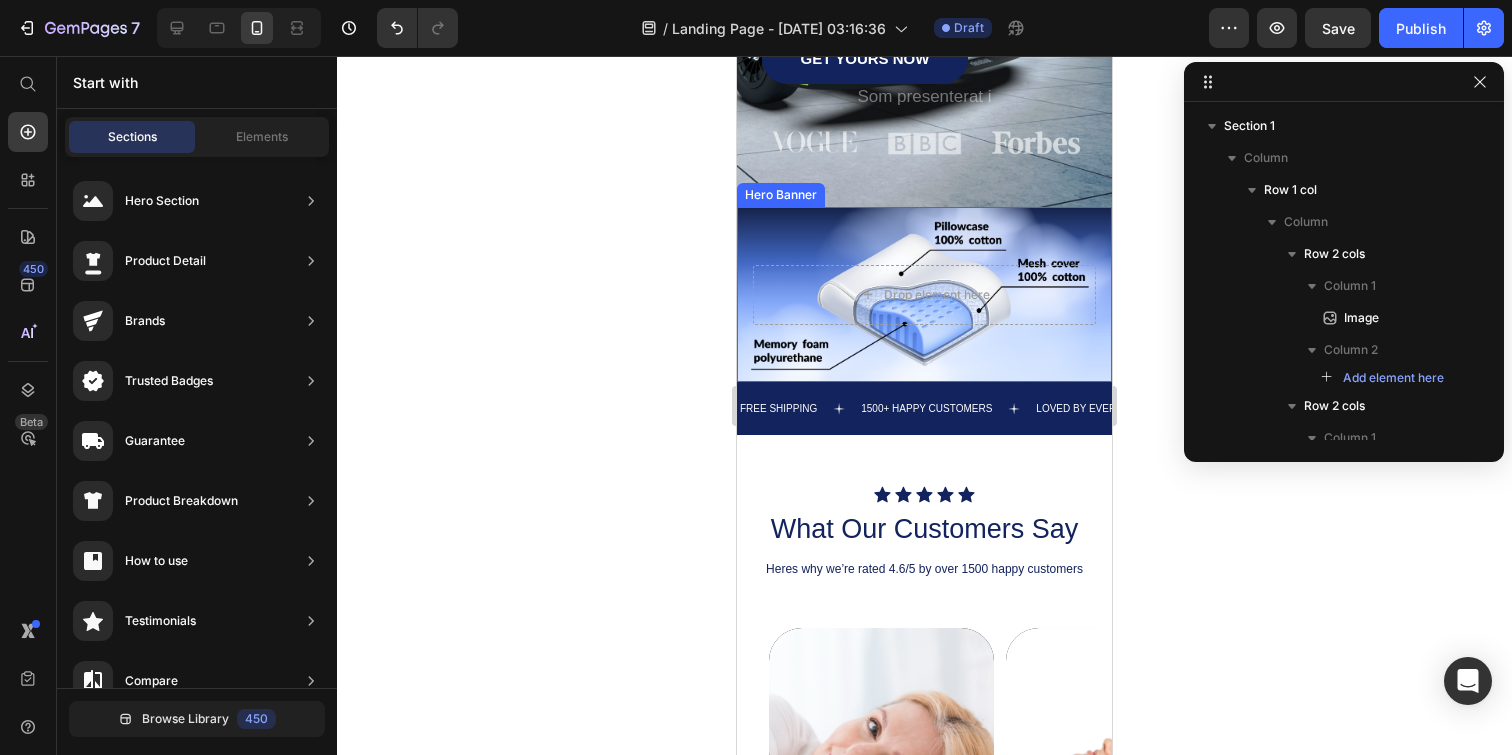 click at bounding box center [924, 294] 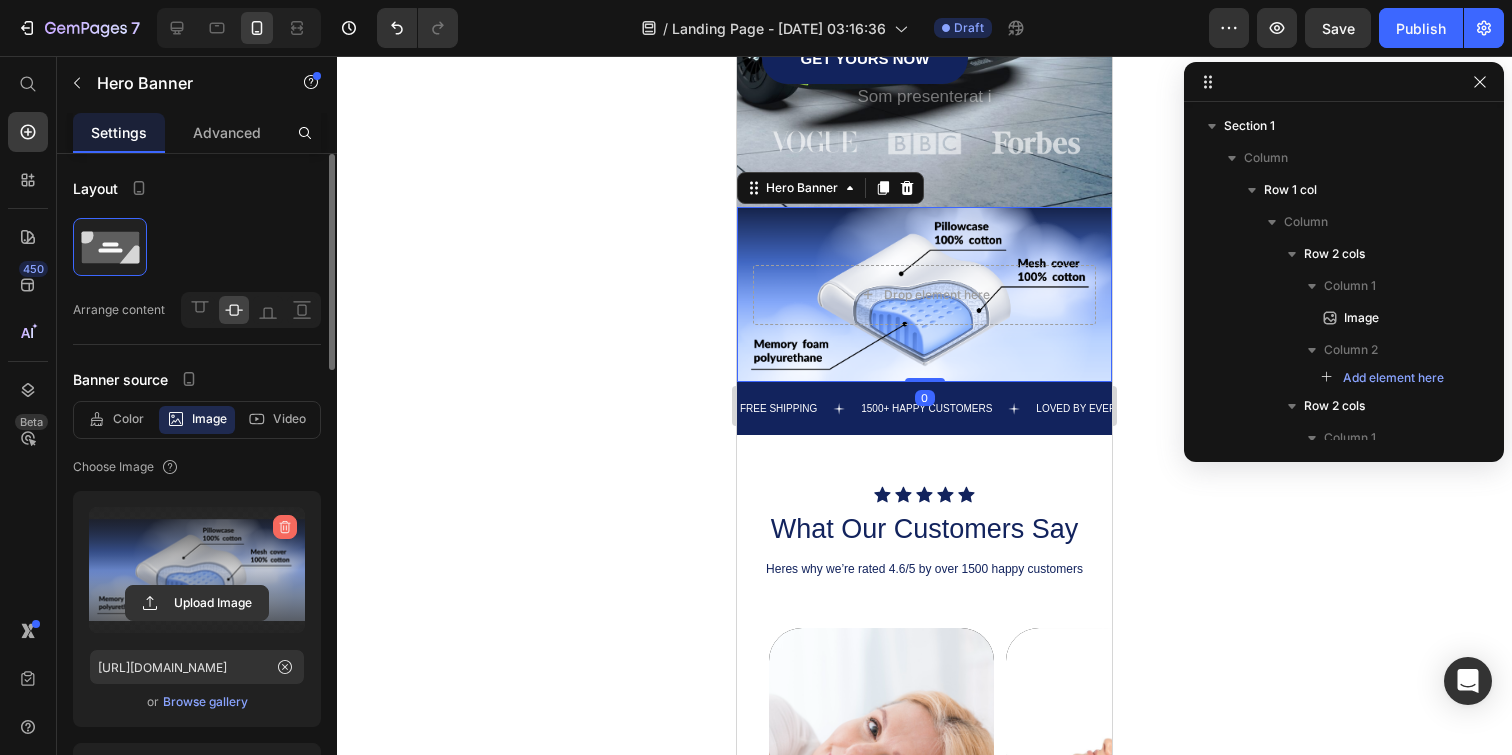 click 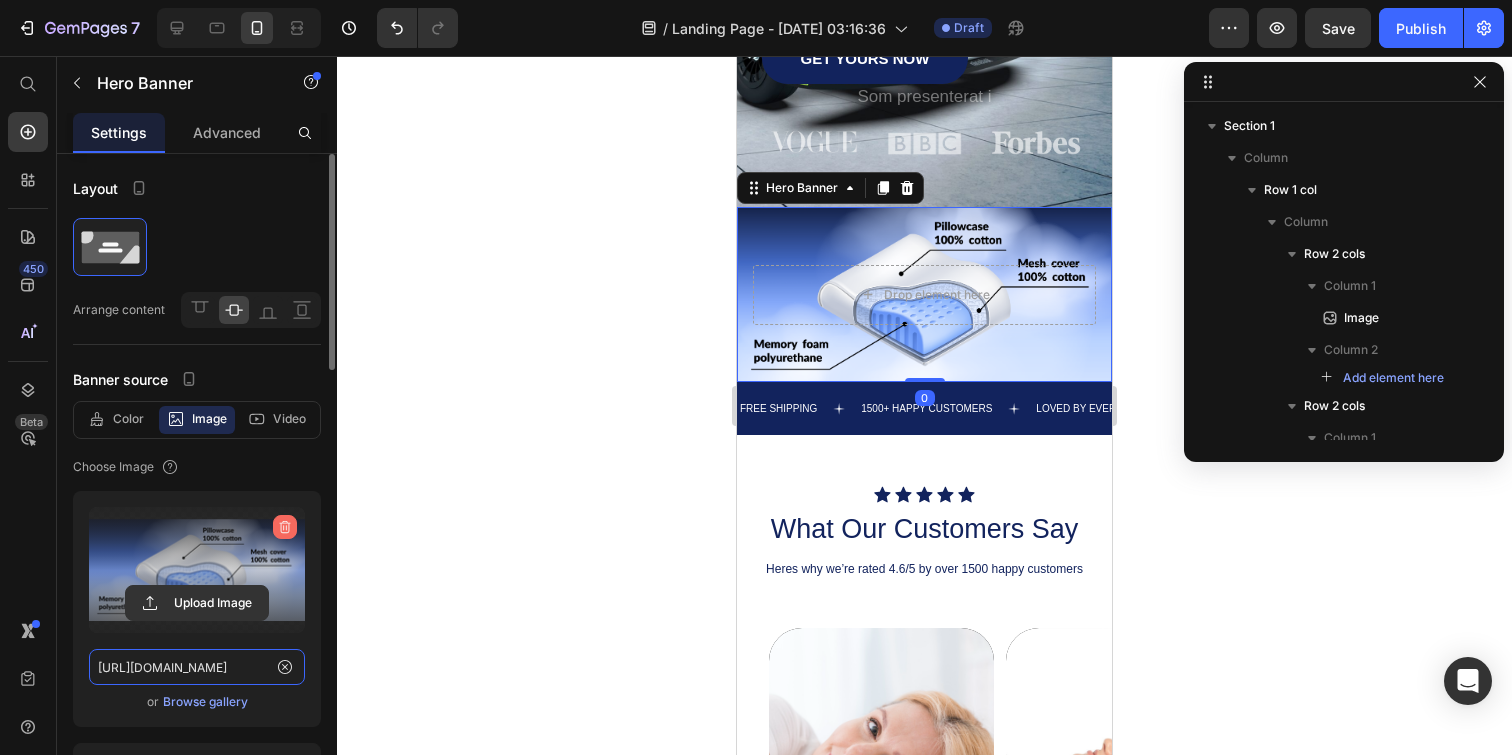 type 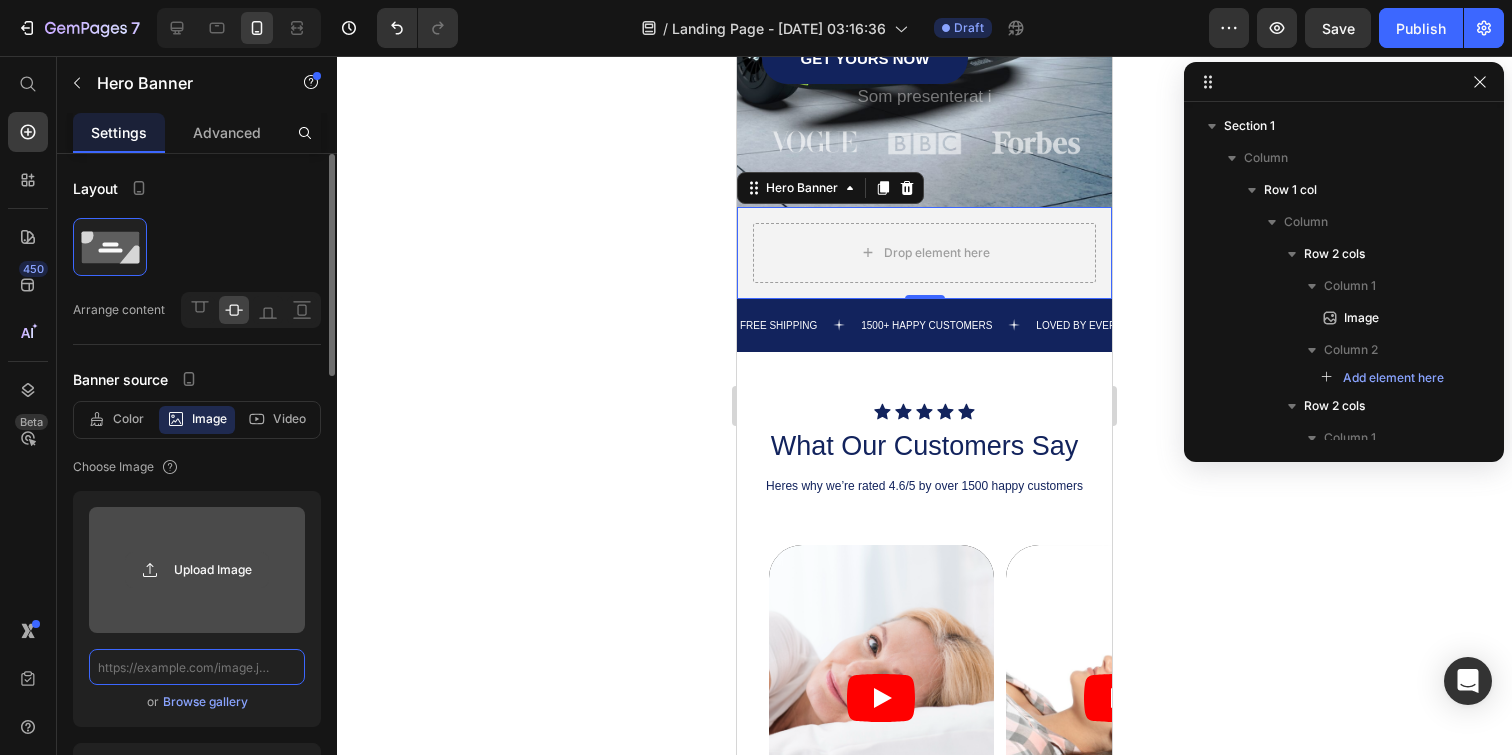 scroll, scrollTop: 0, scrollLeft: 0, axis: both 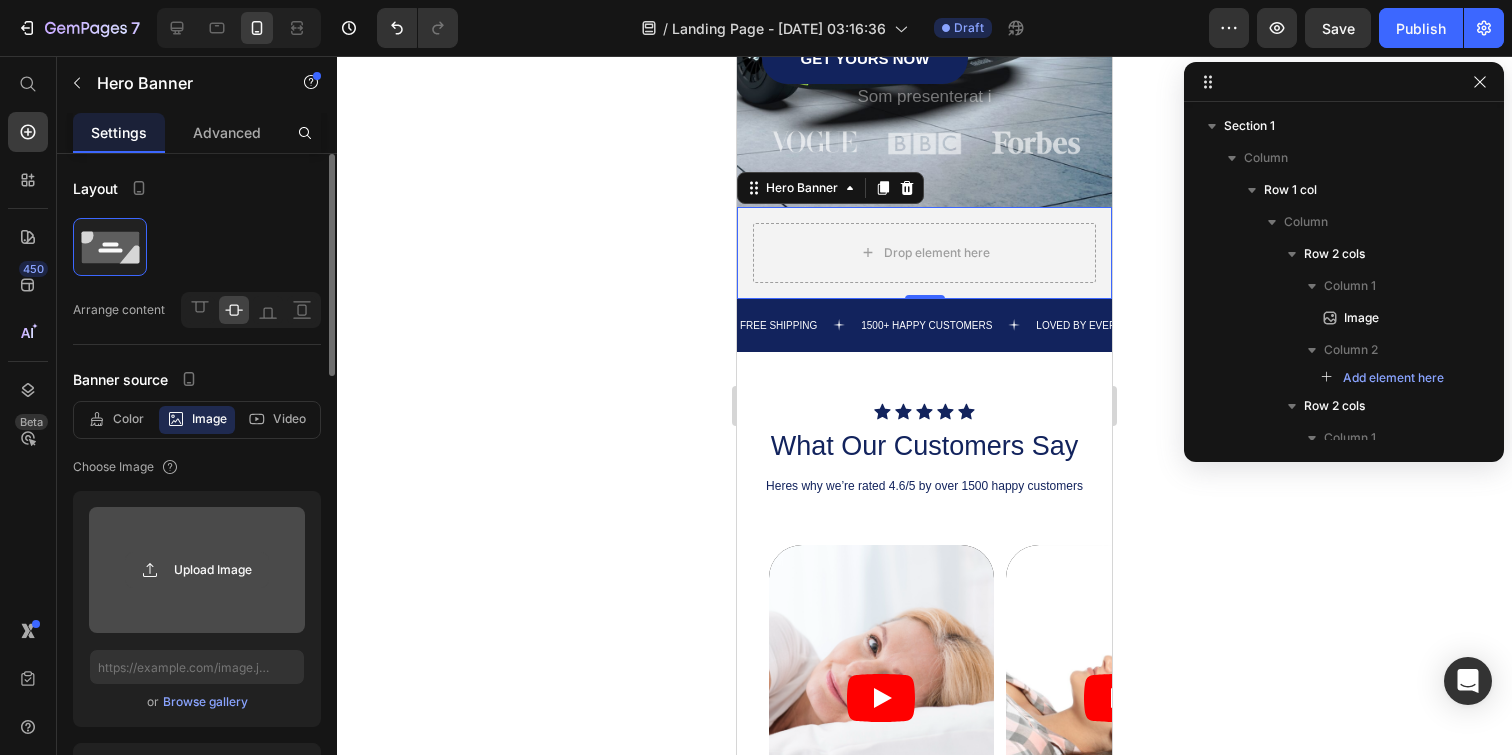 click 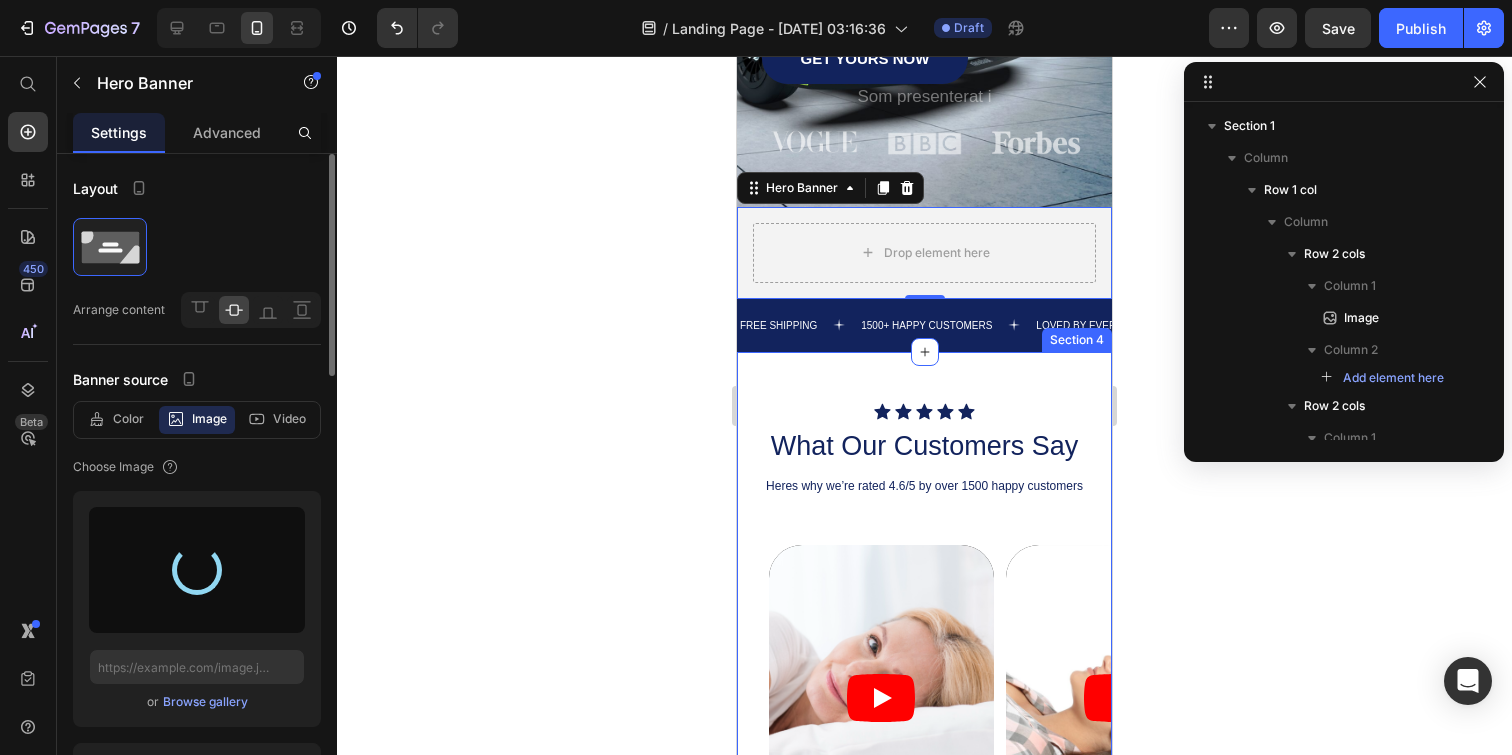 type on "[URL][DOMAIN_NAME]" 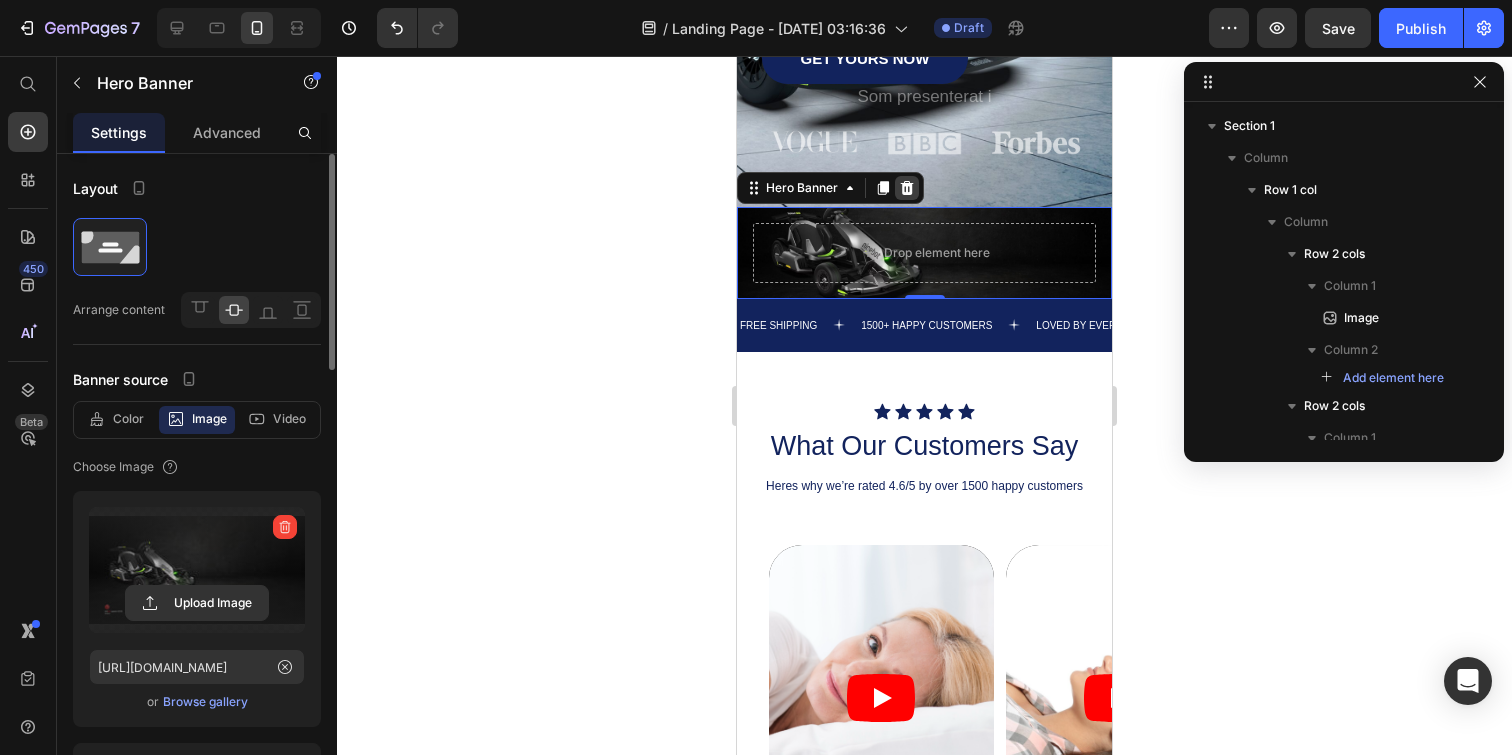 click 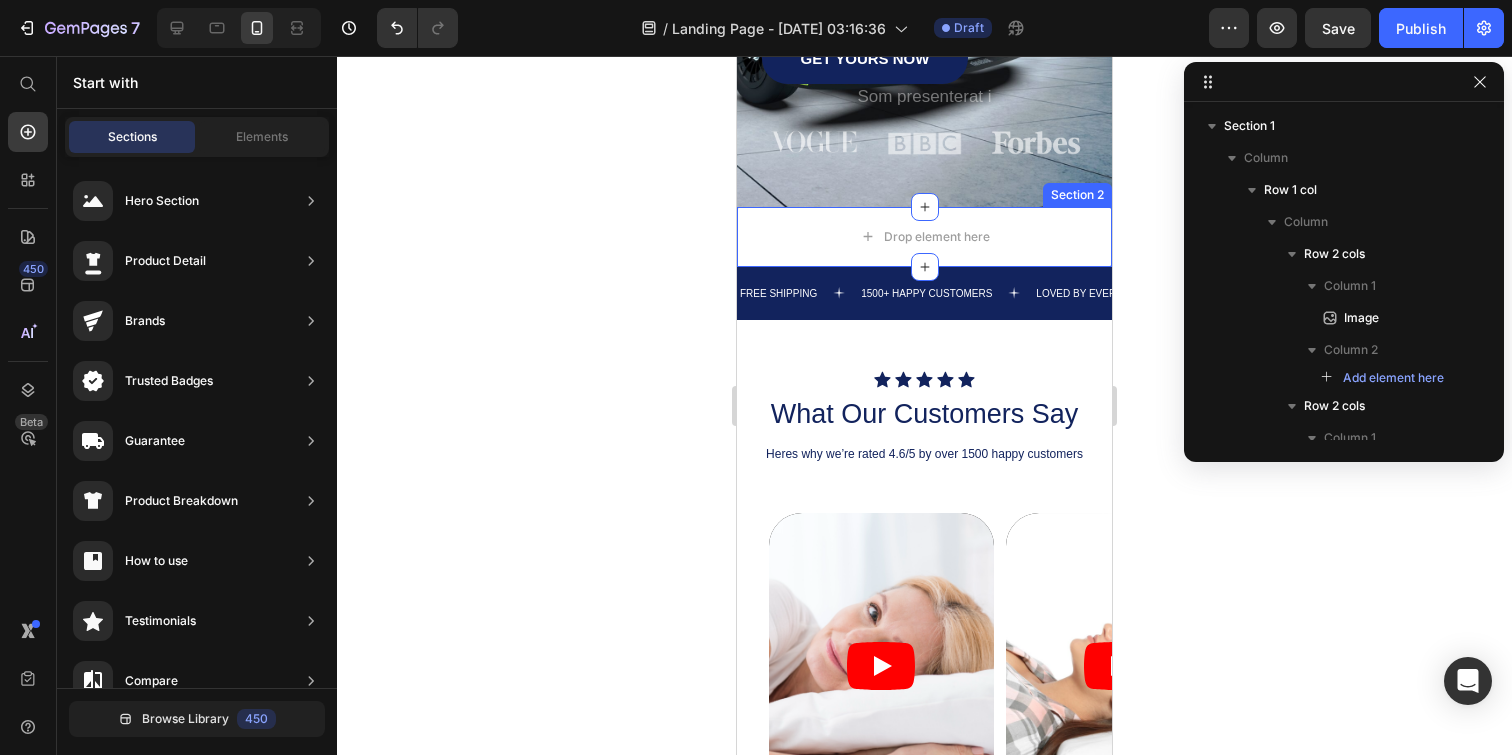 scroll, scrollTop: 0, scrollLeft: 0, axis: both 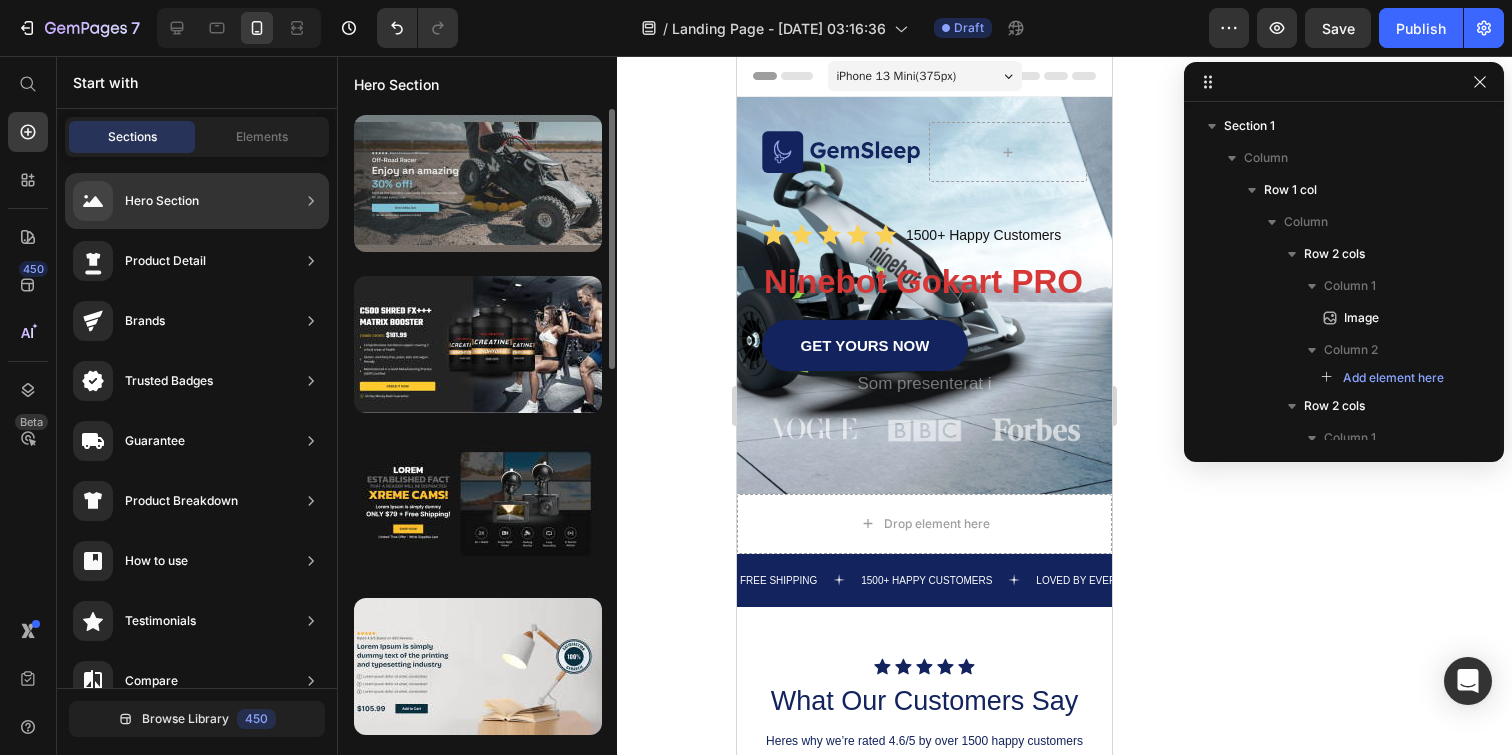 click at bounding box center (478, 183) 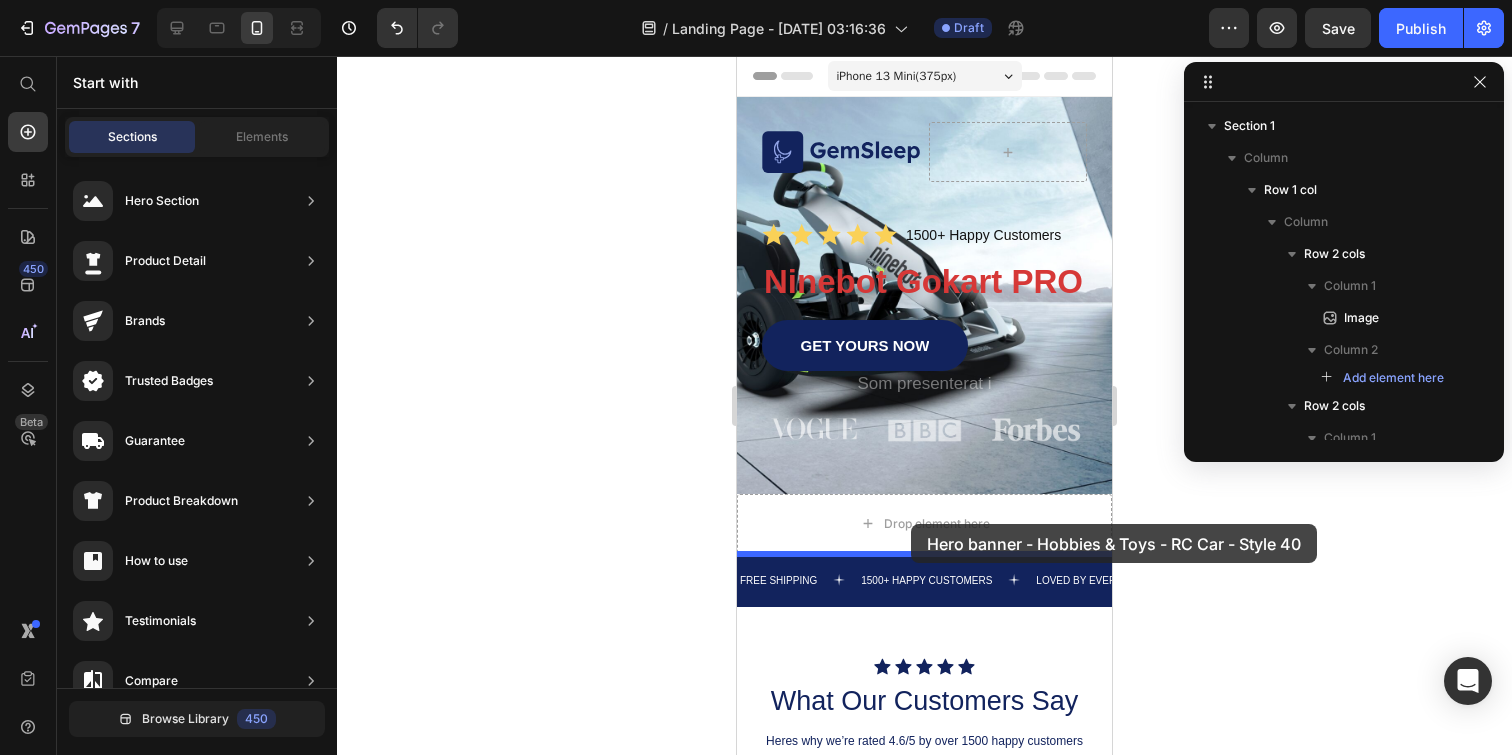 drag, startPoint x: 1230, startPoint y: 263, endPoint x: 911, endPoint y: 524, distance: 412.16745 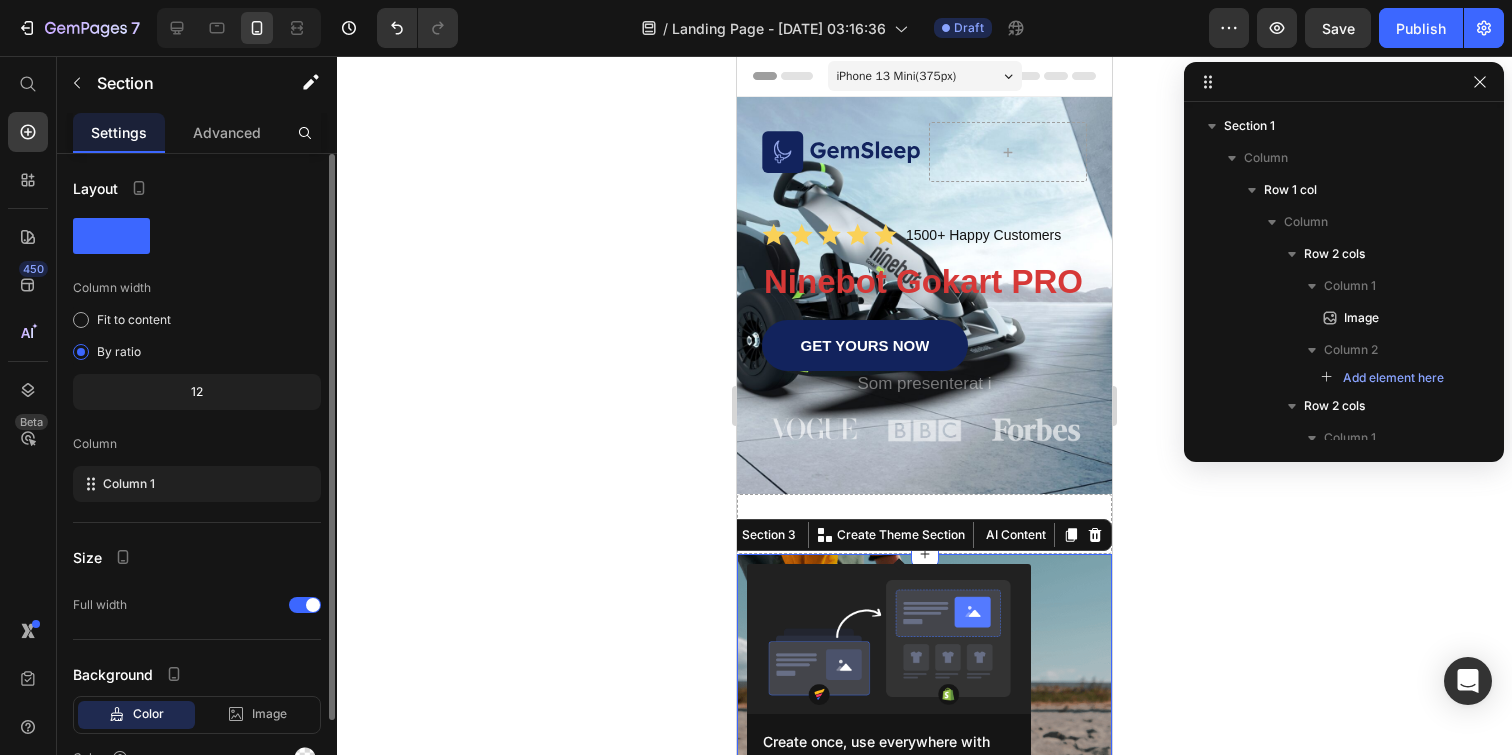 scroll, scrollTop: 54, scrollLeft: 0, axis: vertical 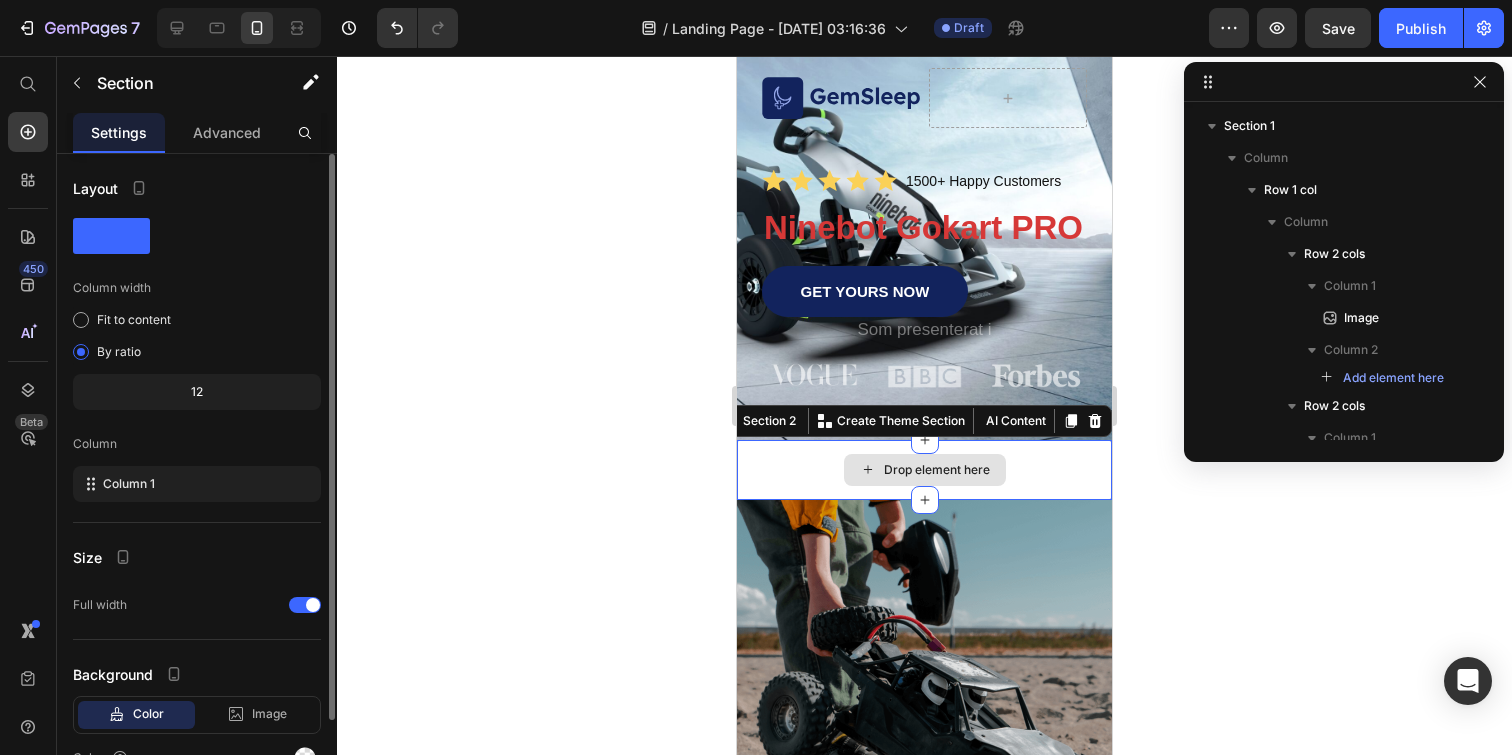 click on "Drop element here" at bounding box center [924, 470] 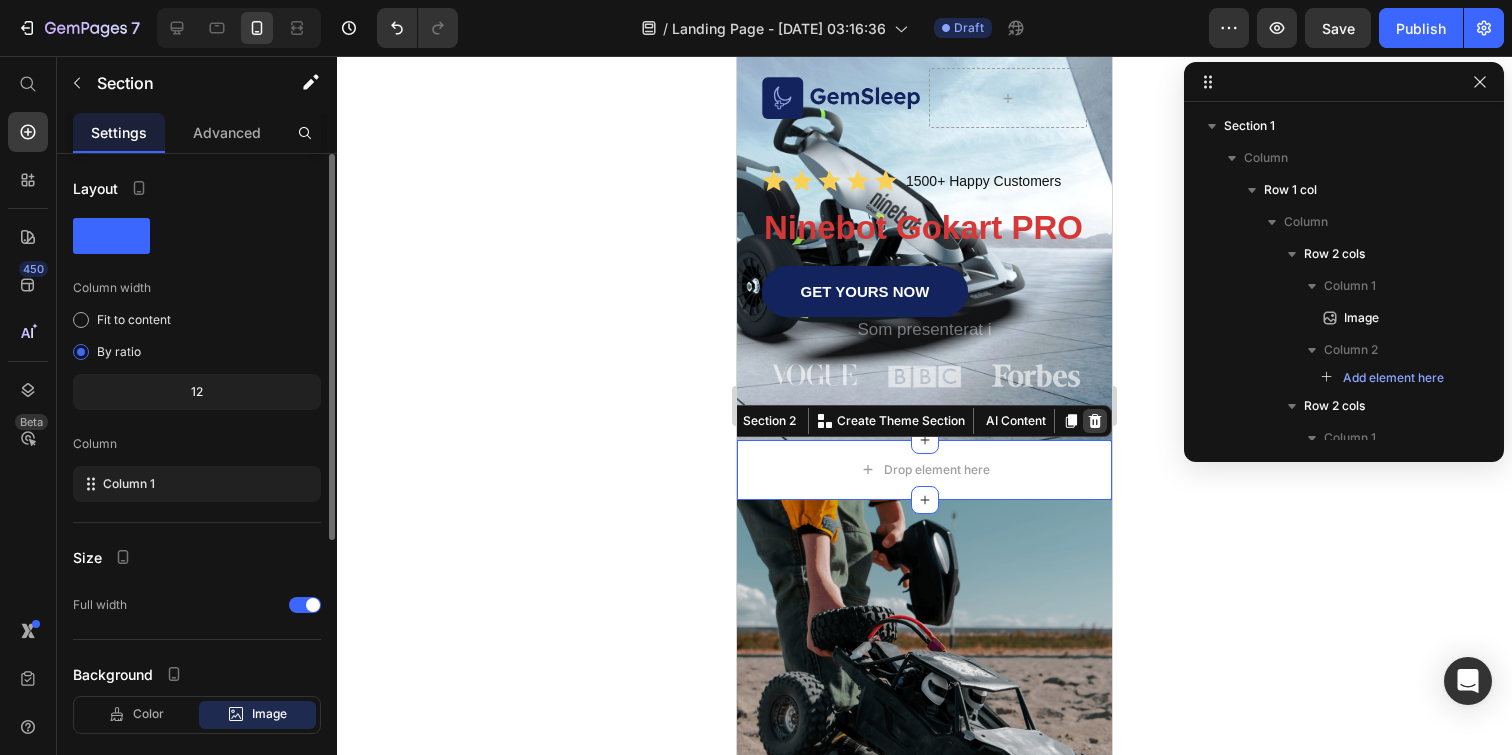 click 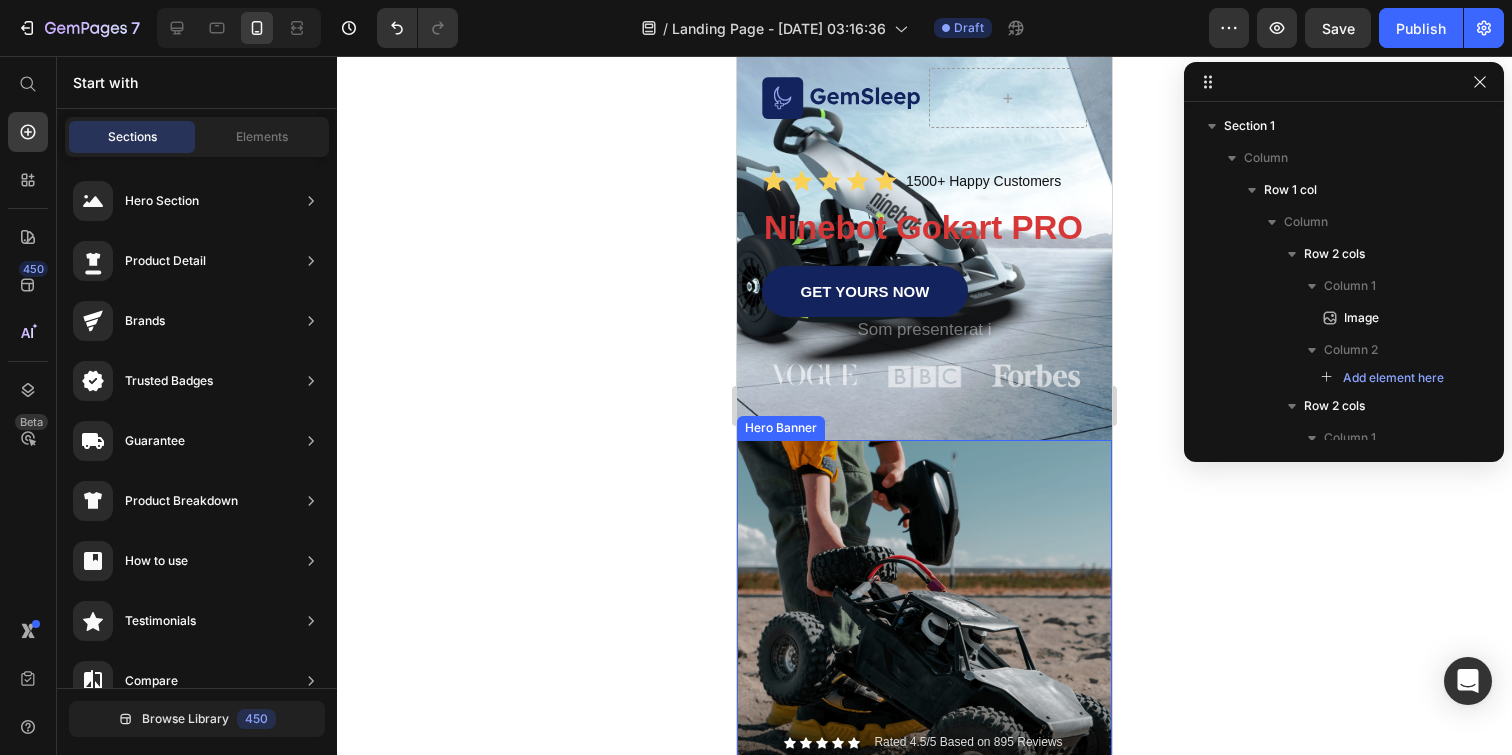 click at bounding box center [924, 773] 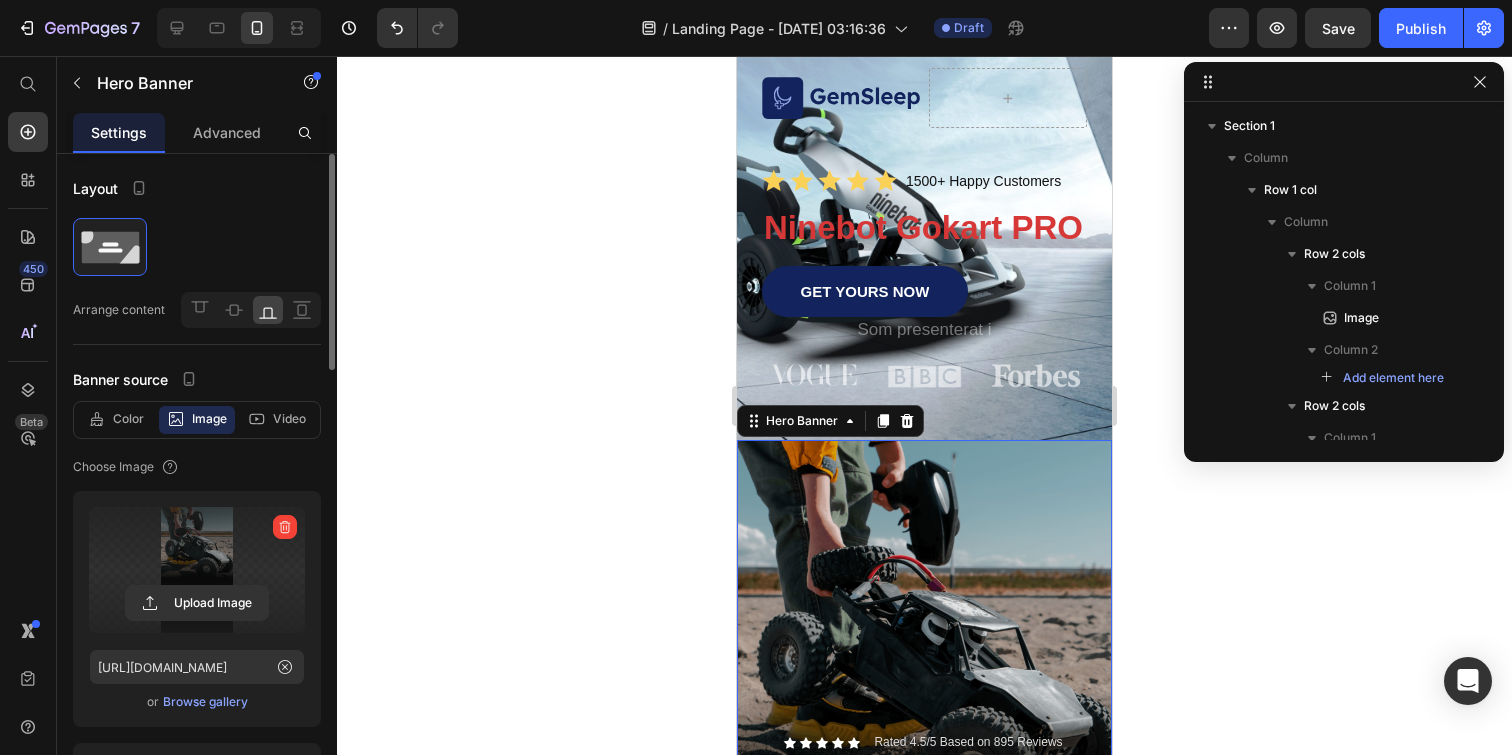 click at bounding box center [197, 570] 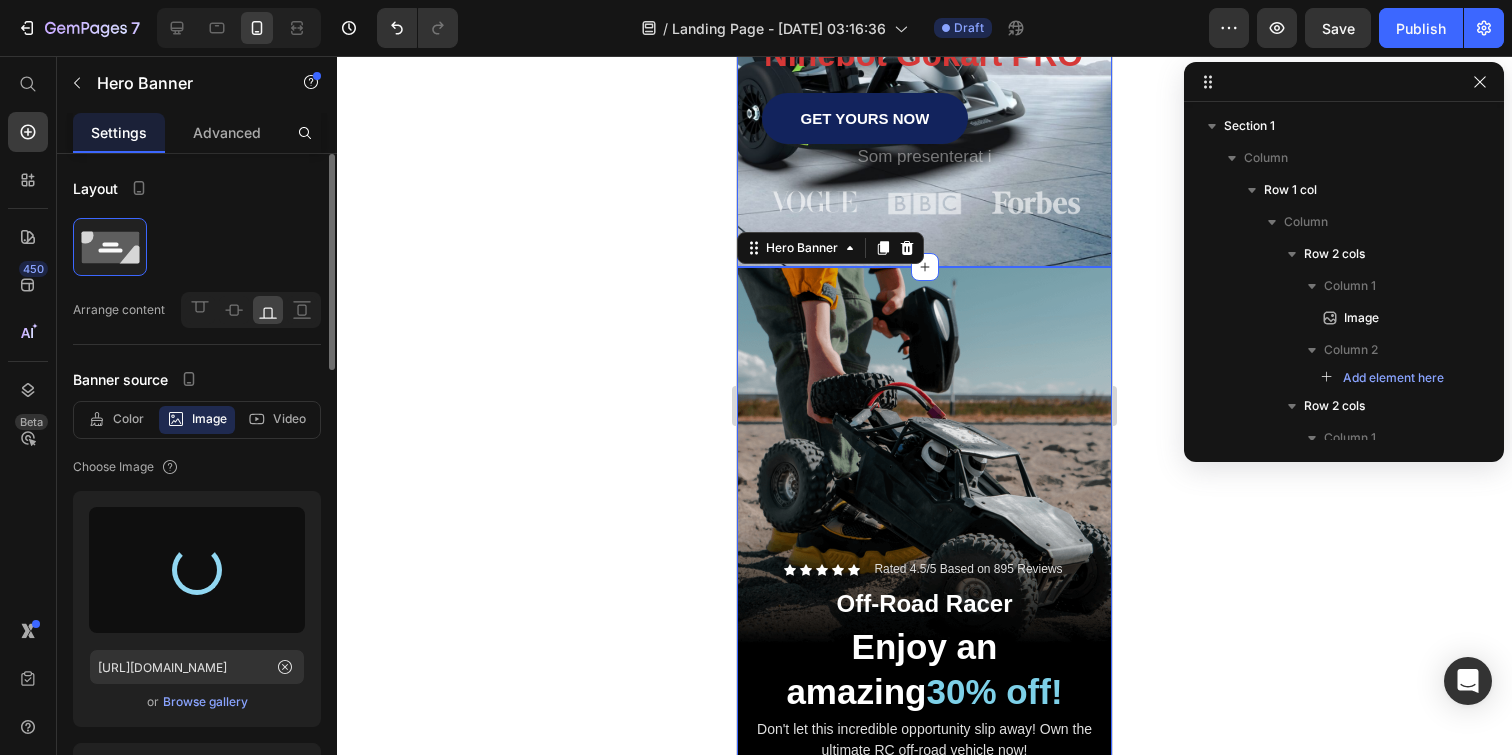 type on "[URL][DOMAIN_NAME]" 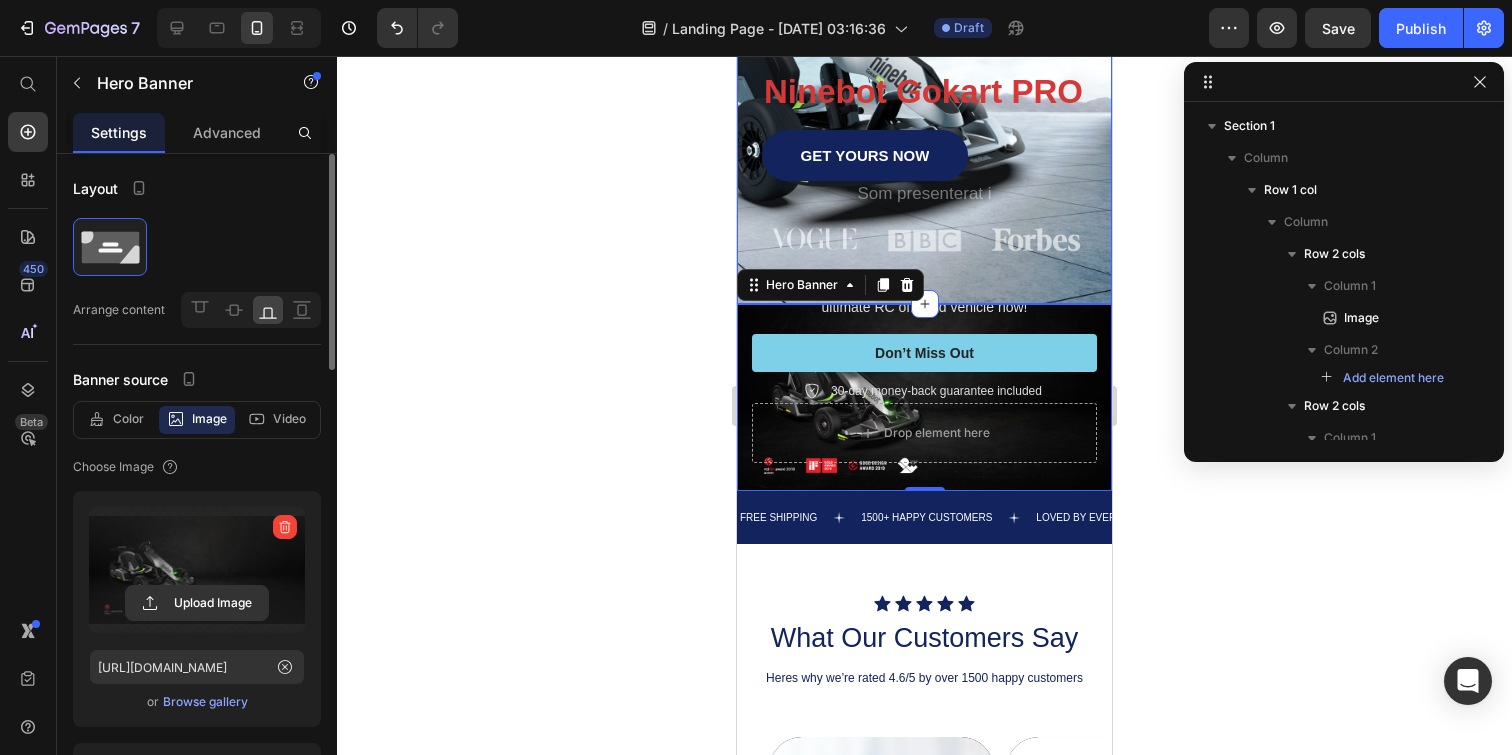 scroll, scrollTop: 170, scrollLeft: 0, axis: vertical 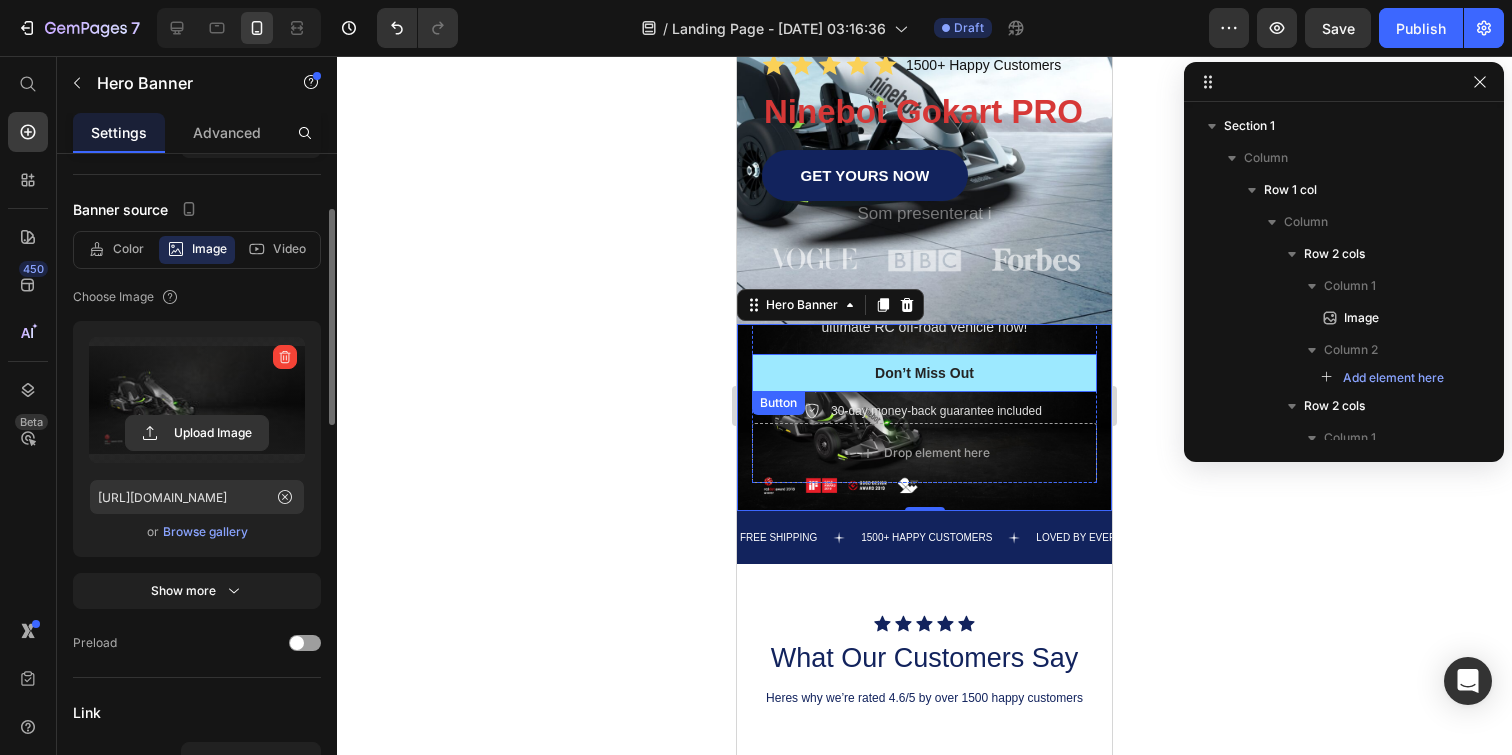 click on "Don’t Miss Out" at bounding box center [924, 373] 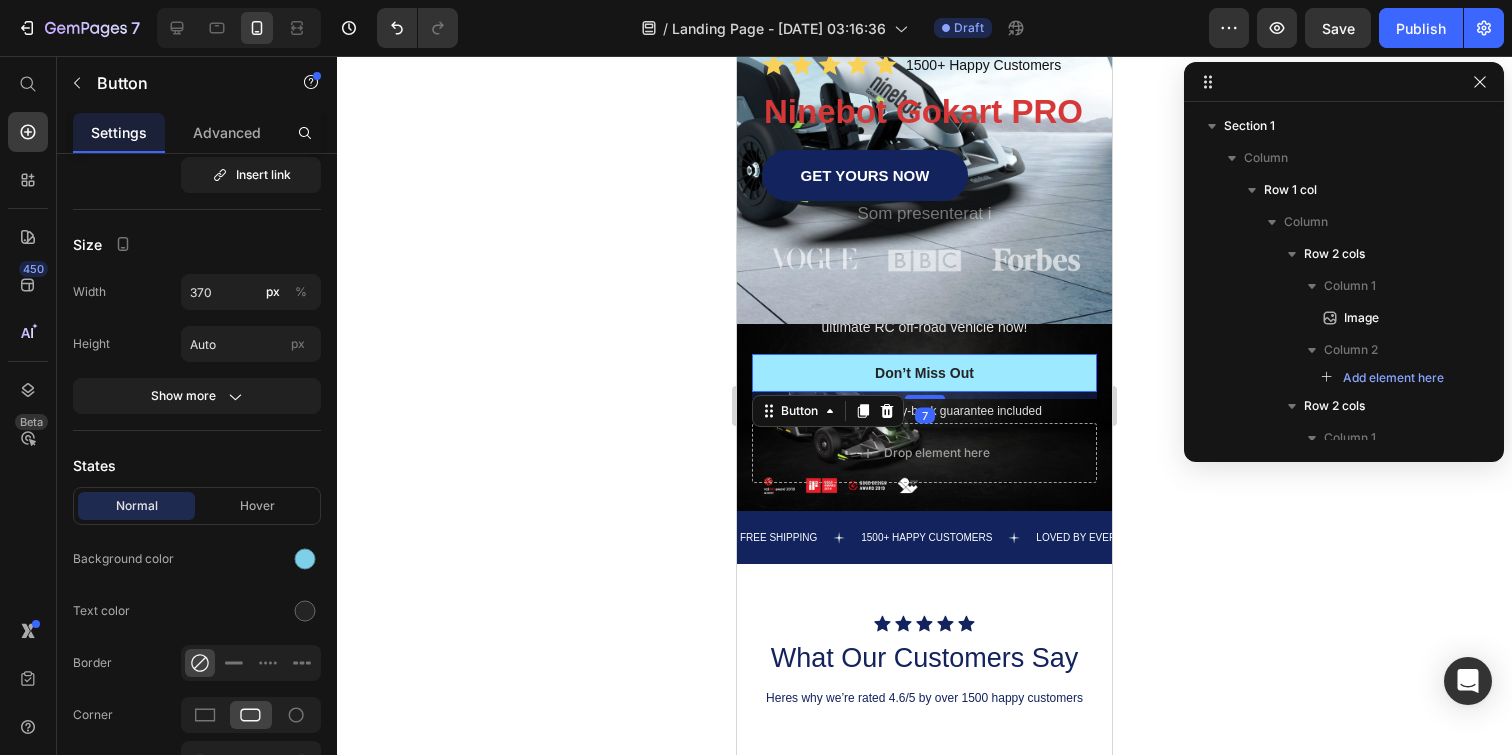 scroll, scrollTop: 0, scrollLeft: 0, axis: both 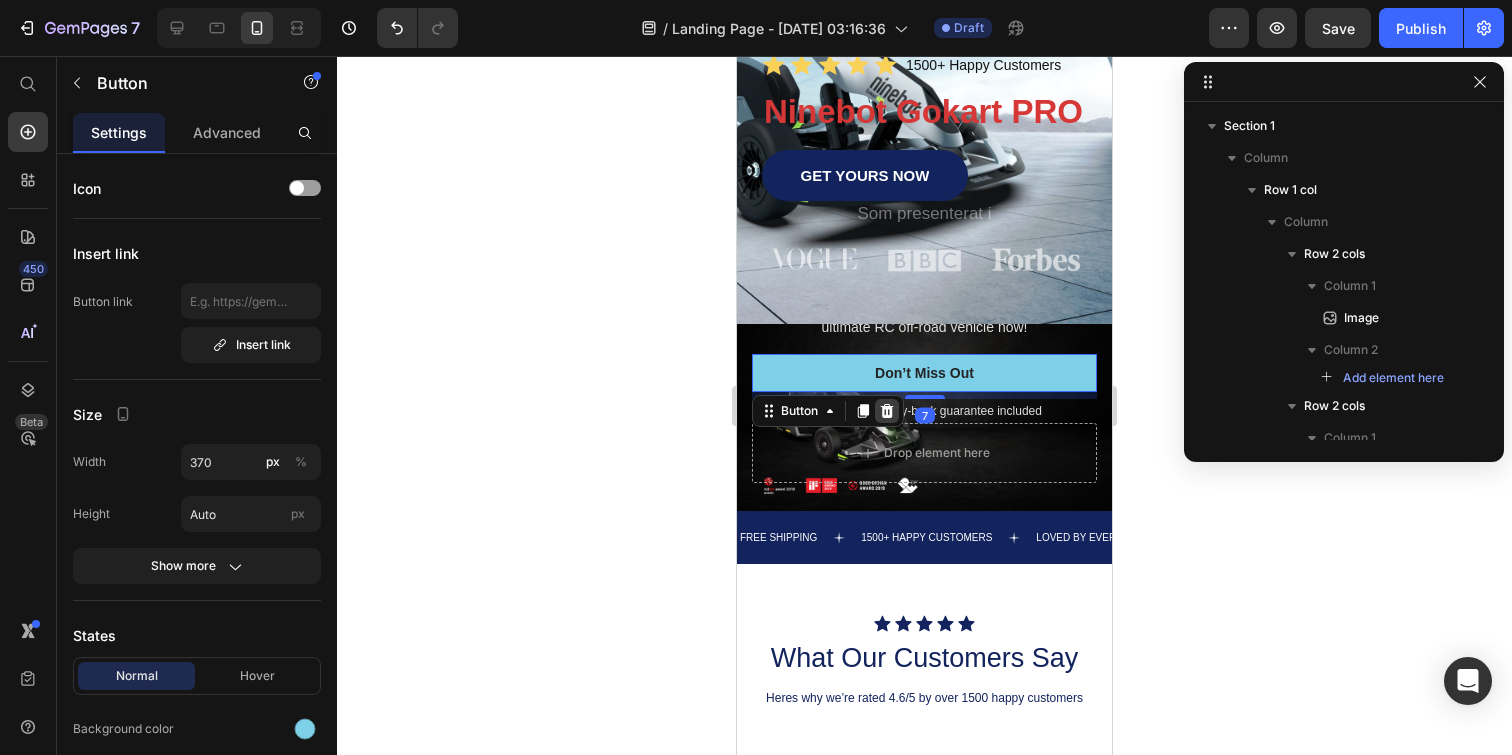 click 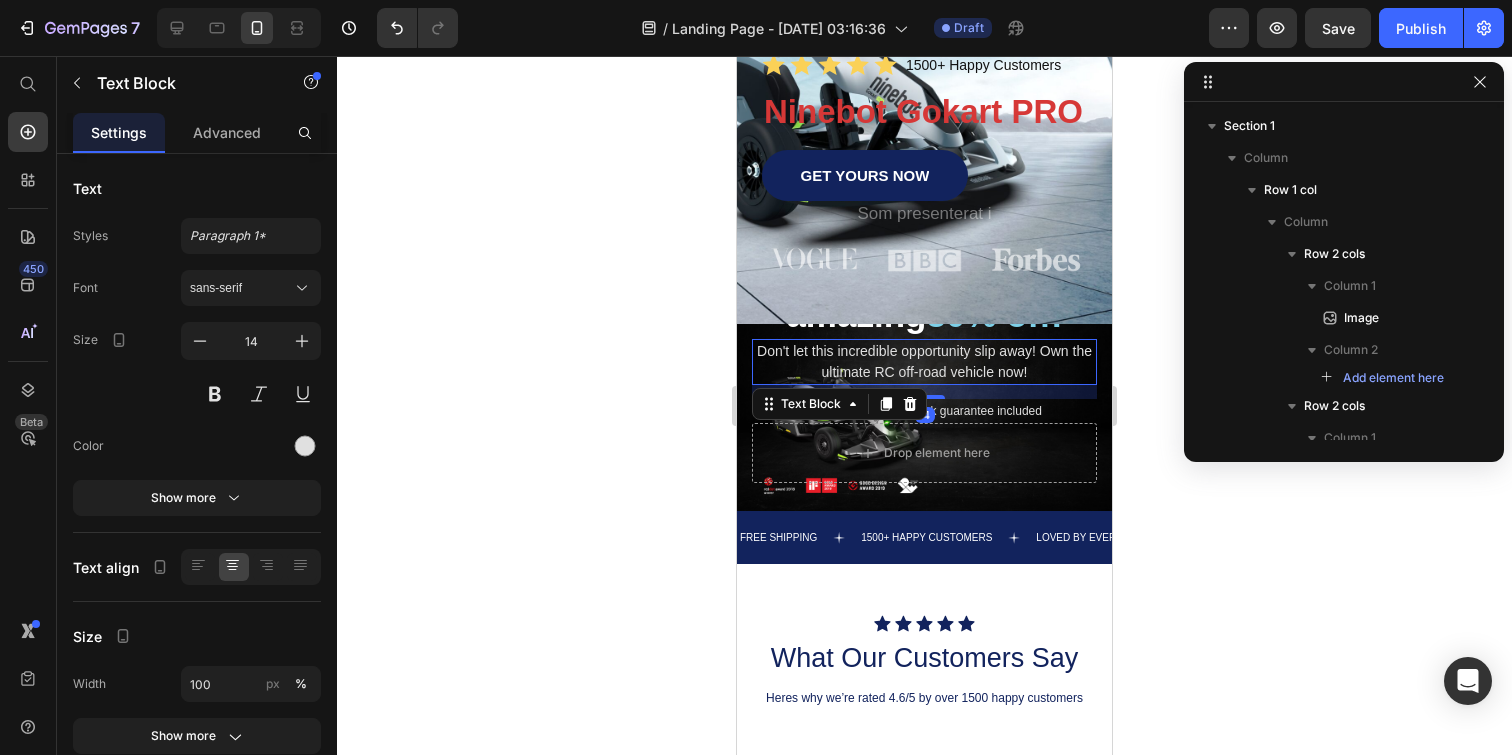 click on "Don't let this incredible opportunity slip away! Own the ultimate RC off-road vehicle now!" at bounding box center (924, 362) 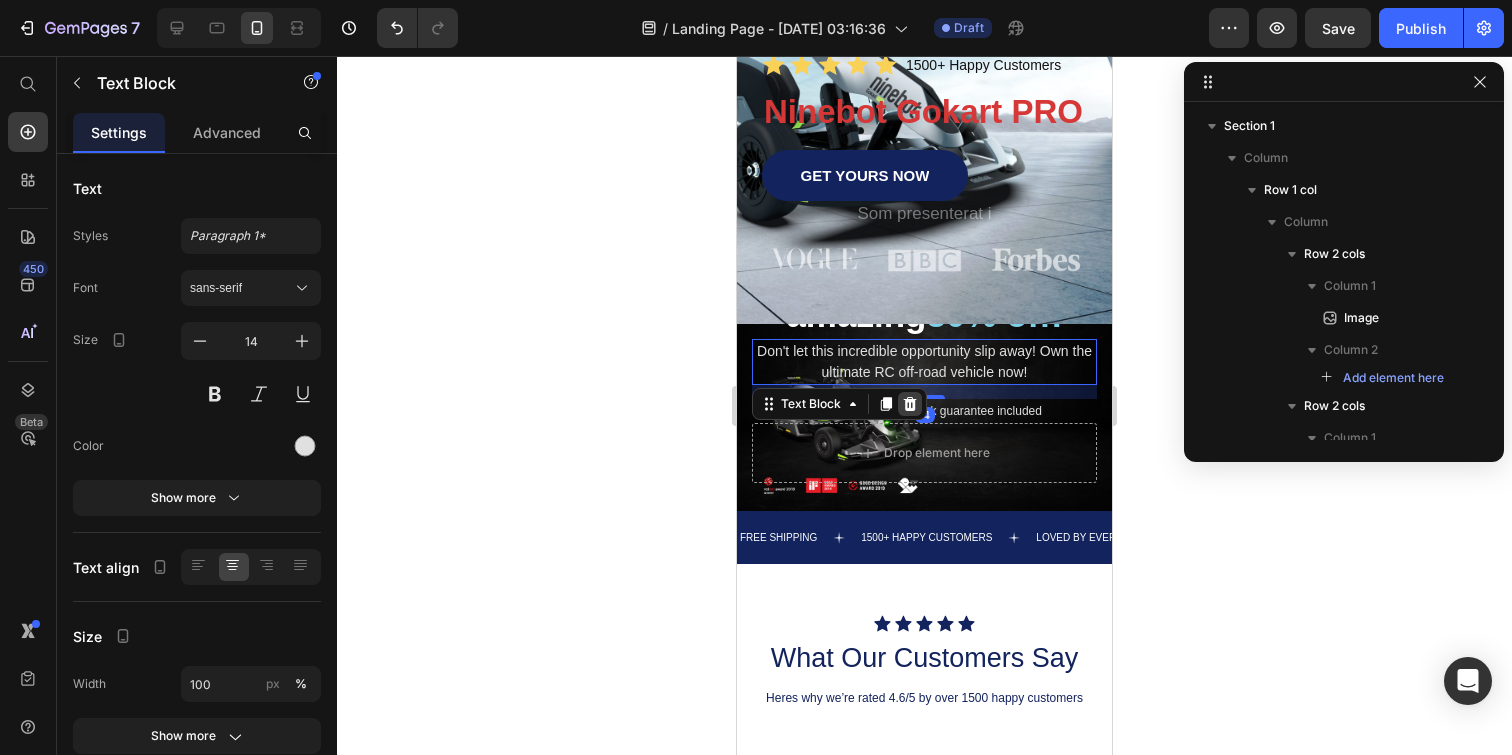 click at bounding box center [910, 404] 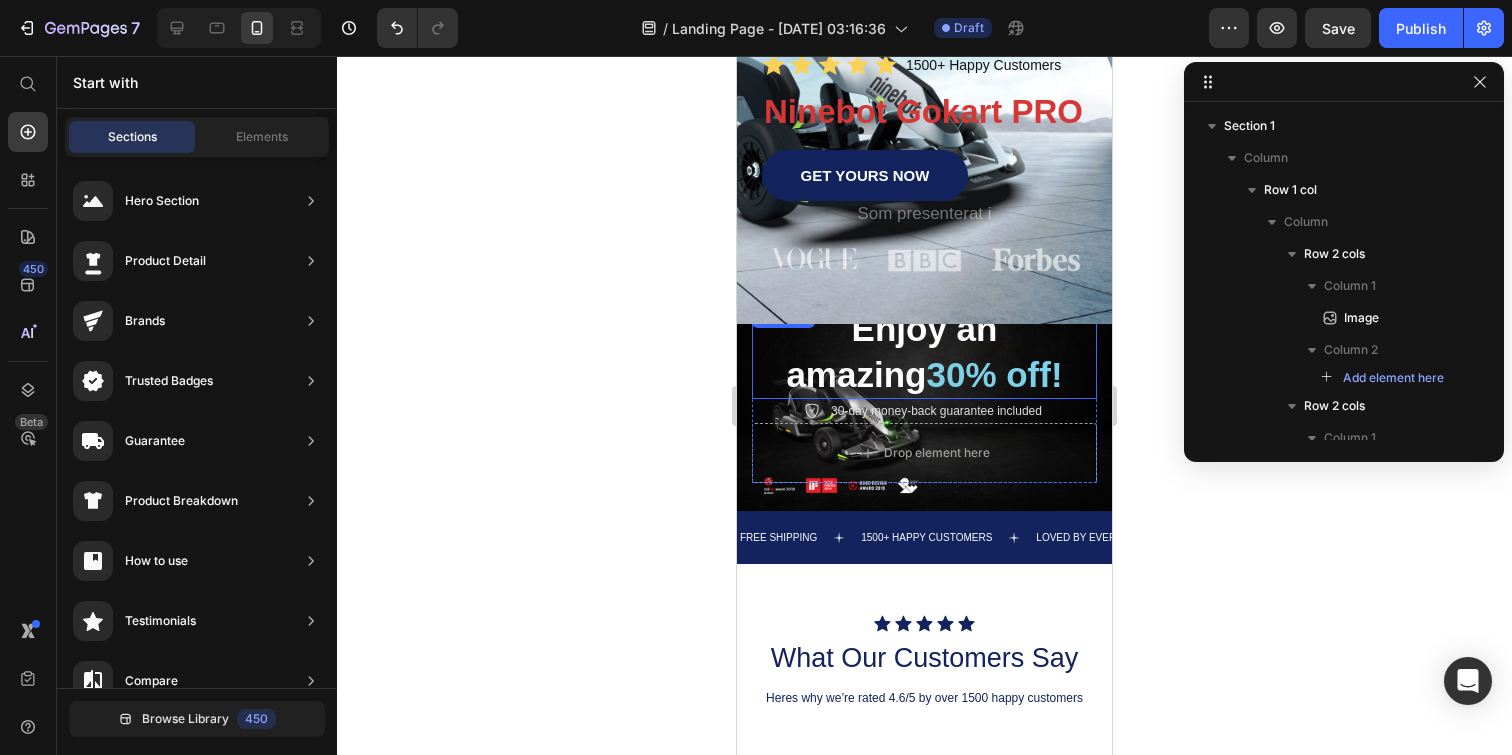 click on "Enjoy an amazing  30% off!" at bounding box center (924, 351) 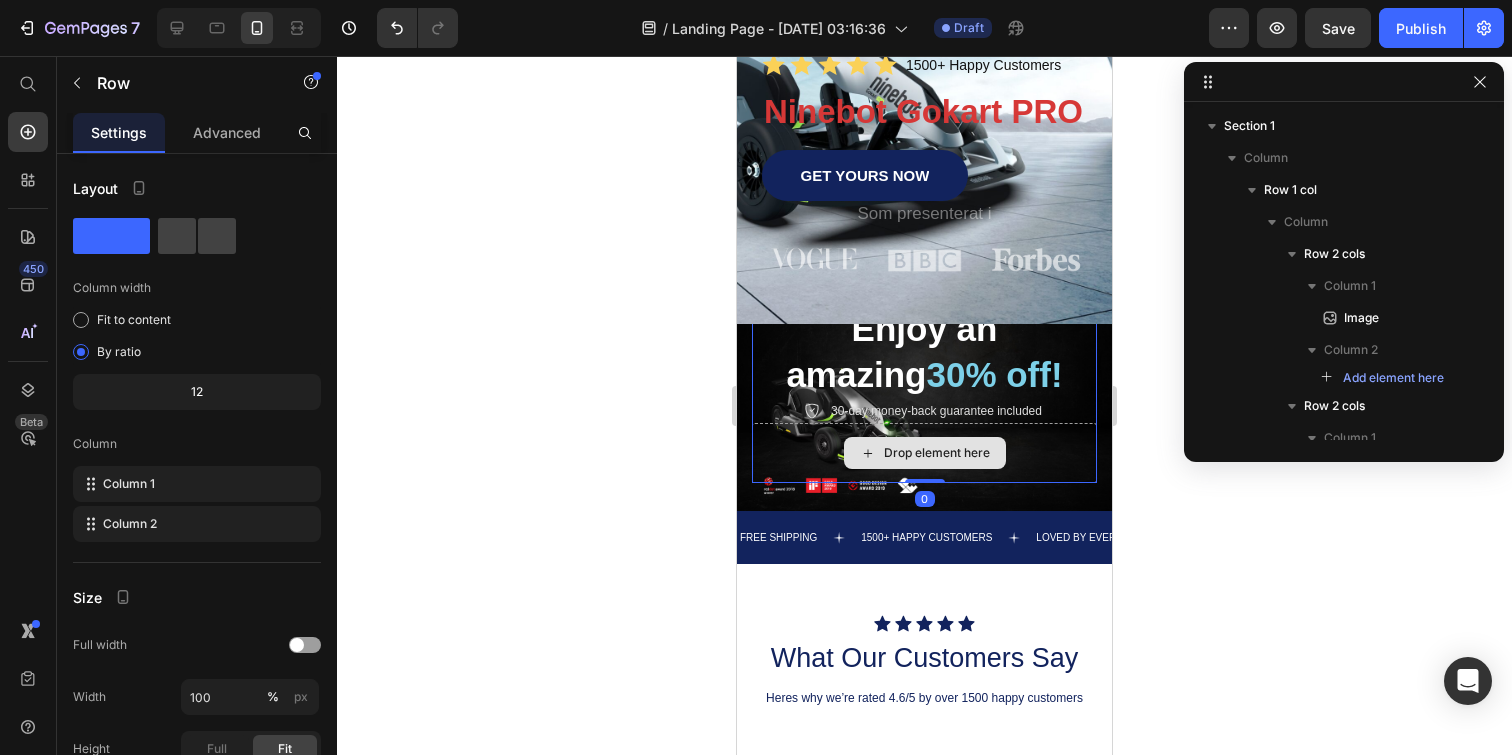 click on "Drop element here" at bounding box center (924, 453) 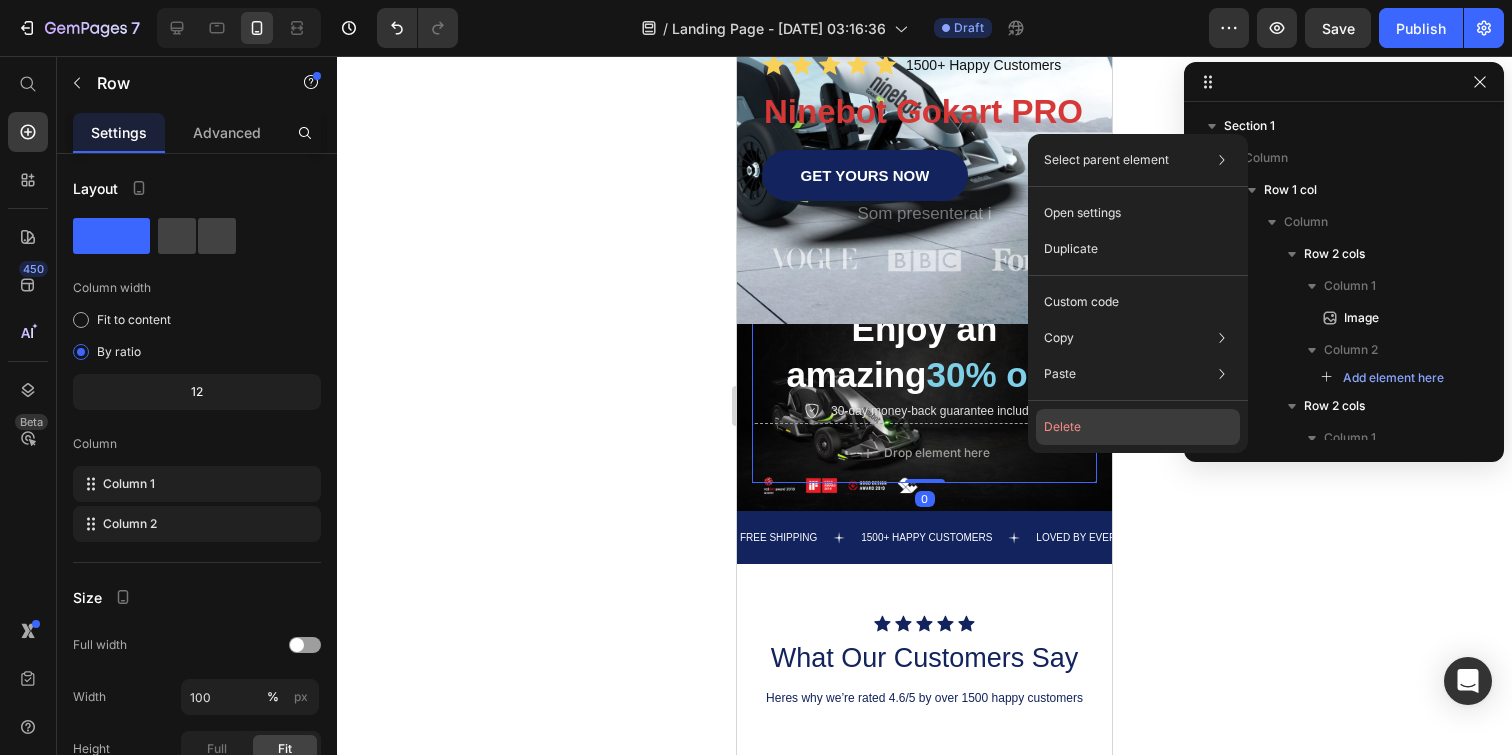 click on "Delete" 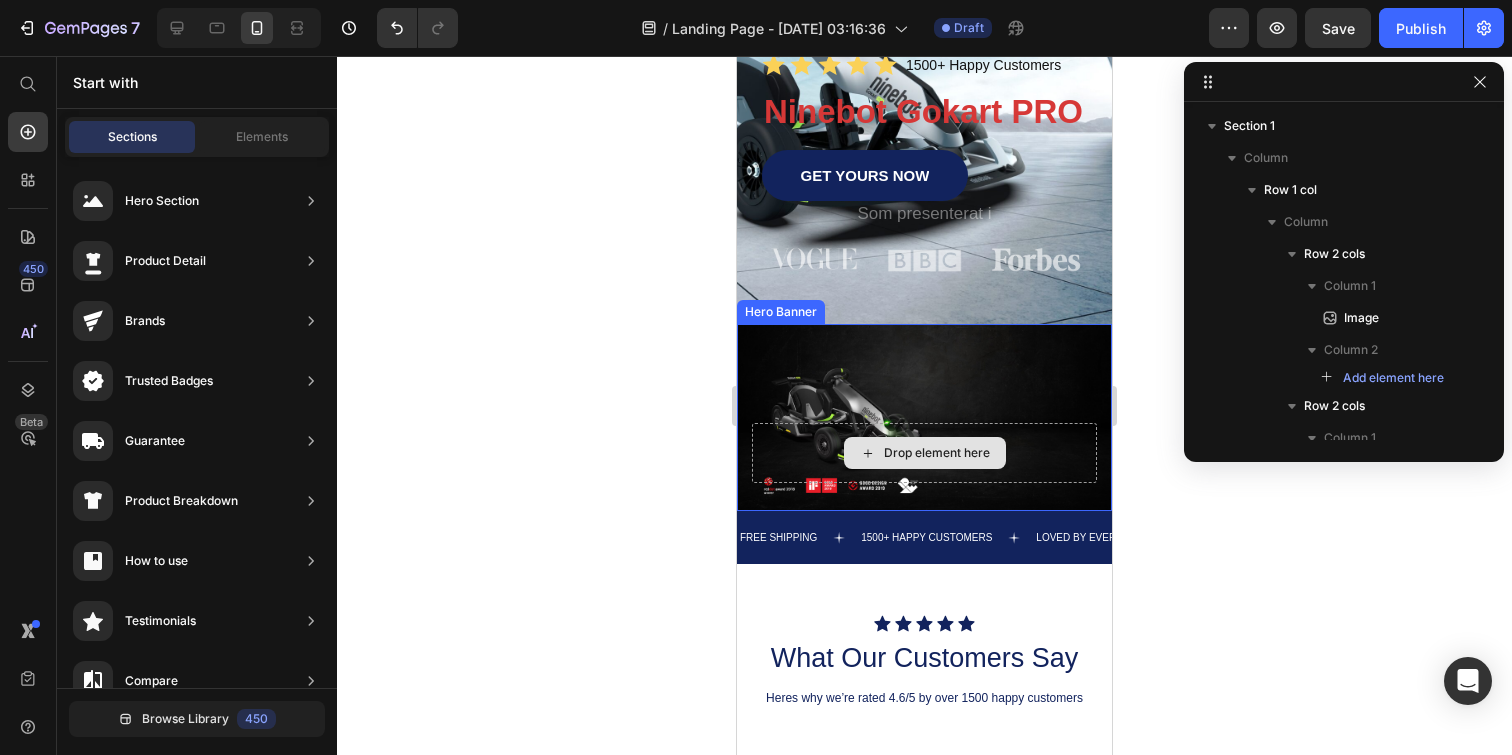 click on "Drop element here" at bounding box center (924, 453) 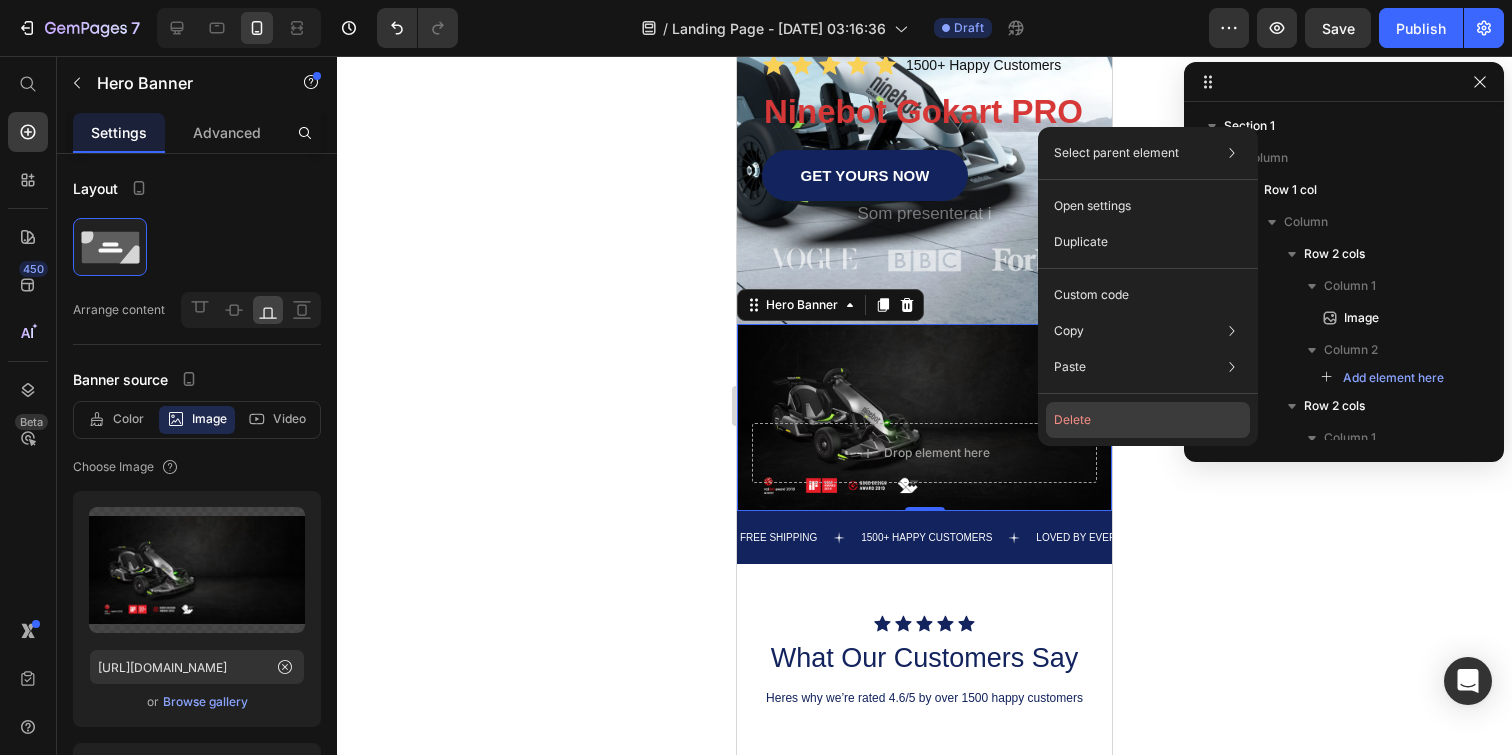 click on "Delete" 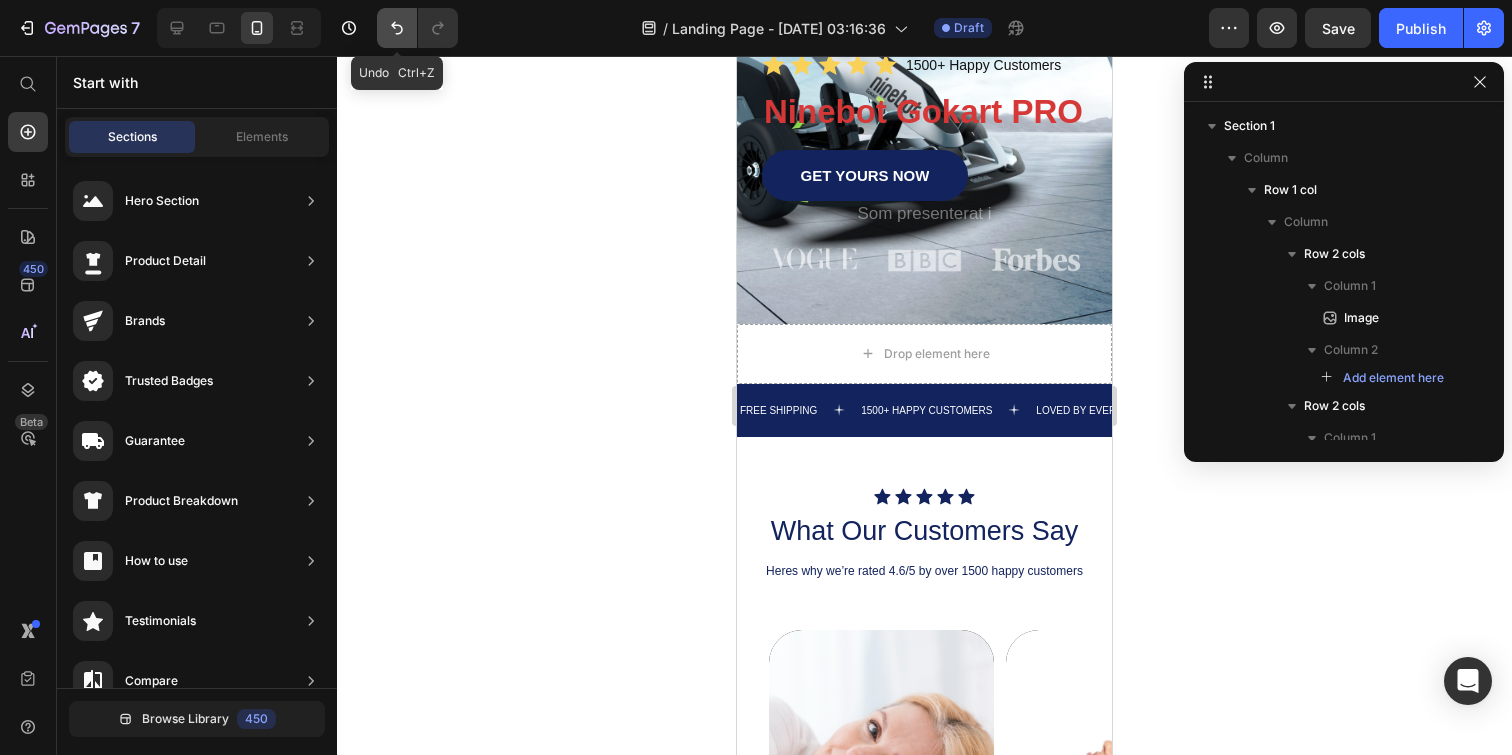 click 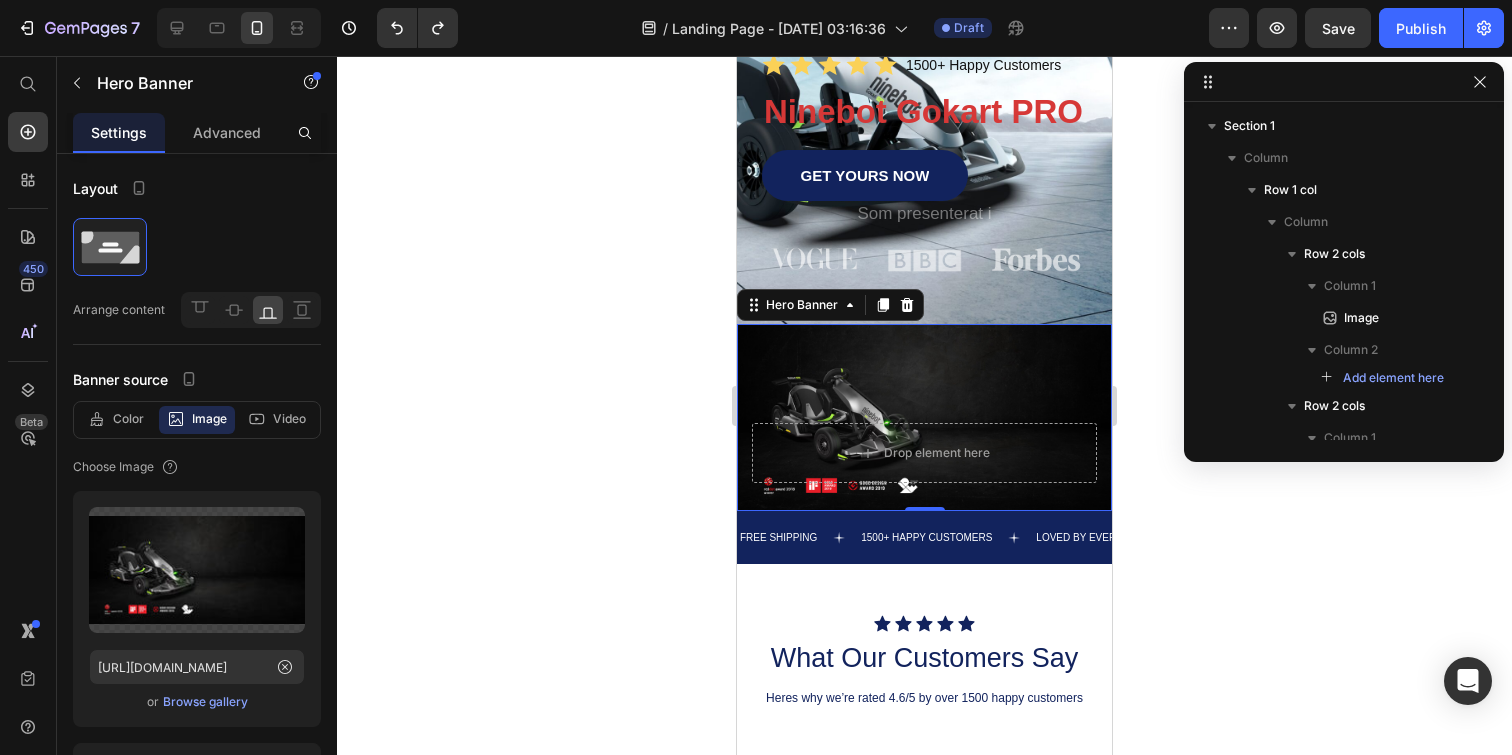 click at bounding box center [924, 418] 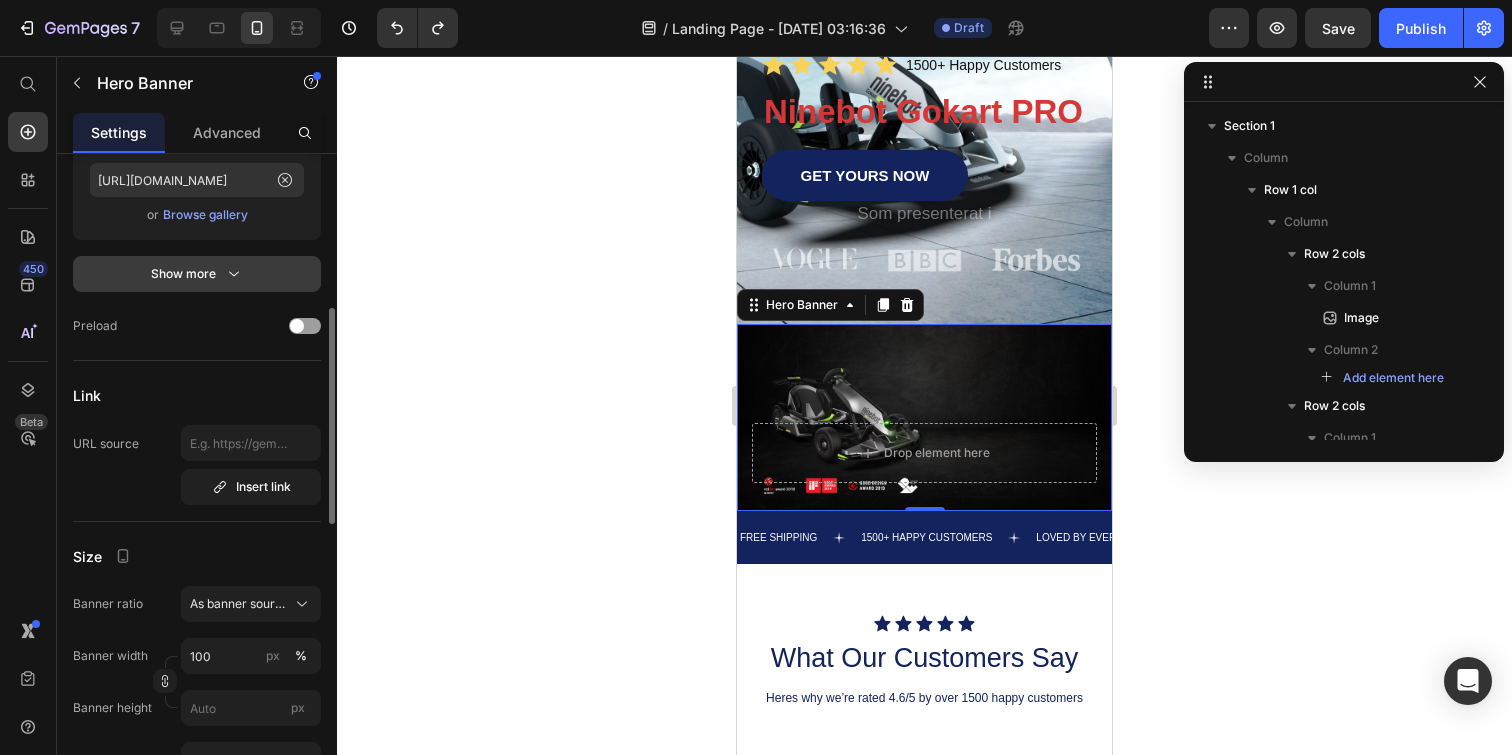 scroll, scrollTop: 489, scrollLeft: 0, axis: vertical 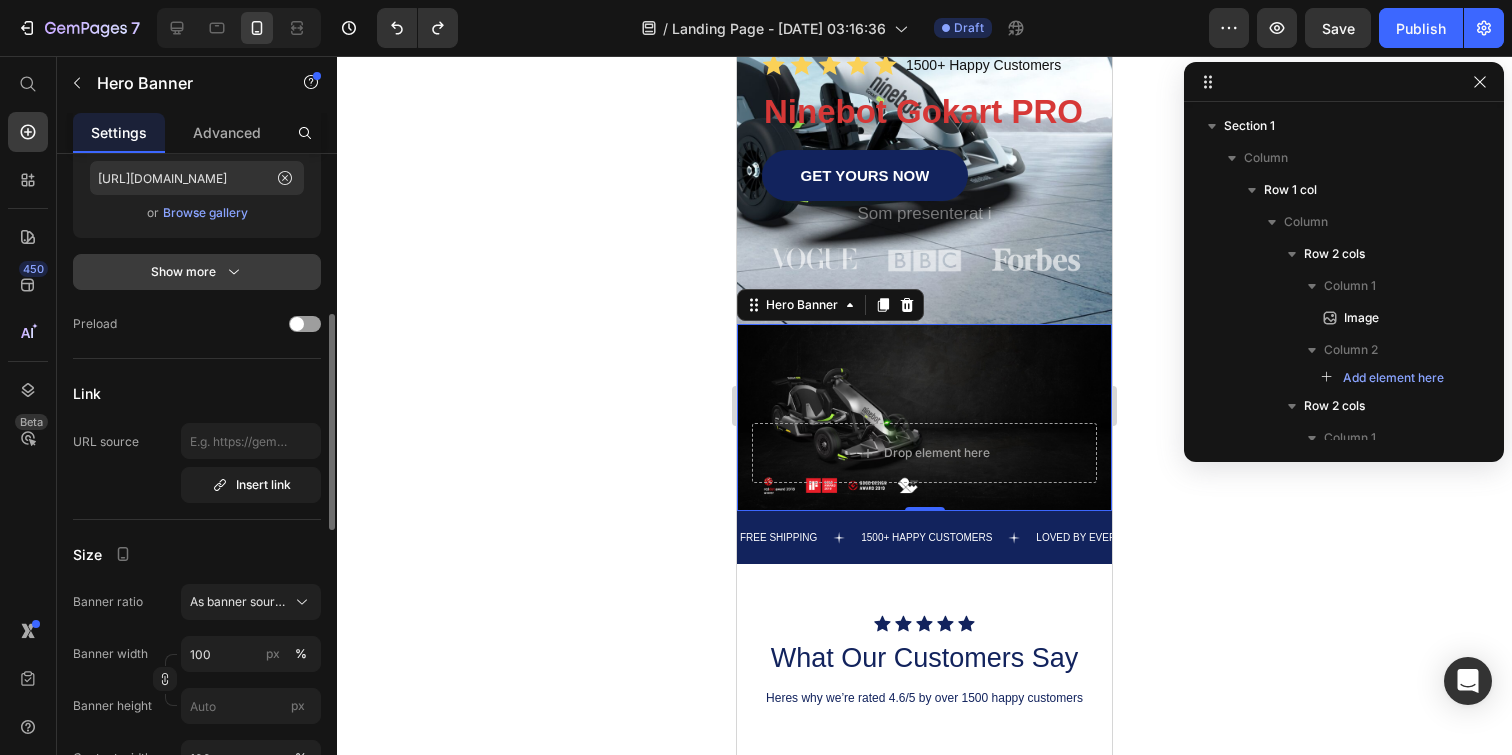 click on "Show more" at bounding box center [197, 272] 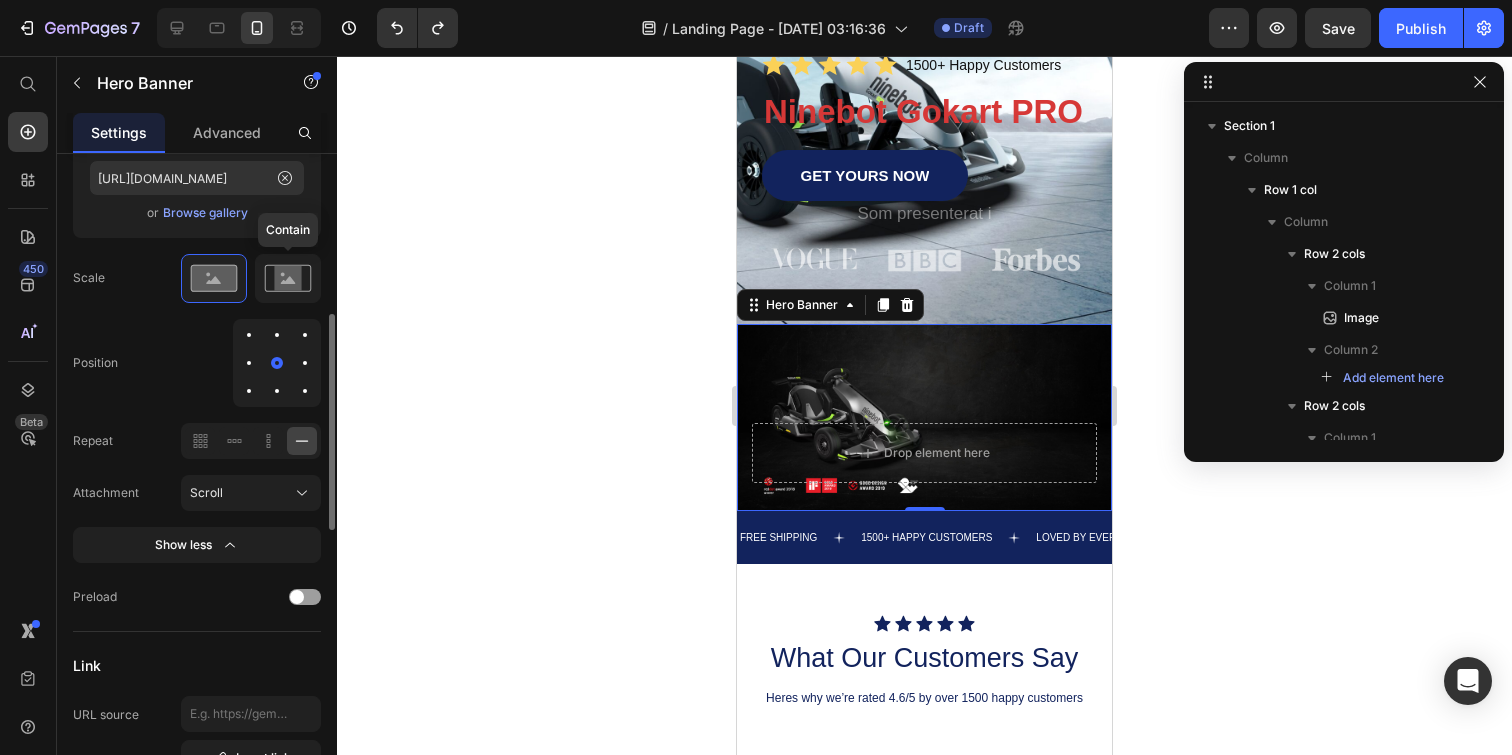 click 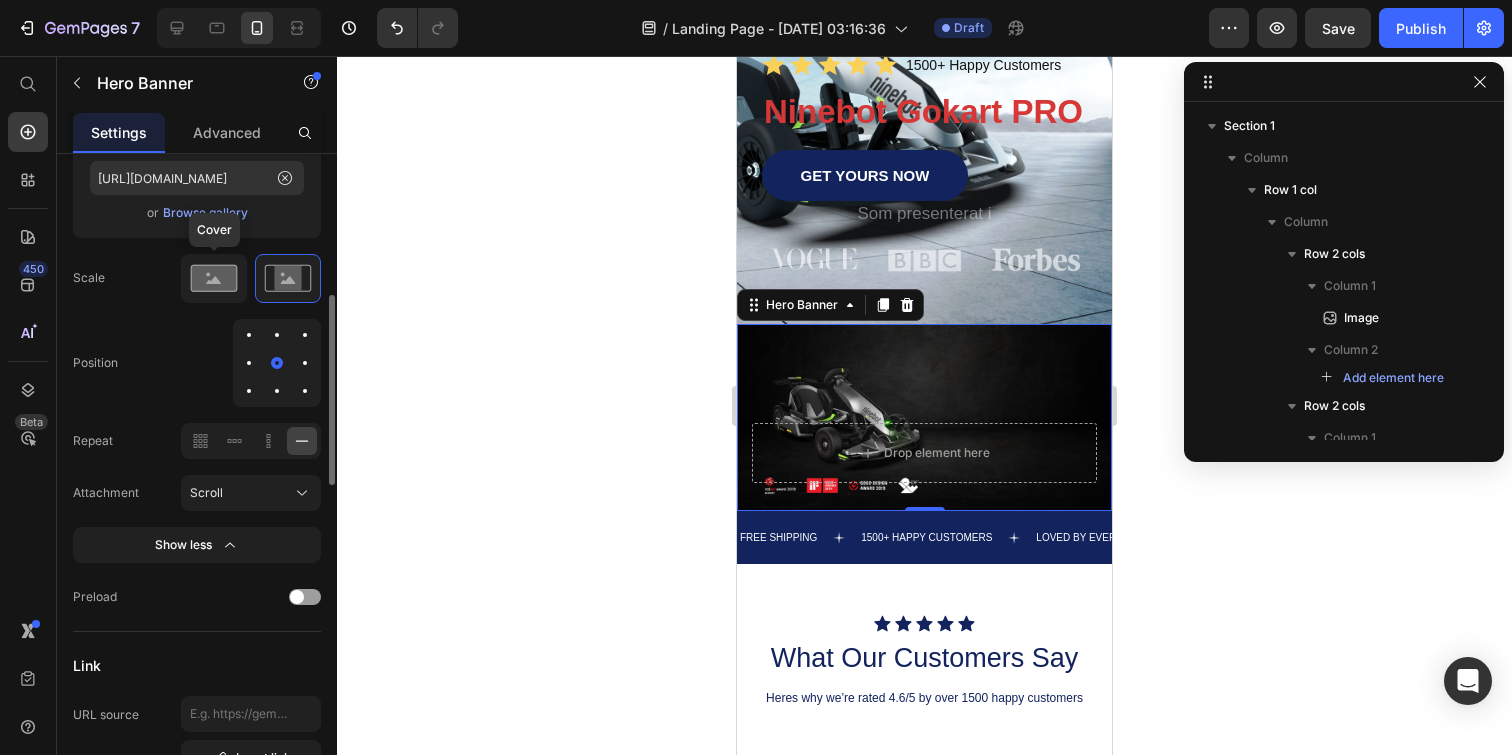 click 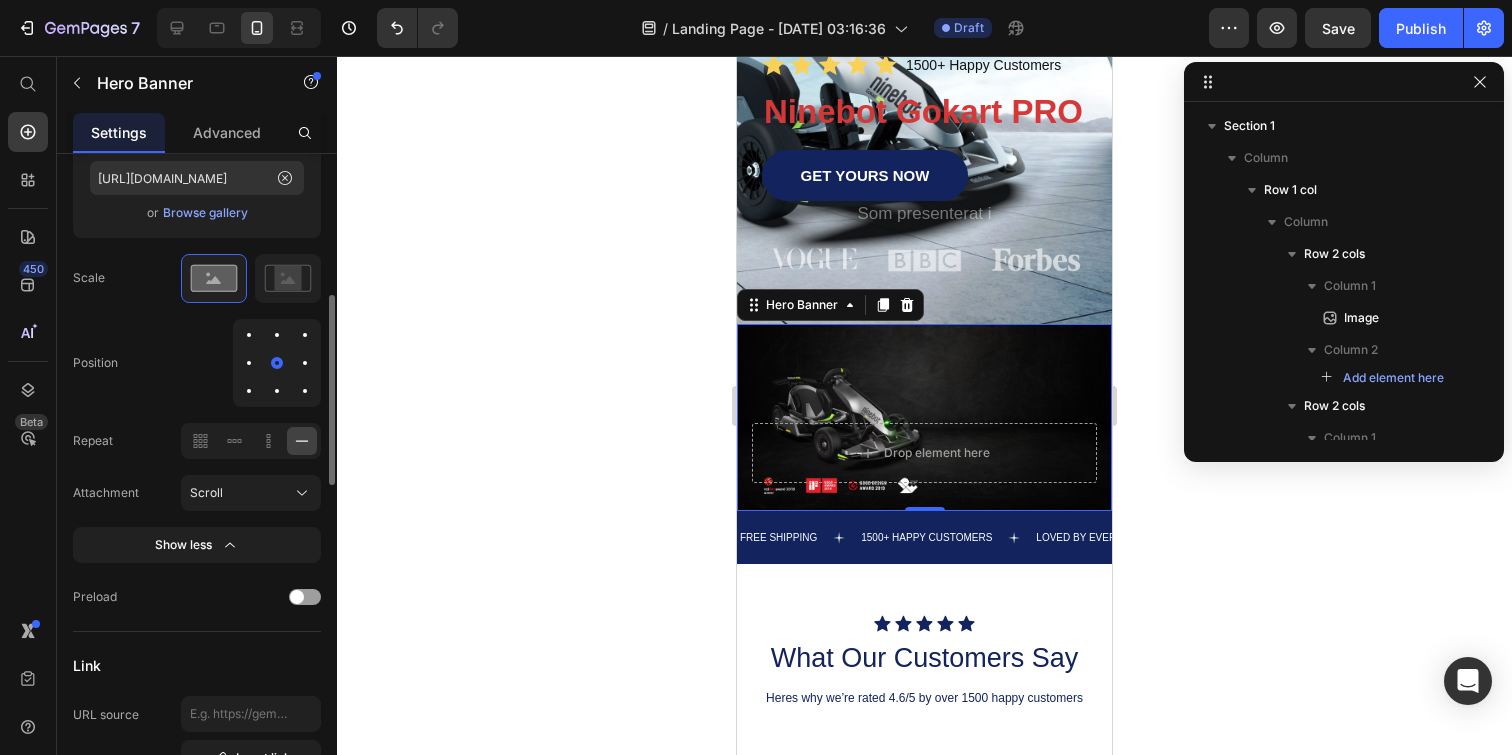 drag, startPoint x: 279, startPoint y: 361, endPoint x: 309, endPoint y: 362, distance: 30.016663 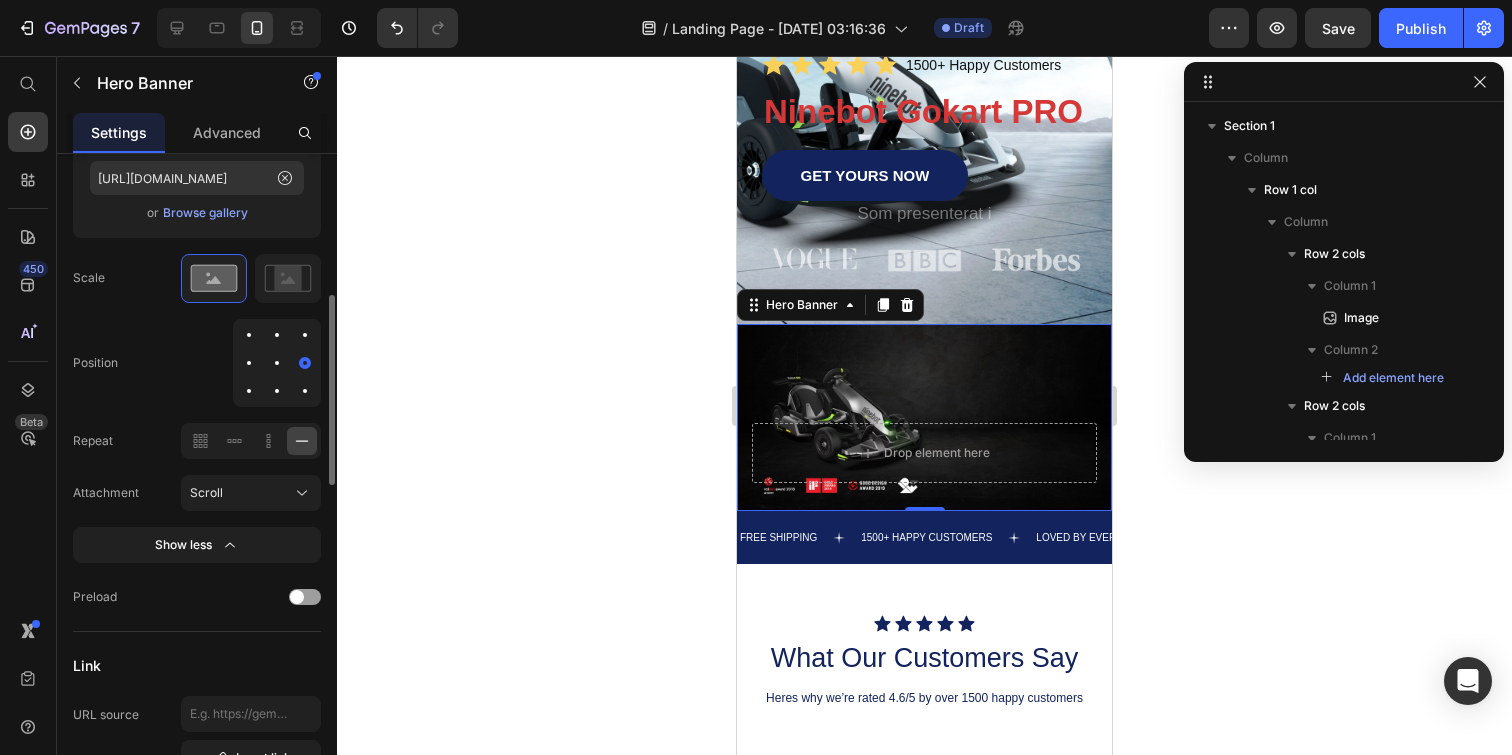 click at bounding box center (277, 363) 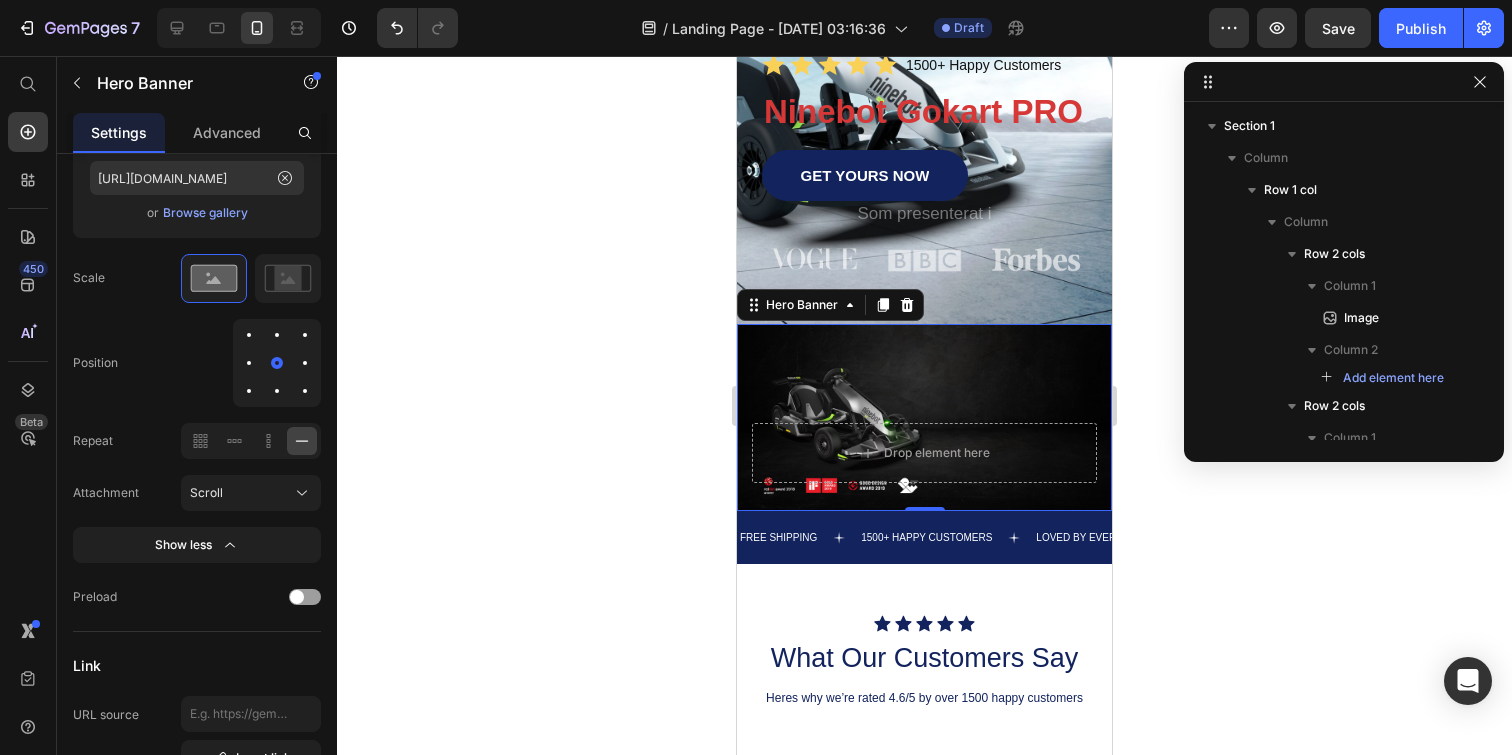 click at bounding box center (924, 418) 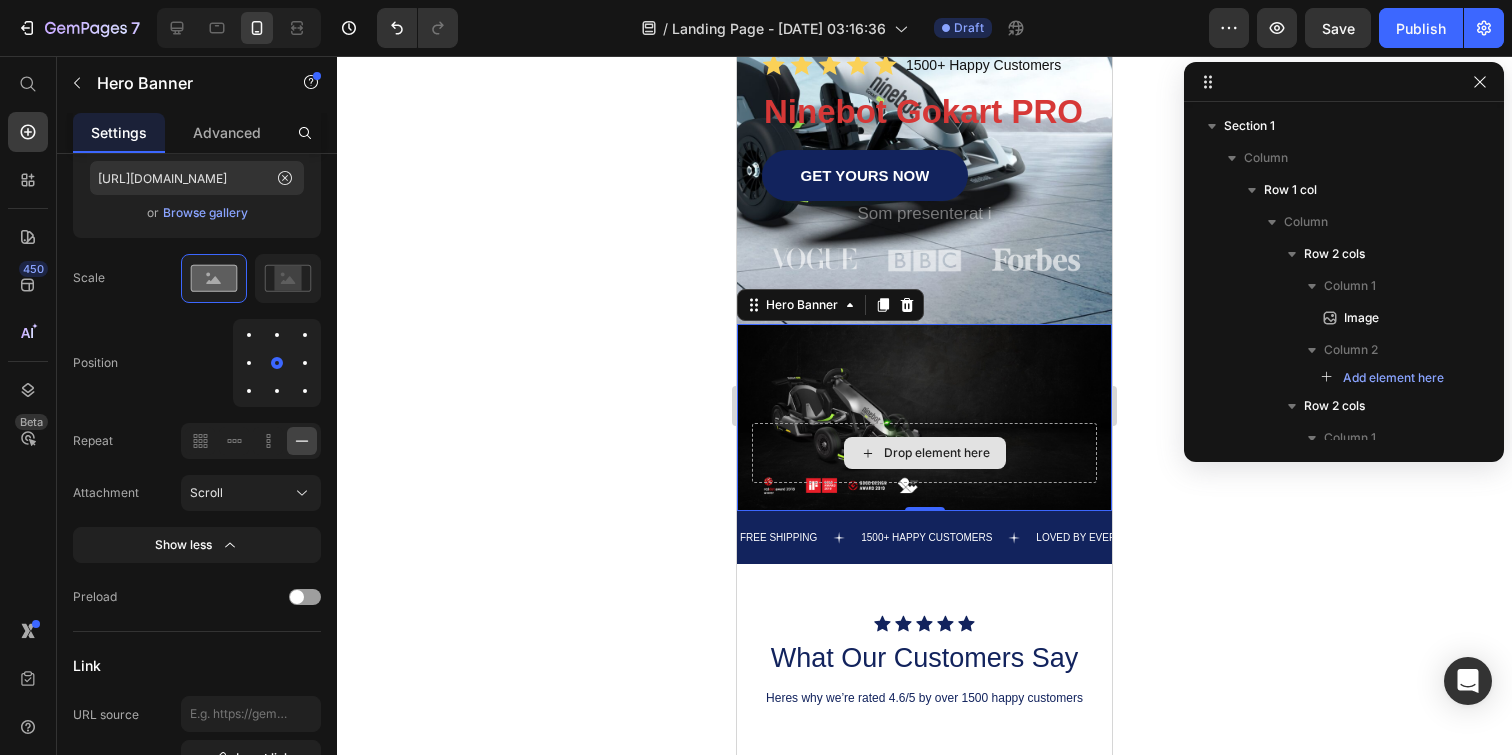 click on "Drop element here" at bounding box center [924, 453] 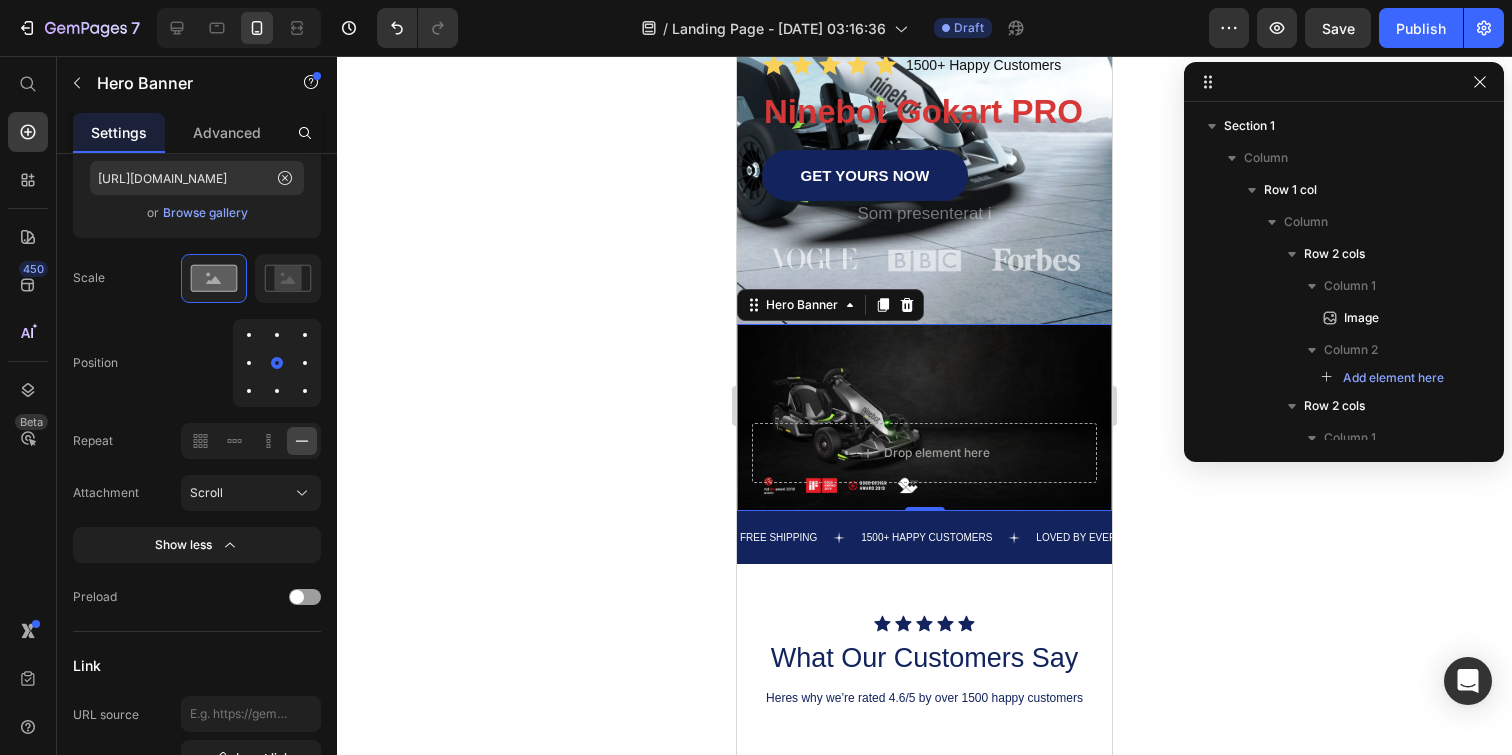 click at bounding box center [924, 418] 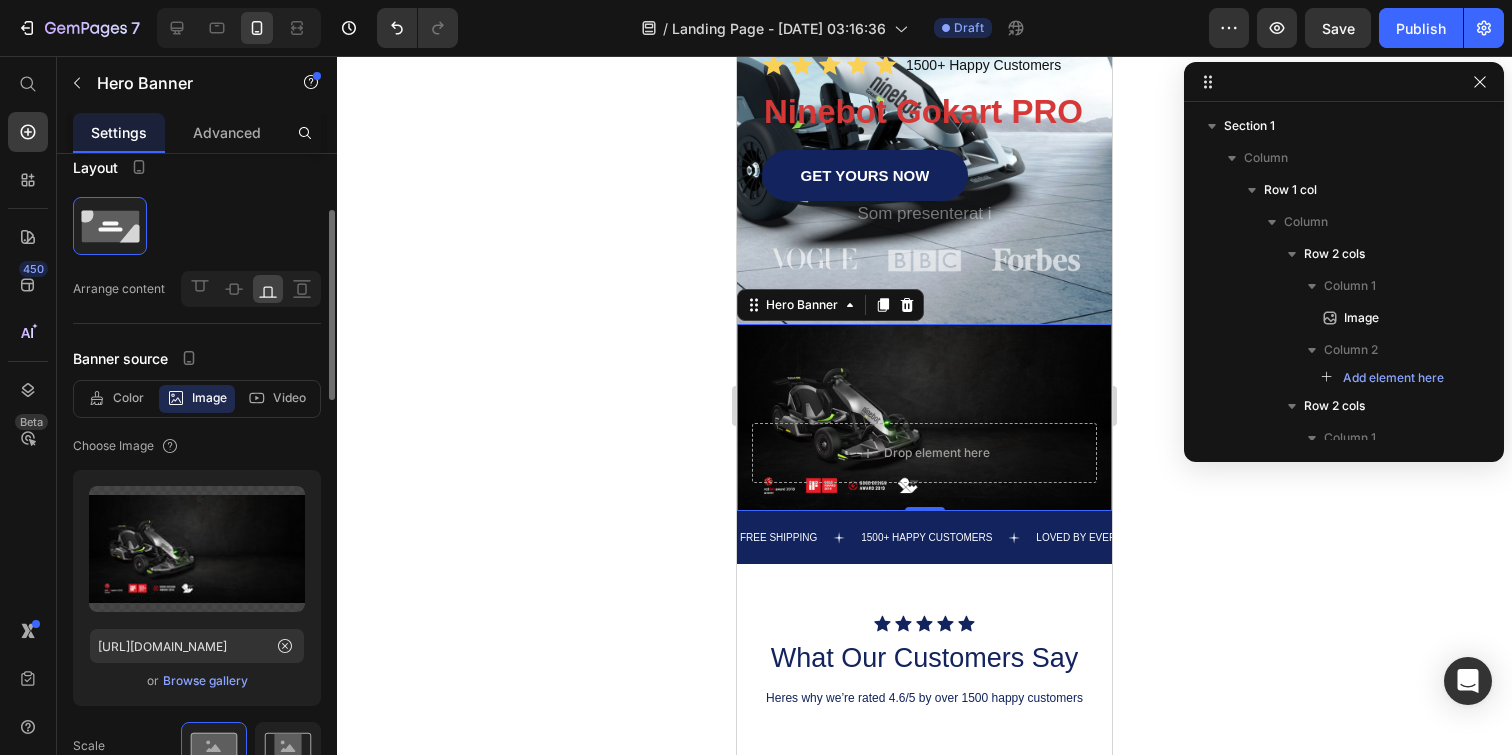 scroll, scrollTop: 0, scrollLeft: 0, axis: both 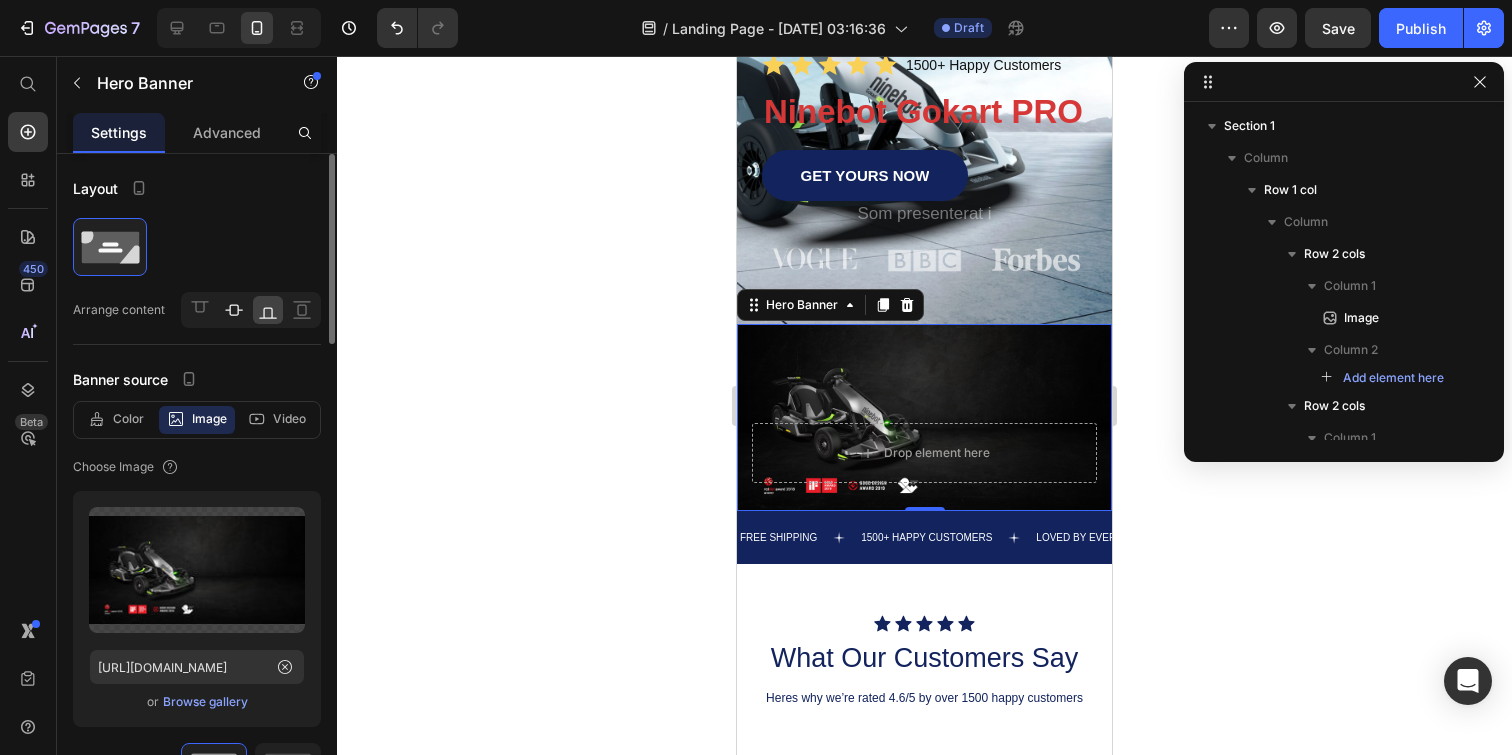 click 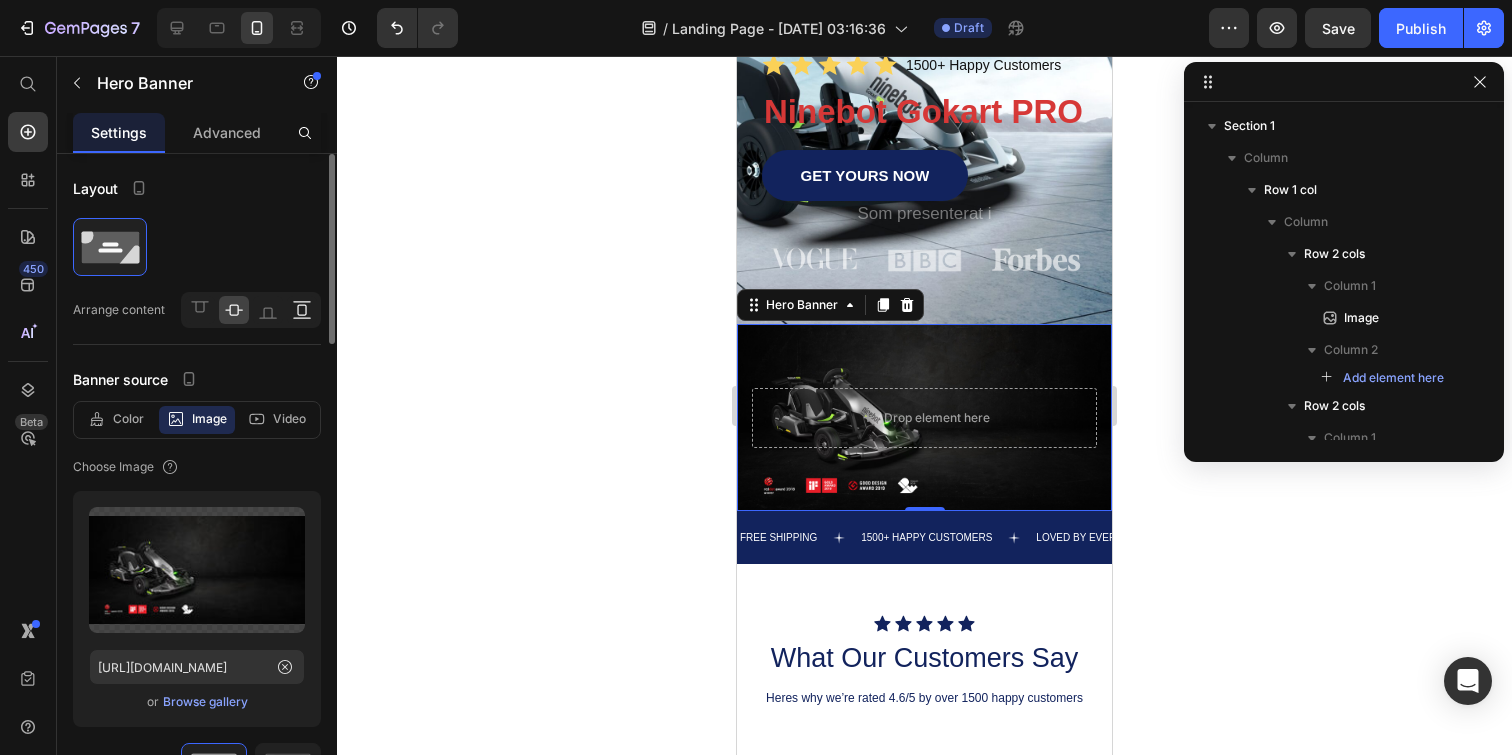 click 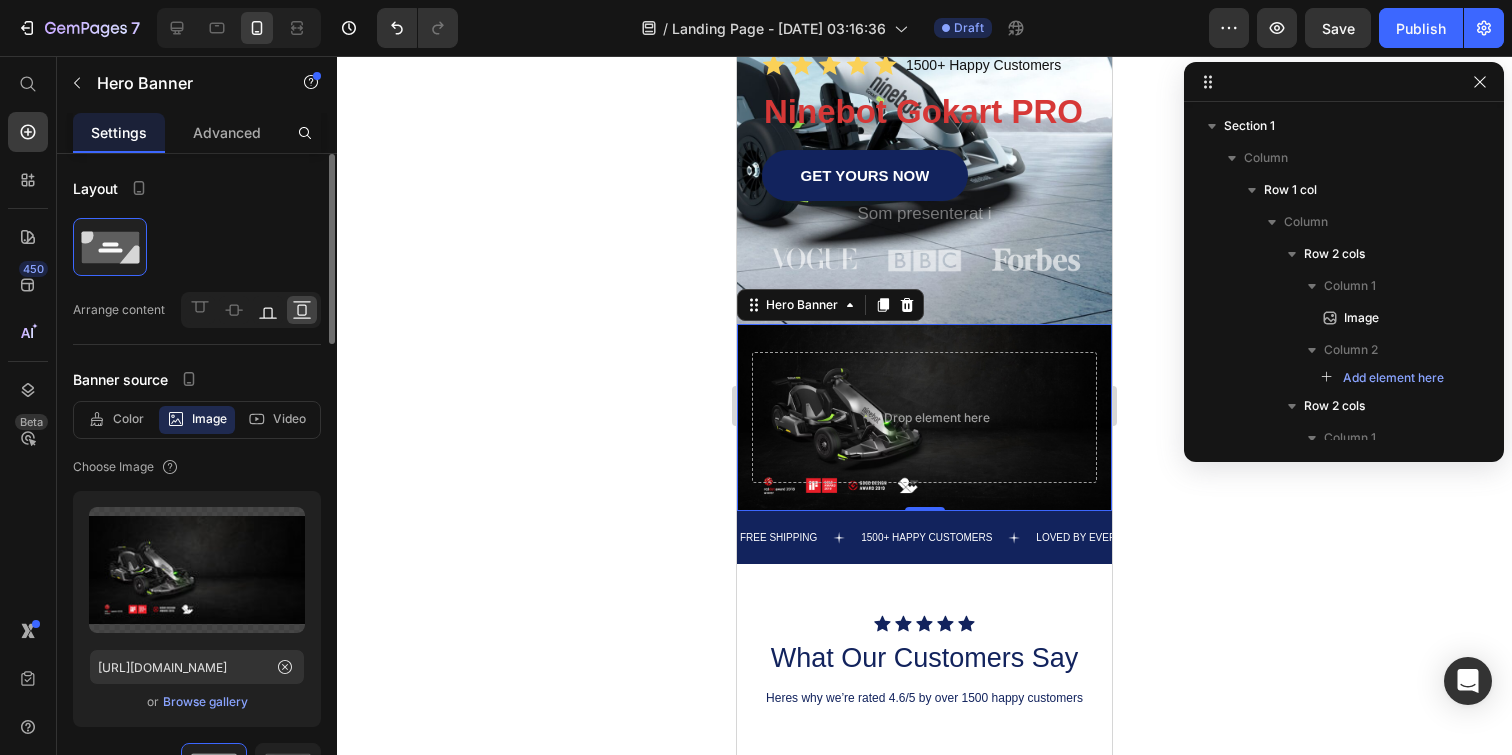 click 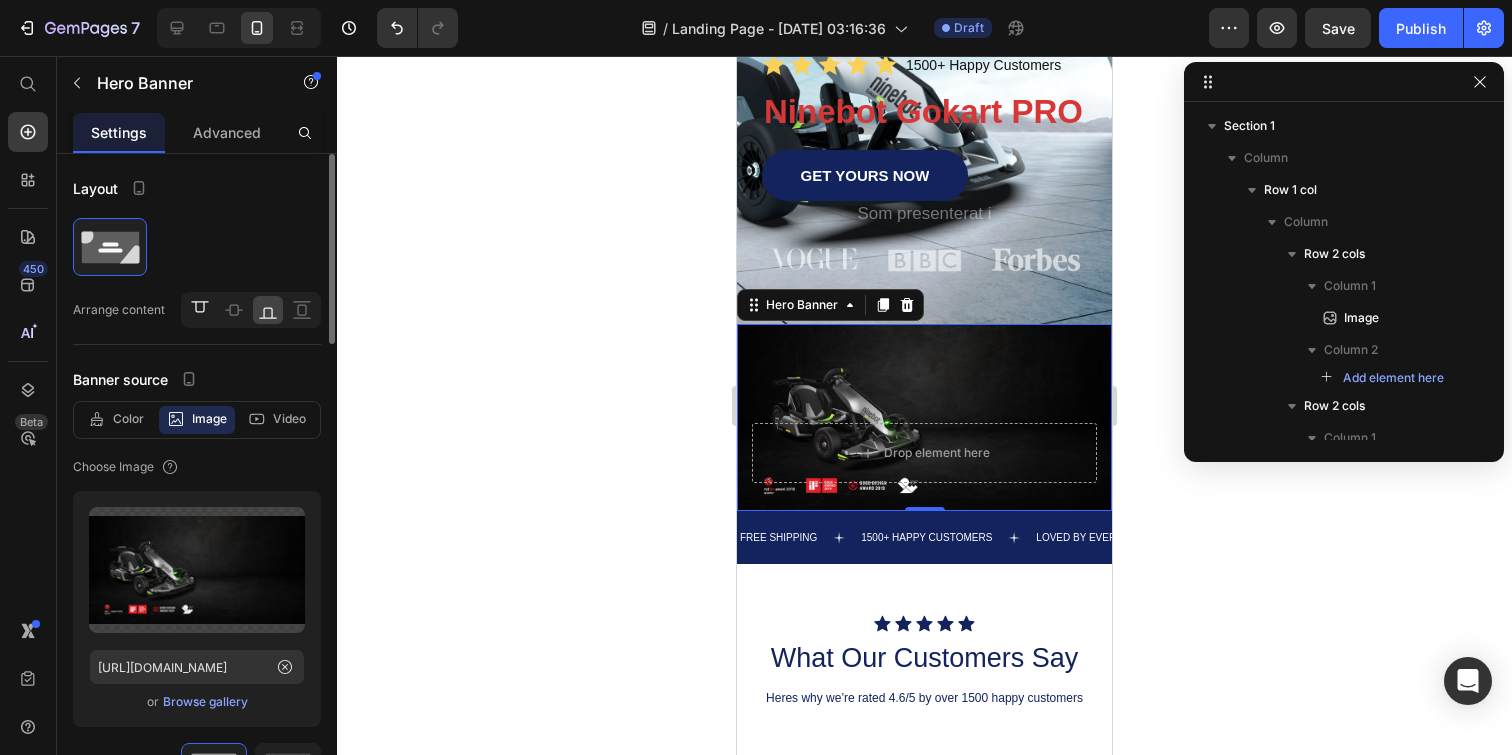 click 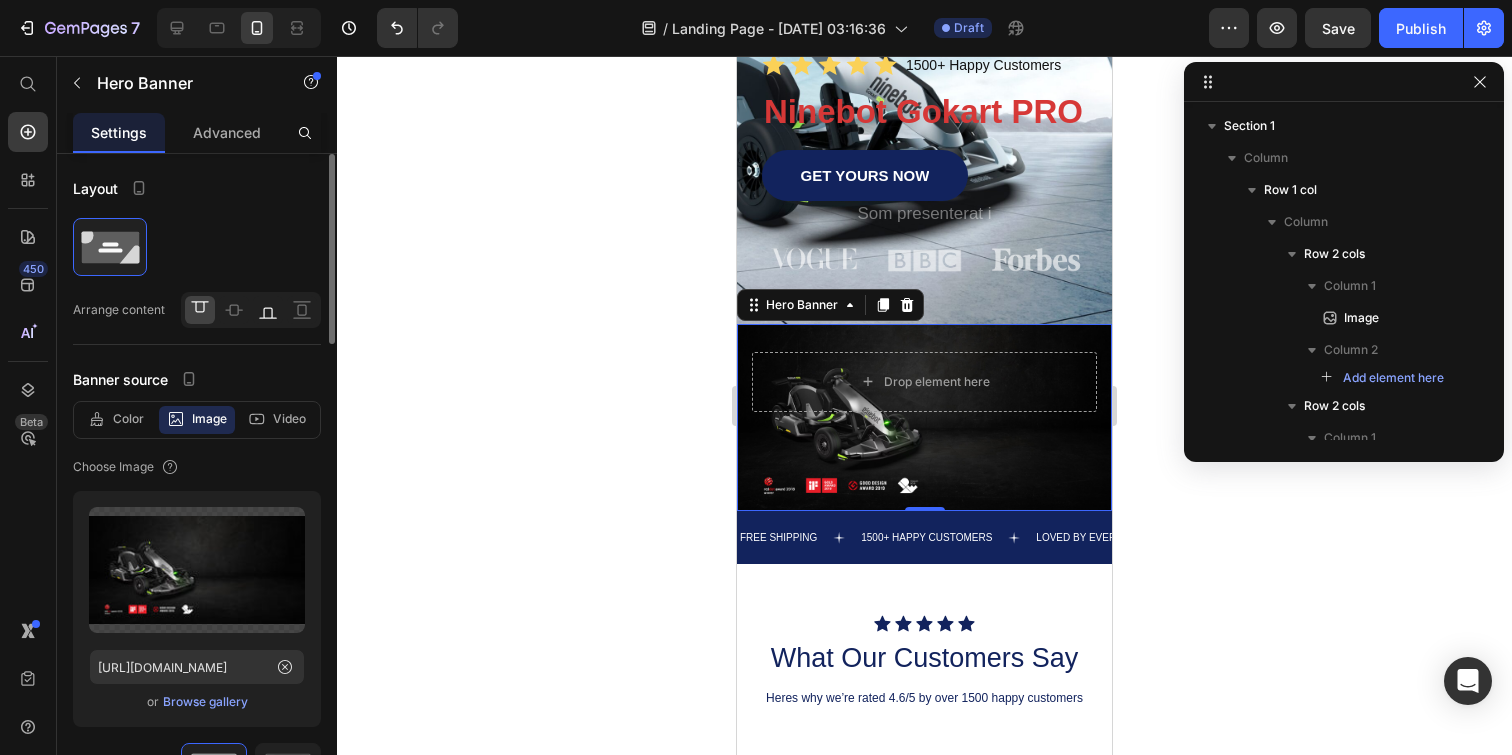 click 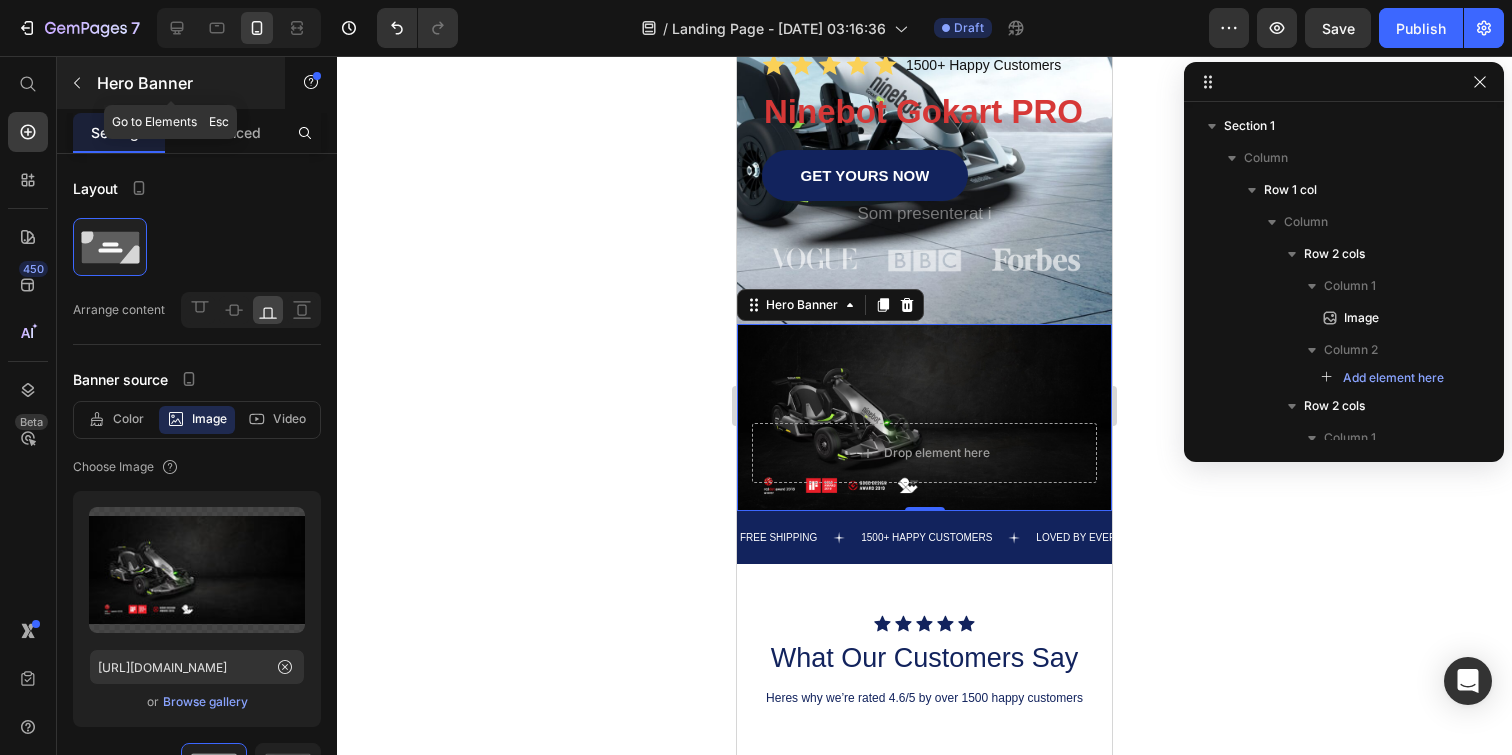 click 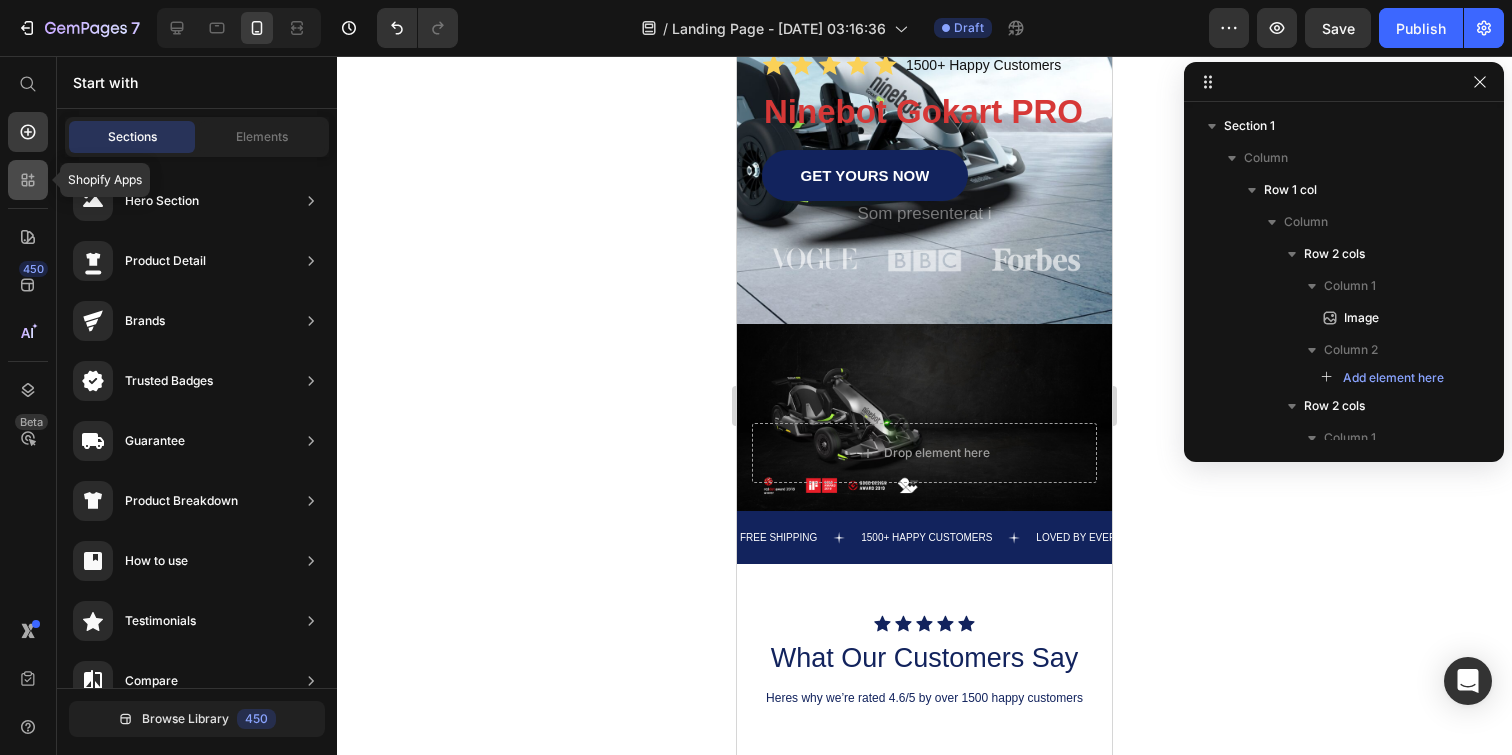 click 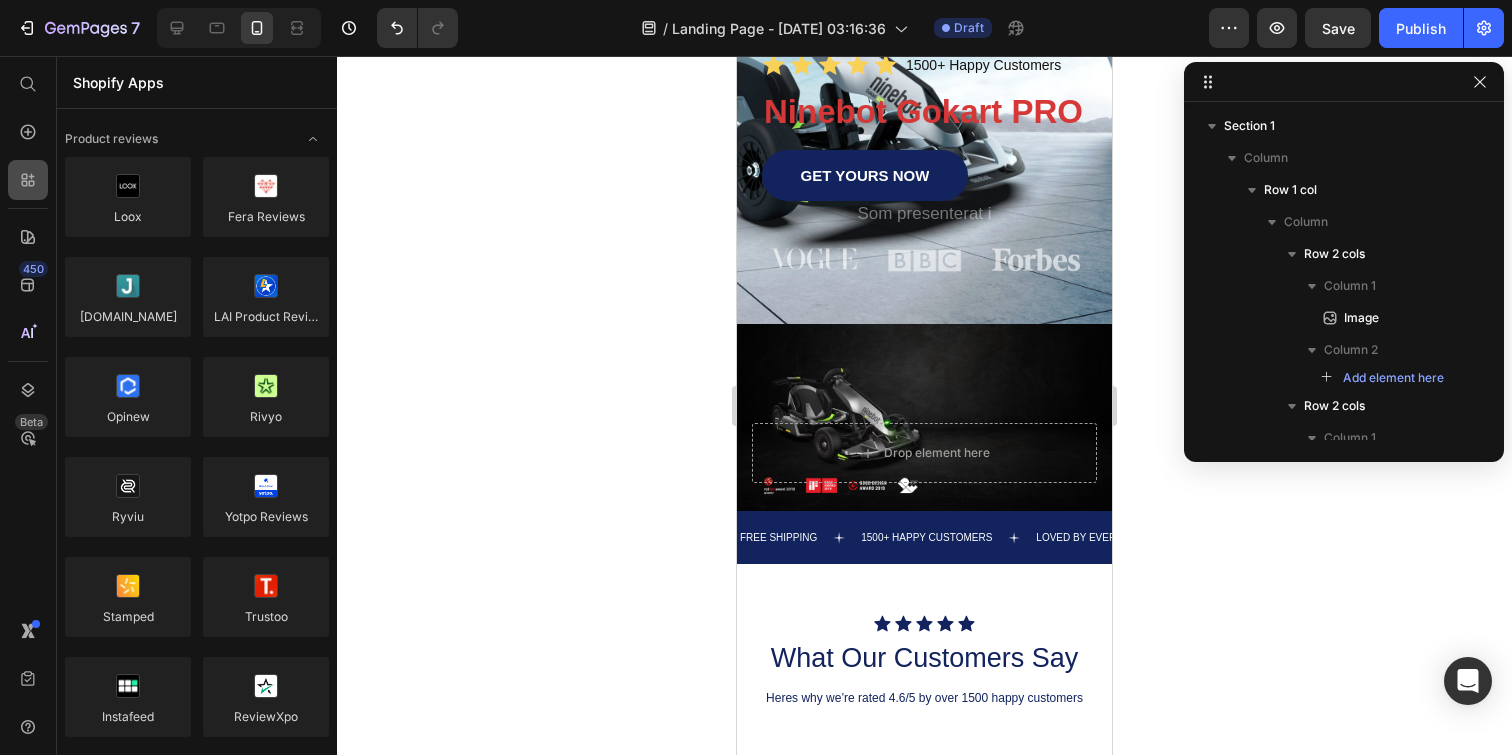 click 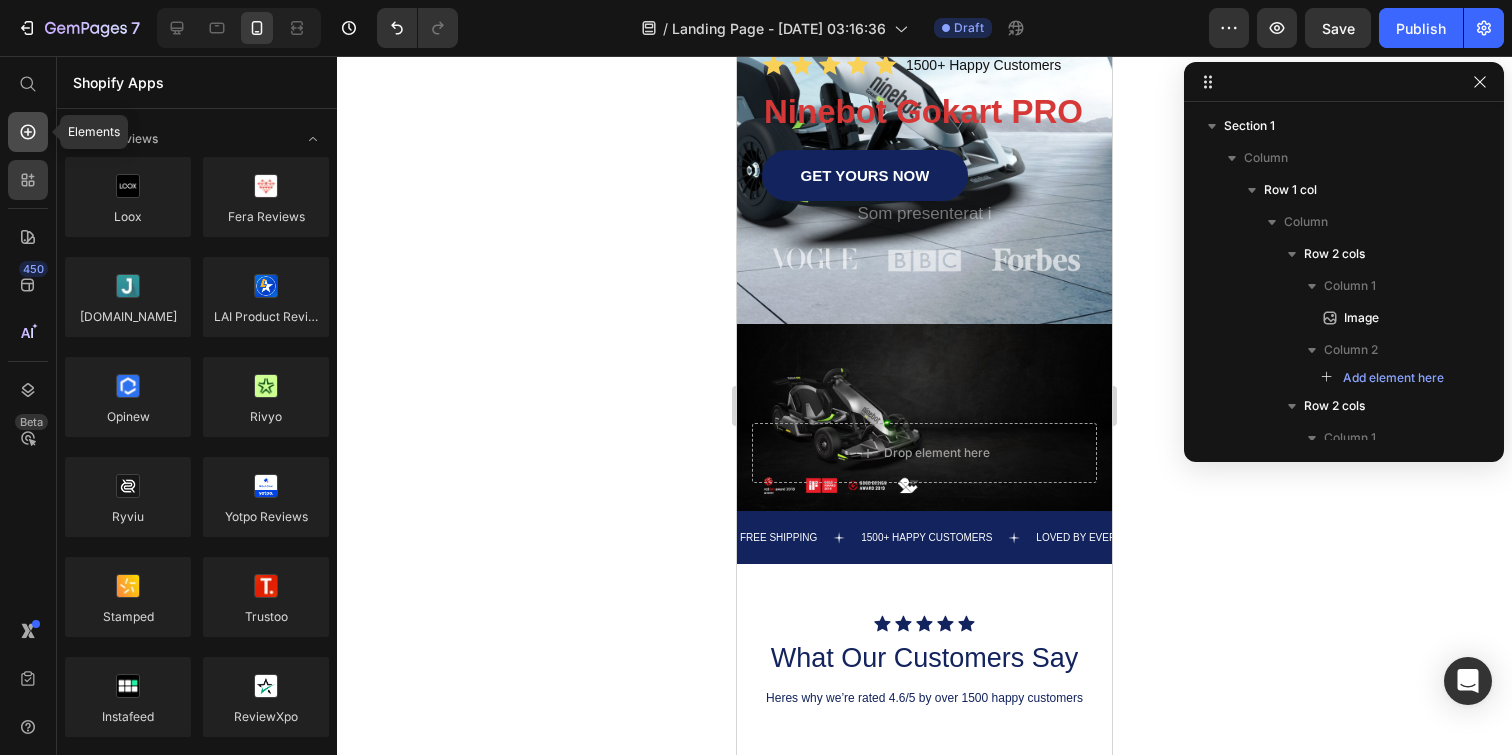 click 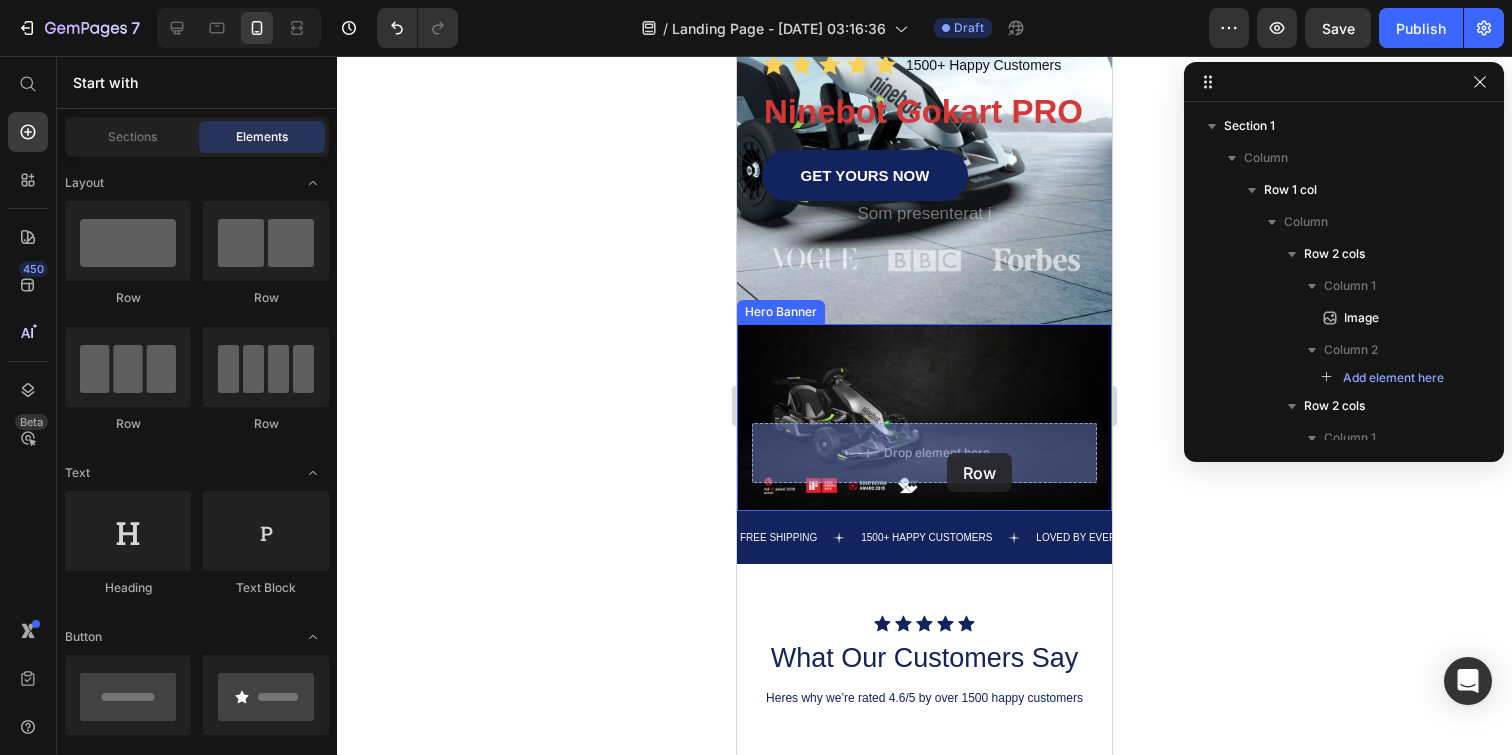 drag, startPoint x: 1001, startPoint y: 294, endPoint x: 947, endPoint y: 453, distance: 167.91962 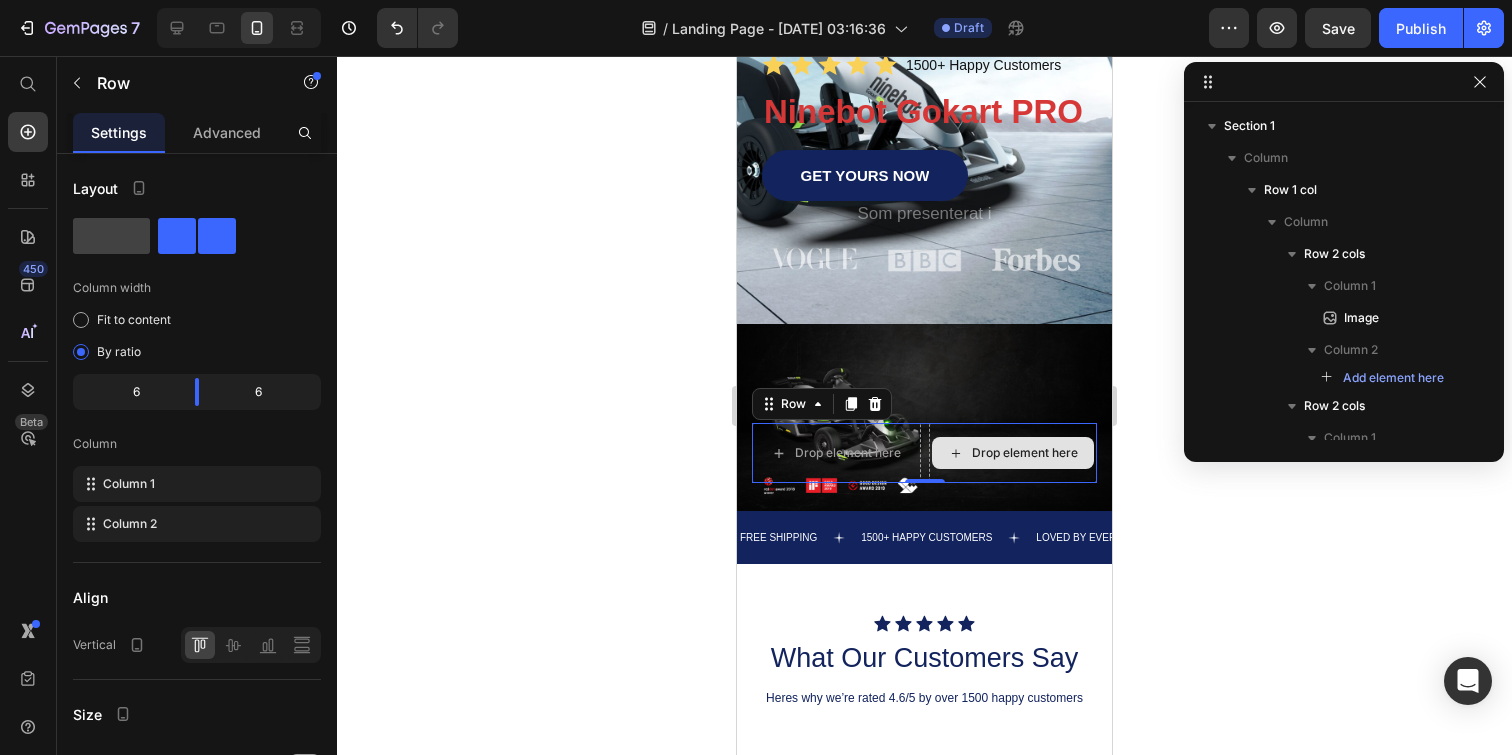 click on "Drop element here" at bounding box center [1013, 453] 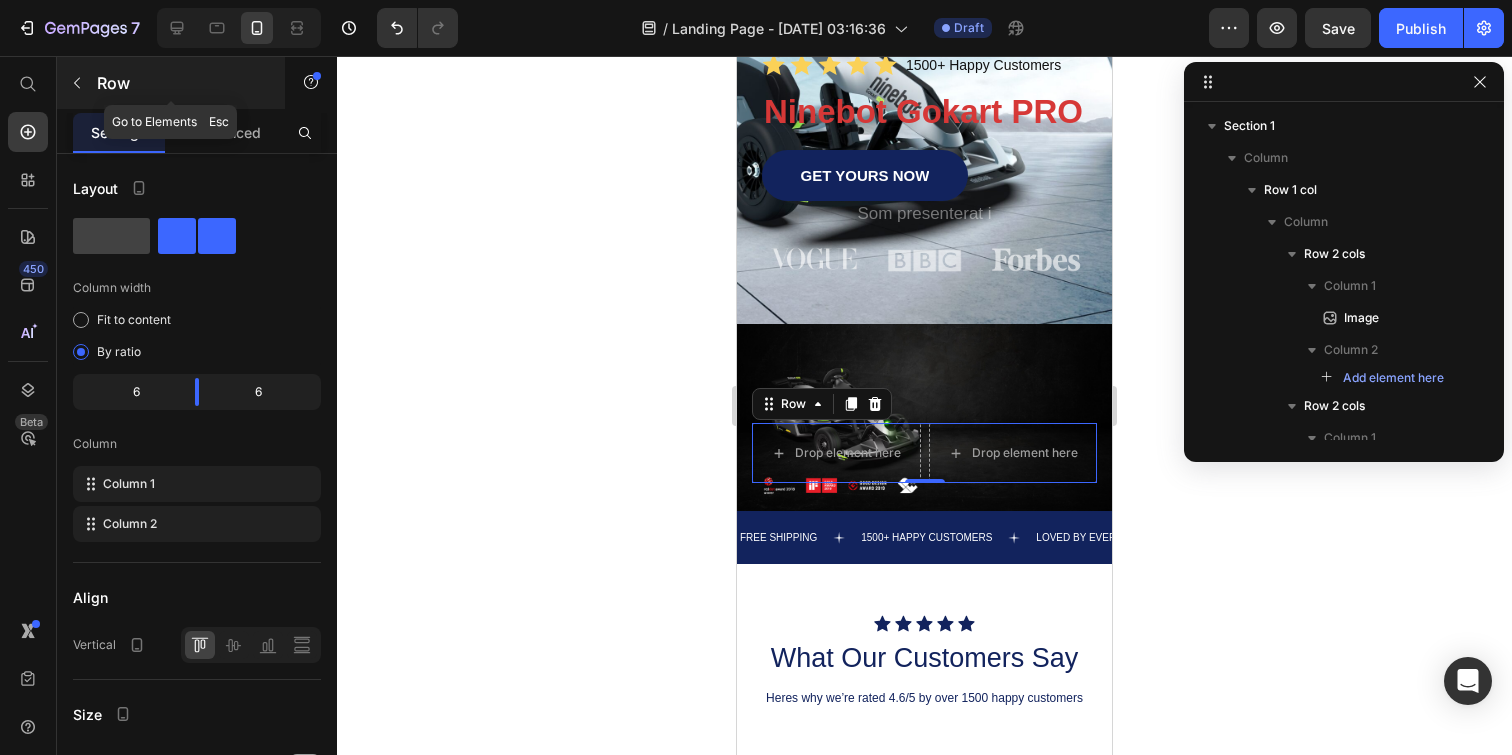 click 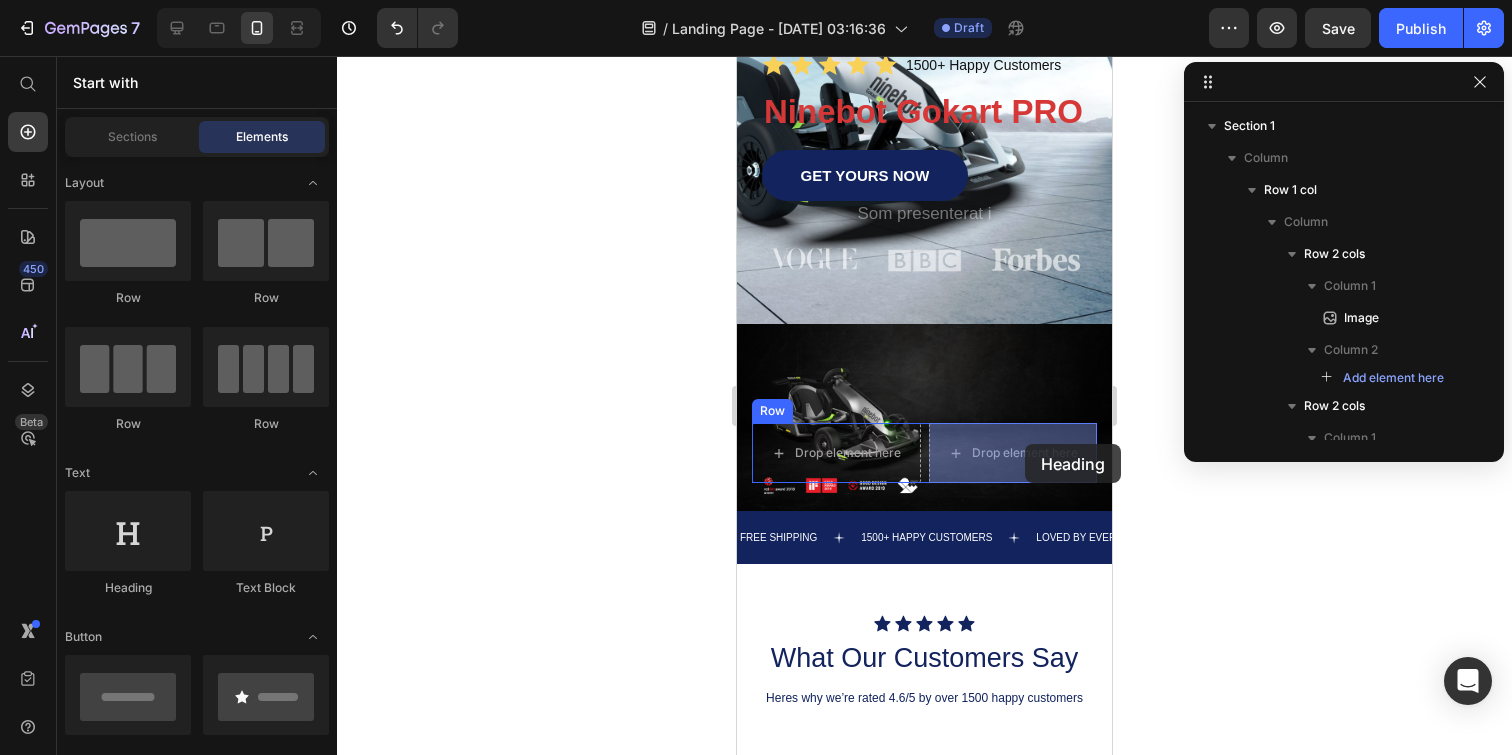drag, startPoint x: 905, startPoint y: 588, endPoint x: 1025, endPoint y: 444, distance: 187.446 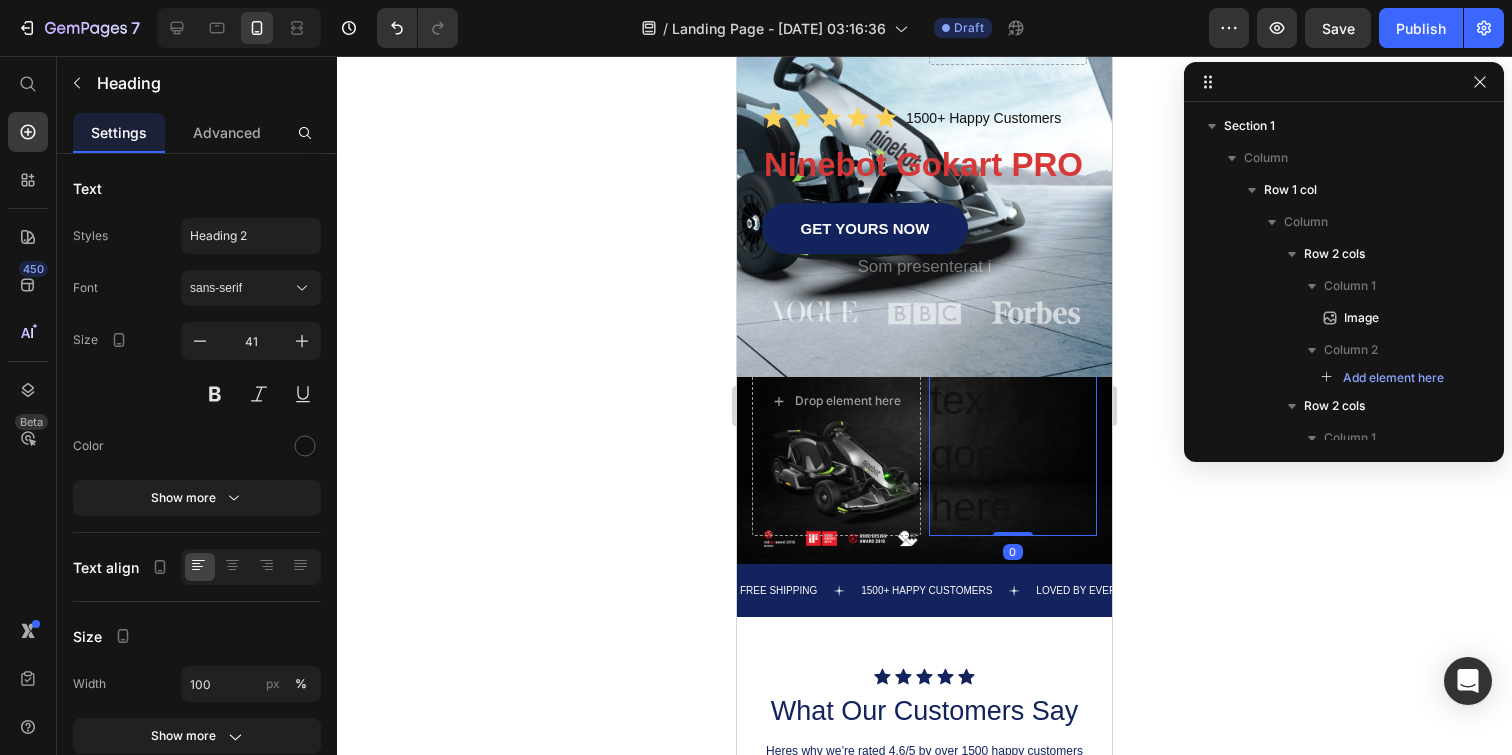 scroll, scrollTop: 115, scrollLeft: 0, axis: vertical 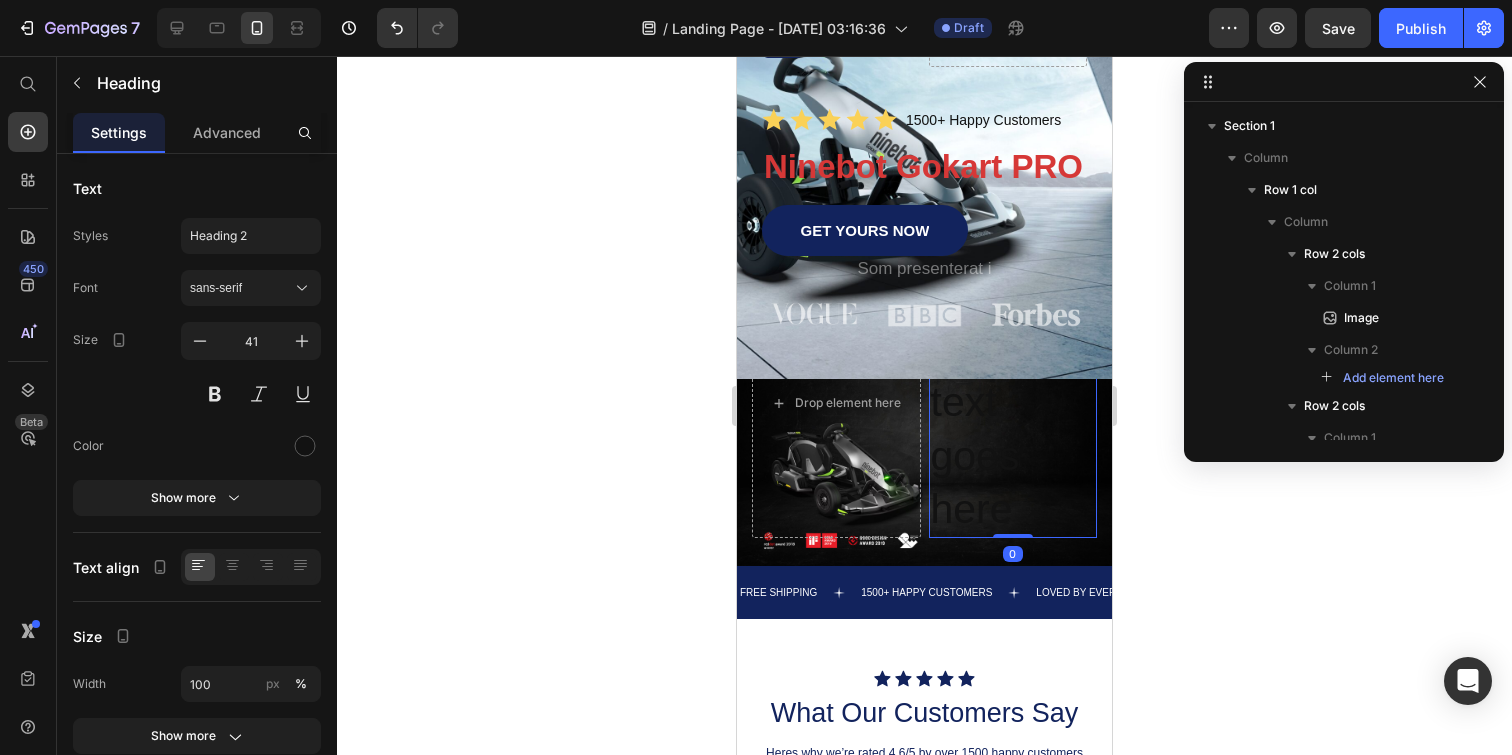 click on "Your heading text goes here" at bounding box center [1013, 403] 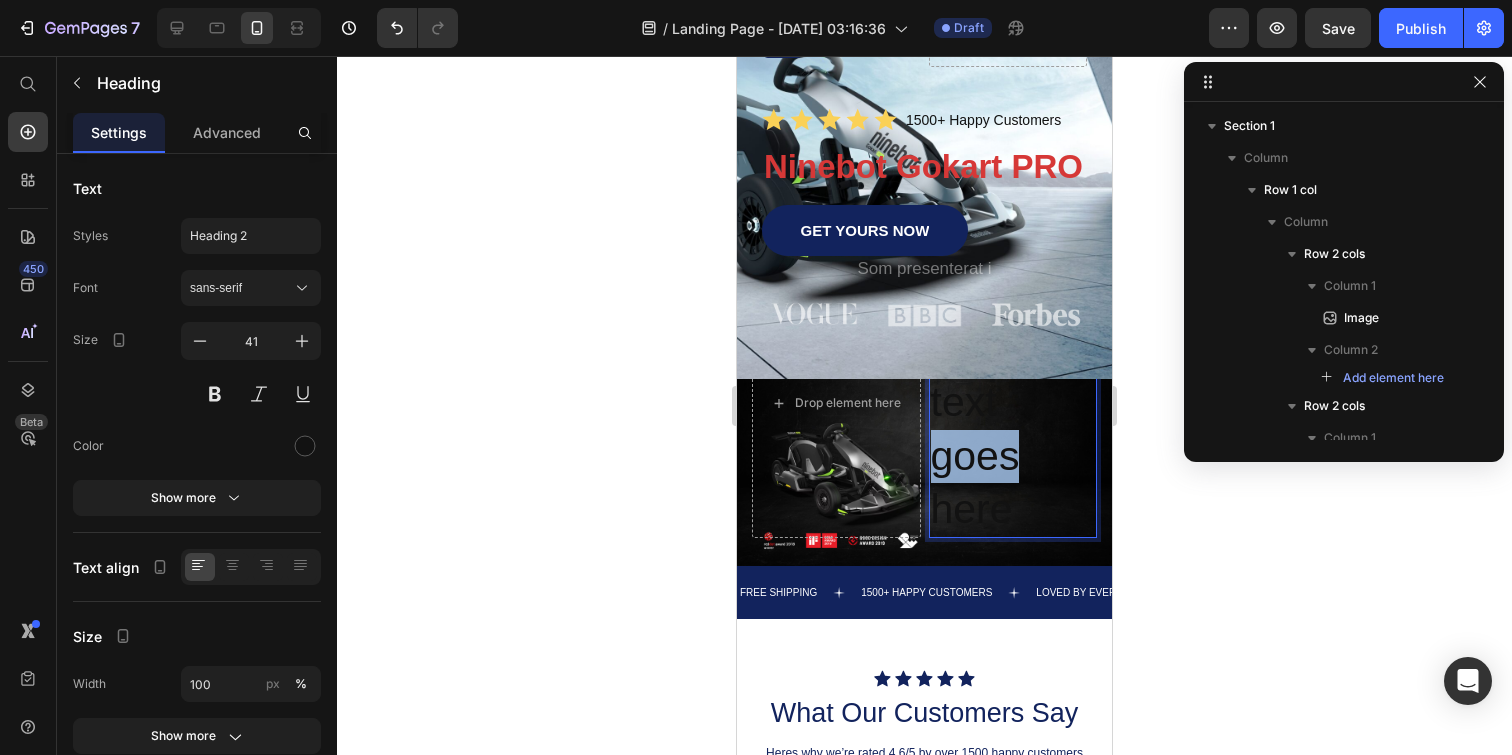 click on "Your heading text goes here" at bounding box center [1013, 403] 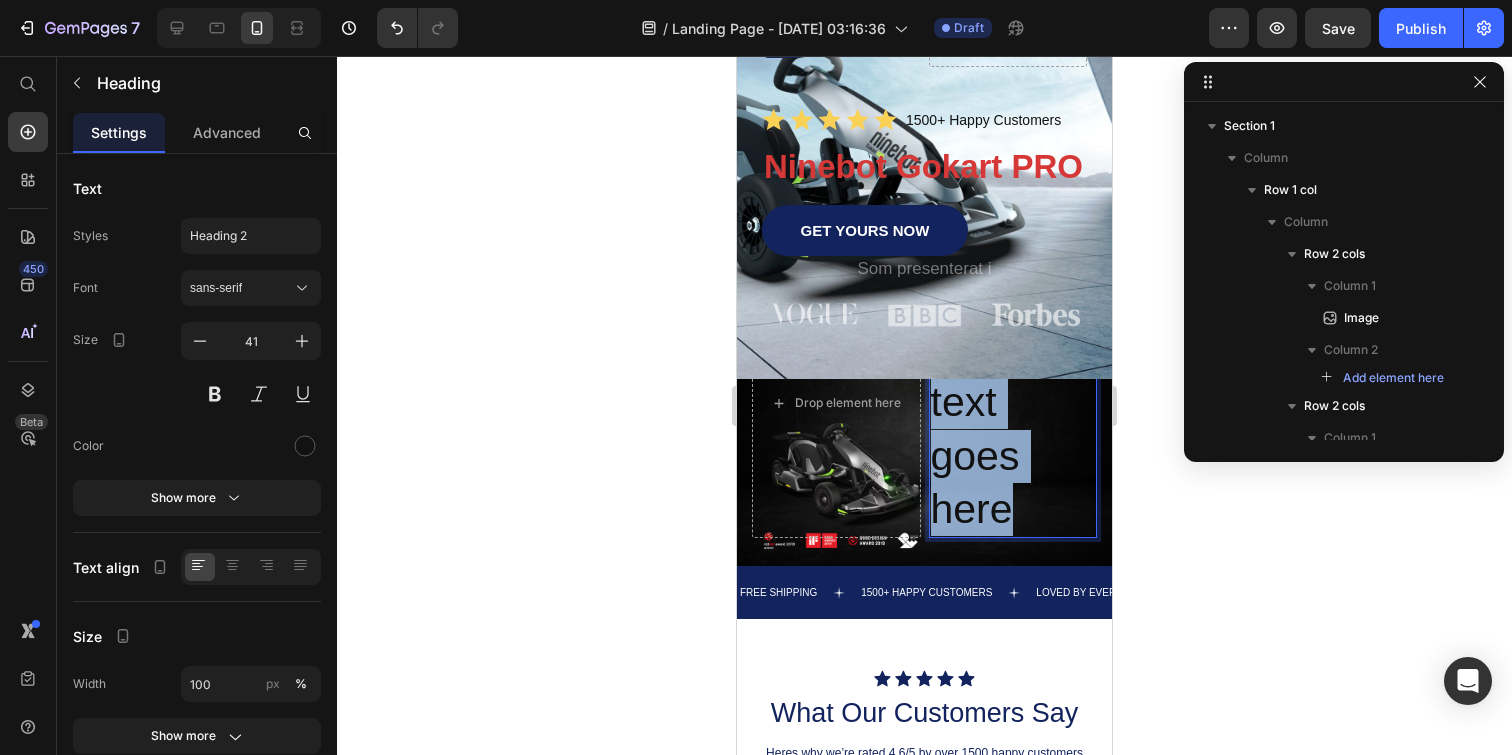 click on "Your heading text goes here" at bounding box center (1013, 403) 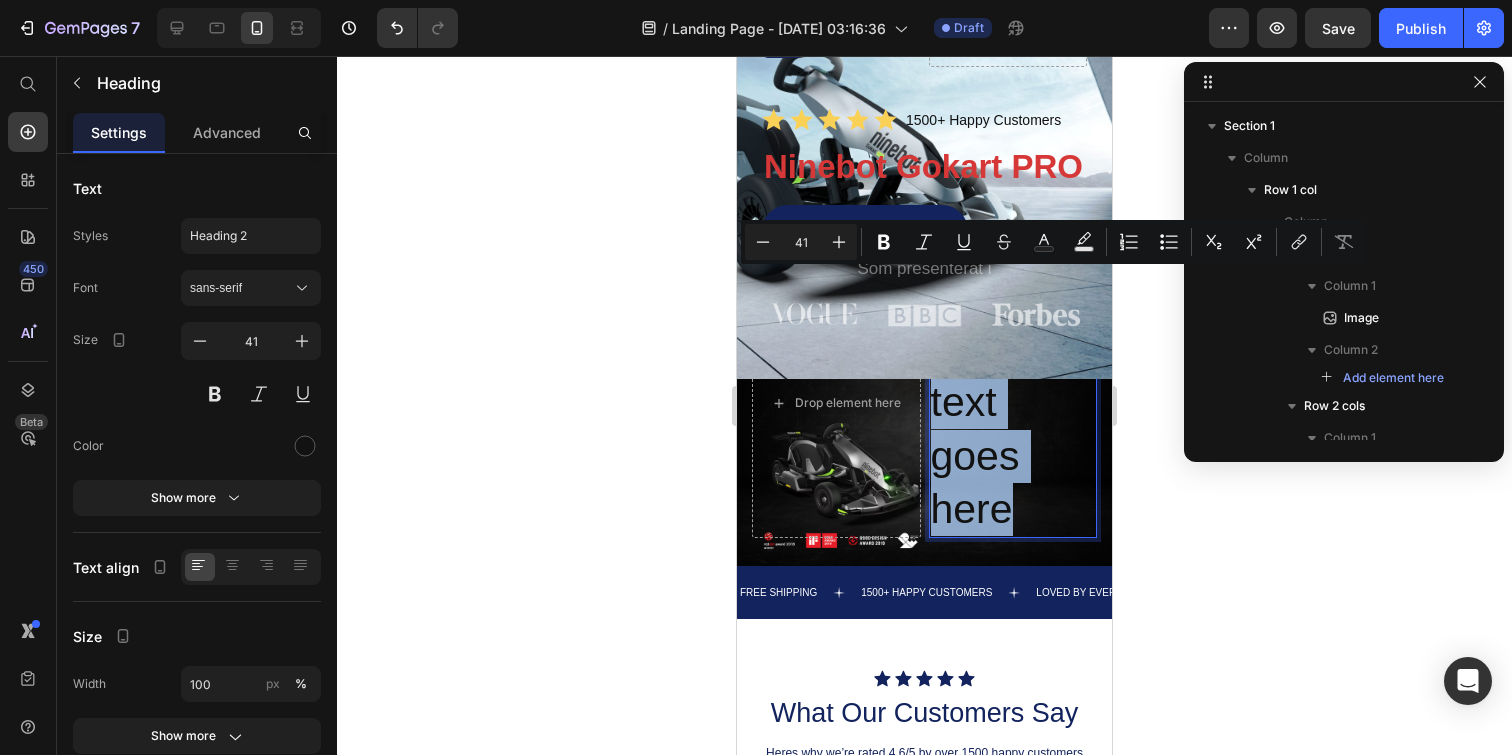 scroll, scrollTop: 221, scrollLeft: 0, axis: vertical 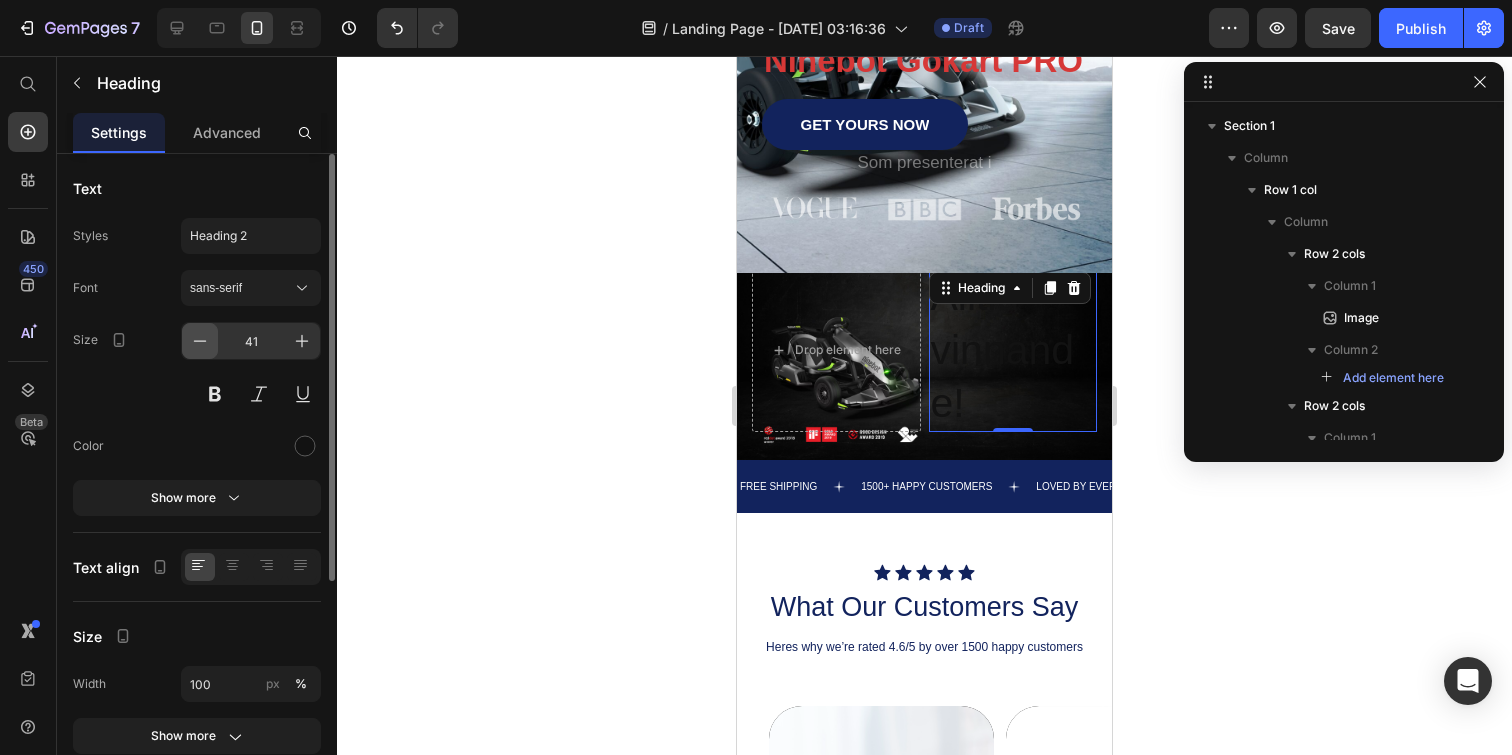 click 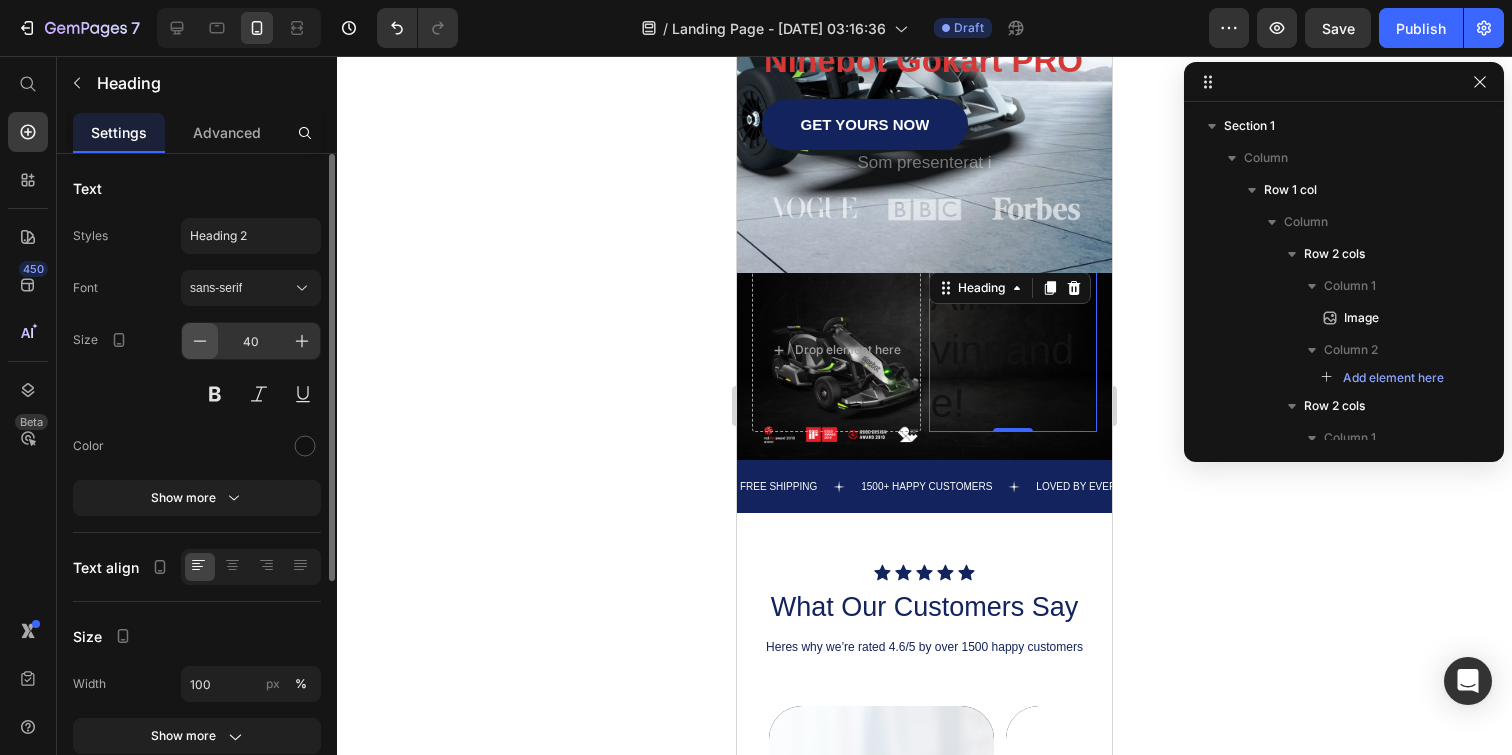 click 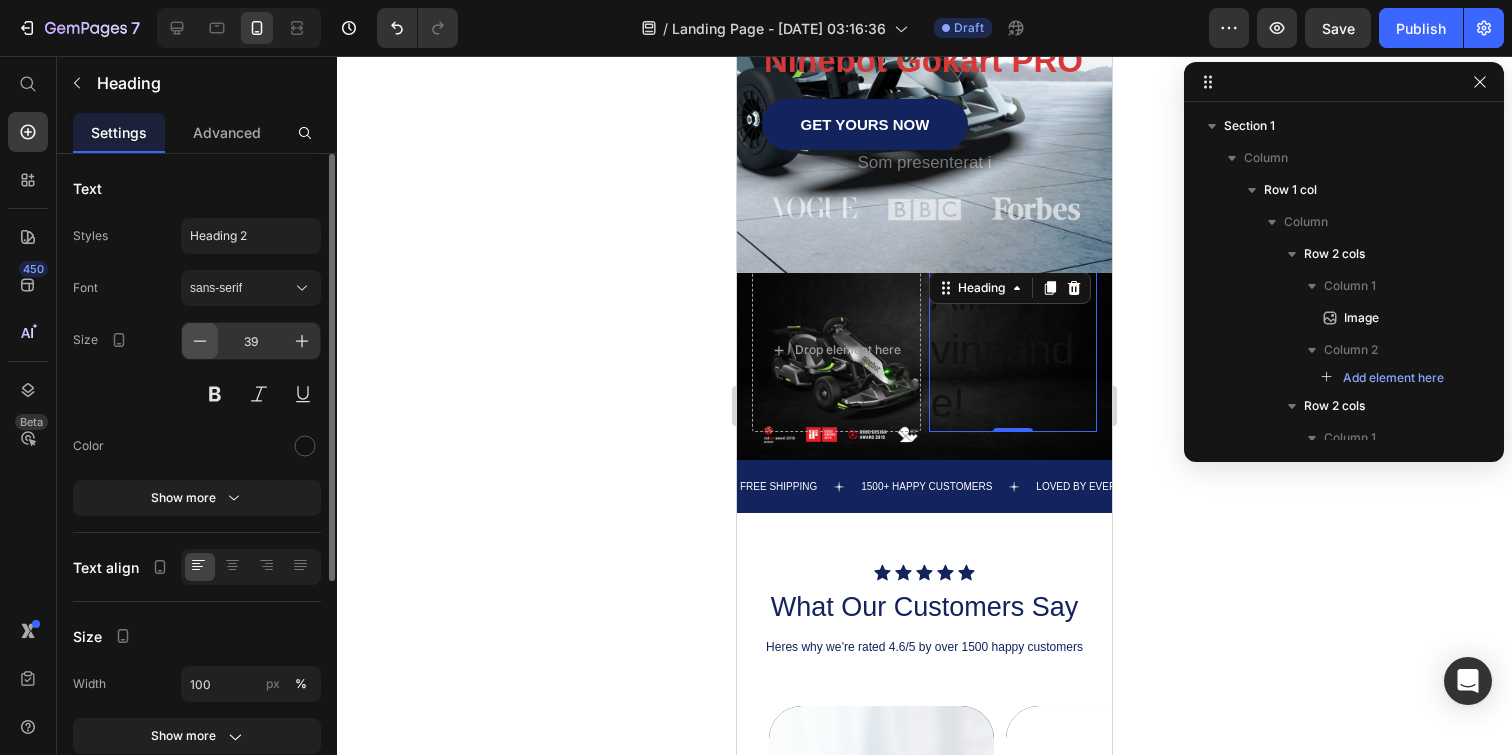 click 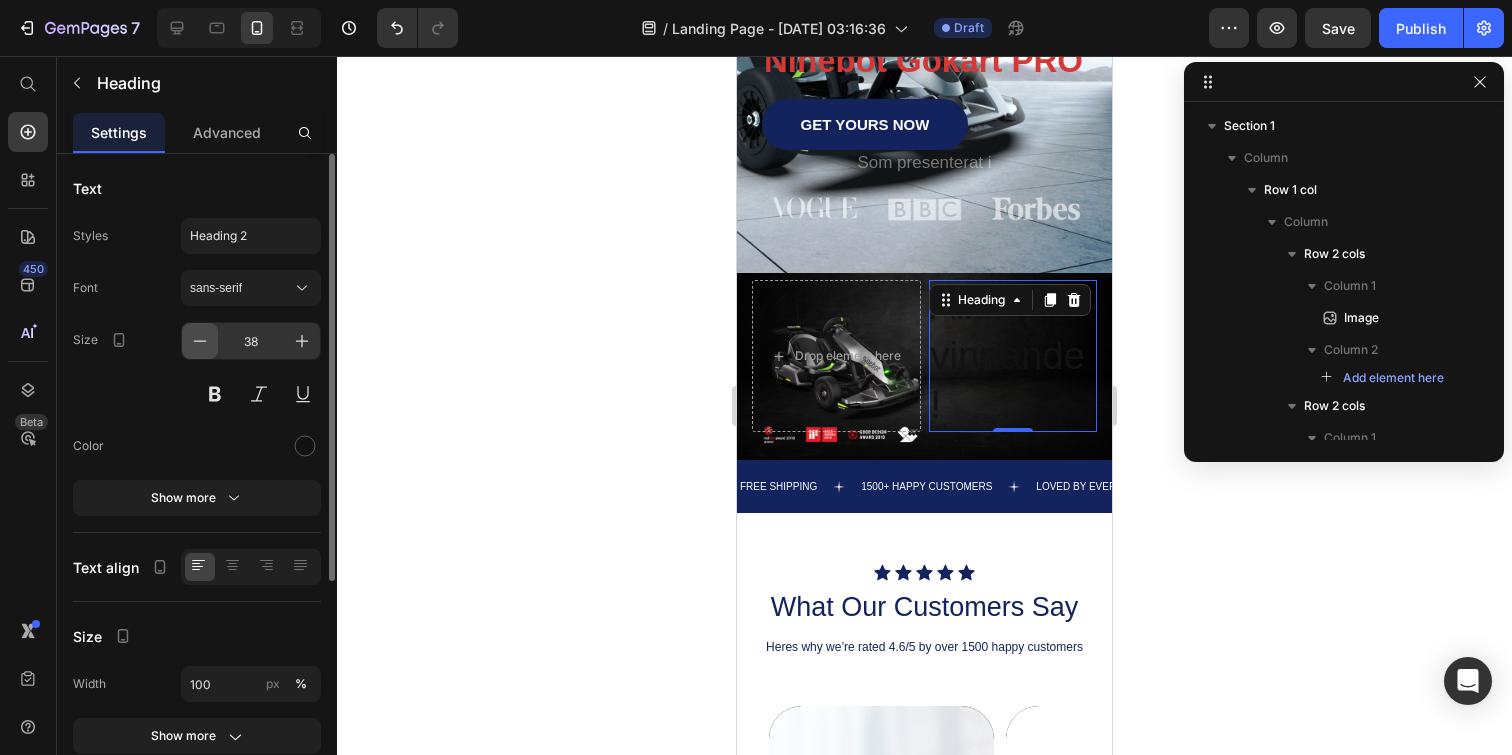 click 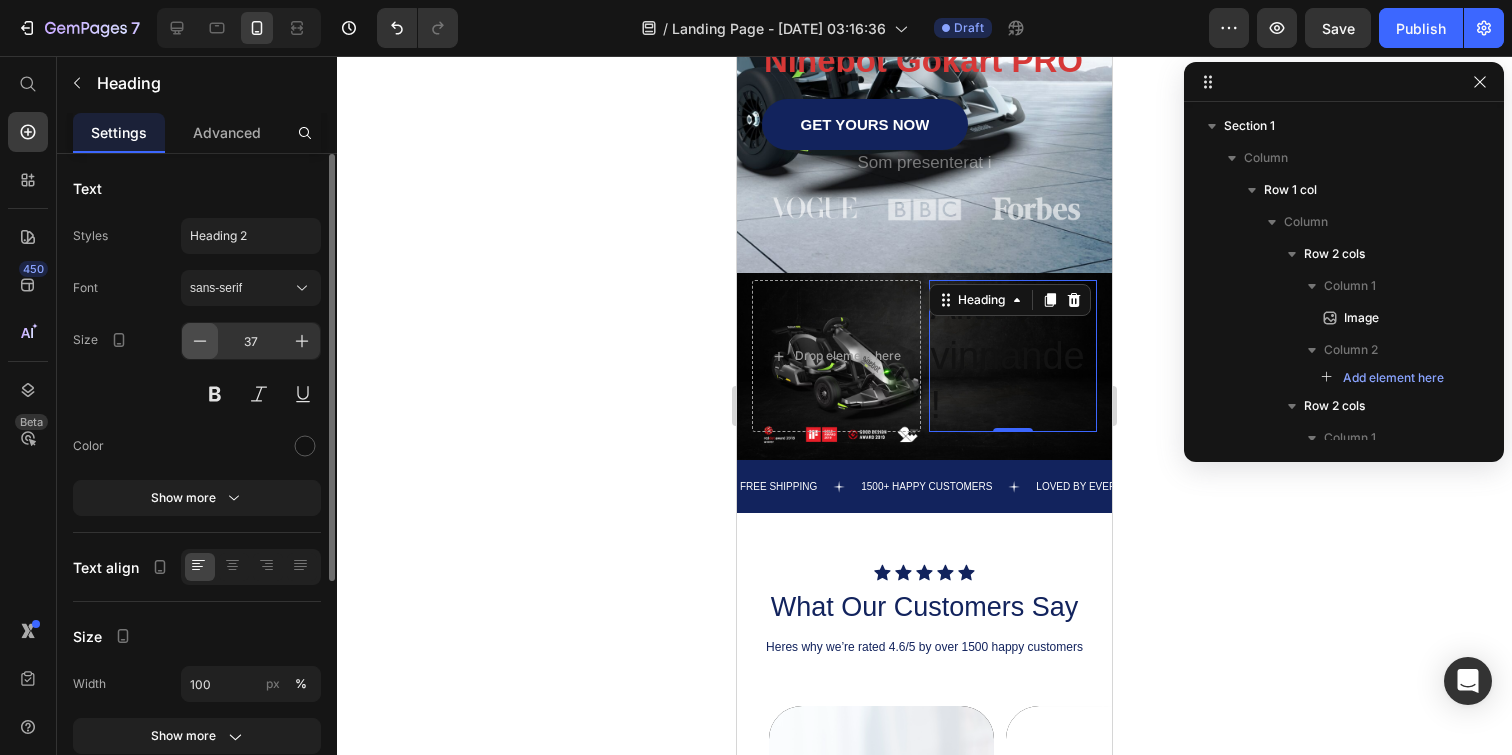 click 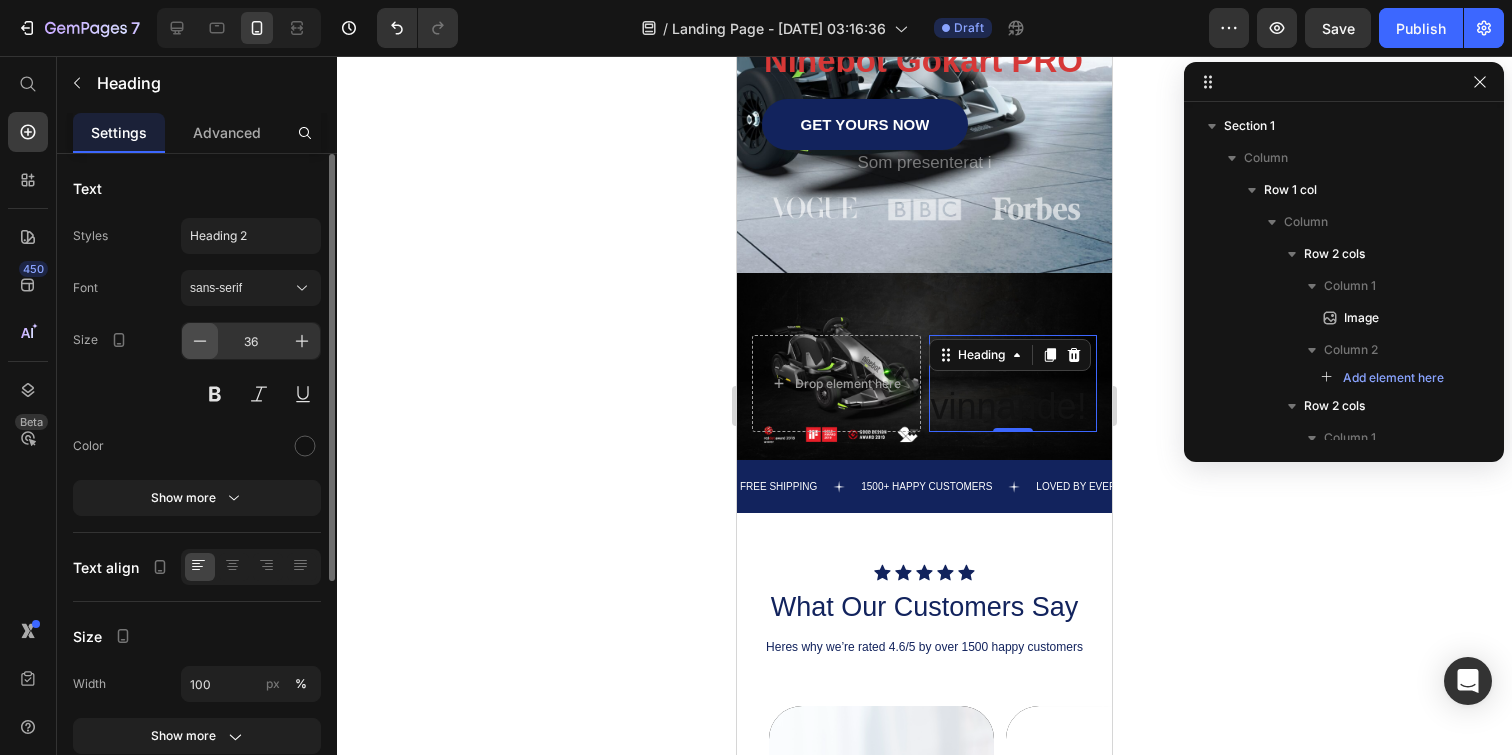 click 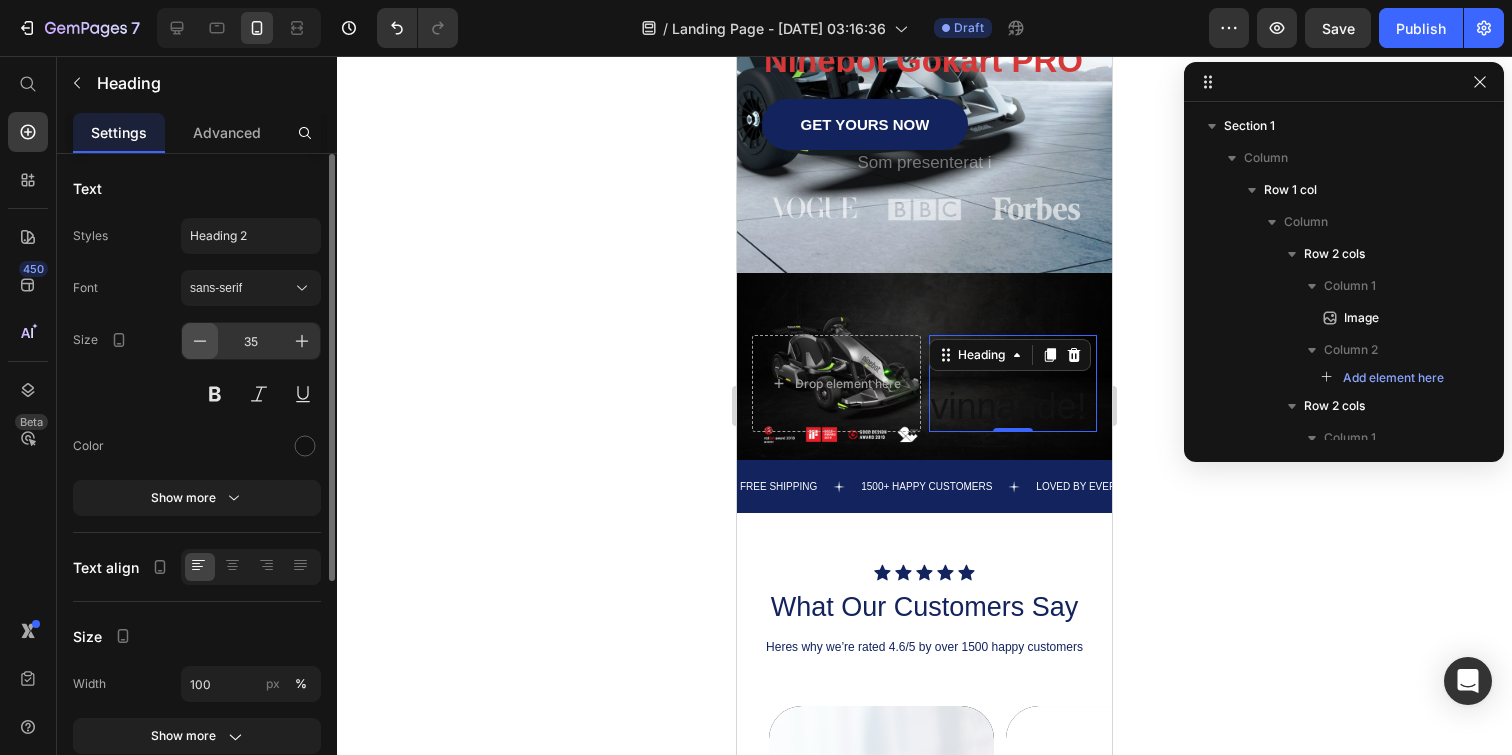 click 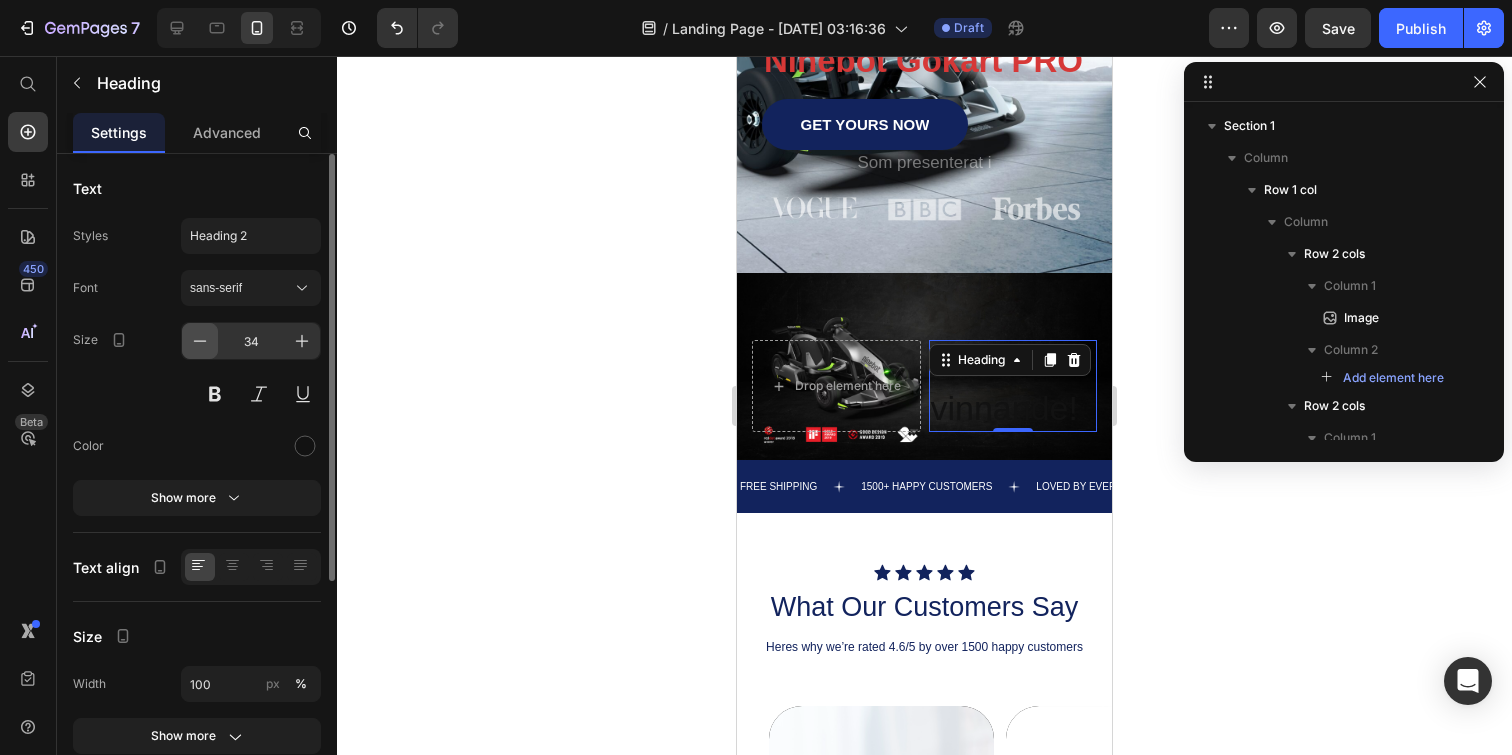 click 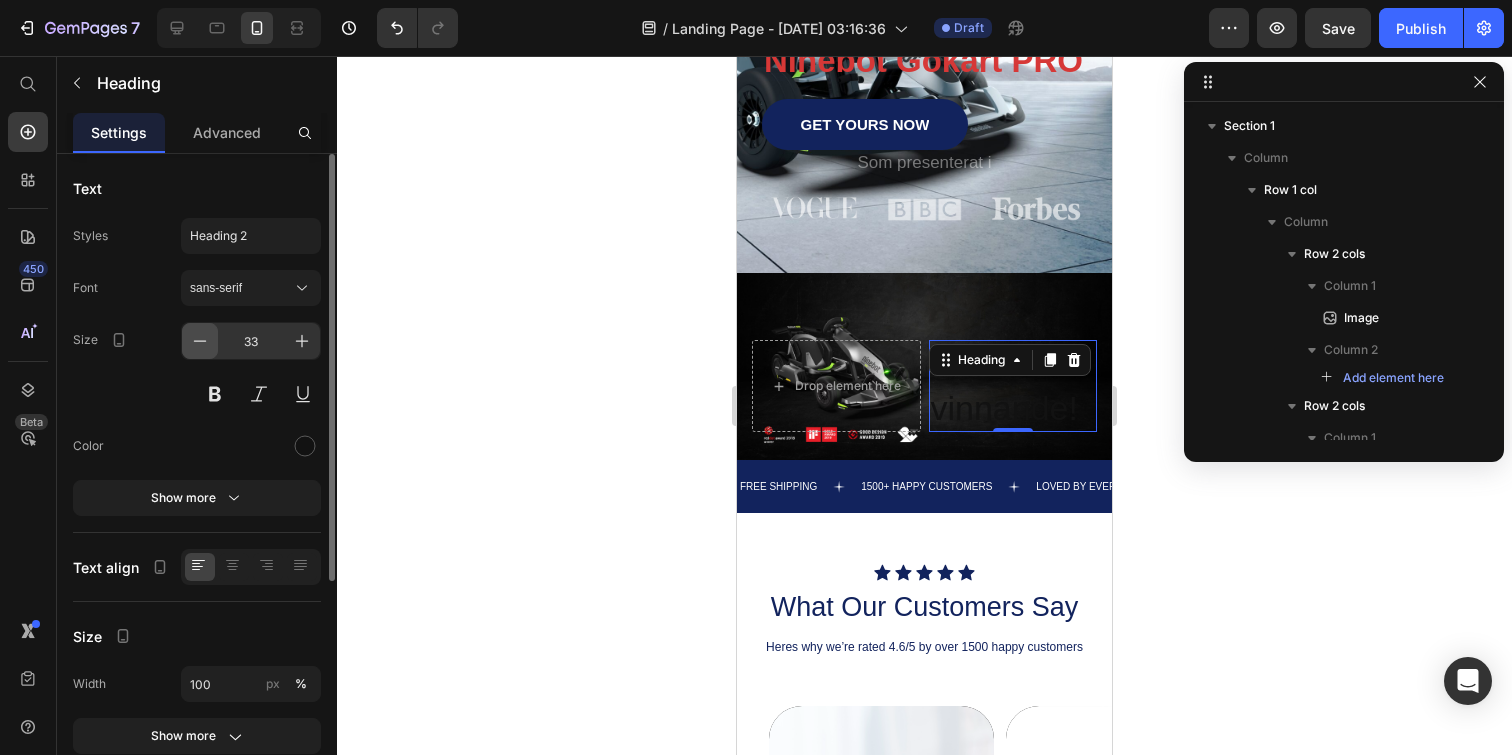 click 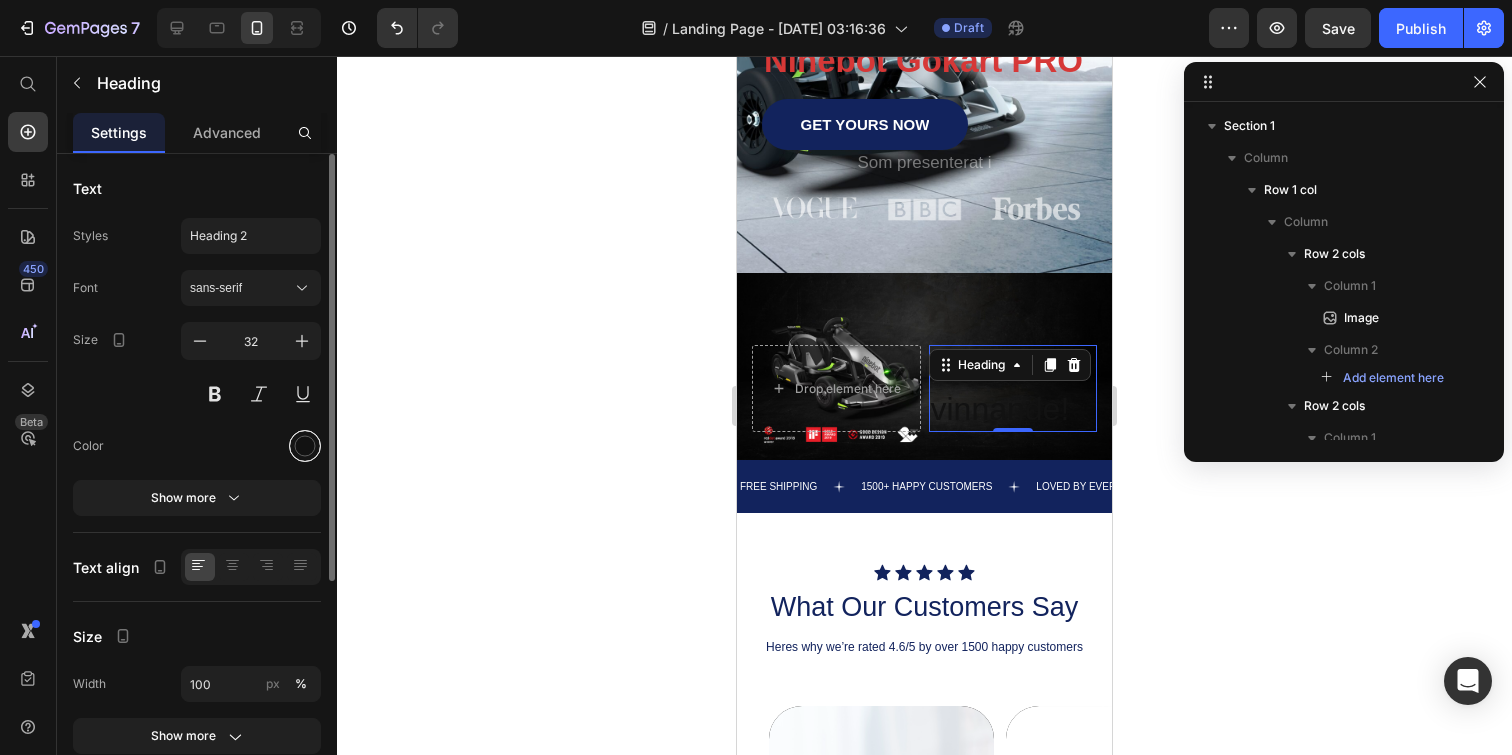 click at bounding box center (305, 446) 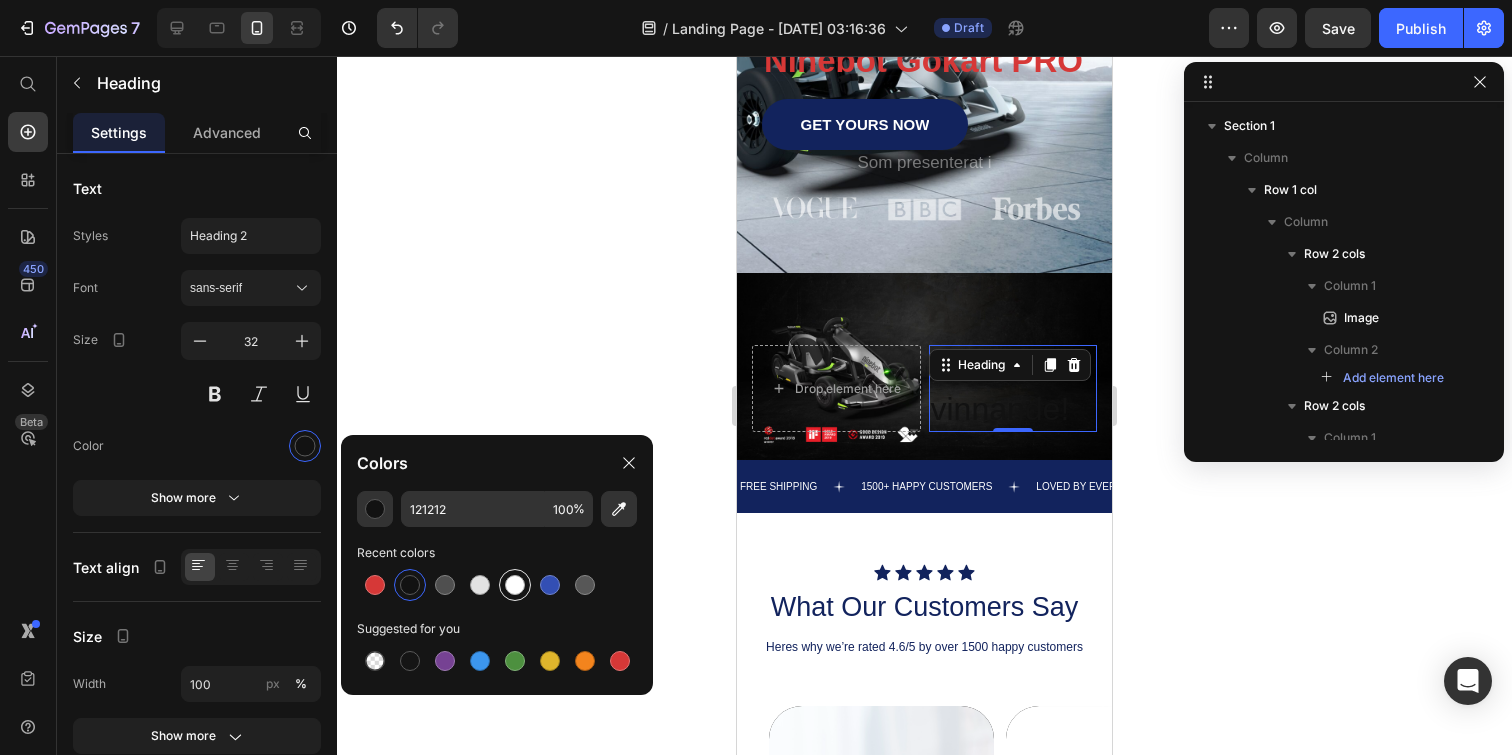 click at bounding box center [515, 585] 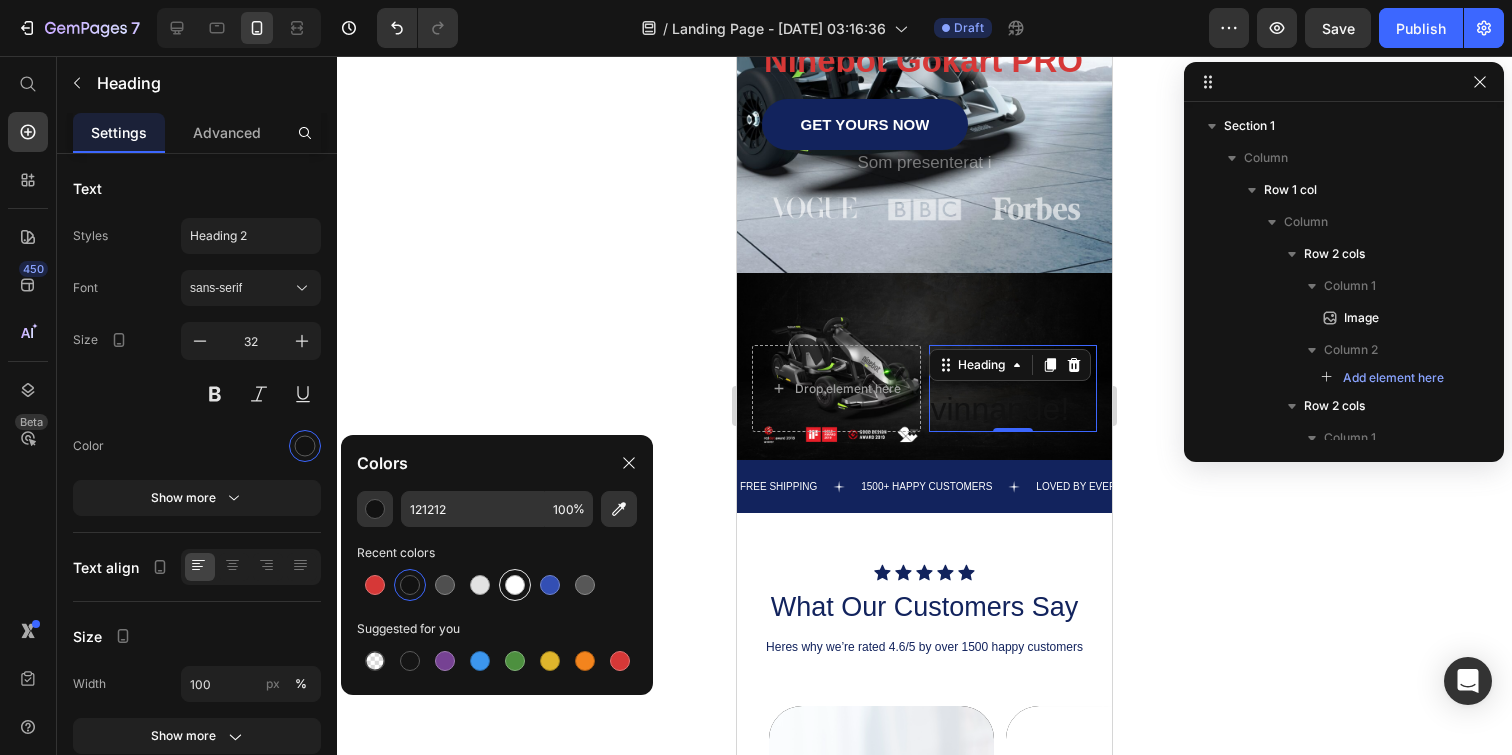 type on "FFFFFF" 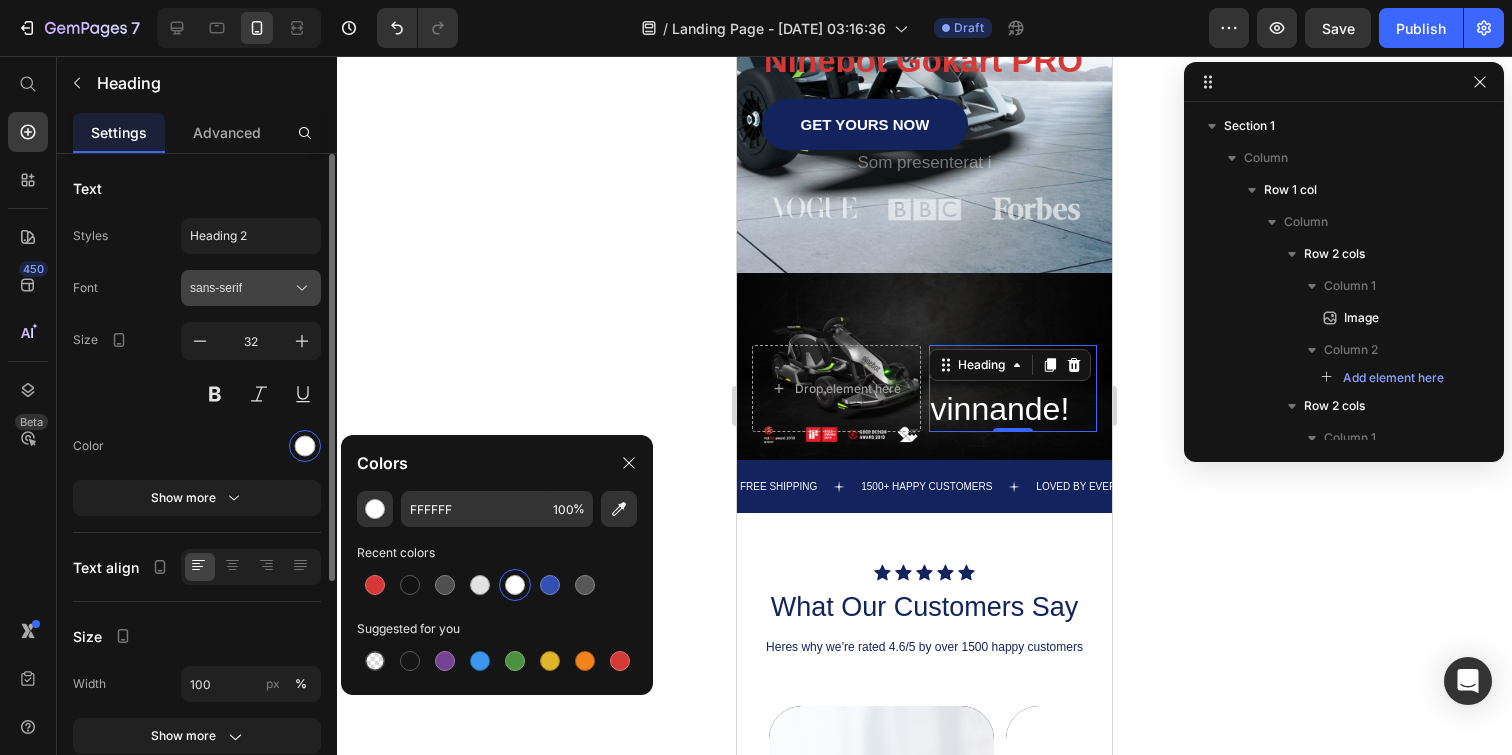 click on "sans-serif" at bounding box center (241, 288) 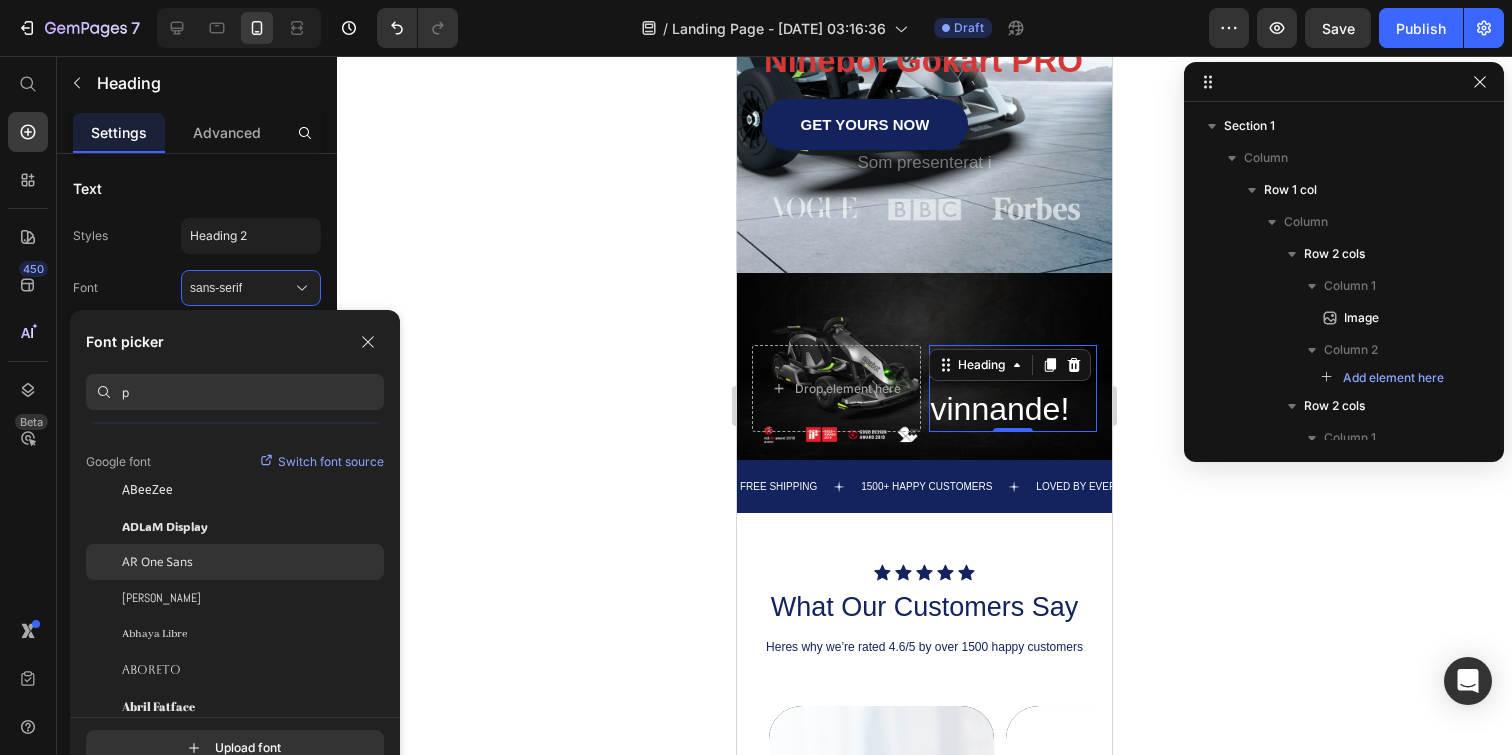 scroll, scrollTop: 0, scrollLeft: 0, axis: both 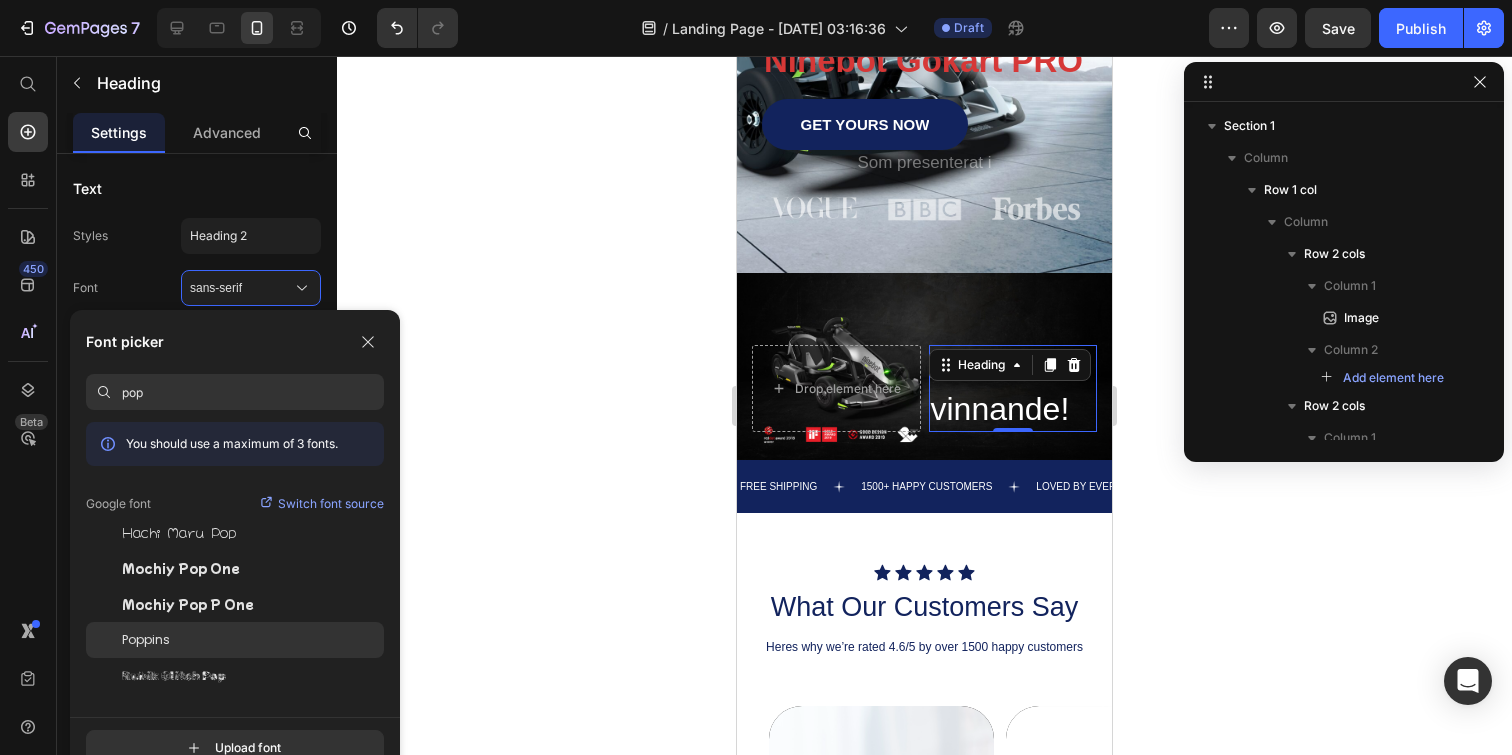 type on "pop" 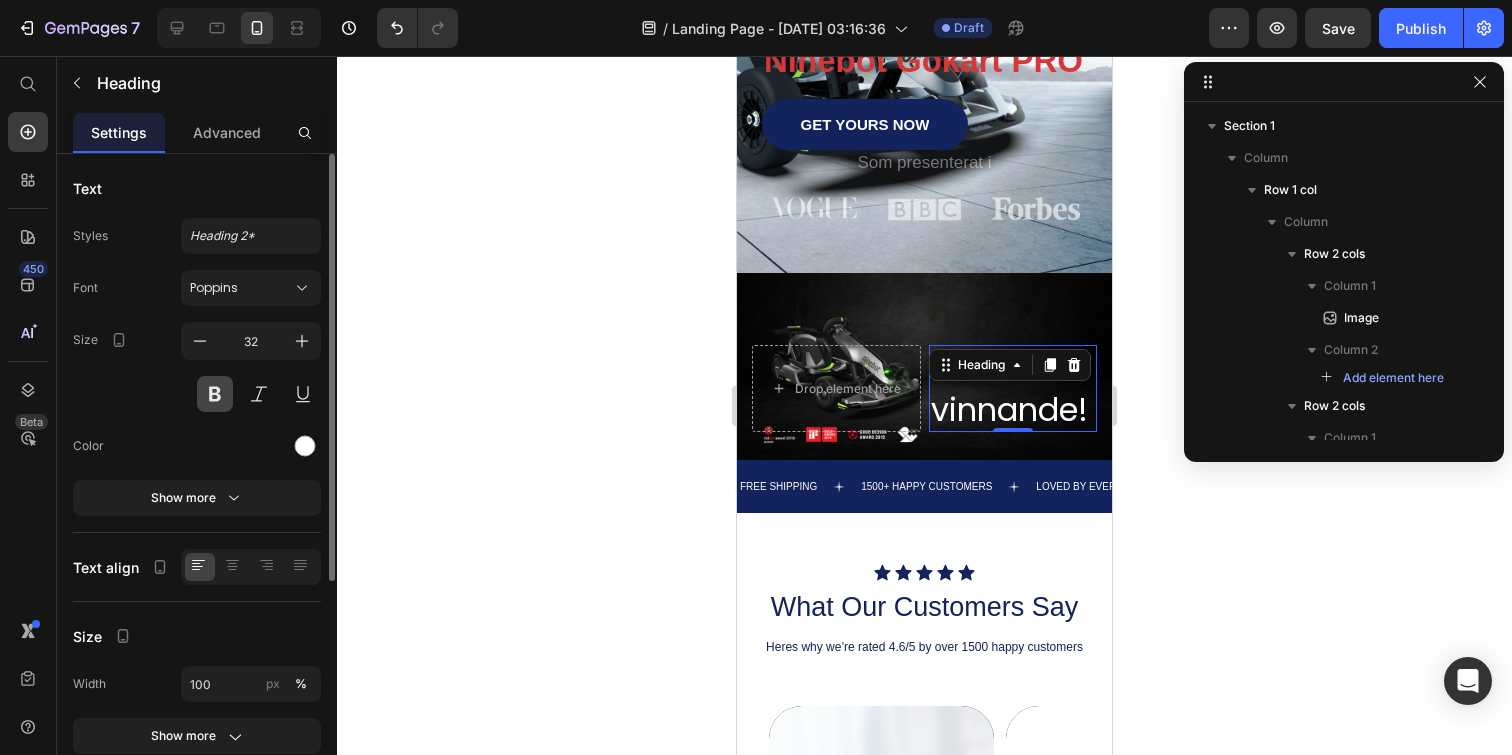 click at bounding box center (215, 394) 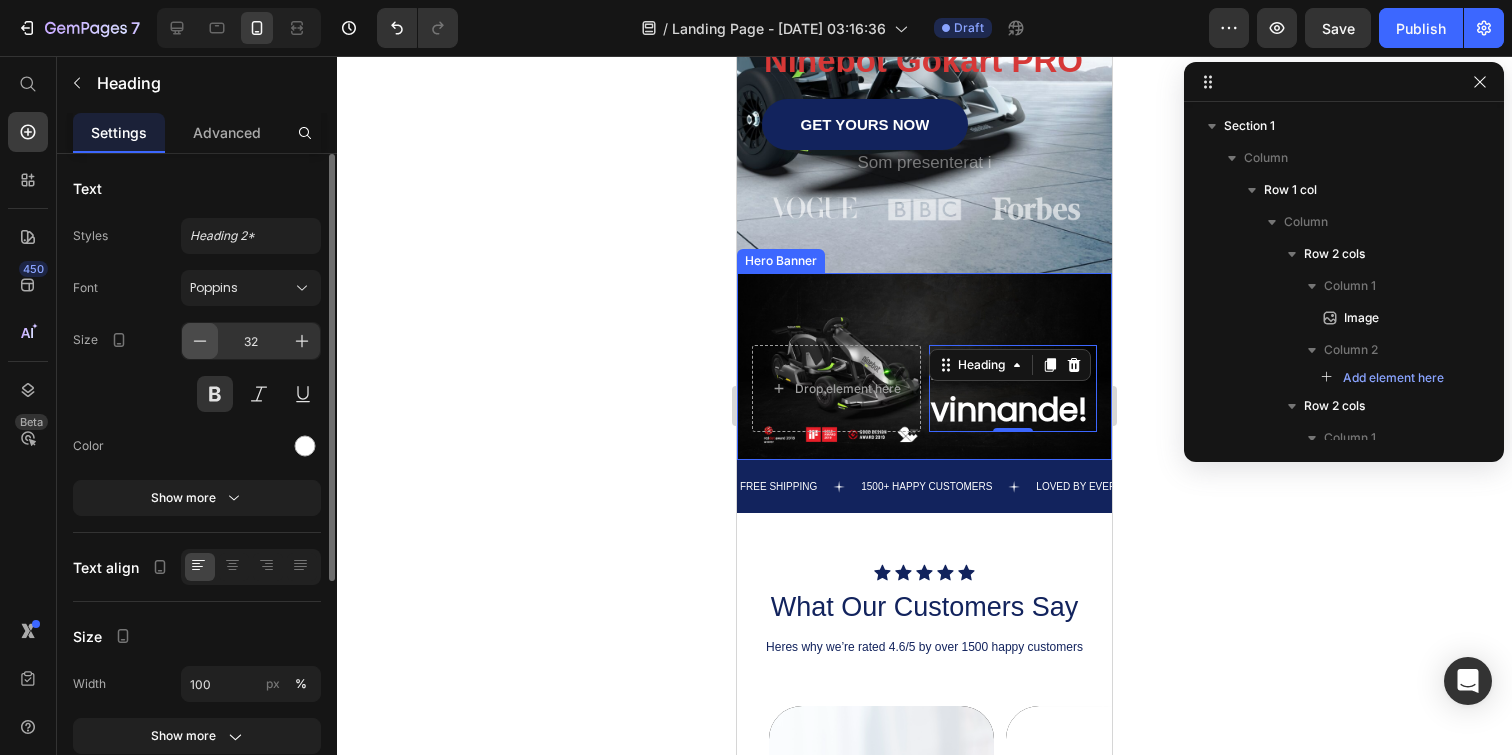 click 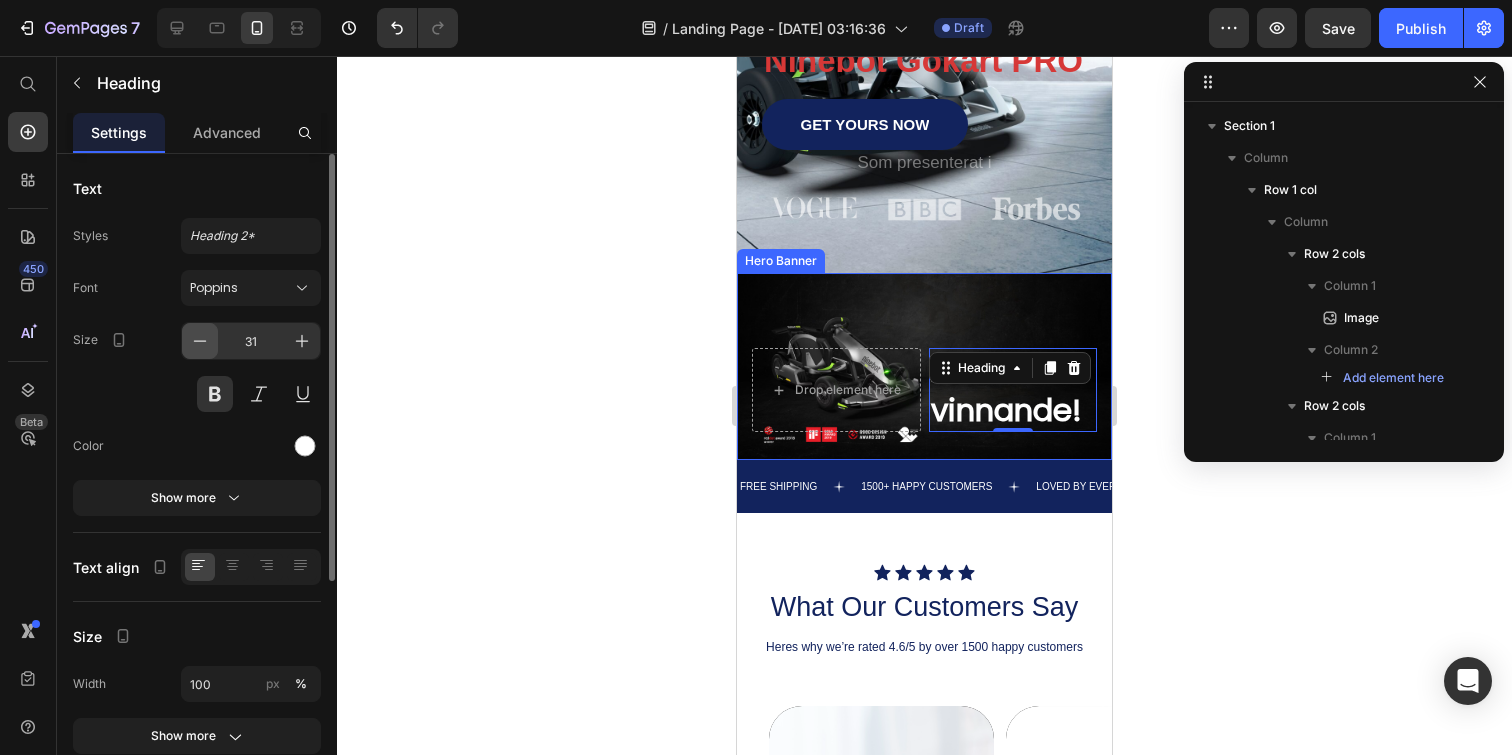 click 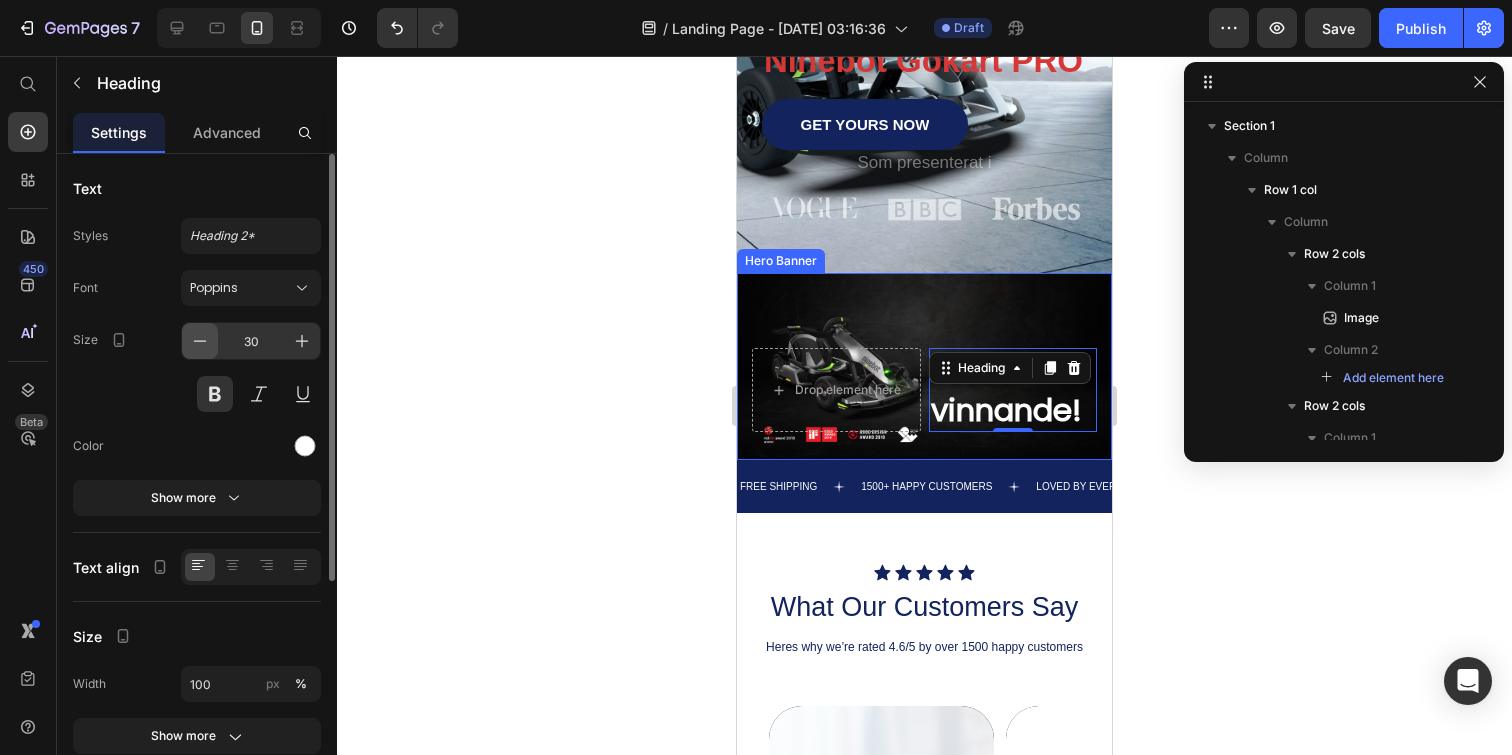 click 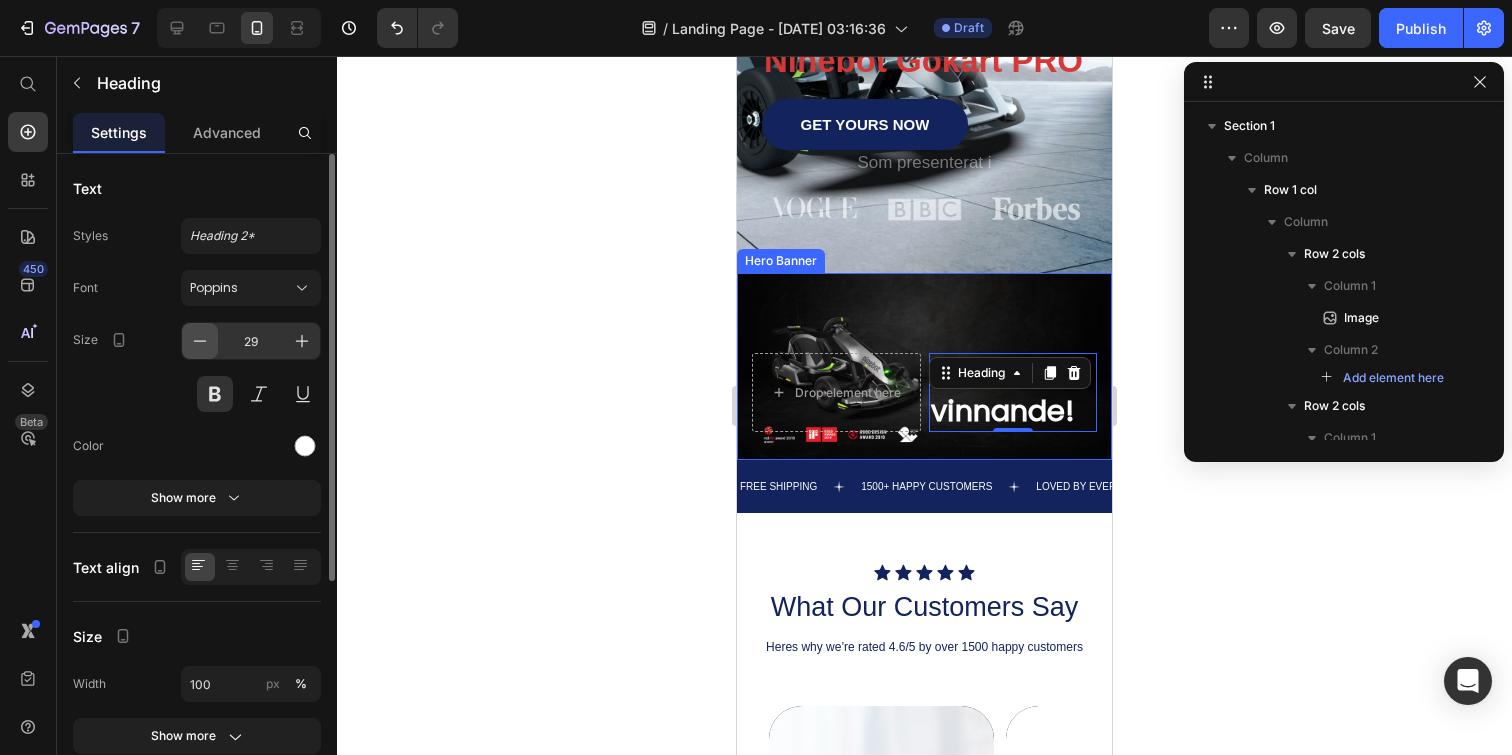 click 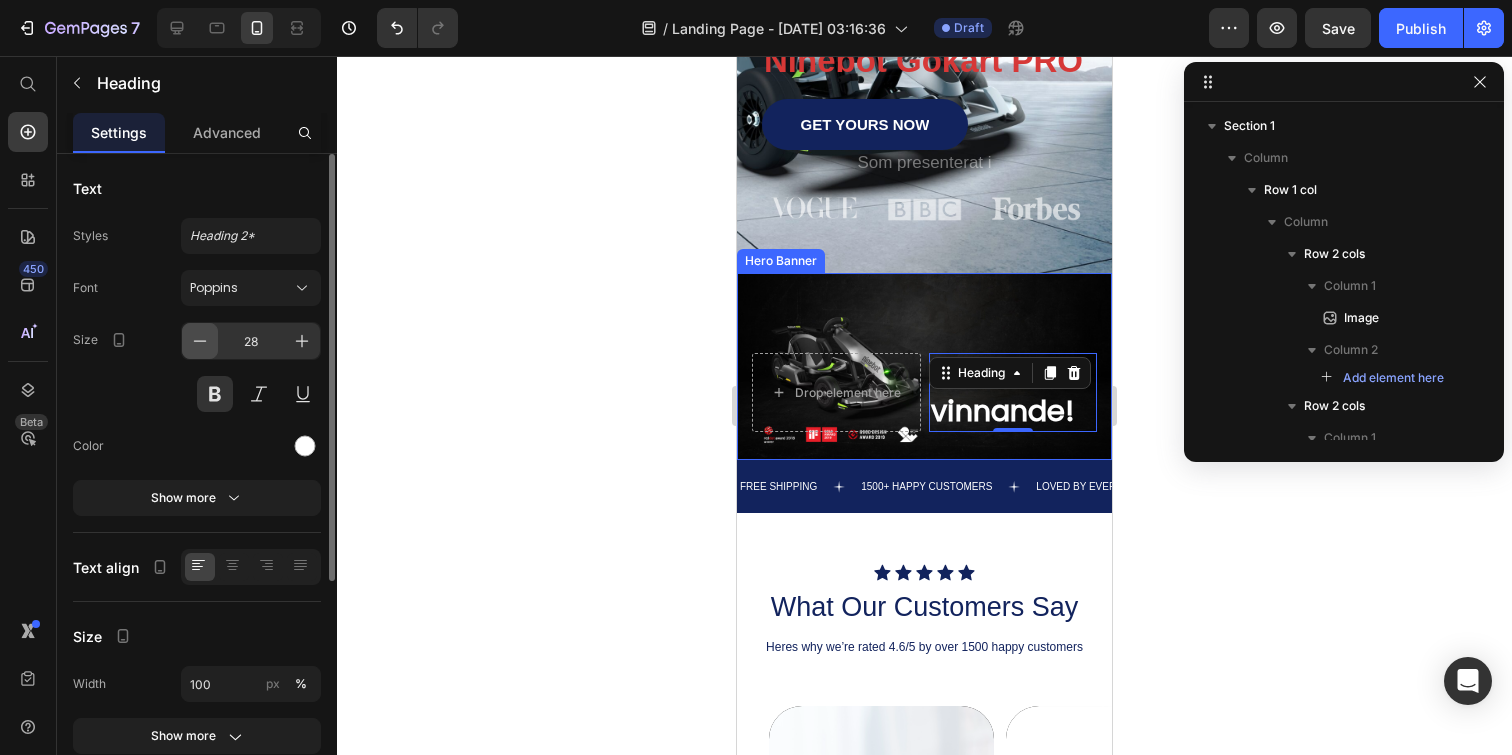 click 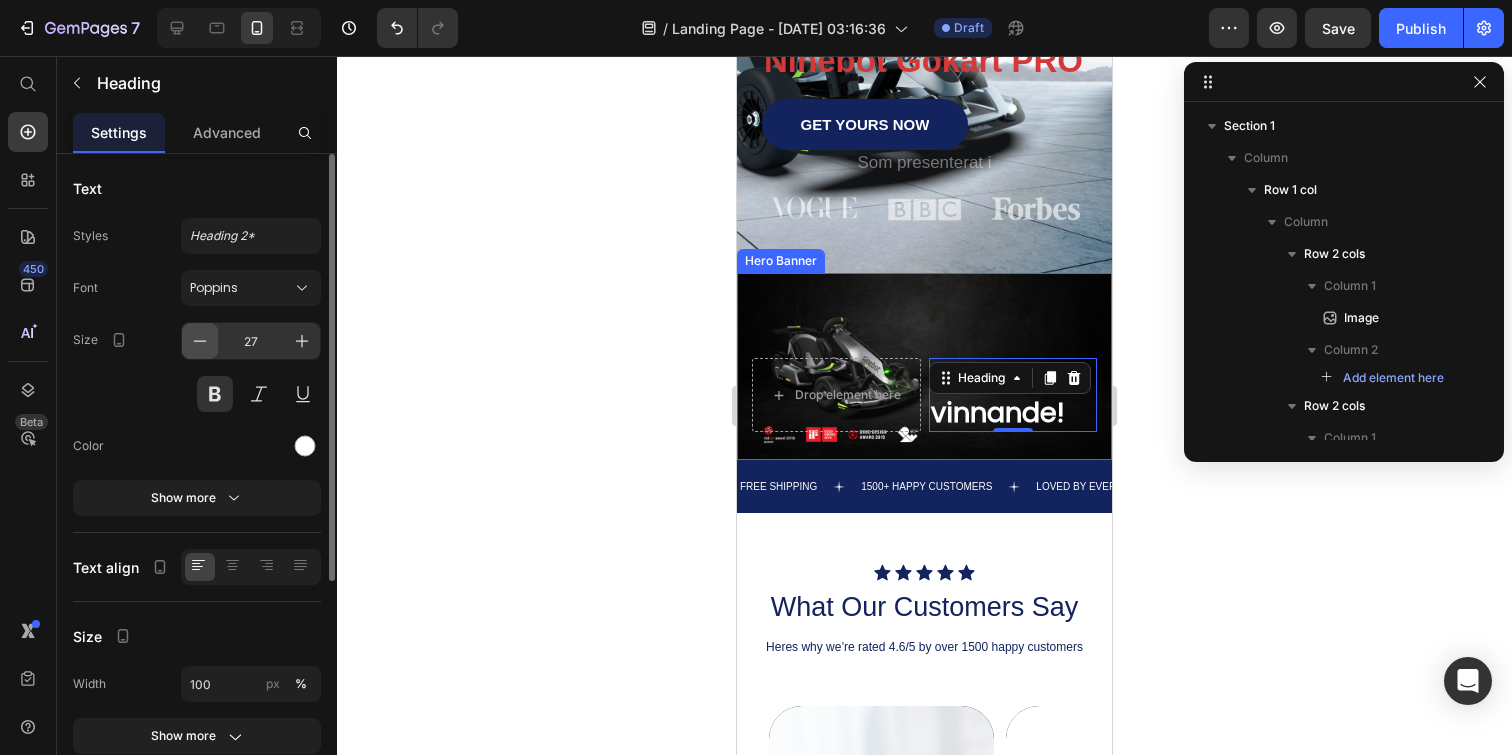 click 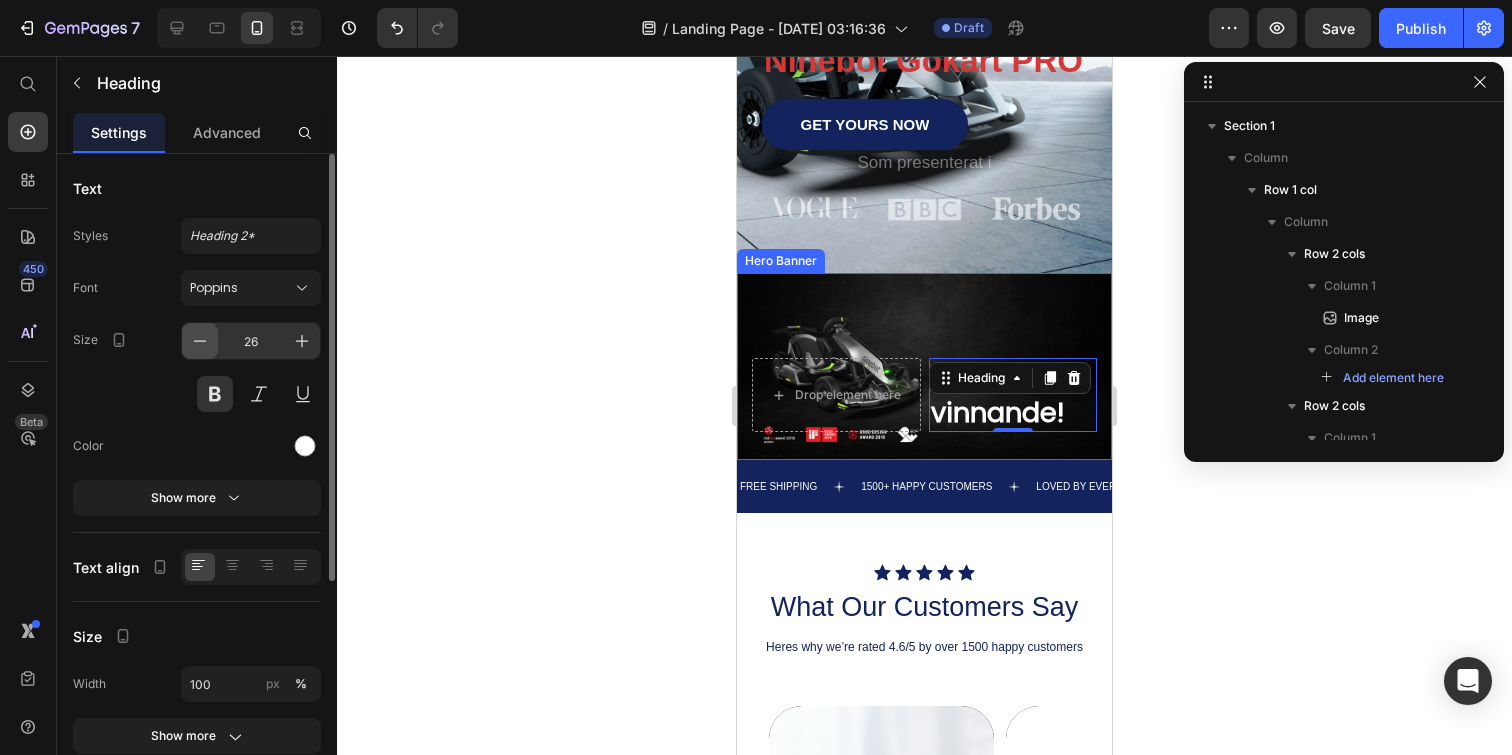 click 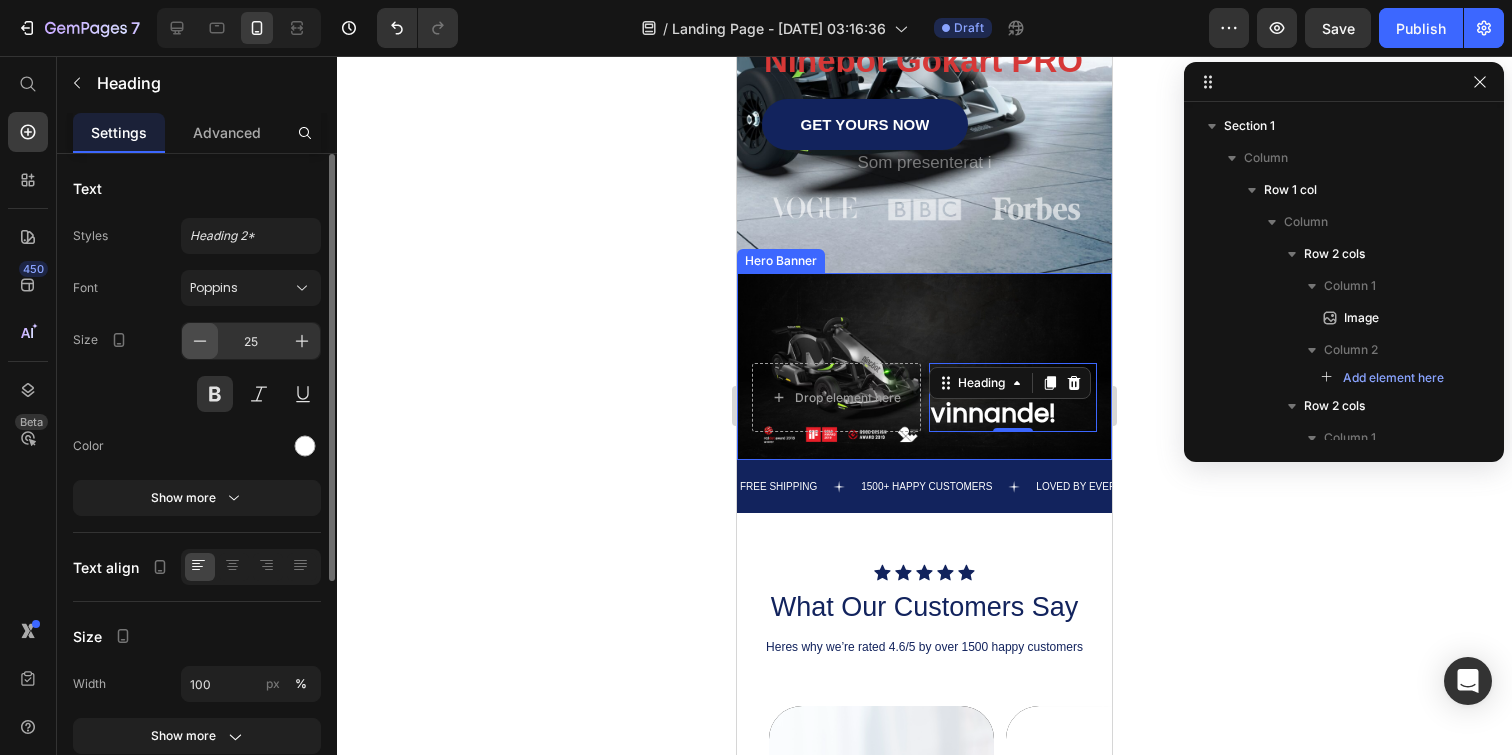 click 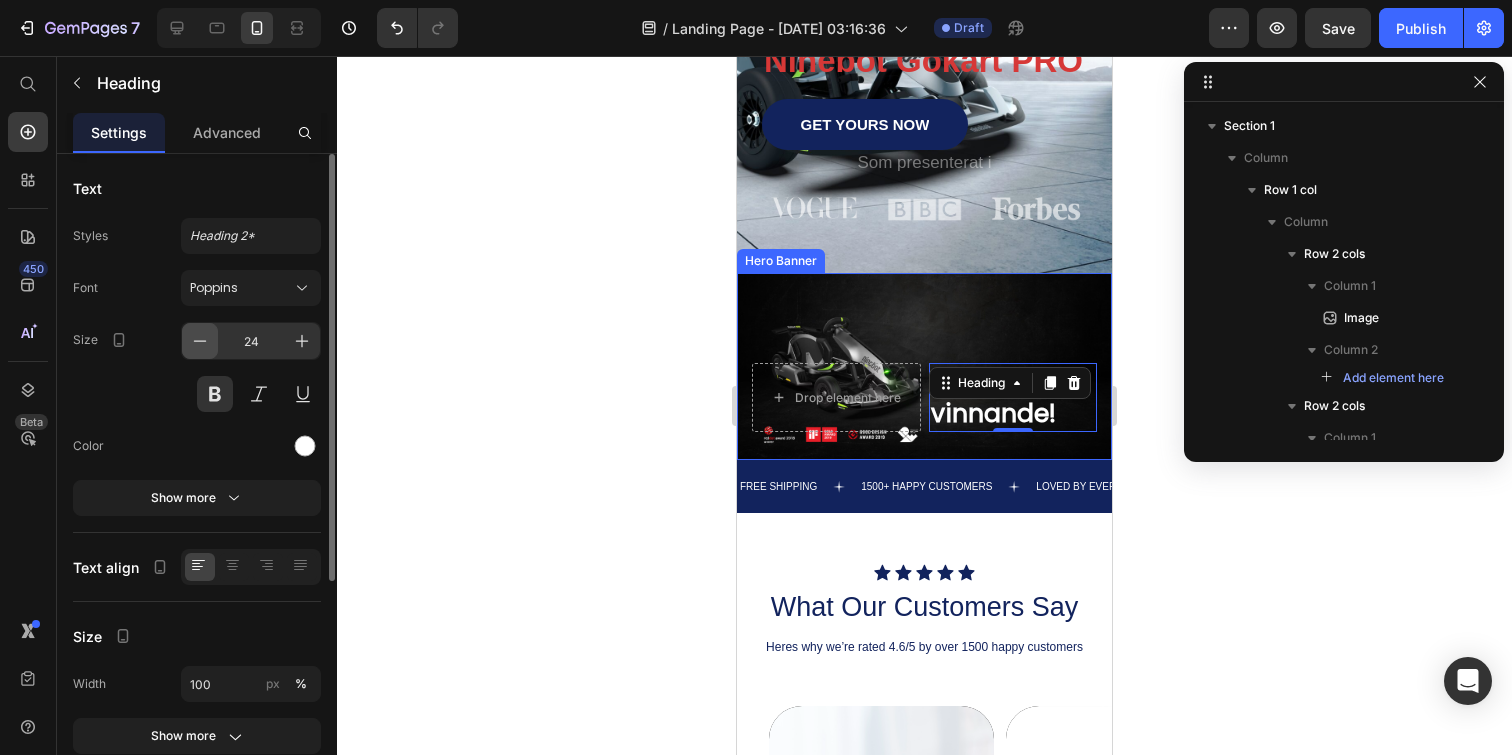 click 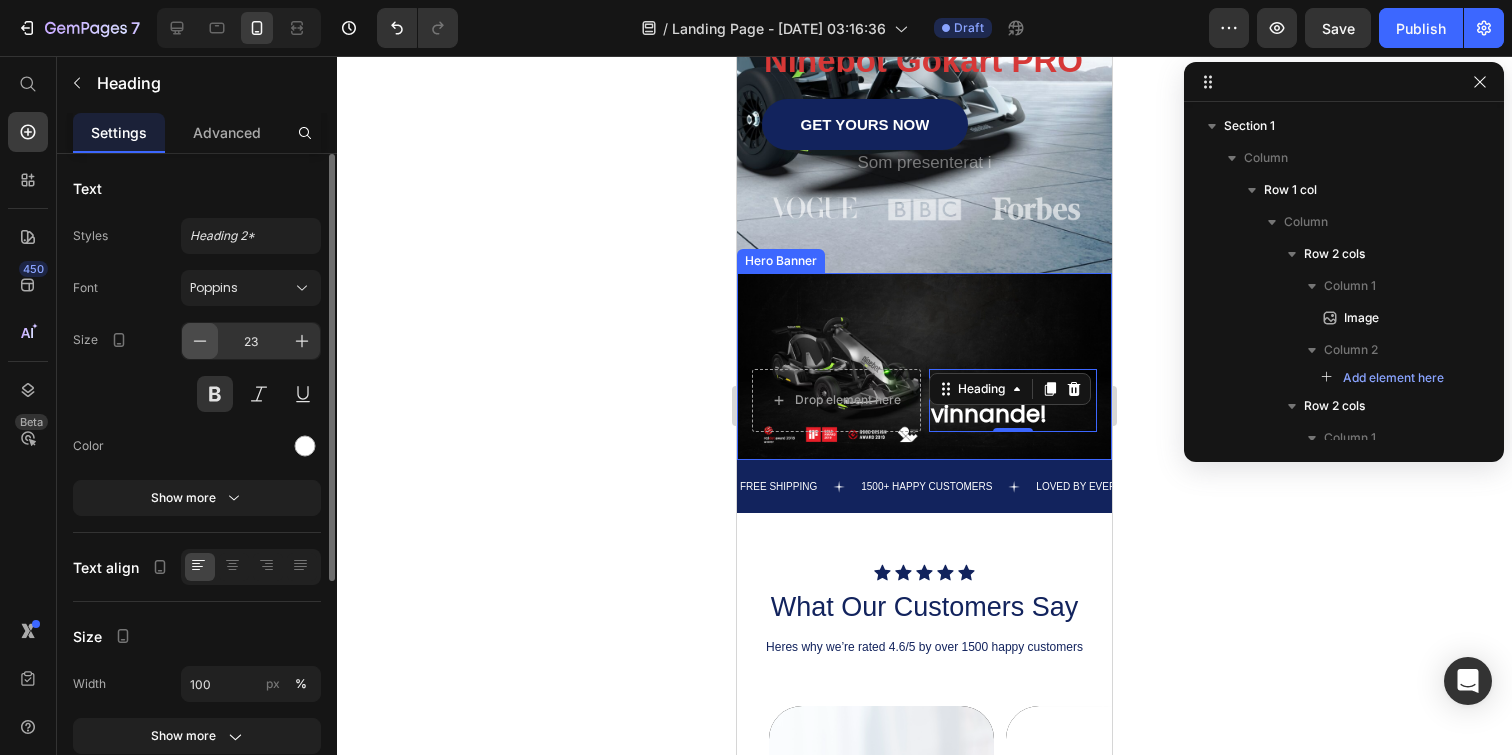 click 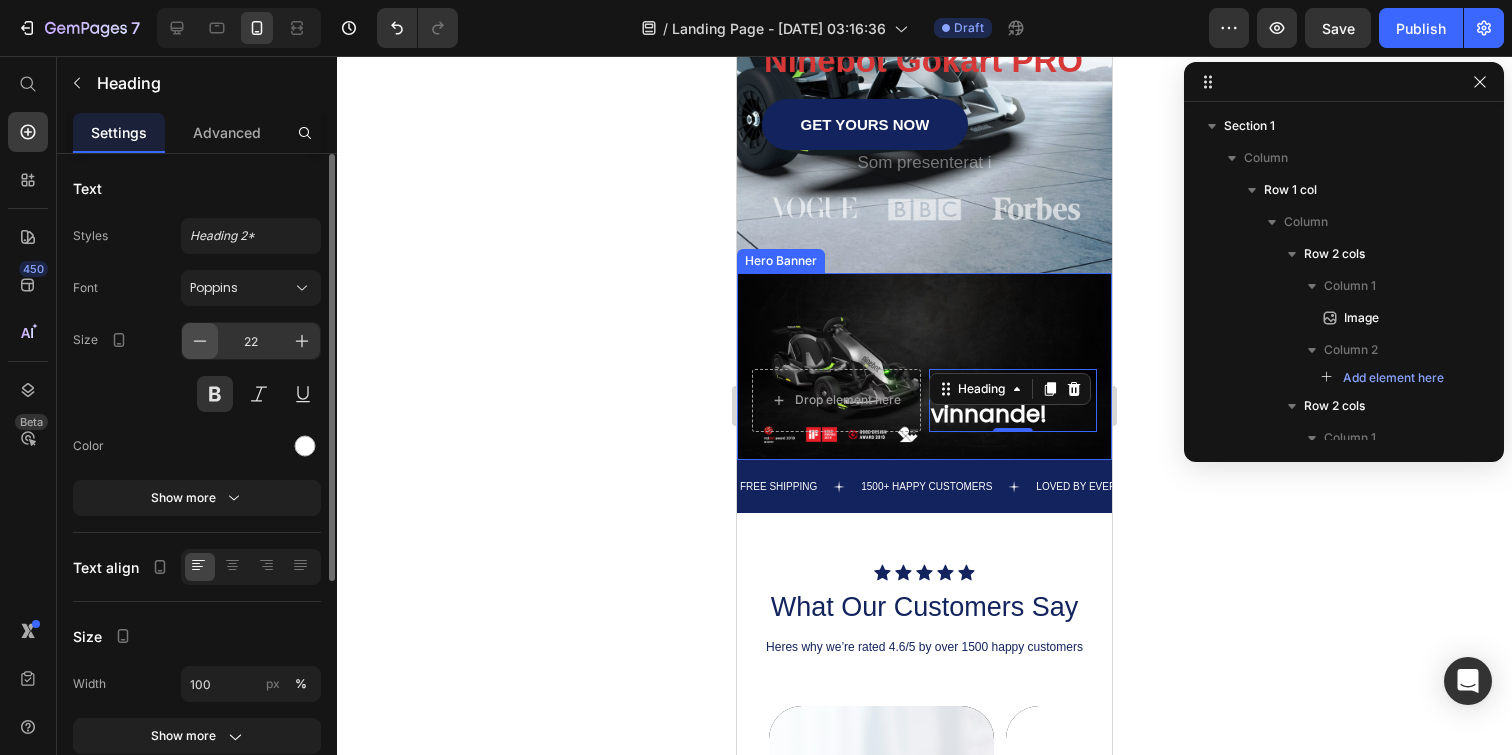 click 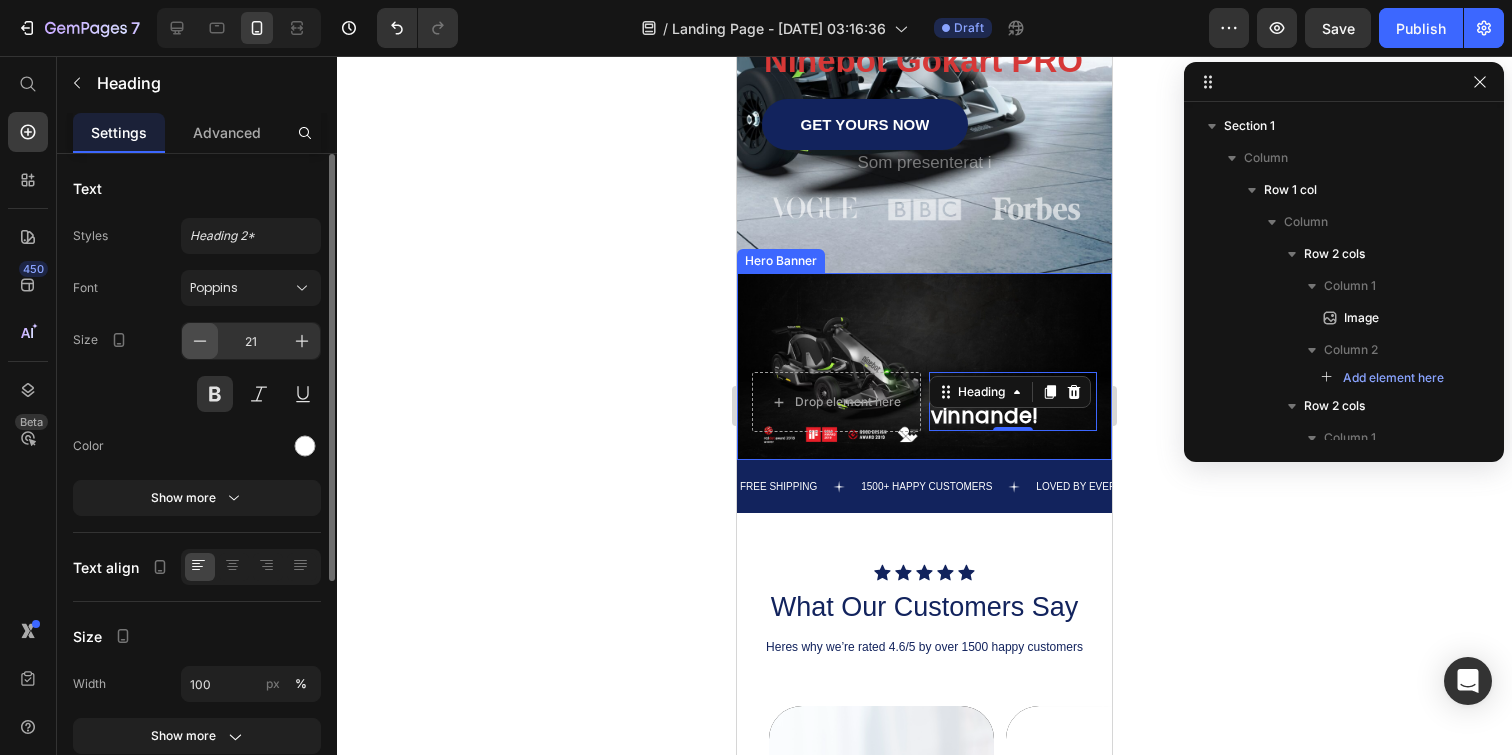 click 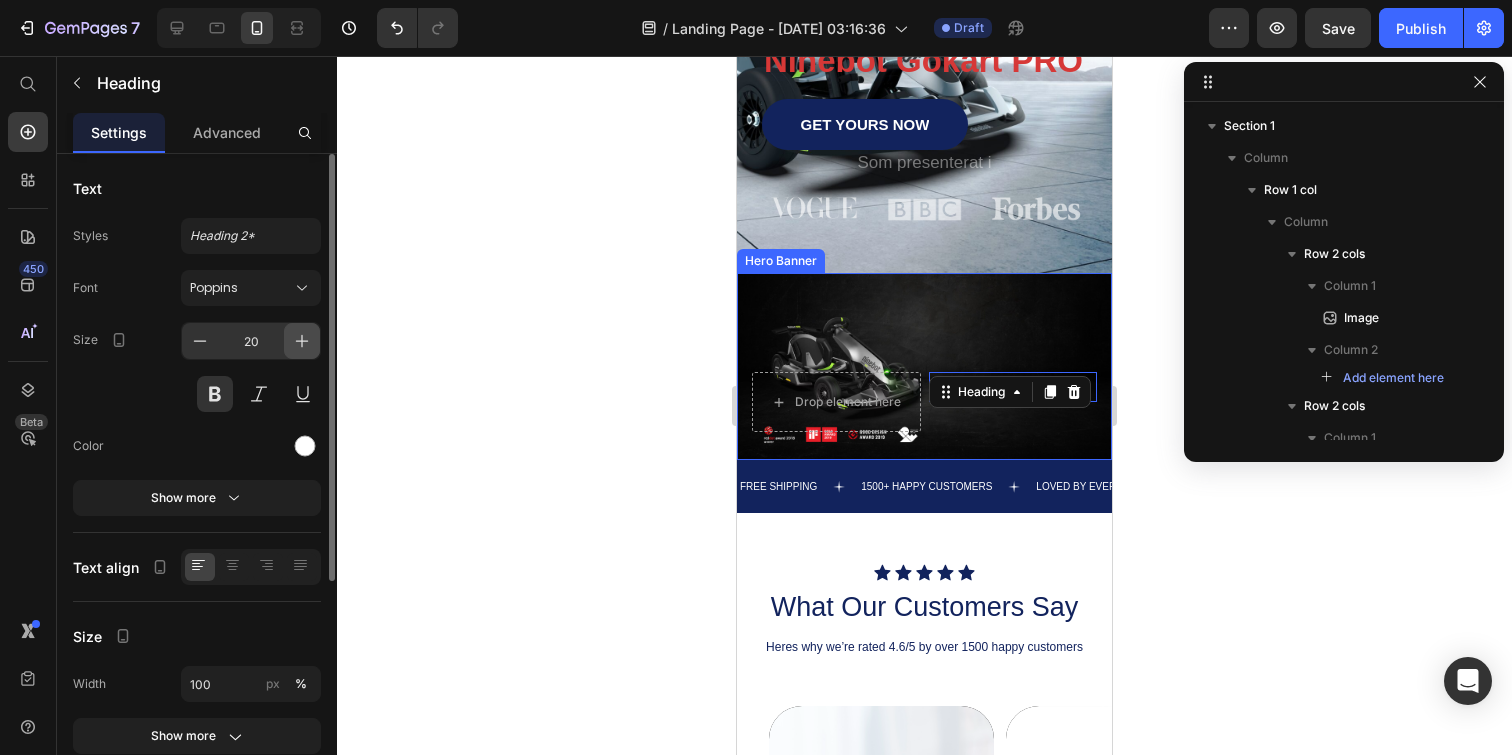 click 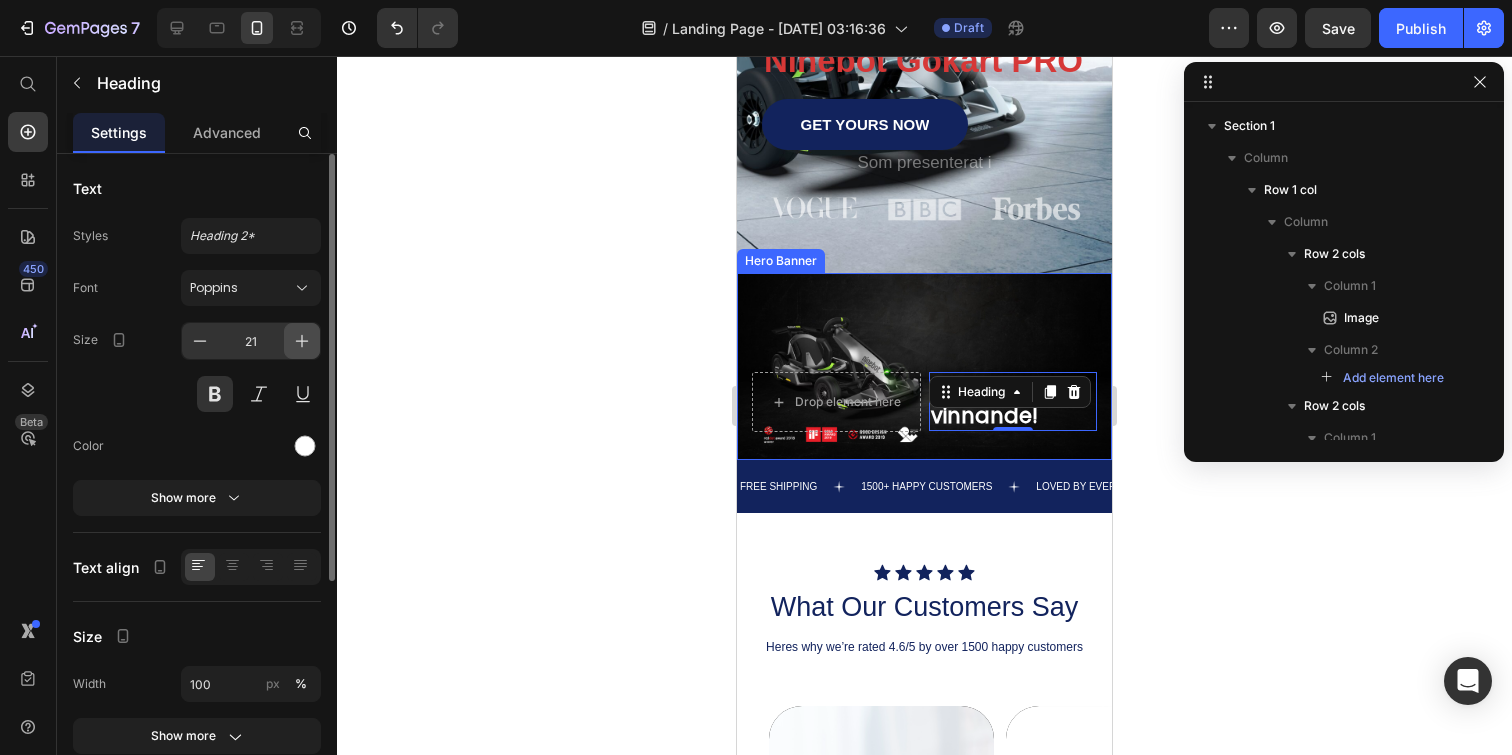 click 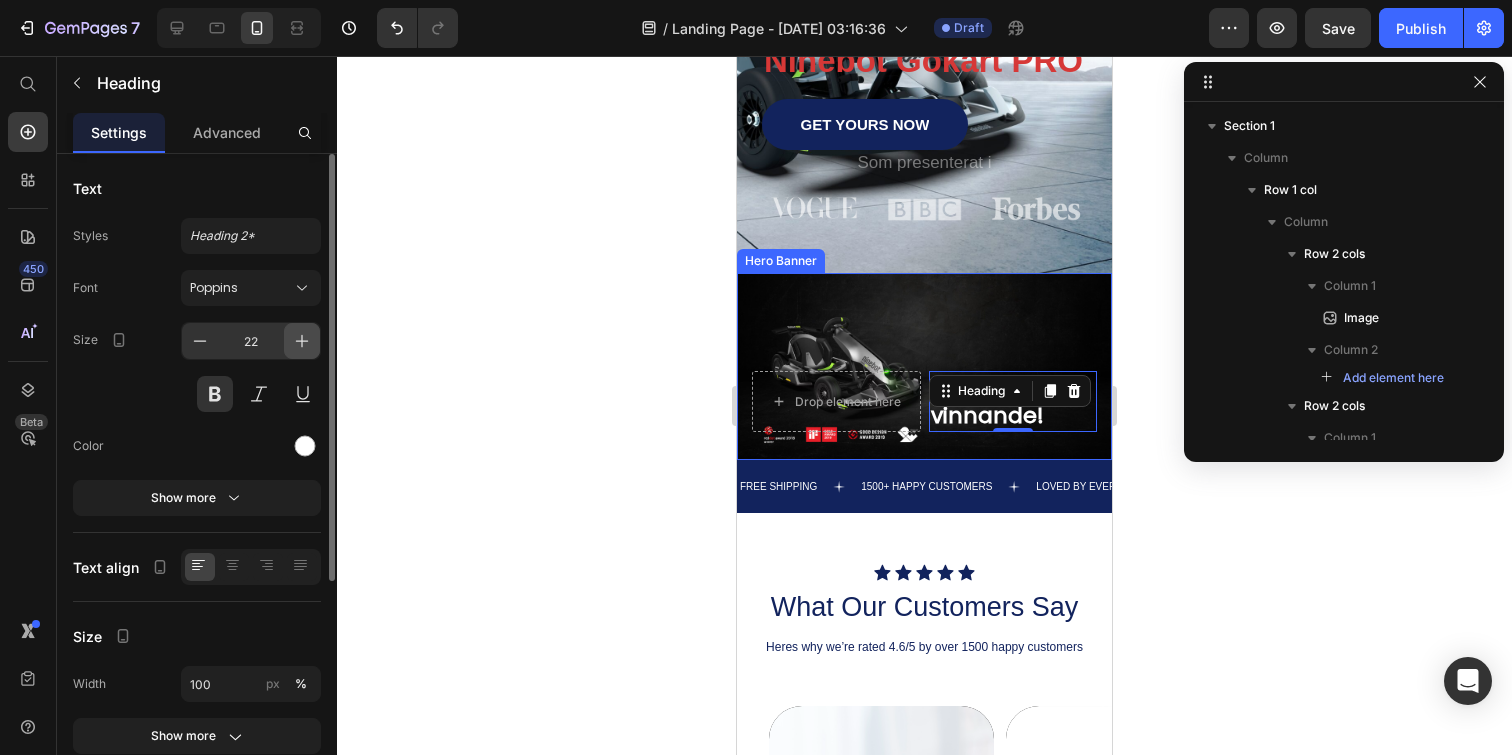 click 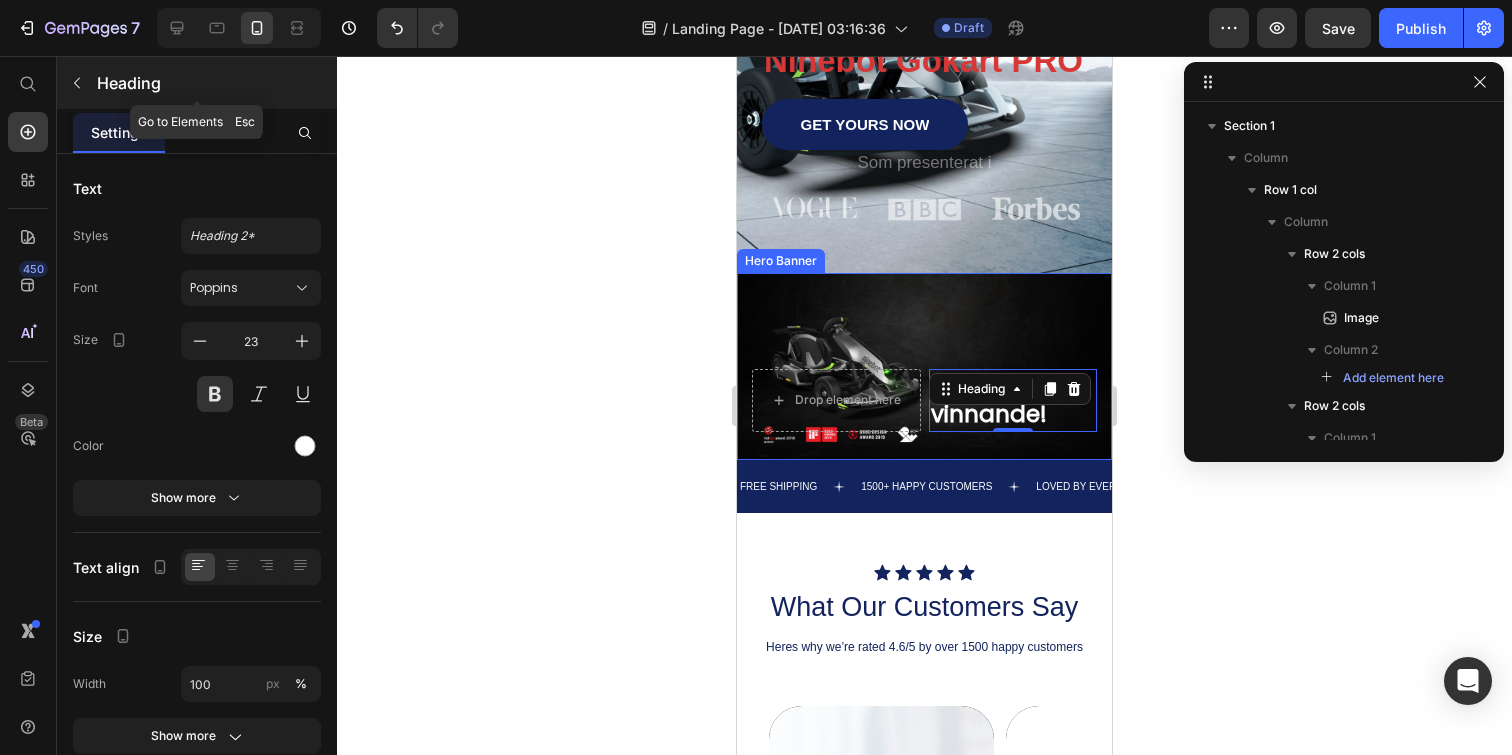 click 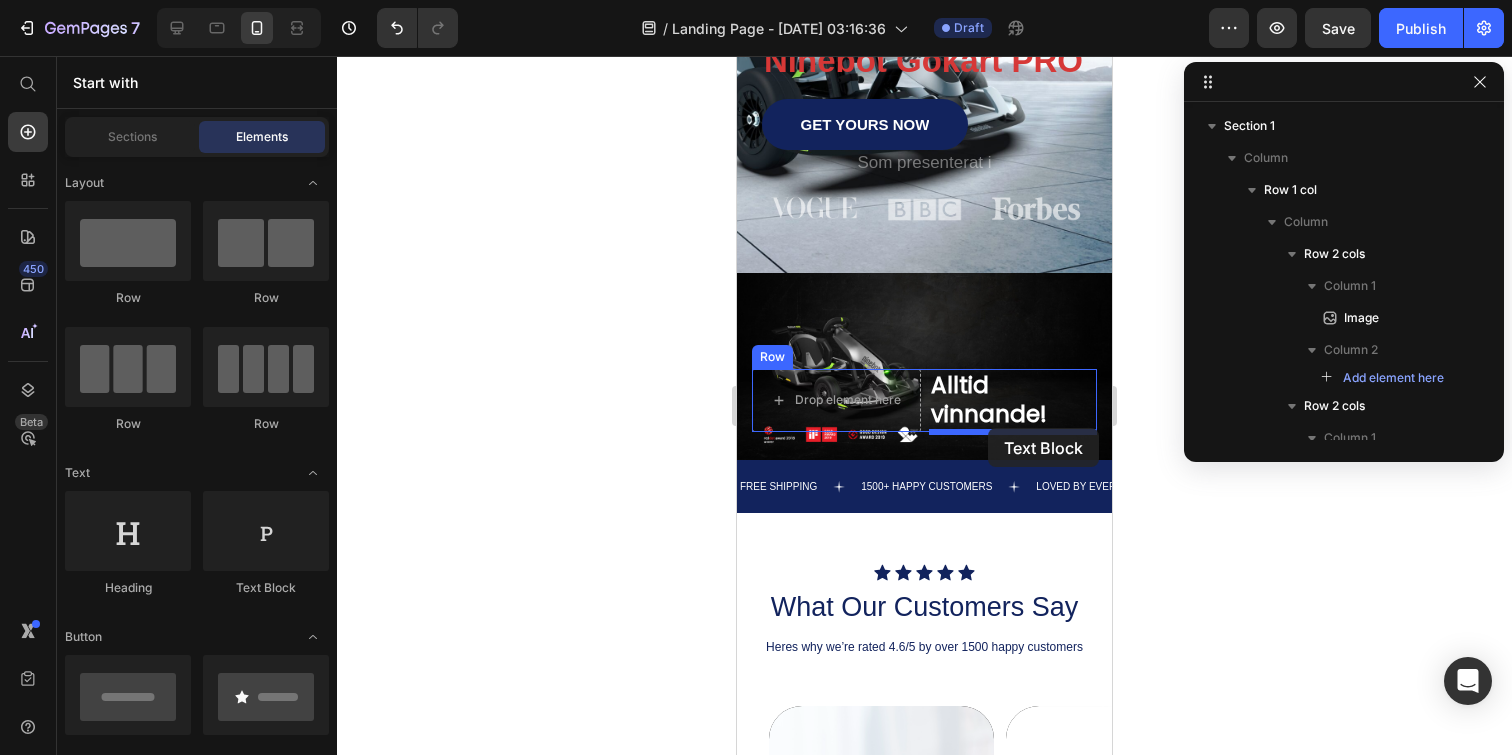 drag, startPoint x: 1012, startPoint y: 604, endPoint x: 988, endPoint y: 428, distance: 177.62883 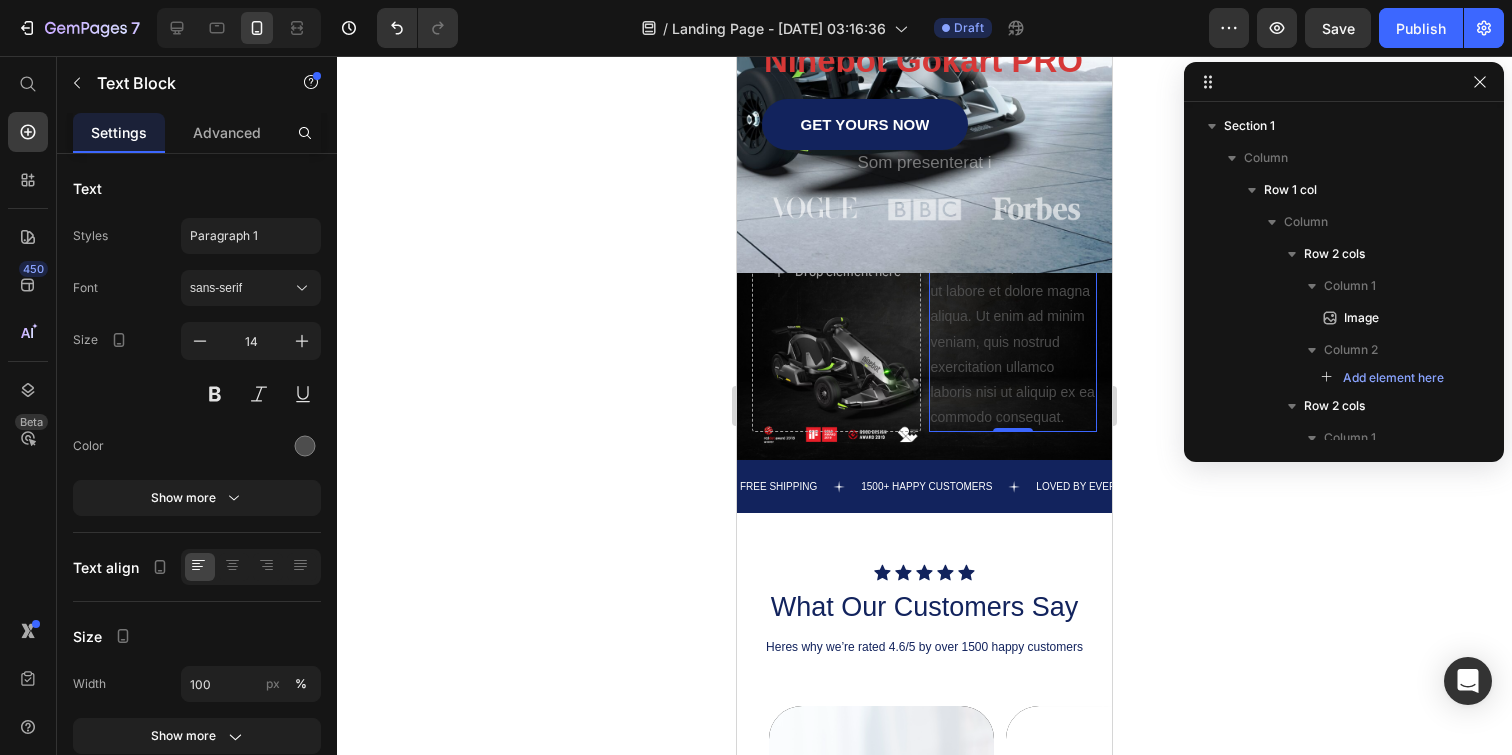 click on "Lorem ipsum dolor sit amet, consectetur adipiscing elit, sed do eiusmod tempor incididunt ut labore et dolore magna aliqua. Ut enim ad minim veniam, quis nostrud exercitation ullamco laboris nisi ut aliquip ex ea commodo consequat." at bounding box center (1013, 304) 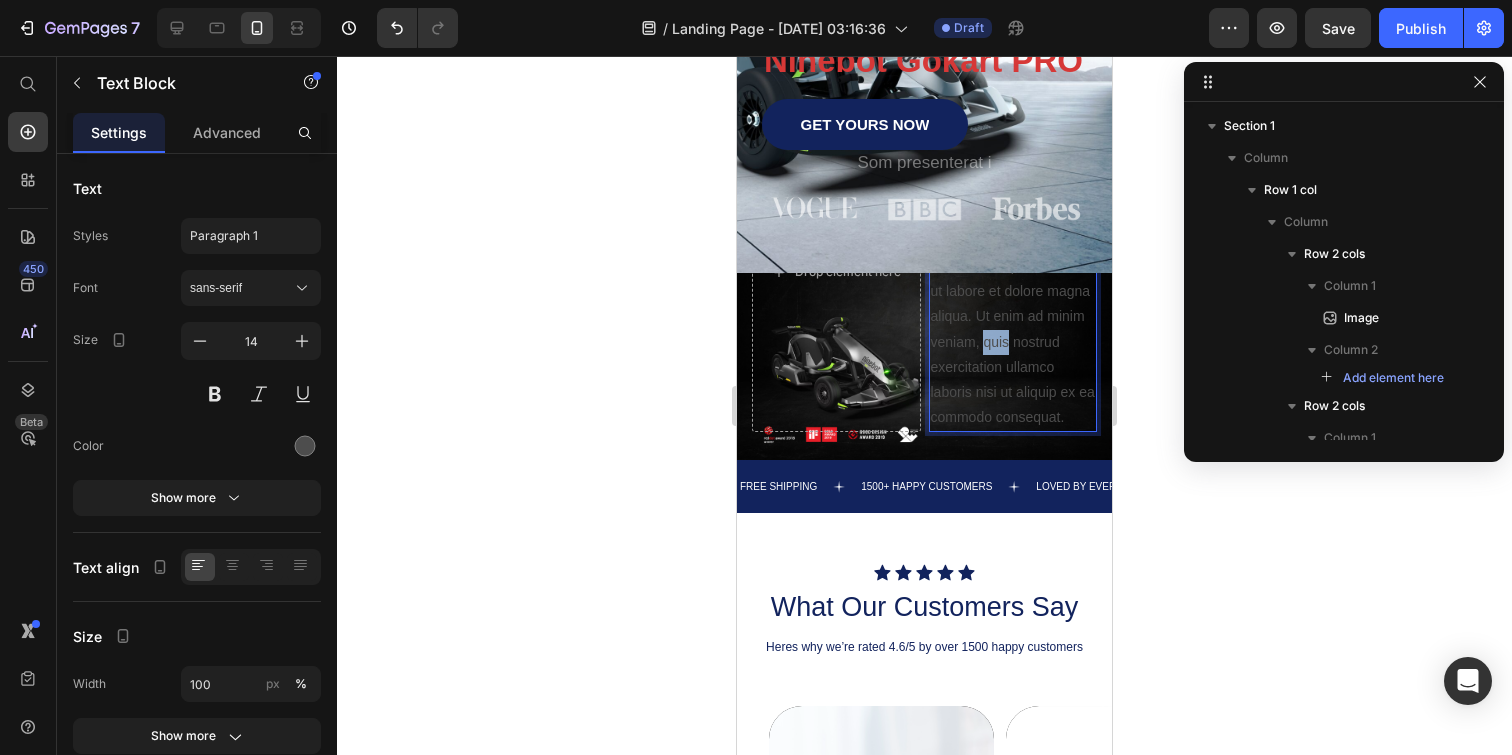 click on "Lorem ipsum dolor sit amet, consectetur adipiscing elit, sed do eiusmod tempor incididunt ut labore et dolore magna aliqua. Ut enim ad minim veniam, quis nostrud exercitation ullamco laboris nisi ut aliquip ex ea commodo consequat." at bounding box center [1013, 304] 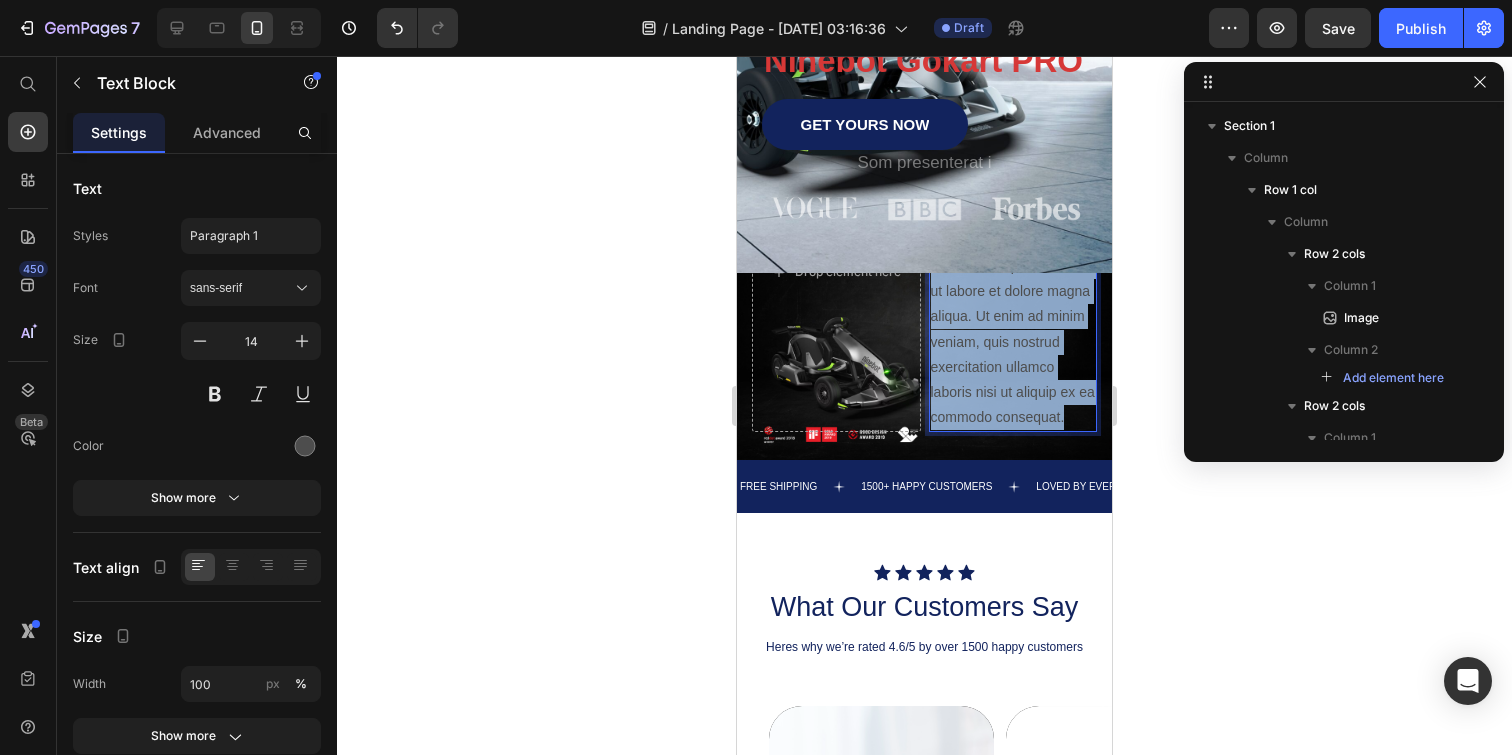 click on "Lorem ipsum dolor sit amet, consectetur adipiscing elit, sed do eiusmod tempor incididunt ut labore et dolore magna aliqua. Ut enim ad minim veniam, quis nostrud exercitation ullamco laboris nisi ut aliquip ex ea commodo consequat." at bounding box center [1013, 304] 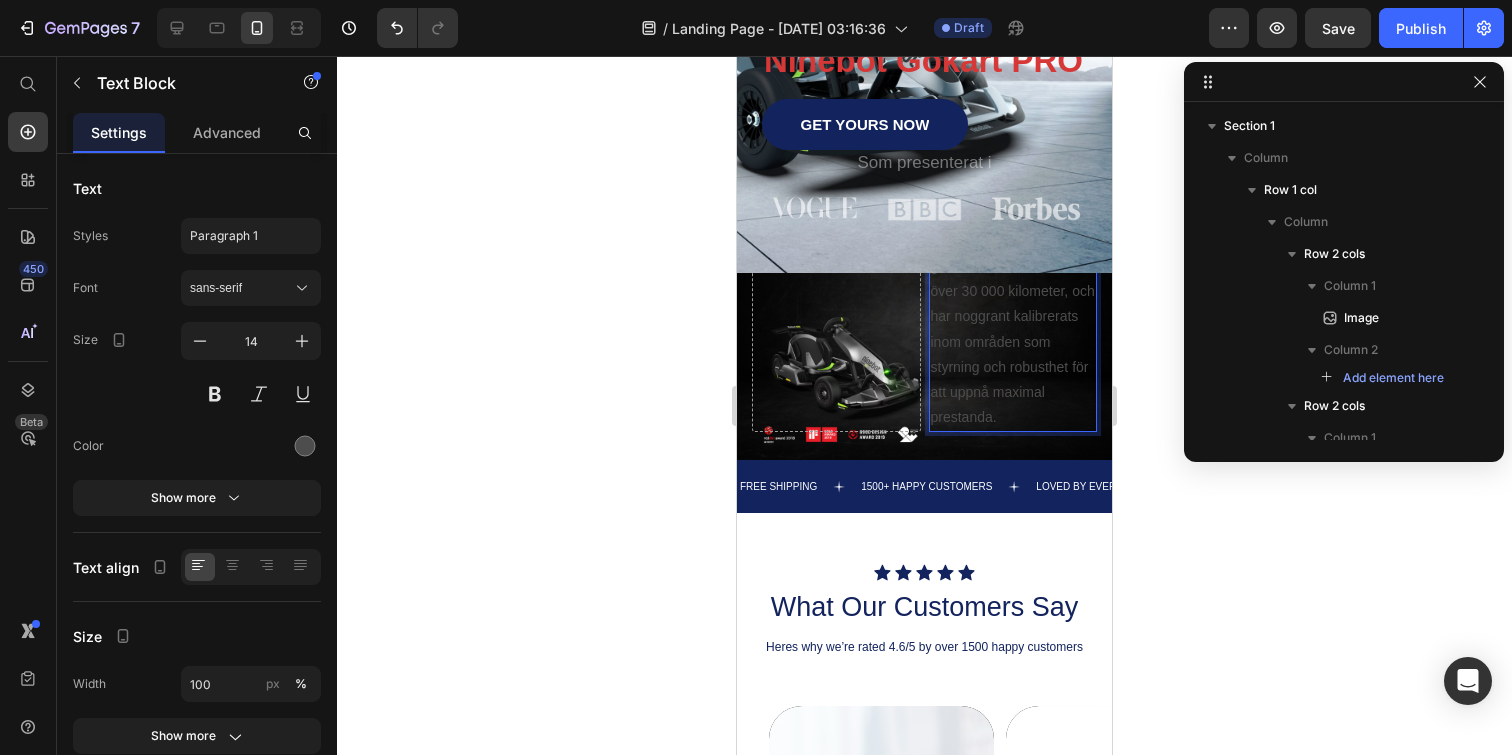 scroll, scrollTop: 145, scrollLeft: 0, axis: vertical 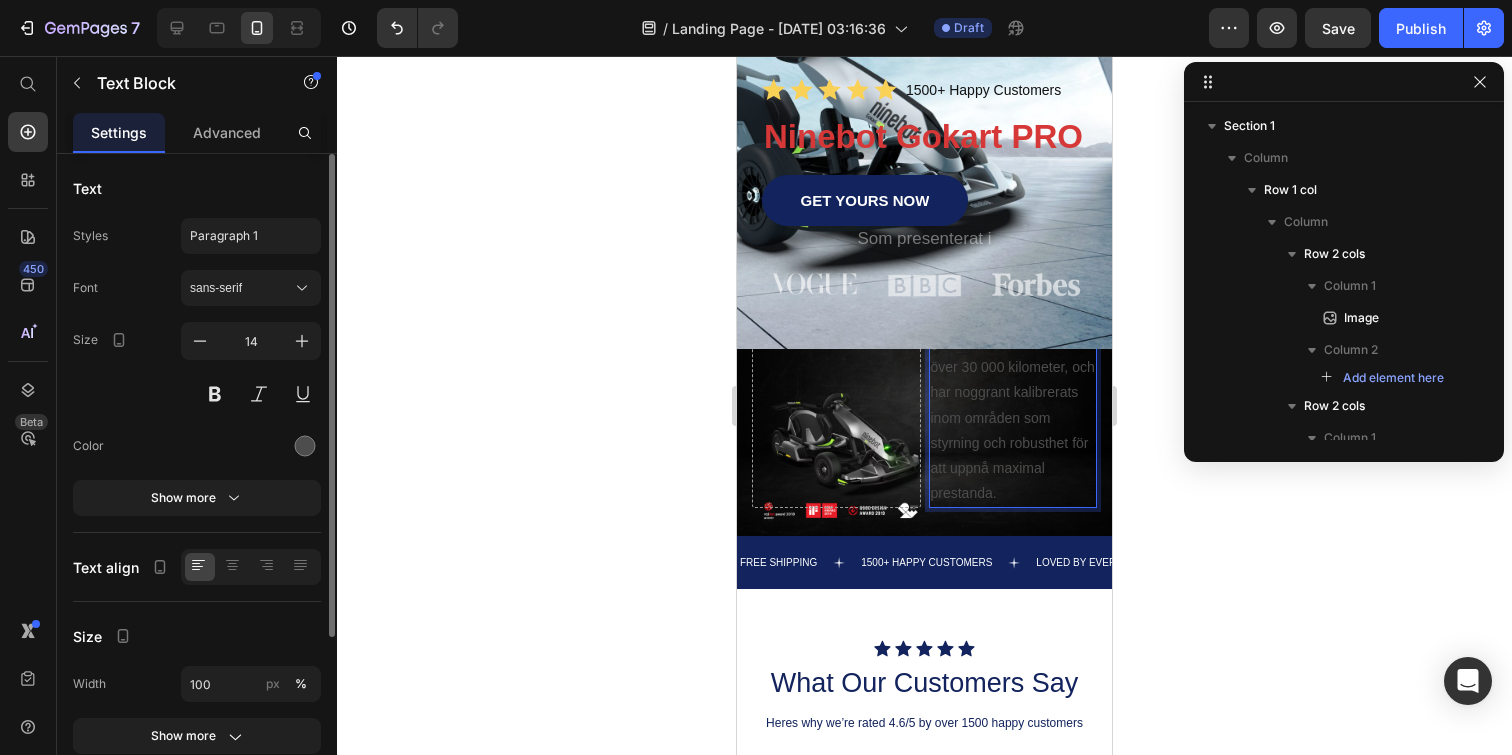 click on "Font sans-serif Size 14 Color Show more" at bounding box center [197, 393] 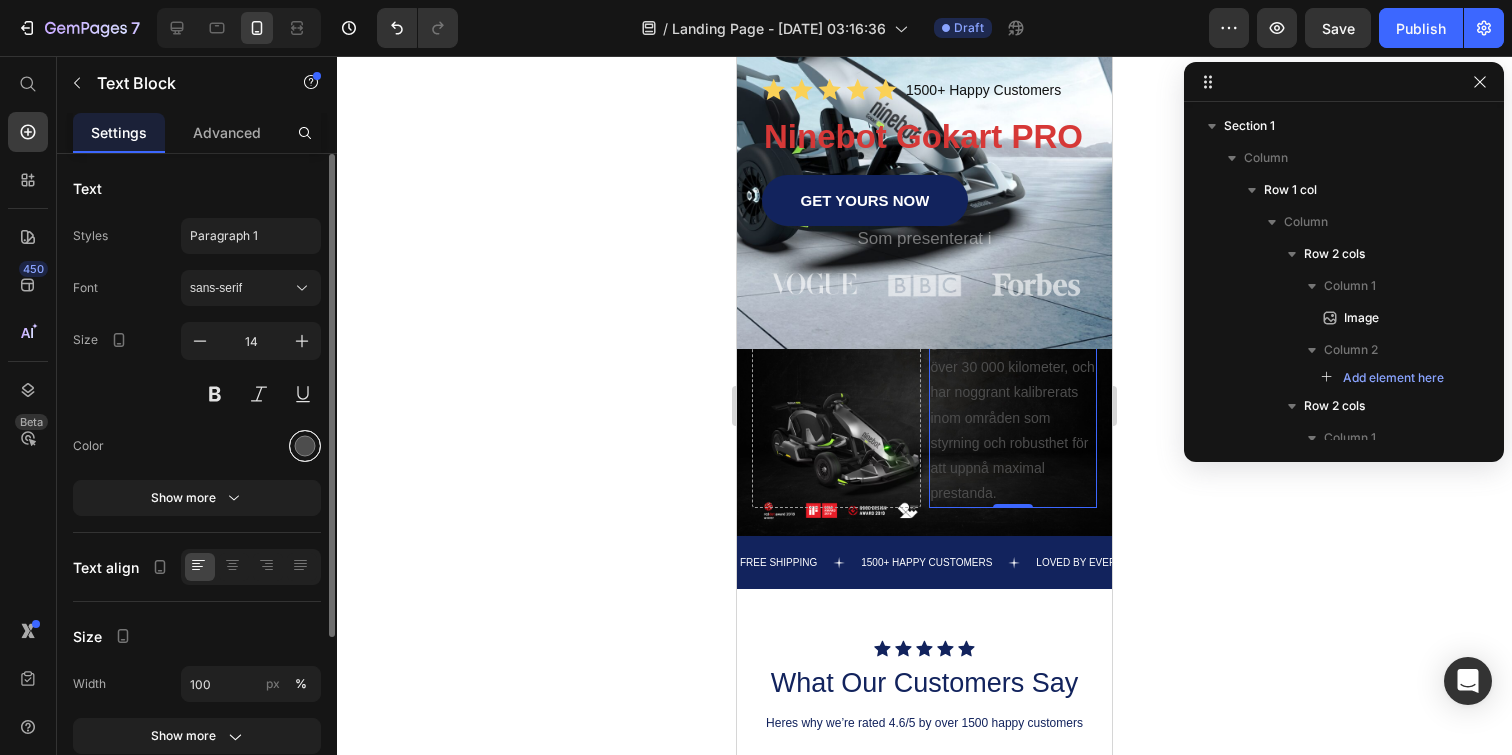 click at bounding box center (305, 446) 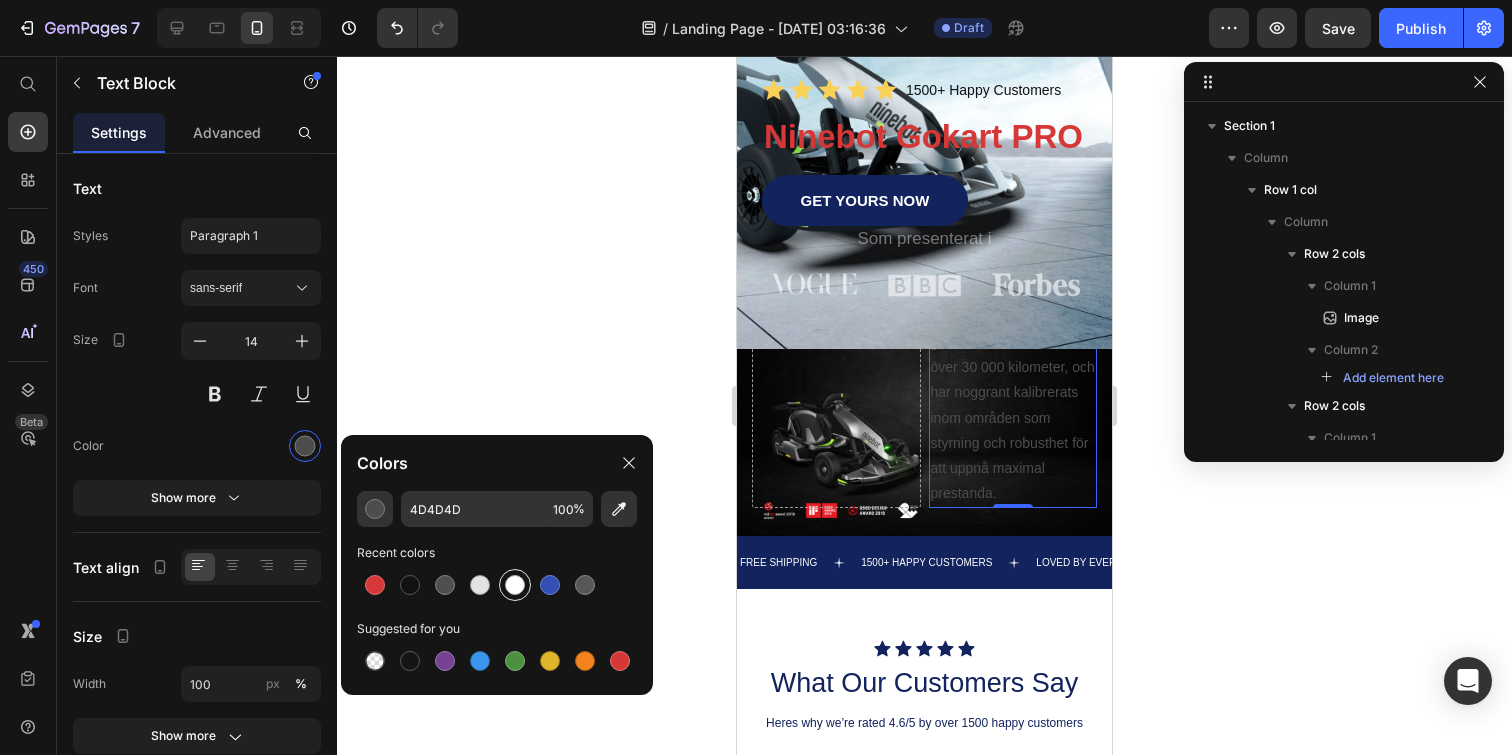 click at bounding box center [515, 585] 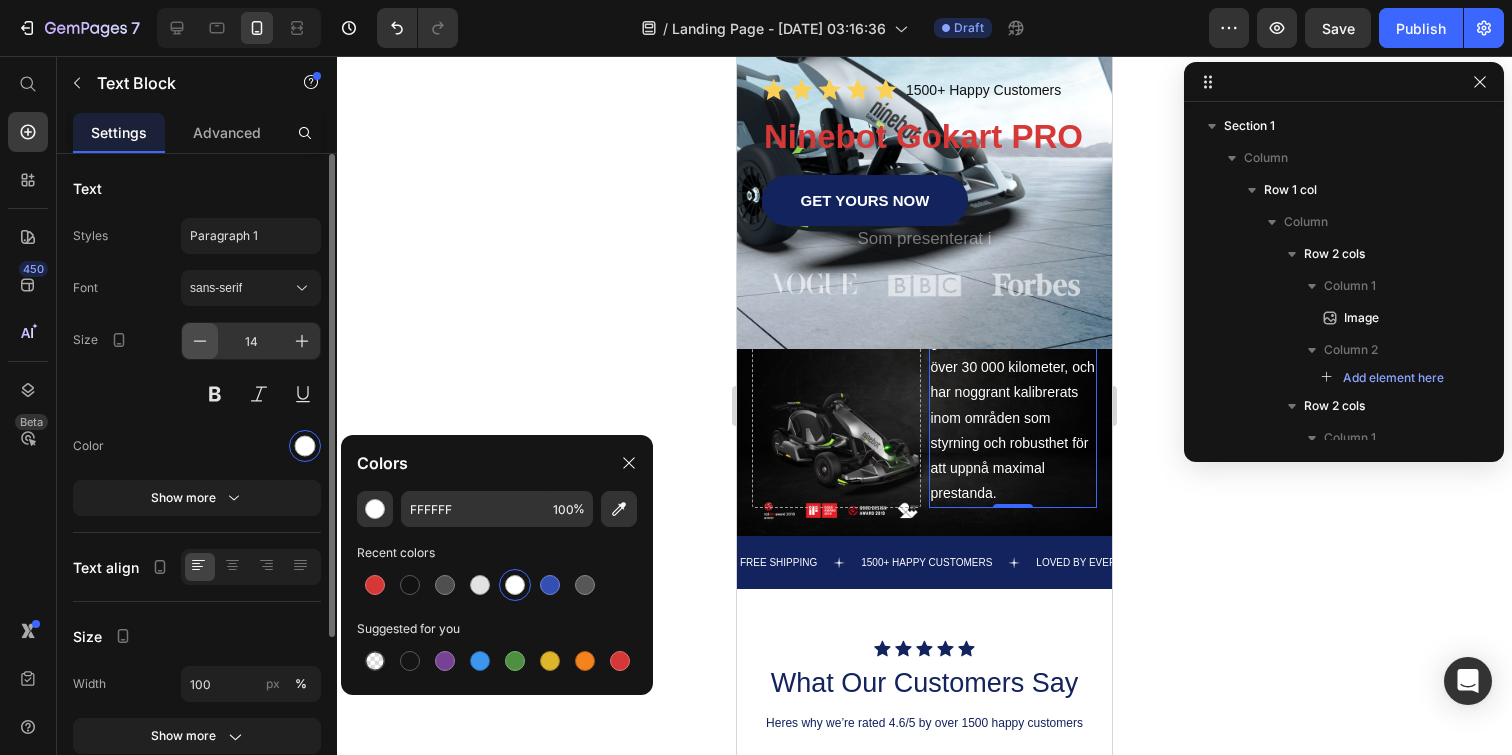 click 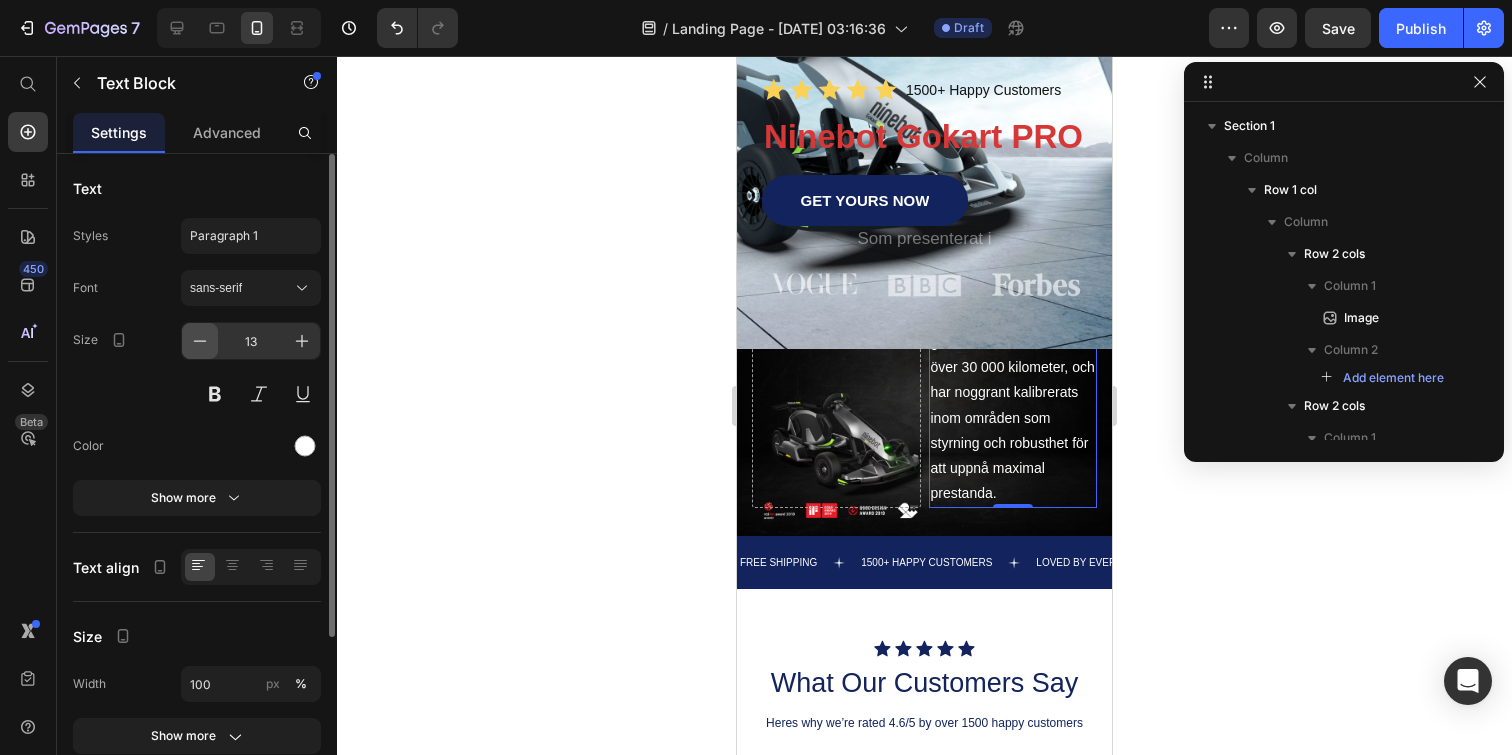 click 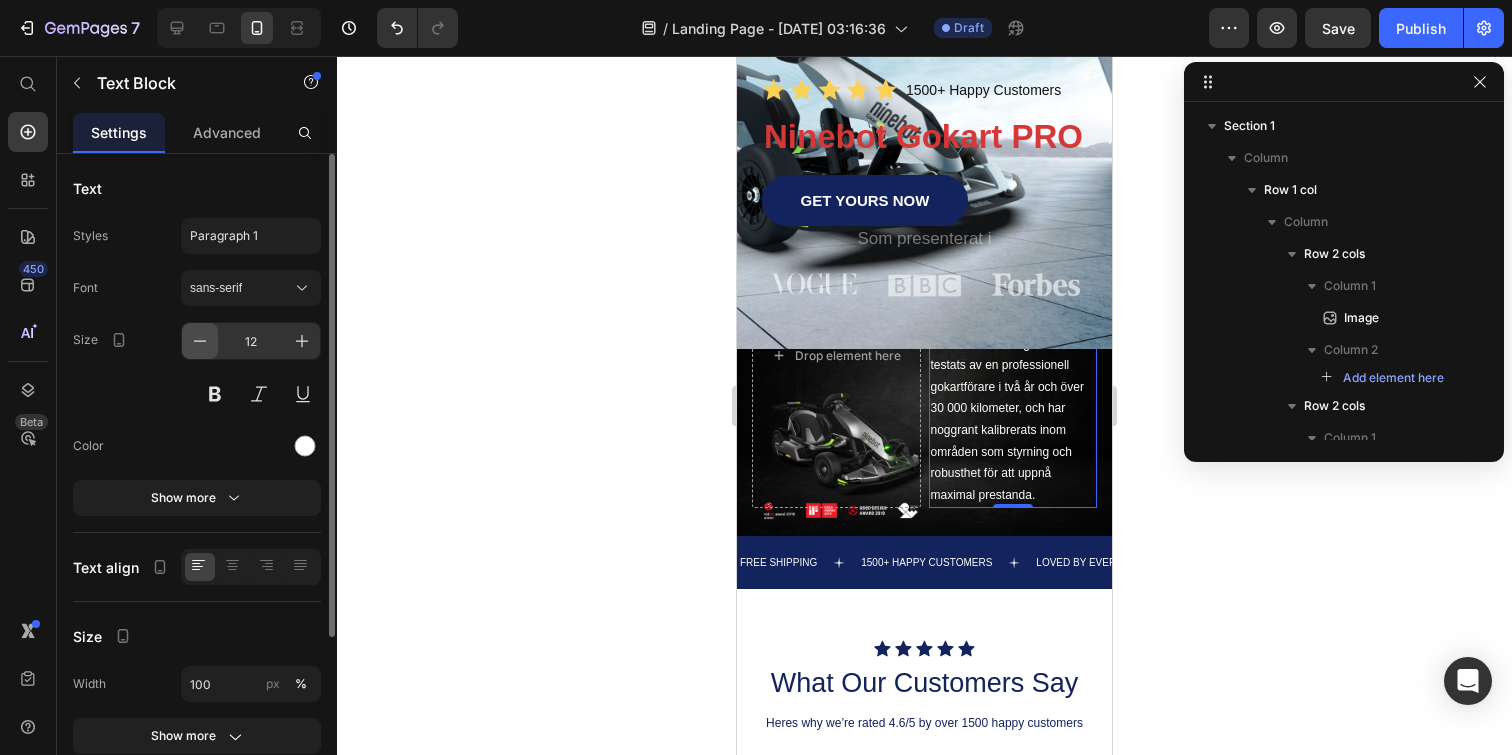 click 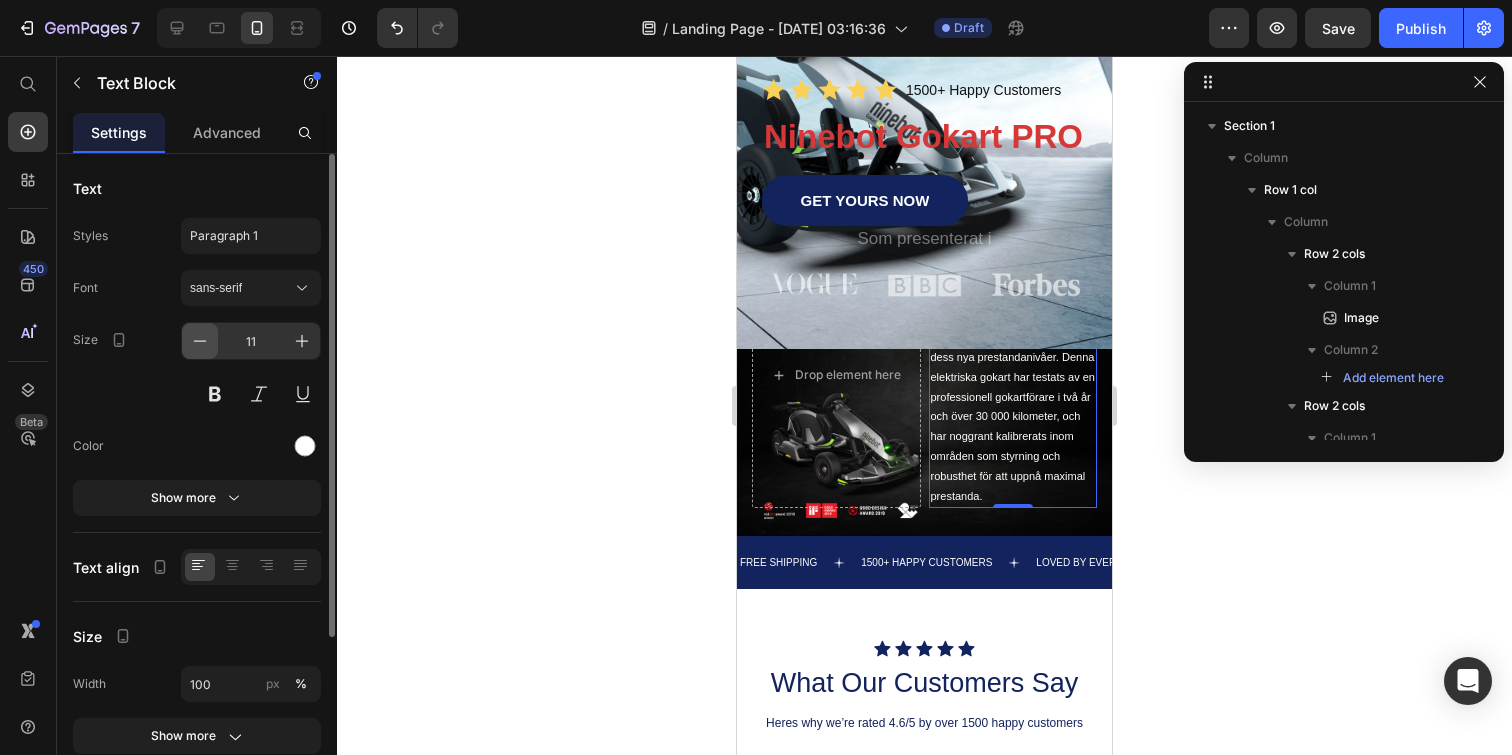 click 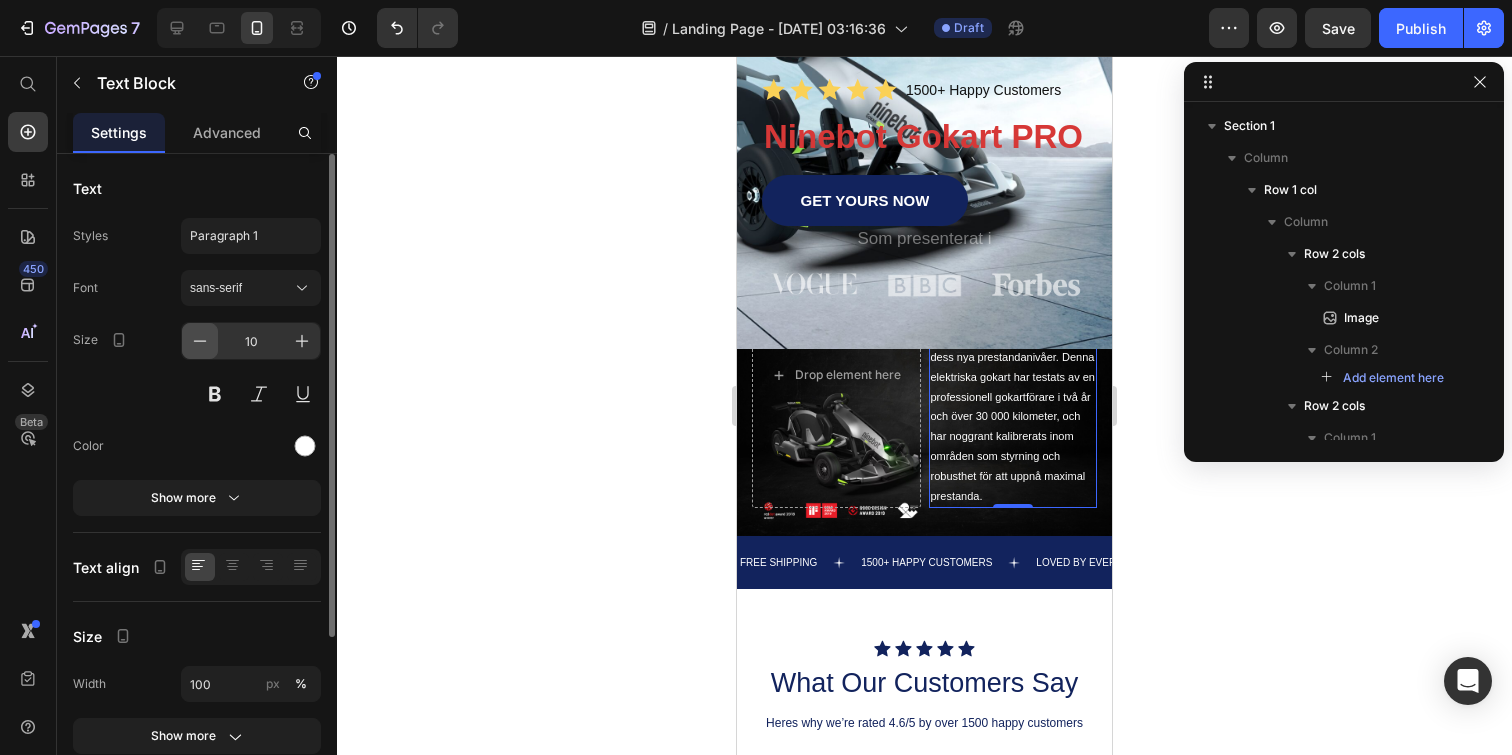 click 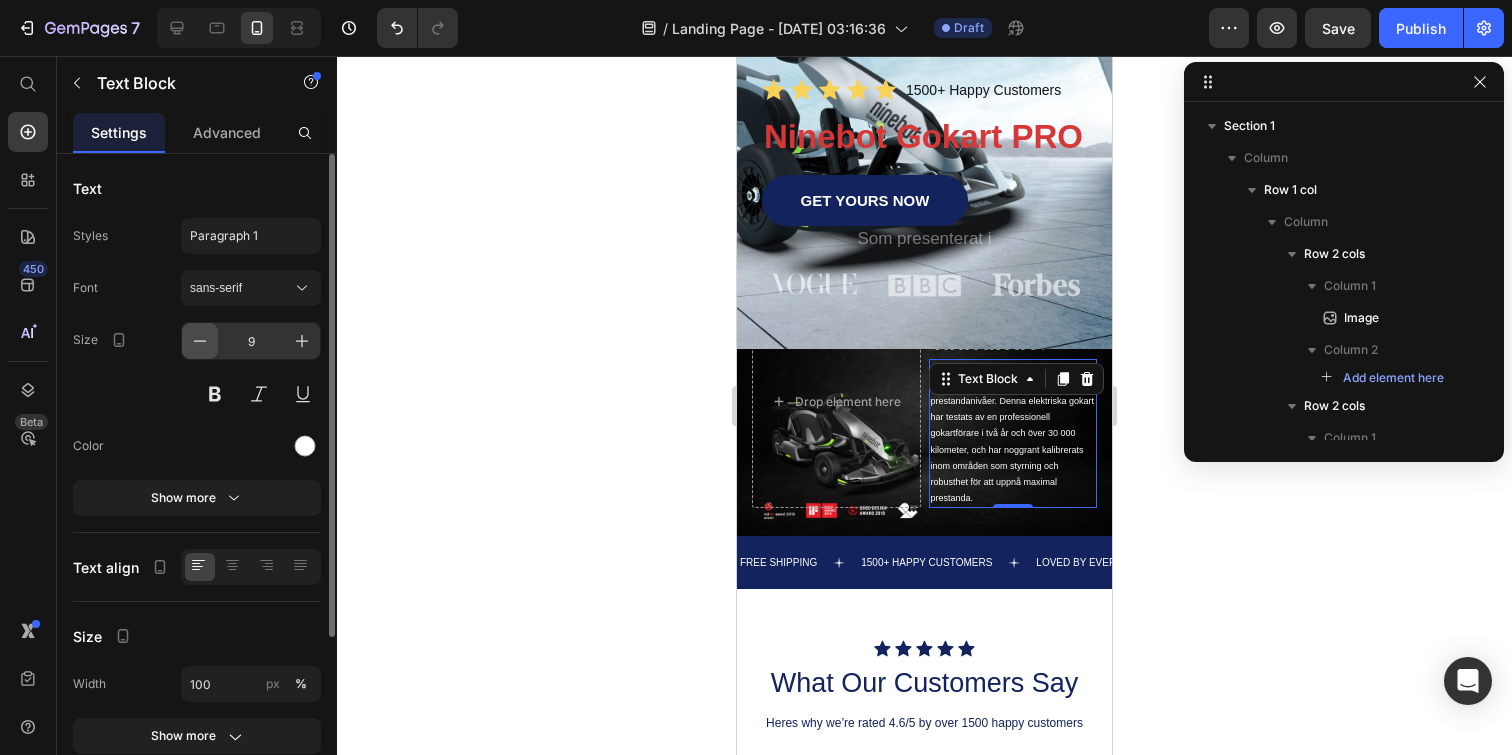 click 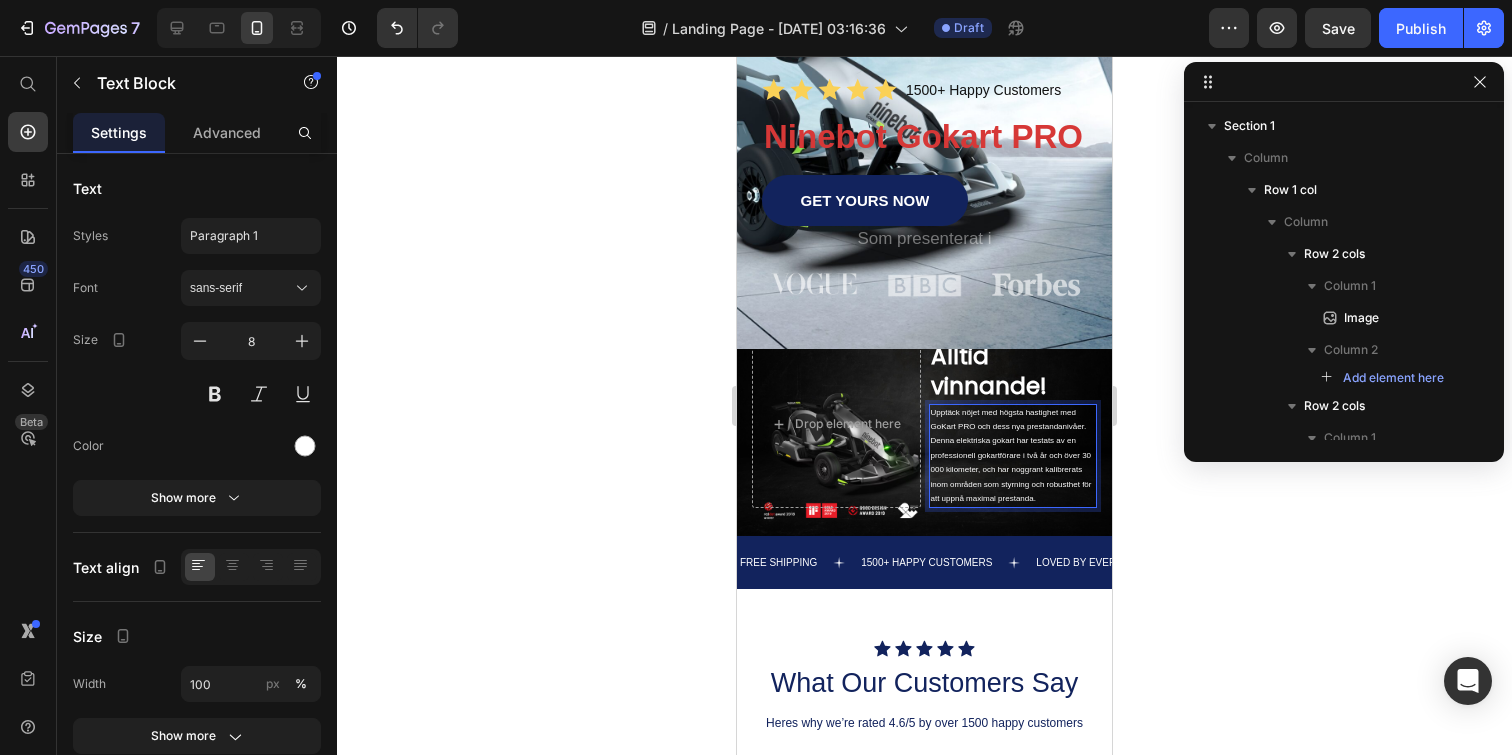 click on "Upptäck nöjet med högsta hastighet med GoKart PRO och dess nya prestandanivåer. Denna elektriska gokart har testats av en professionell gokartförare i två år och över 30 000 kilometer, och har noggrant kalibrerats inom områden som styrning och robusthet för att uppnå maximal prestanda." at bounding box center [1013, 456] 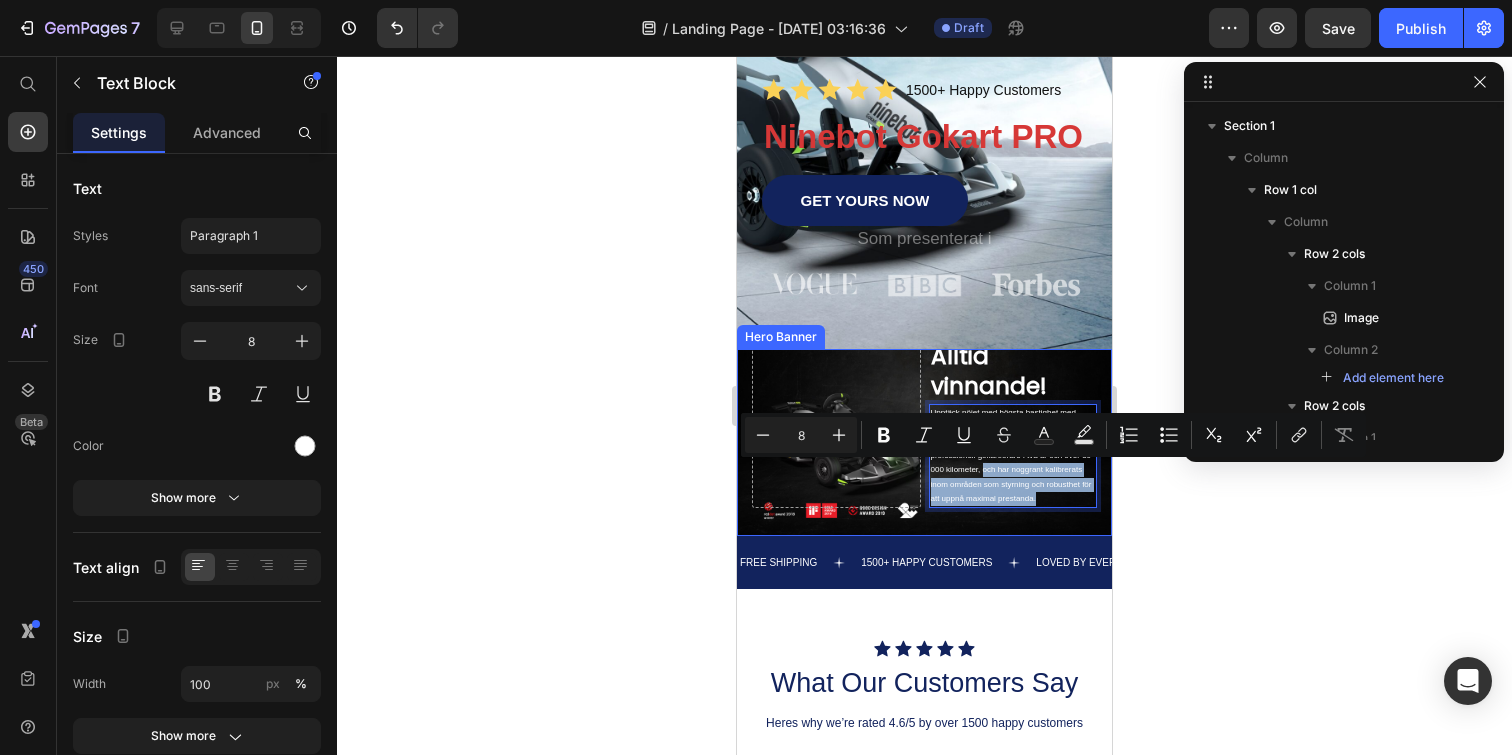 drag, startPoint x: 983, startPoint y: 472, endPoint x: 1046, endPoint y: 513, distance: 75.16648 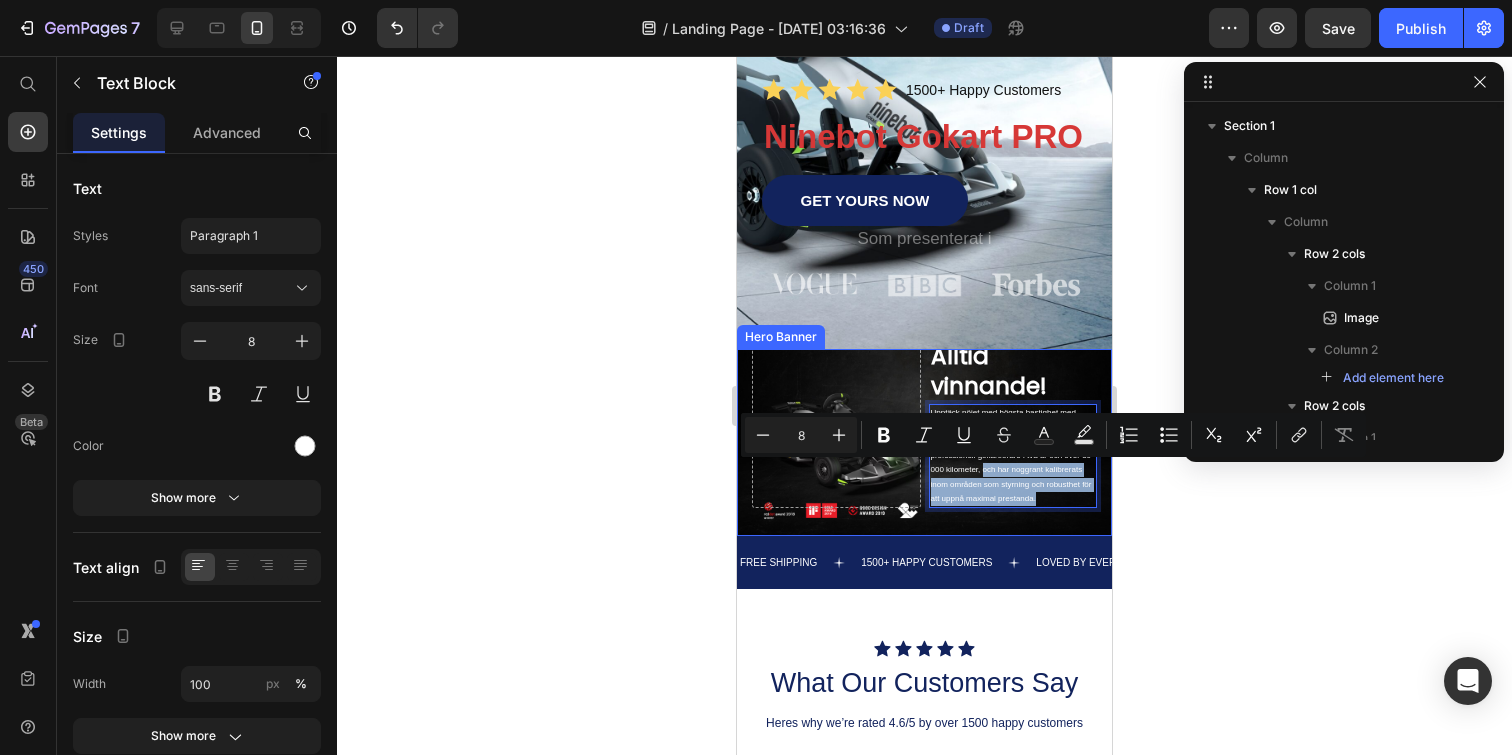 click on "Drop element here Alltid vinnande! Heading Upptäck nöjet med högsta hastighet med GoKart PRO och dess nya prestandanivåer. Denna elektriska gokart har testats av en professionell gokartförare i två år och över 30 000 kilometer, och har noggrant kalibrerats inom områden som styrning och robusthet för att uppnå maximal prestanda. Text Block   0 Row" at bounding box center [924, 424] 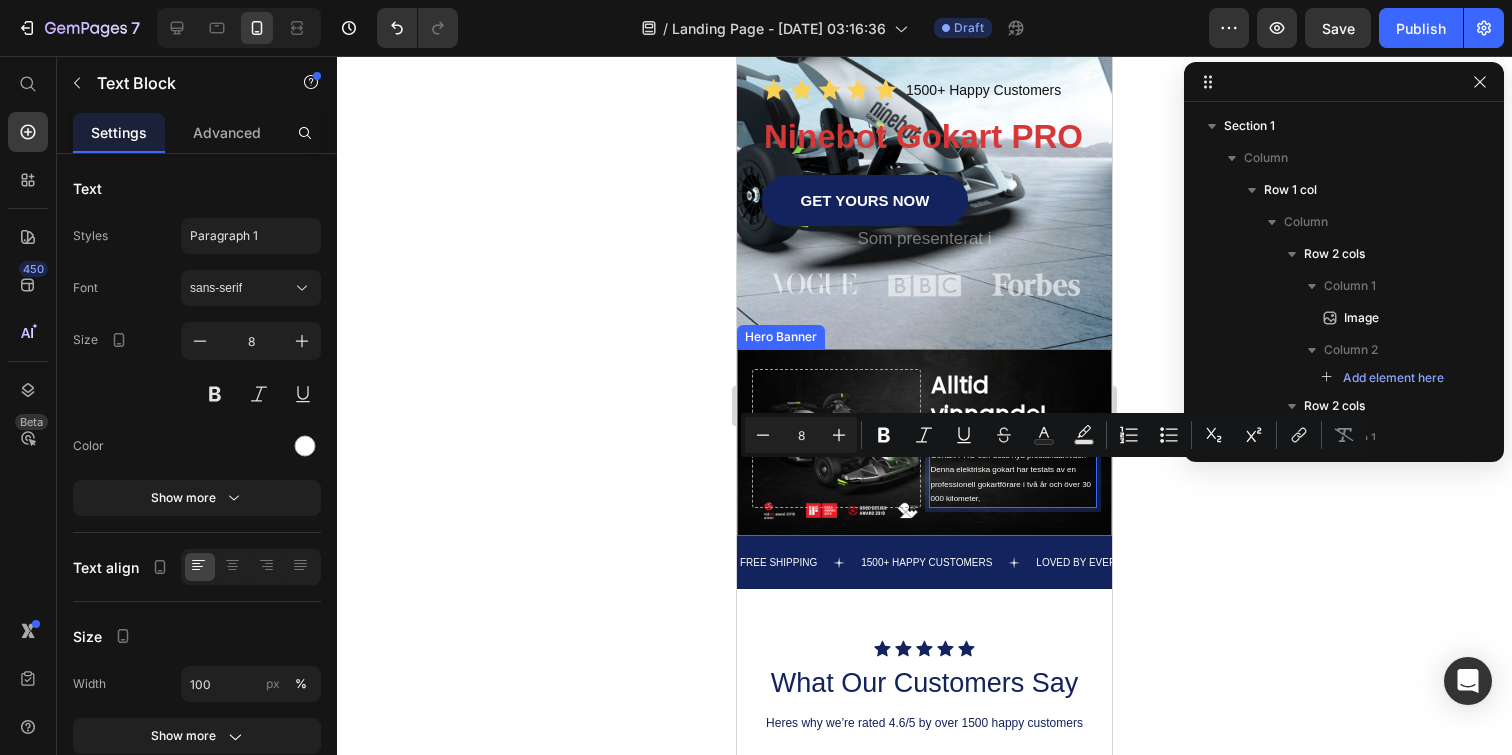 scroll, scrollTop: 174, scrollLeft: 0, axis: vertical 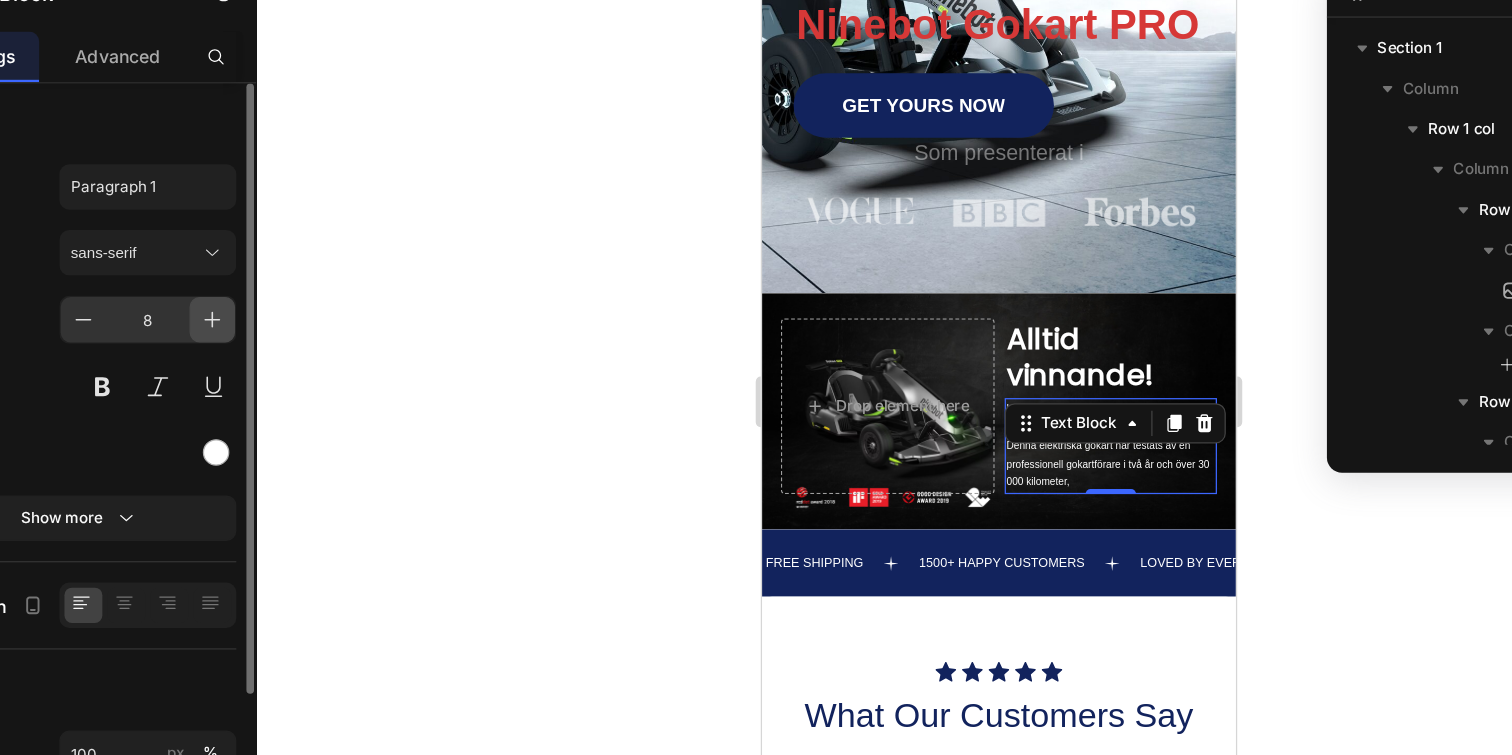 click 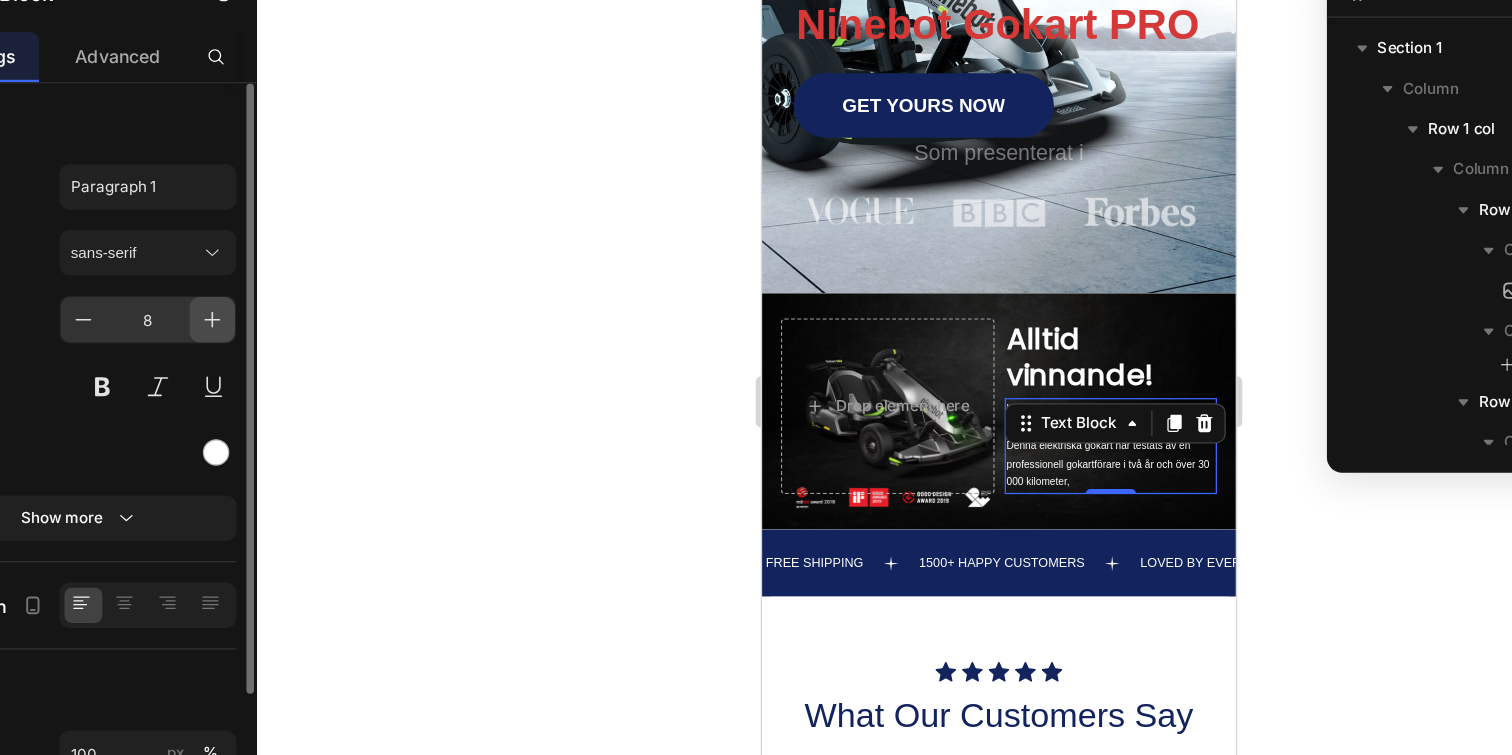 type on "9" 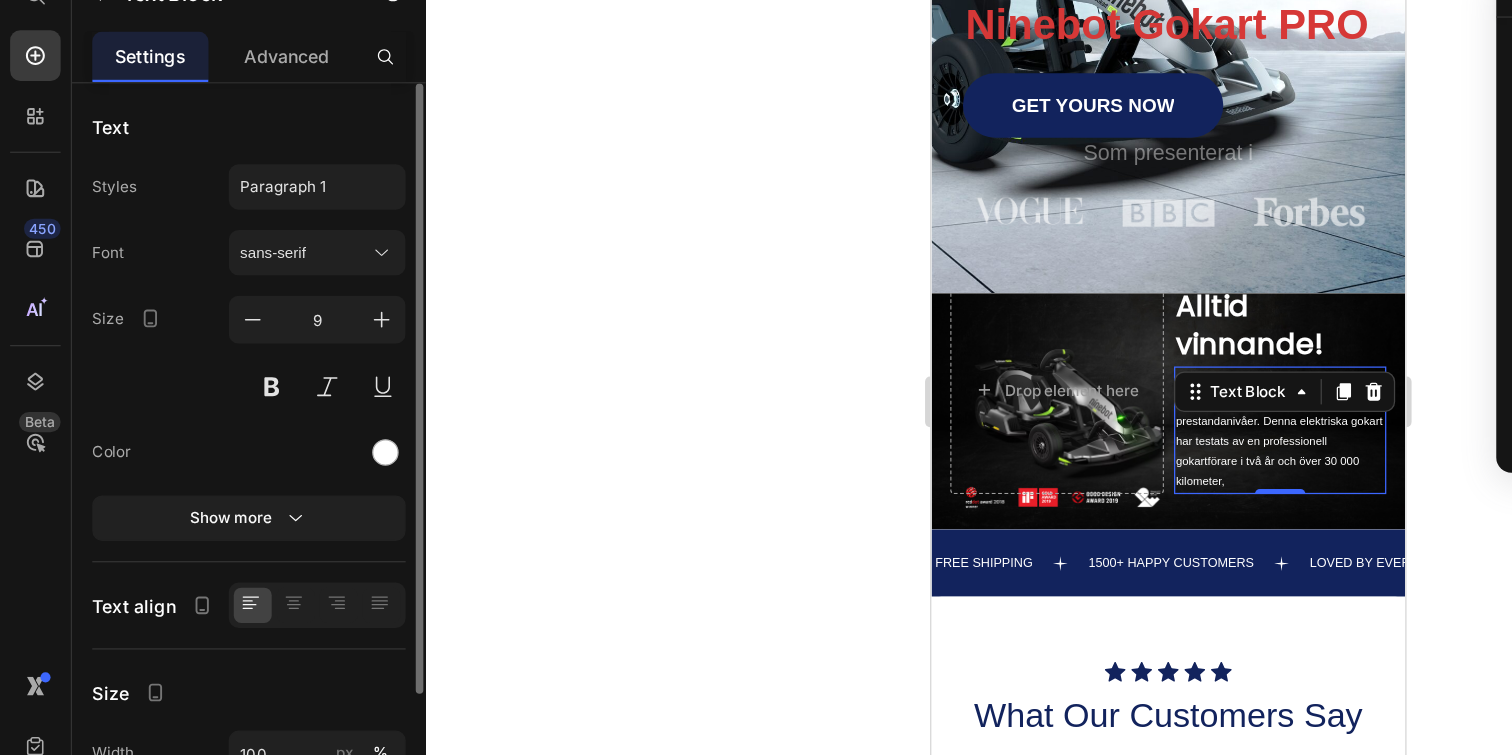 scroll, scrollTop: 43, scrollLeft: 0, axis: vertical 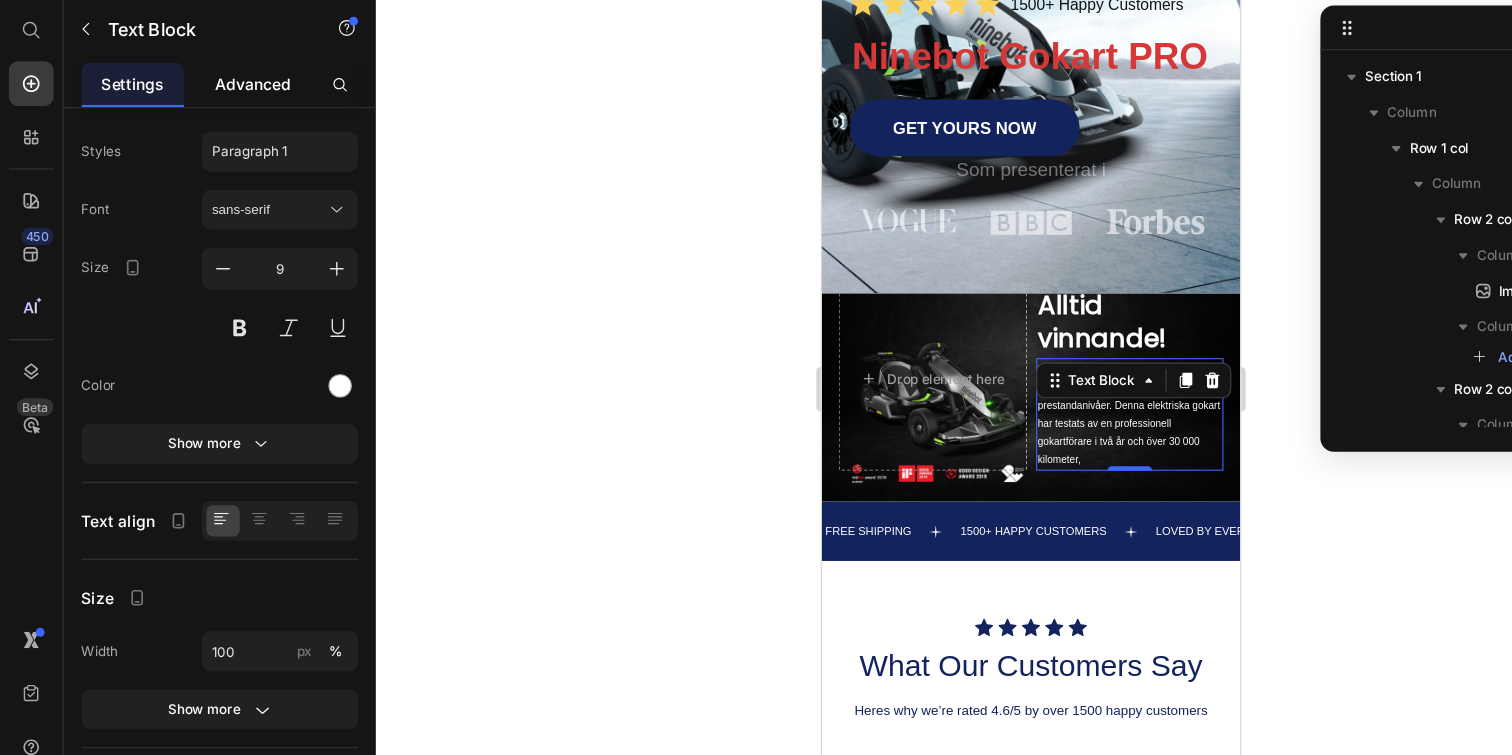 click on "Advanced" at bounding box center (227, 132) 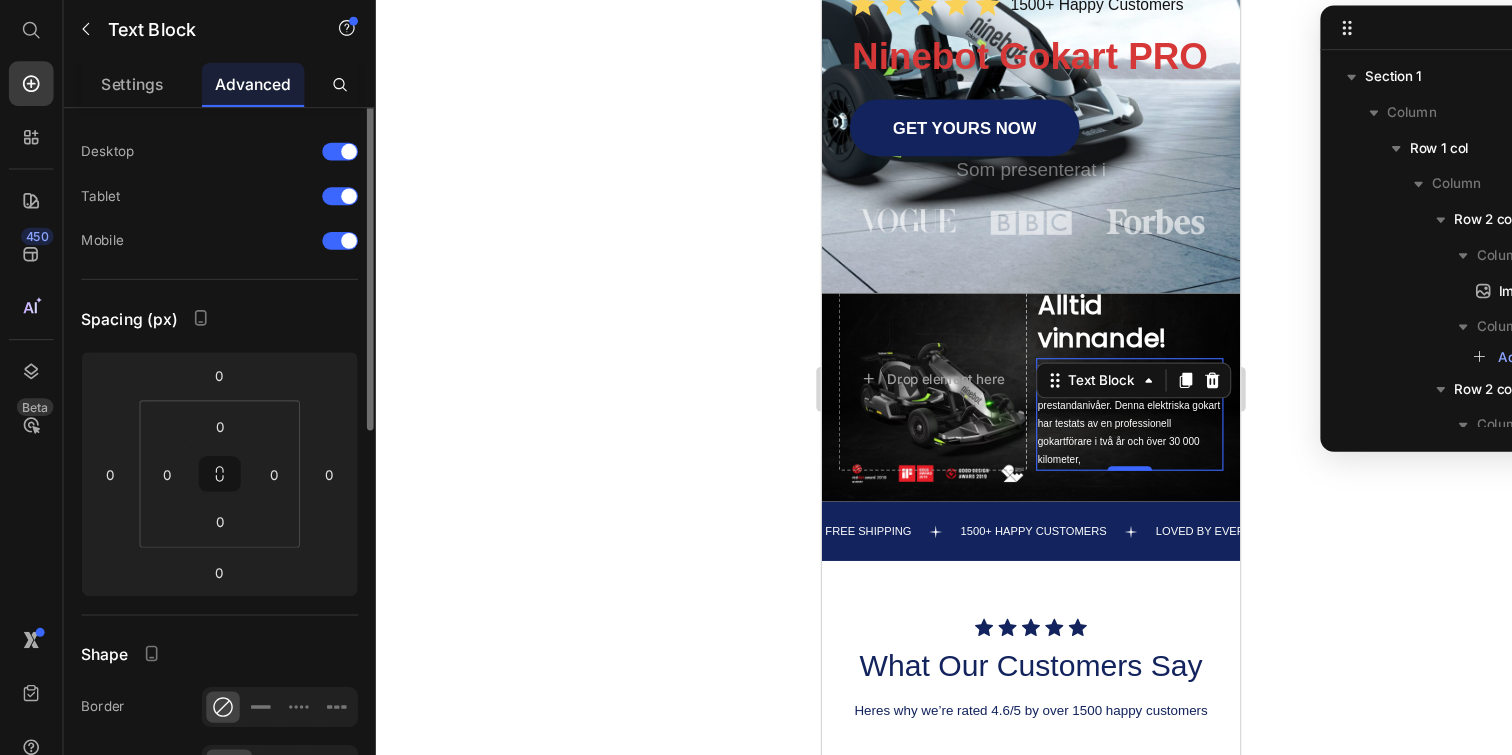 scroll, scrollTop: 0, scrollLeft: 0, axis: both 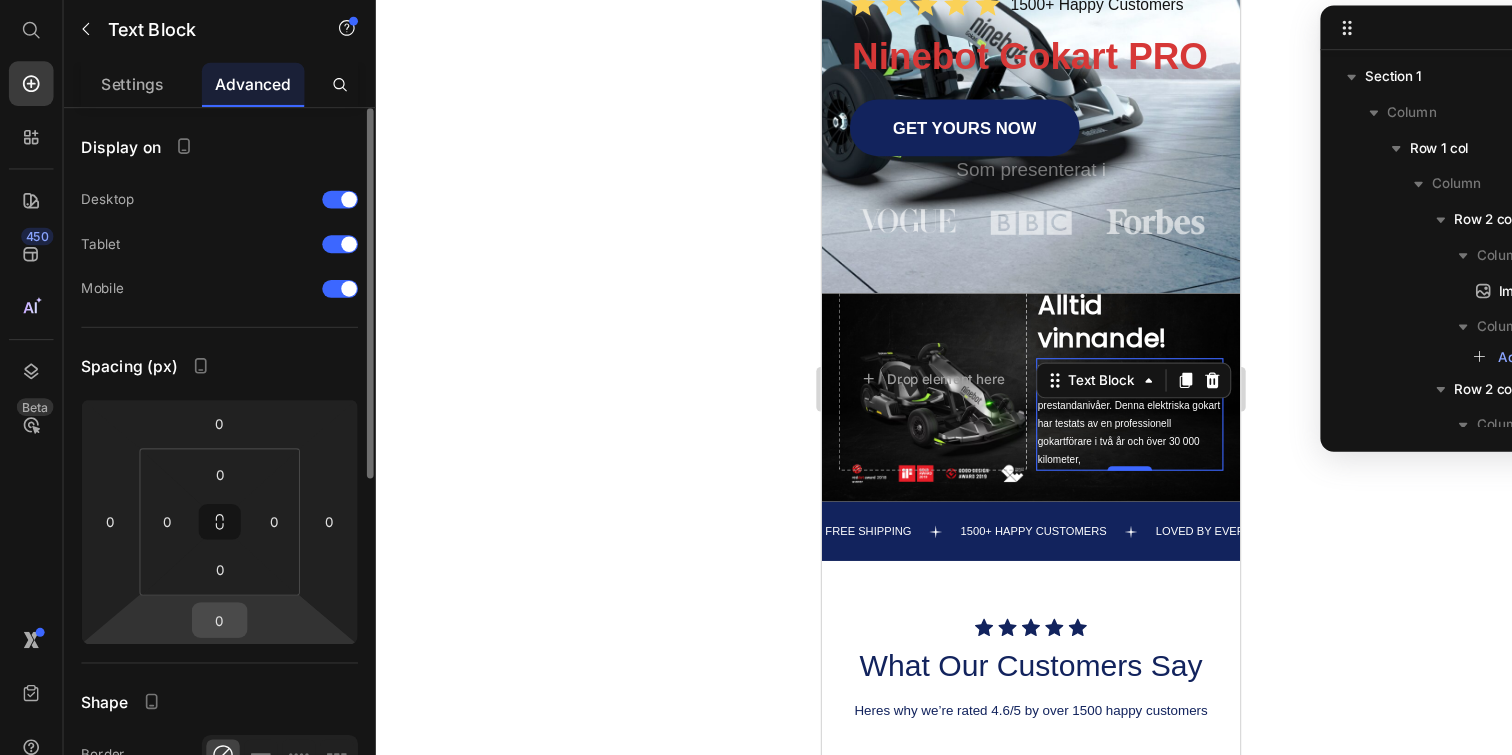 click on "0" at bounding box center [197, 613] 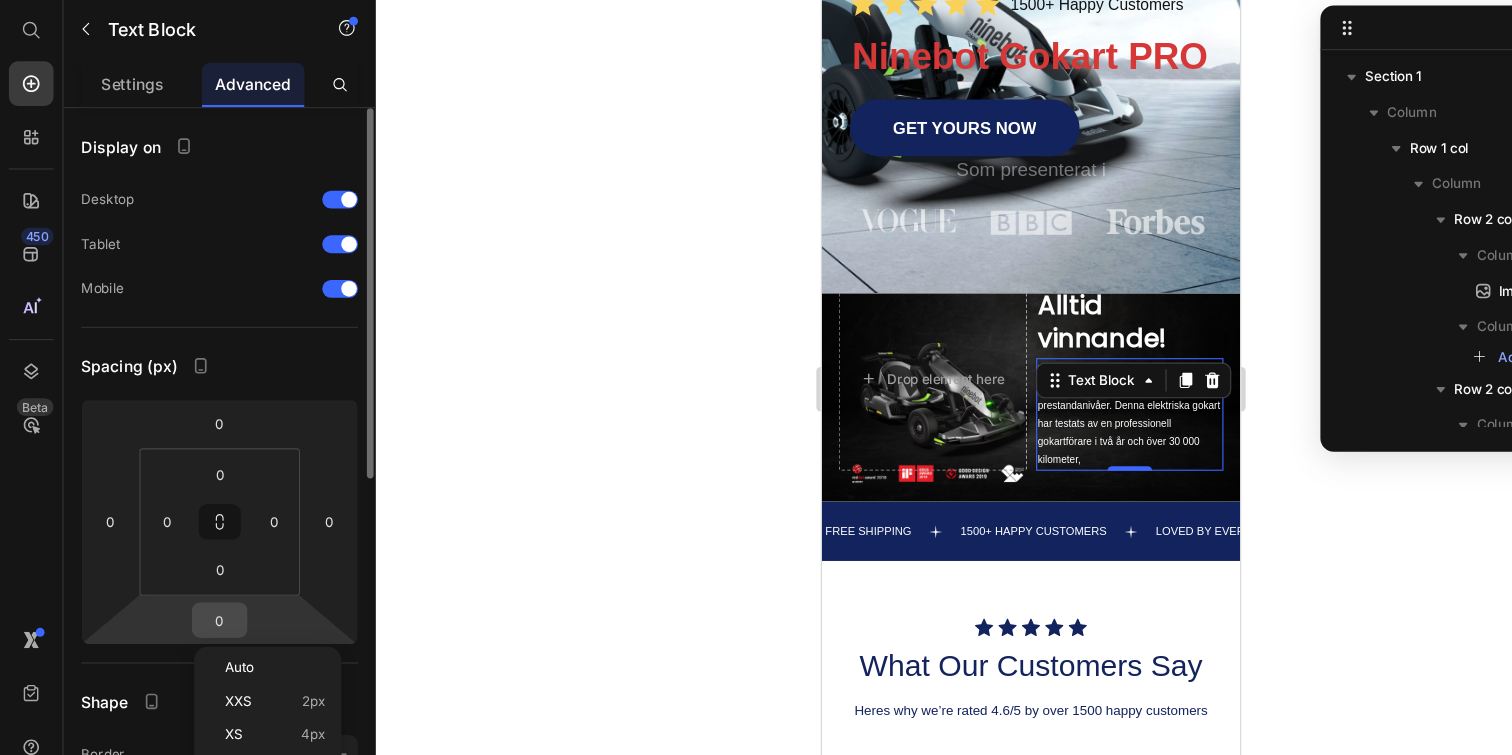 click on "0" at bounding box center [197, 613] 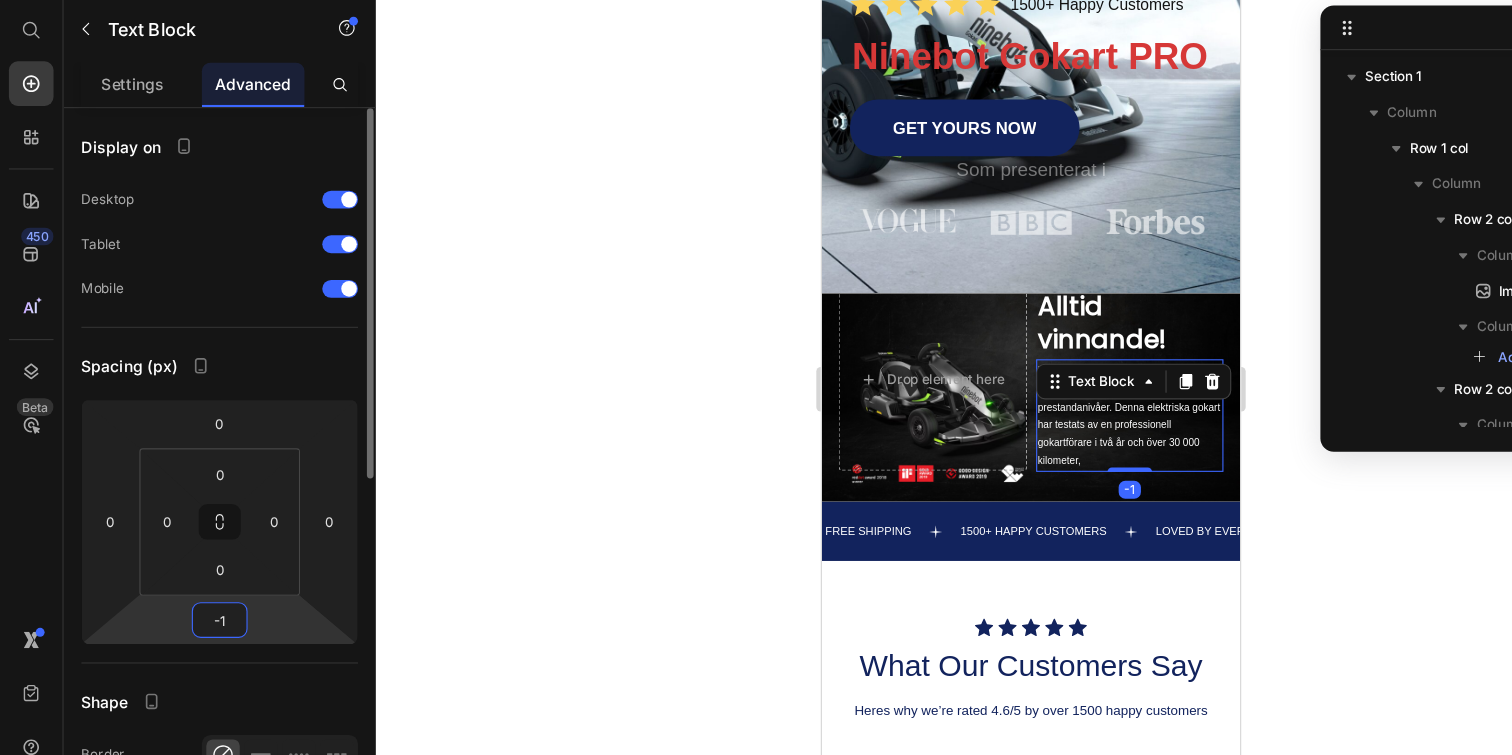 type on "-10" 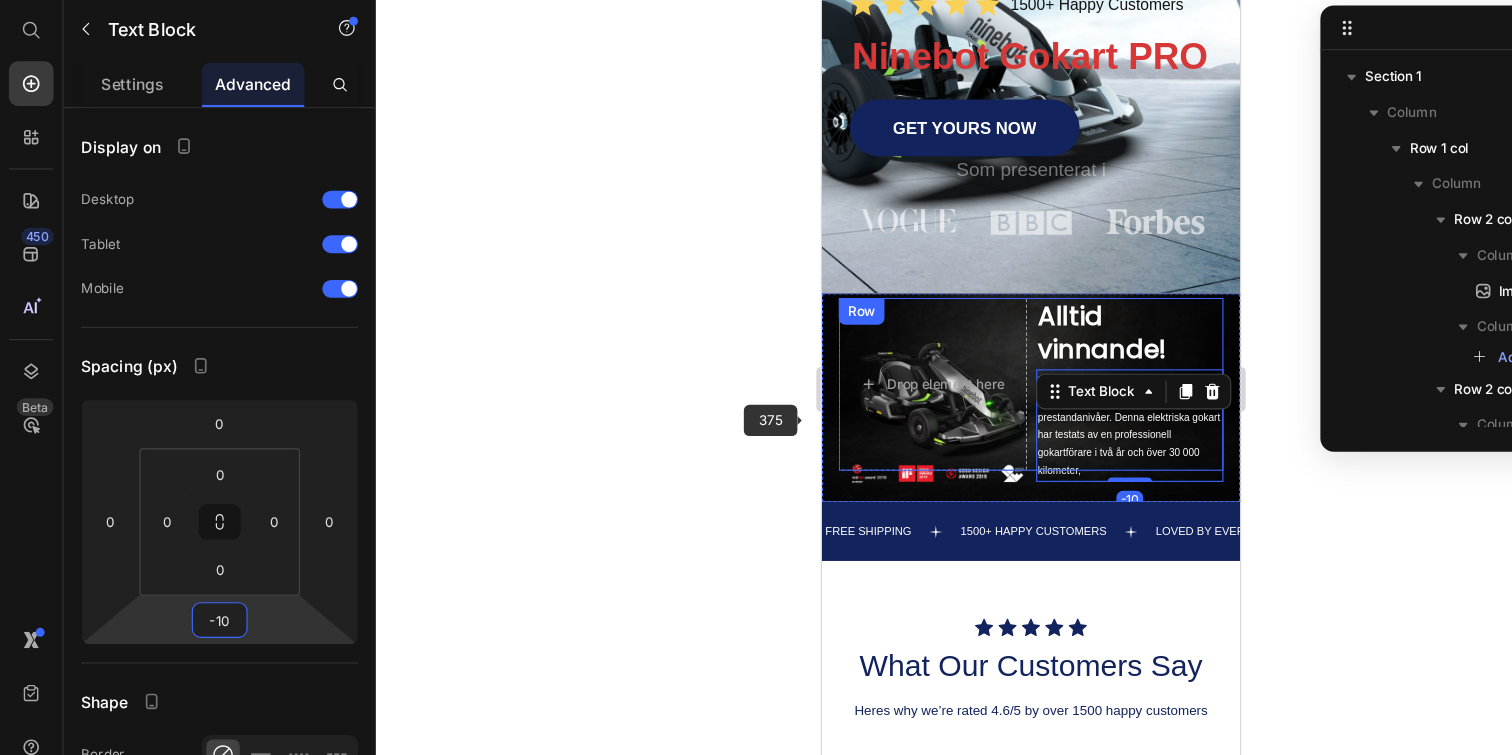 click 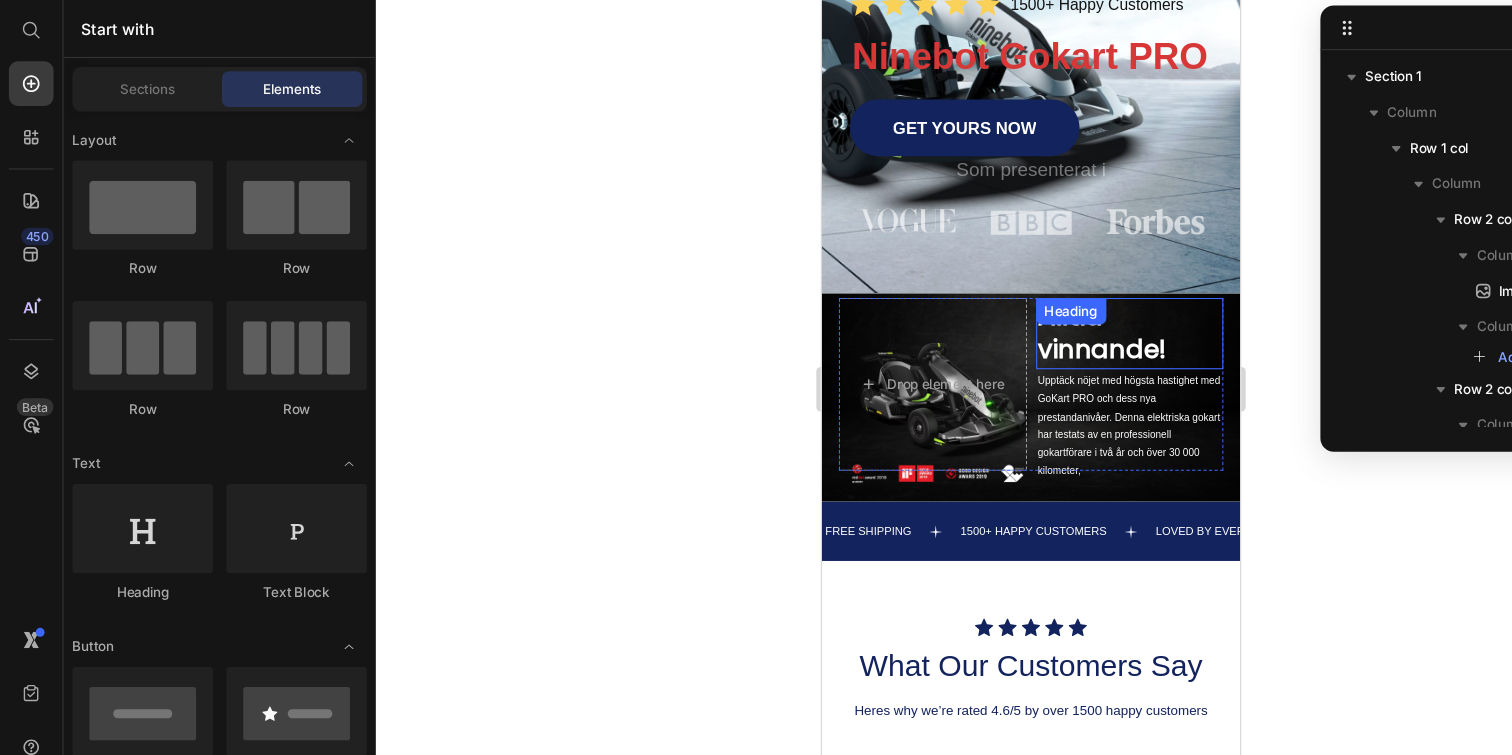 click on "Alltid vinnande!" at bounding box center [1097, 299] 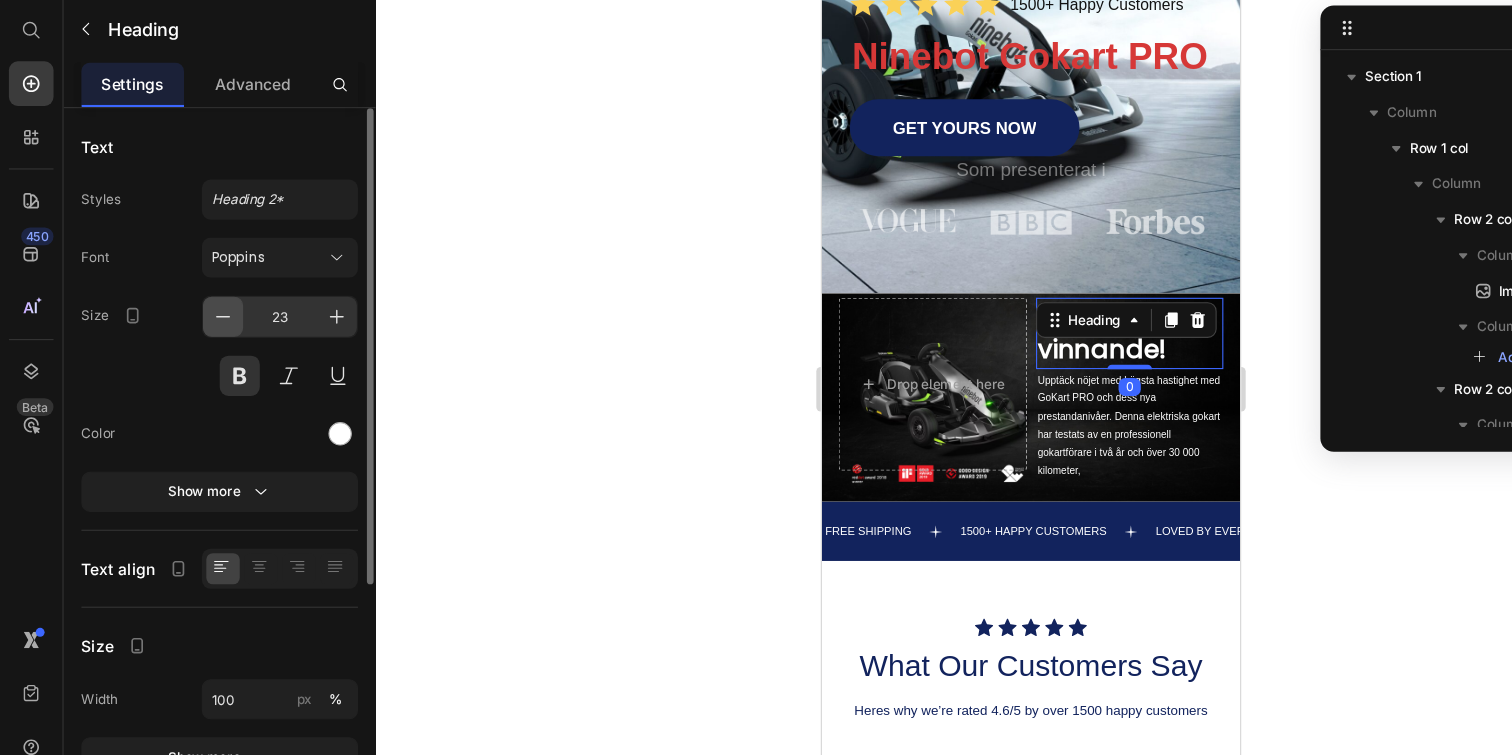 click at bounding box center (200, 341) 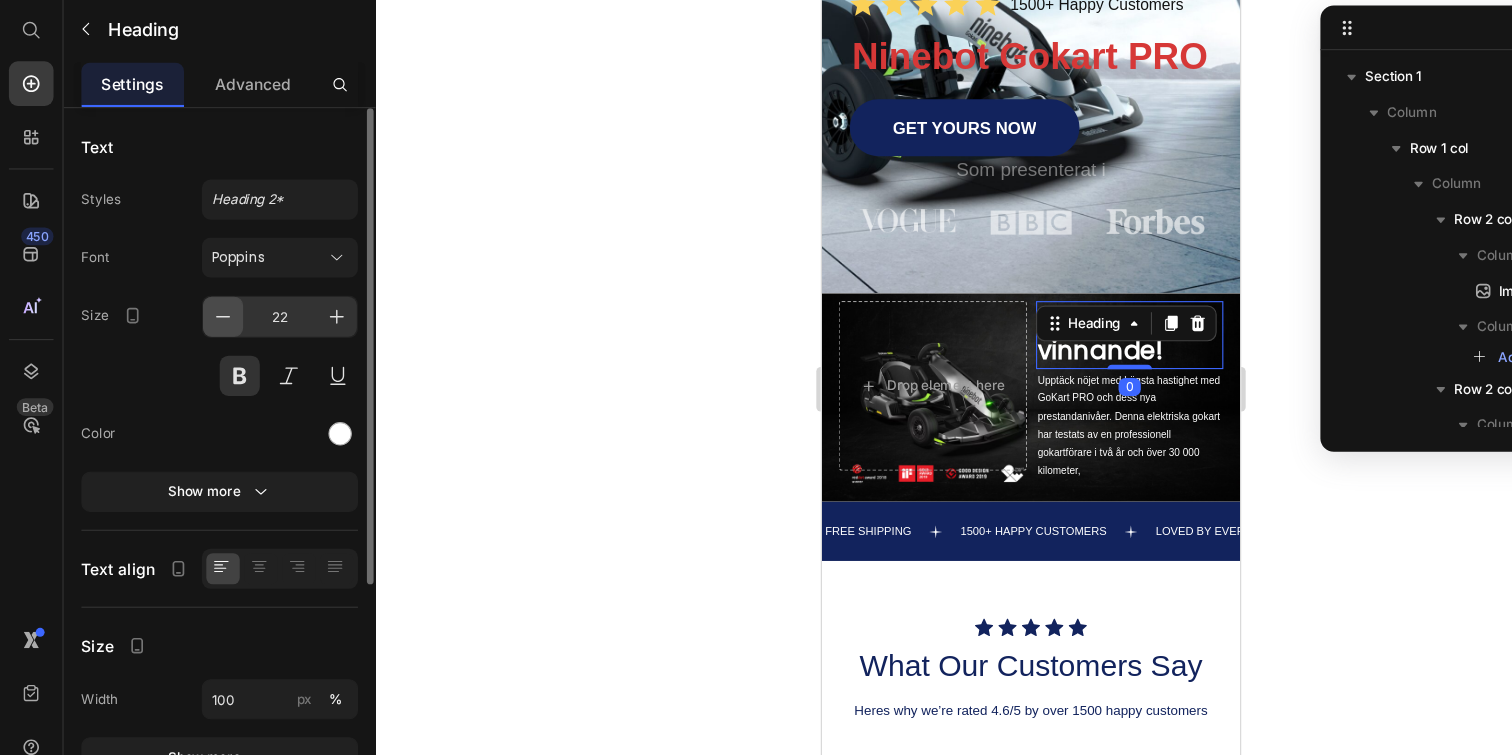 click at bounding box center [200, 341] 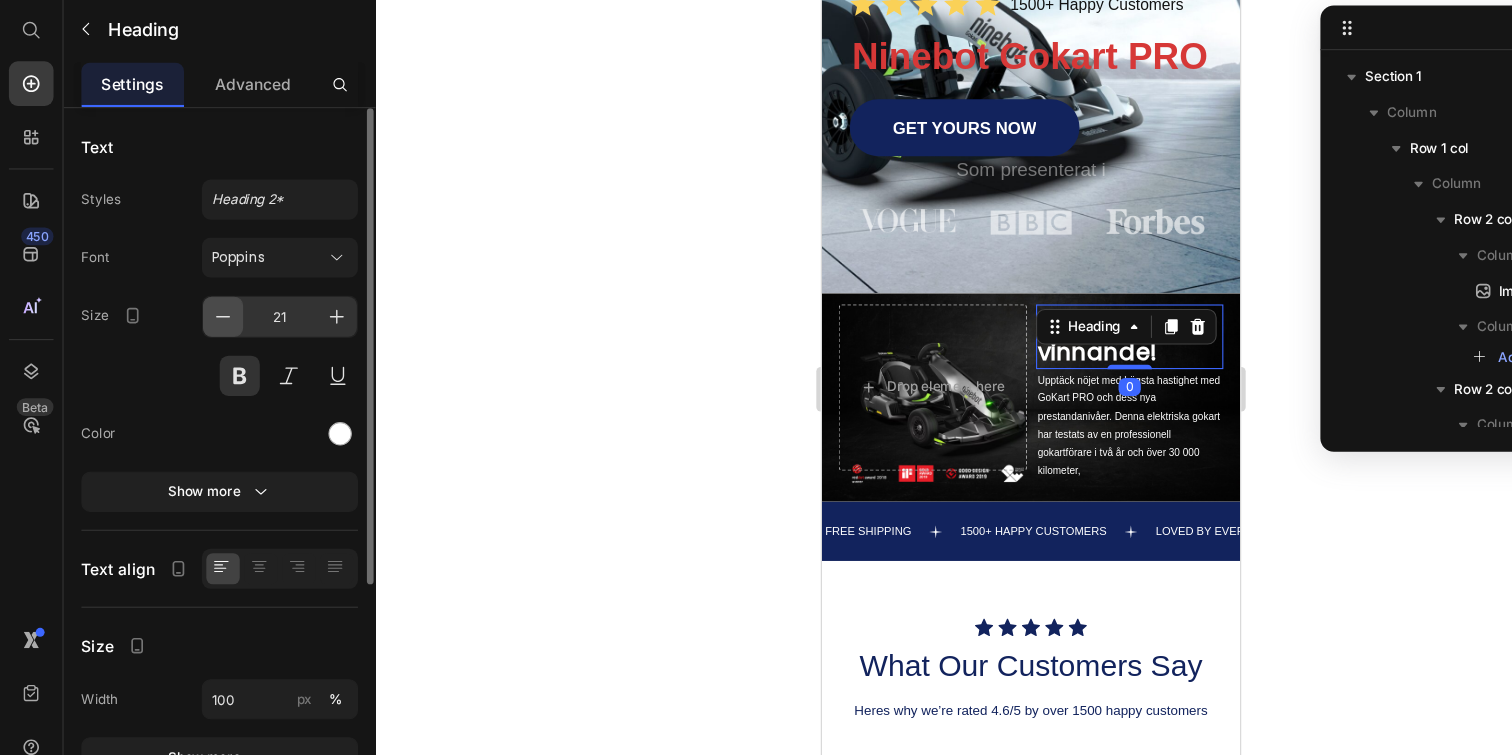 click at bounding box center (200, 341) 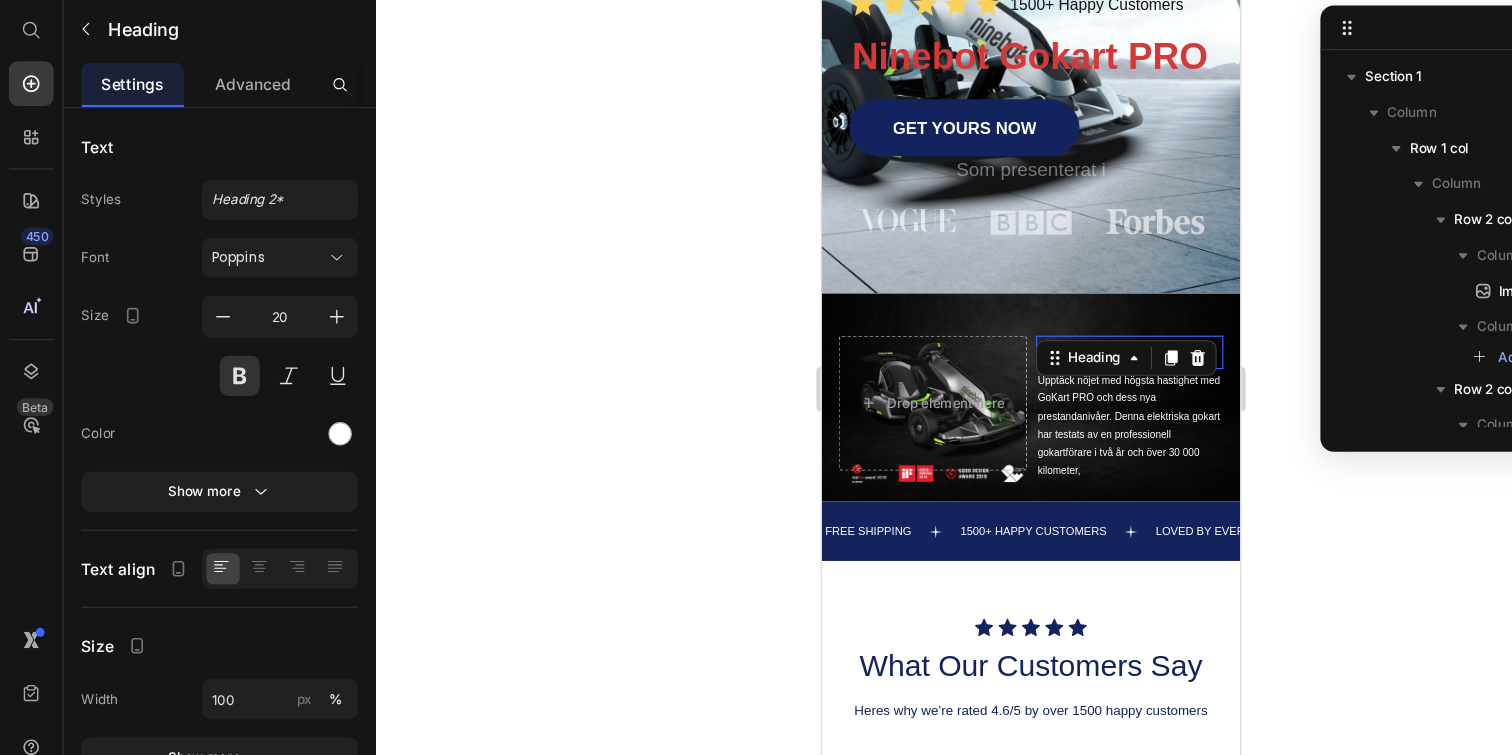 click 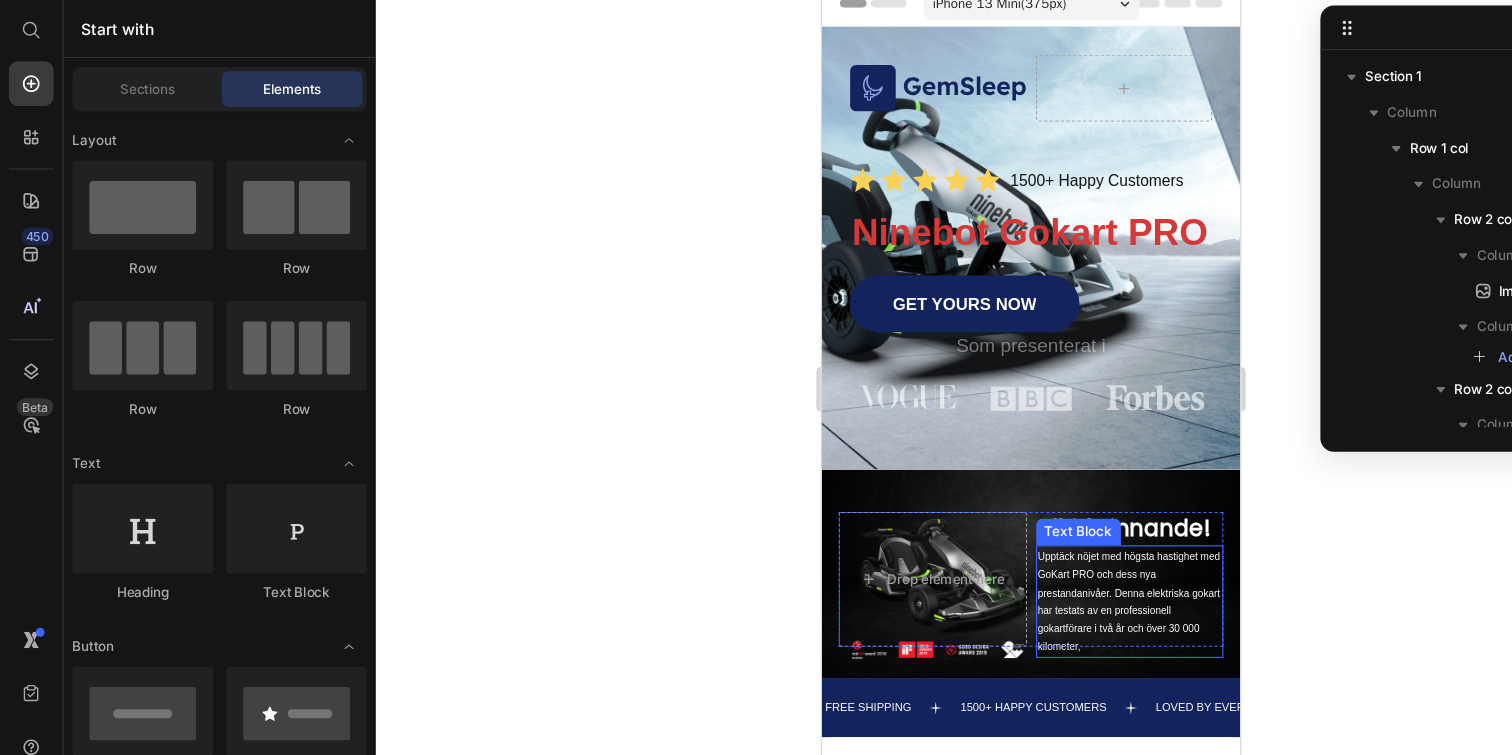 scroll, scrollTop: 0, scrollLeft: 0, axis: both 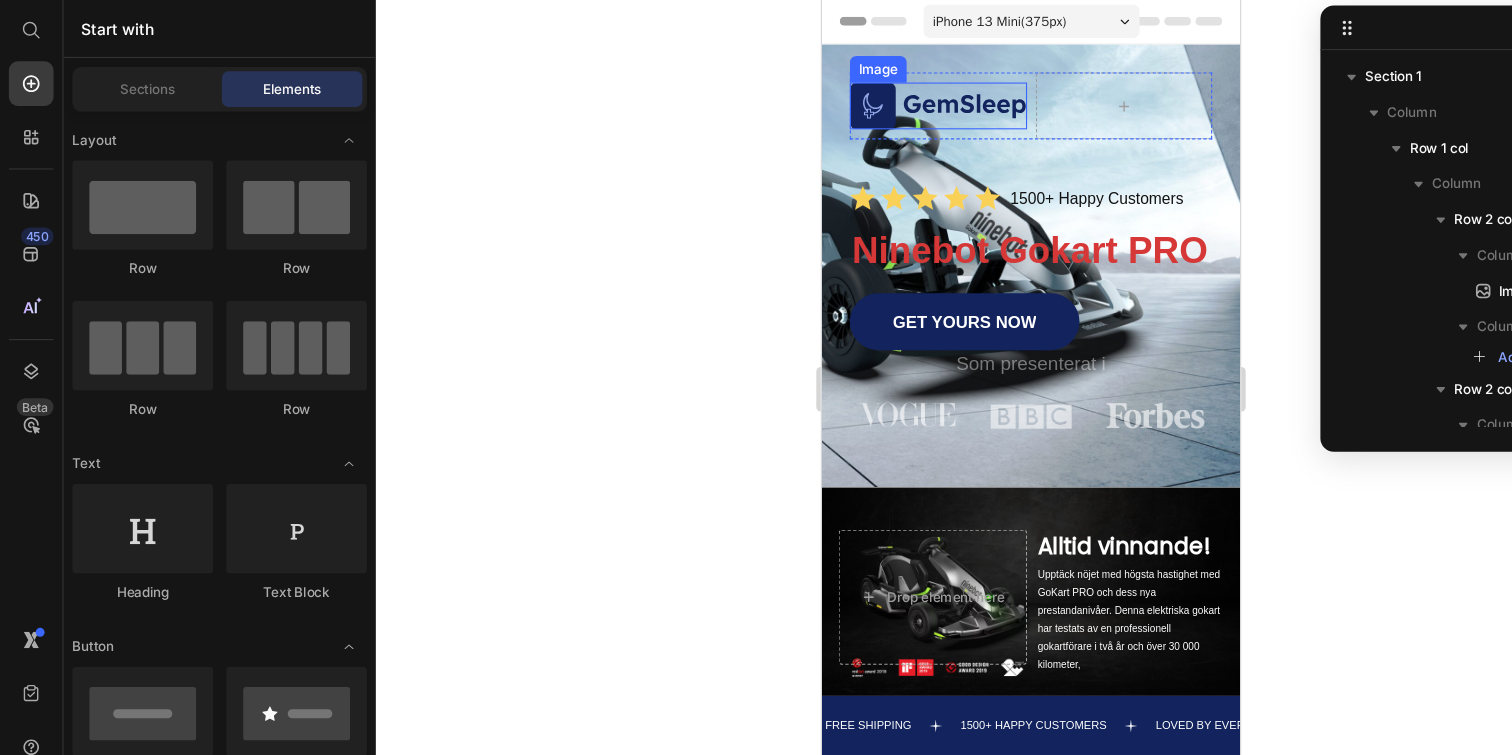 click at bounding box center [925, 94] 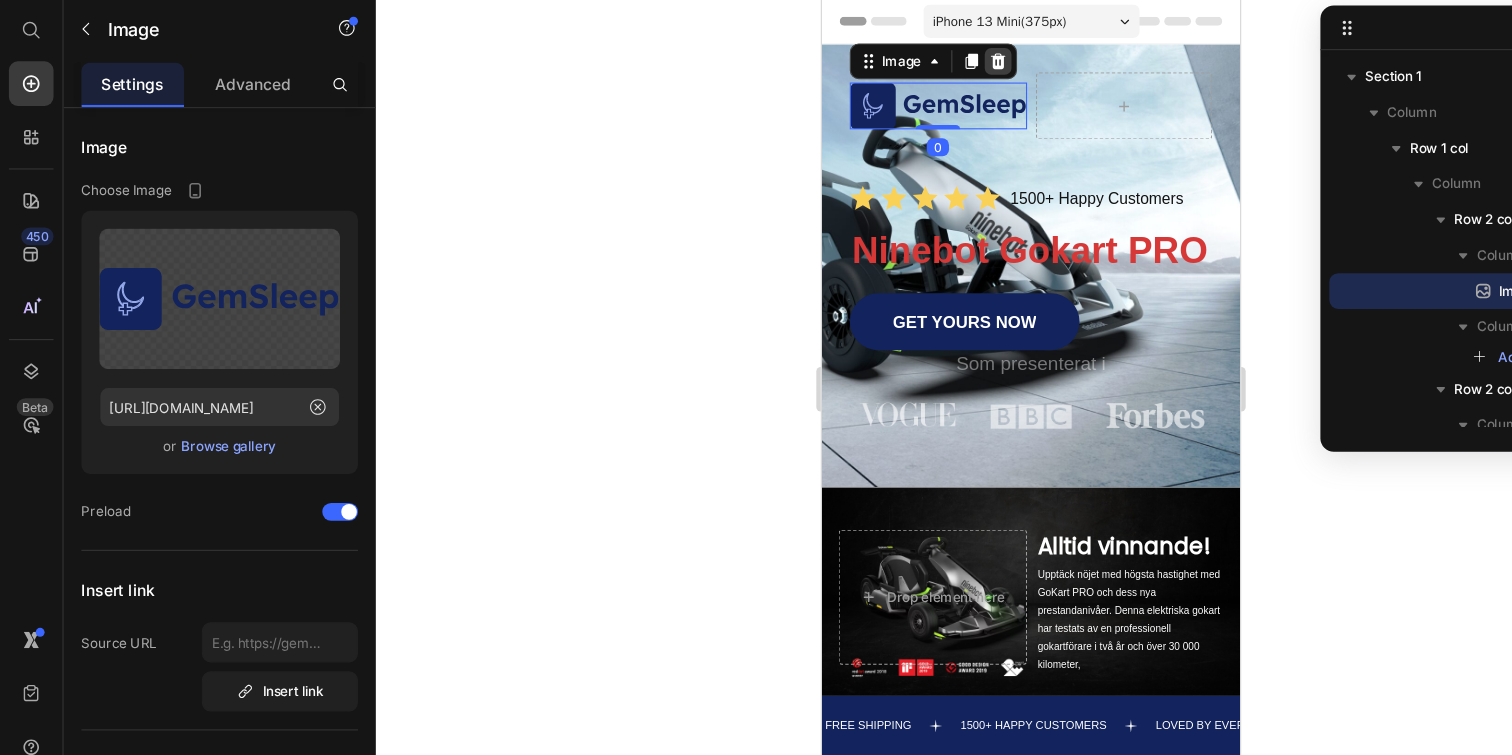 click 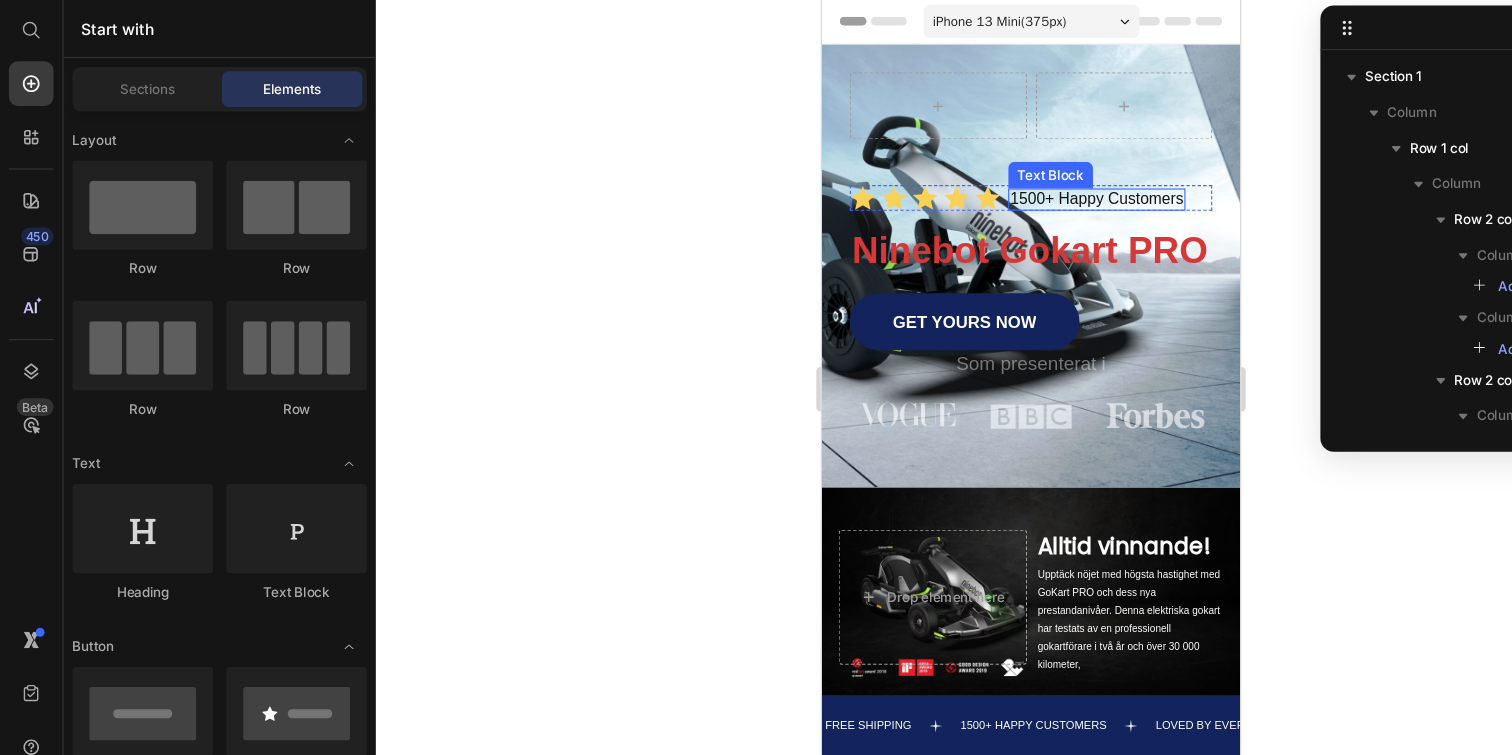 click on "1500+ Happy Customers" at bounding box center [1067, 178] 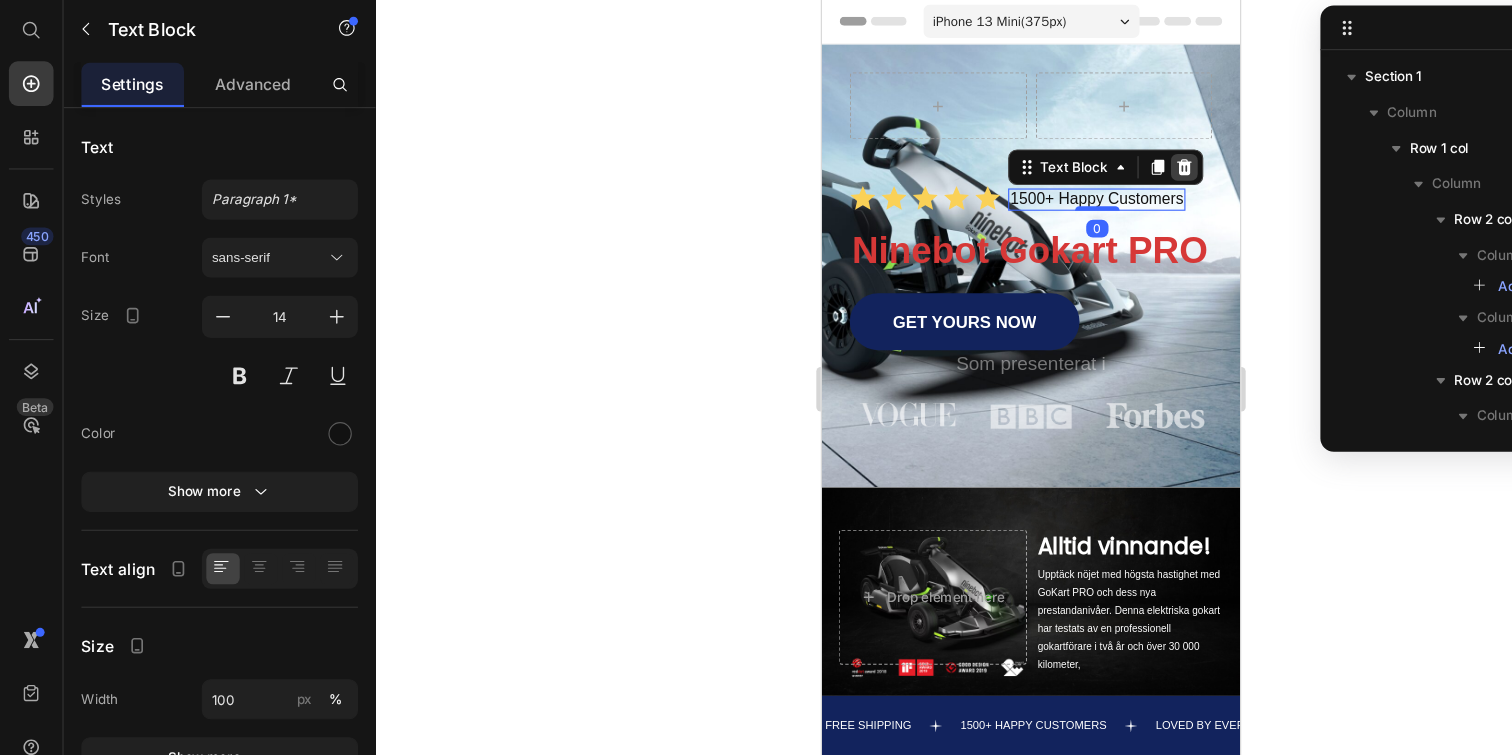 click 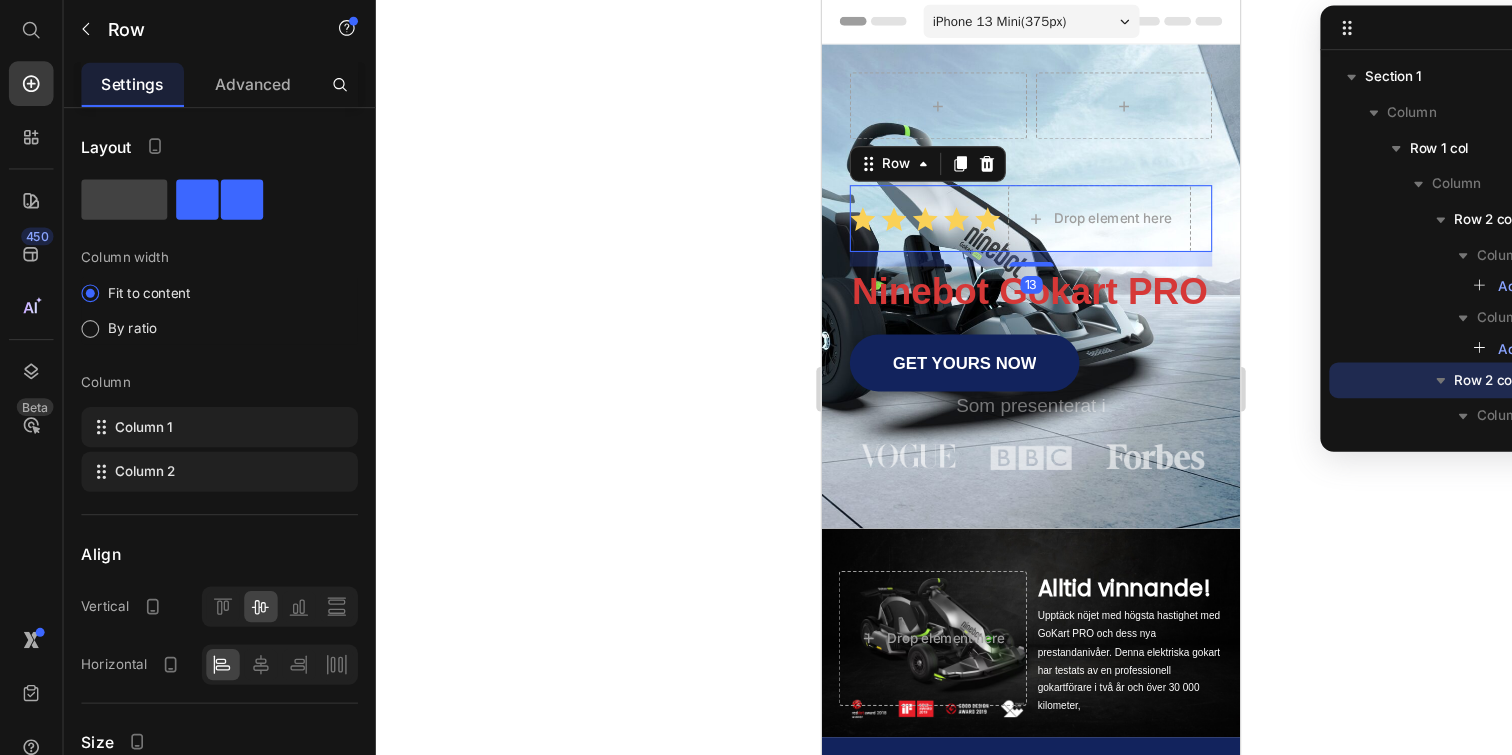 click on "Icon
Icon
Icon
Icon
Icon Icon List" at bounding box center (913, 196) 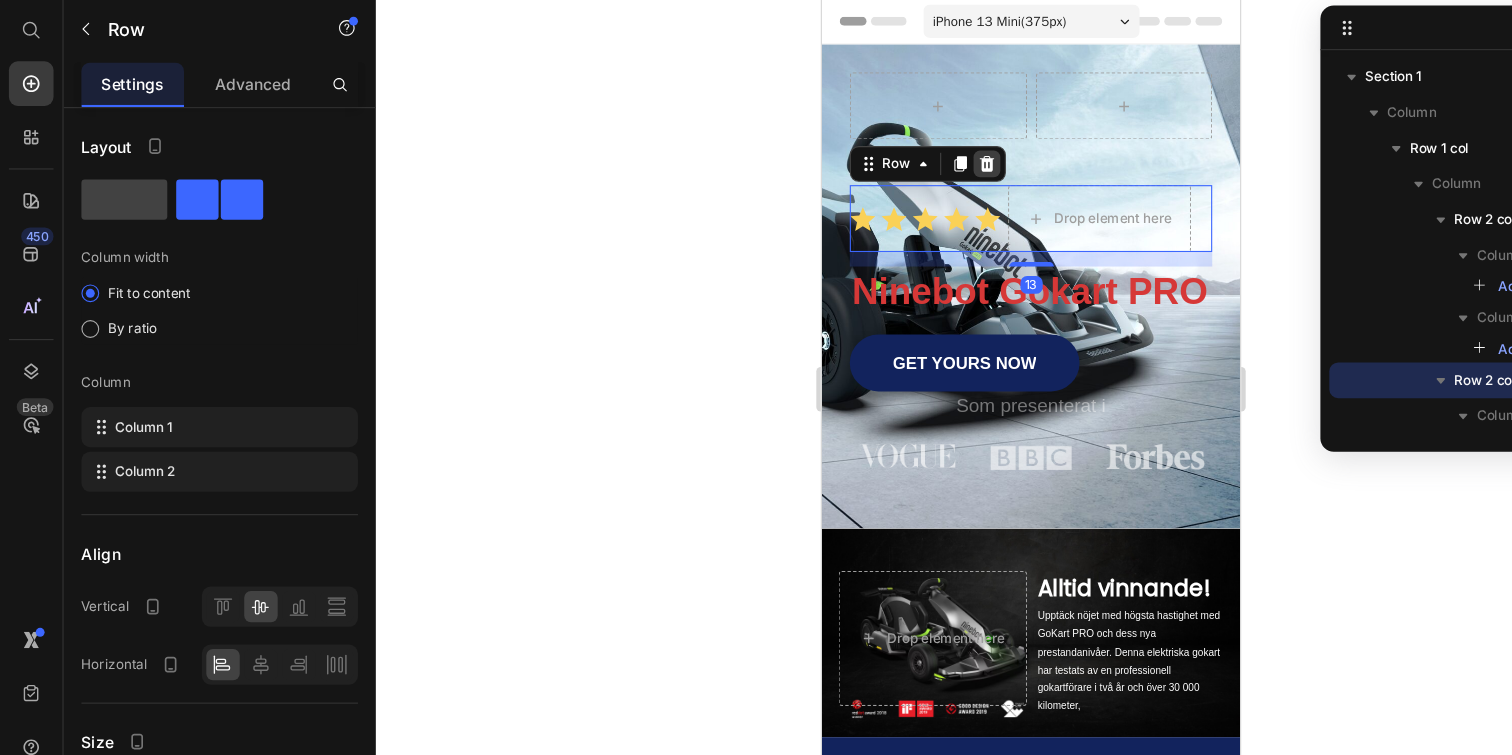 click 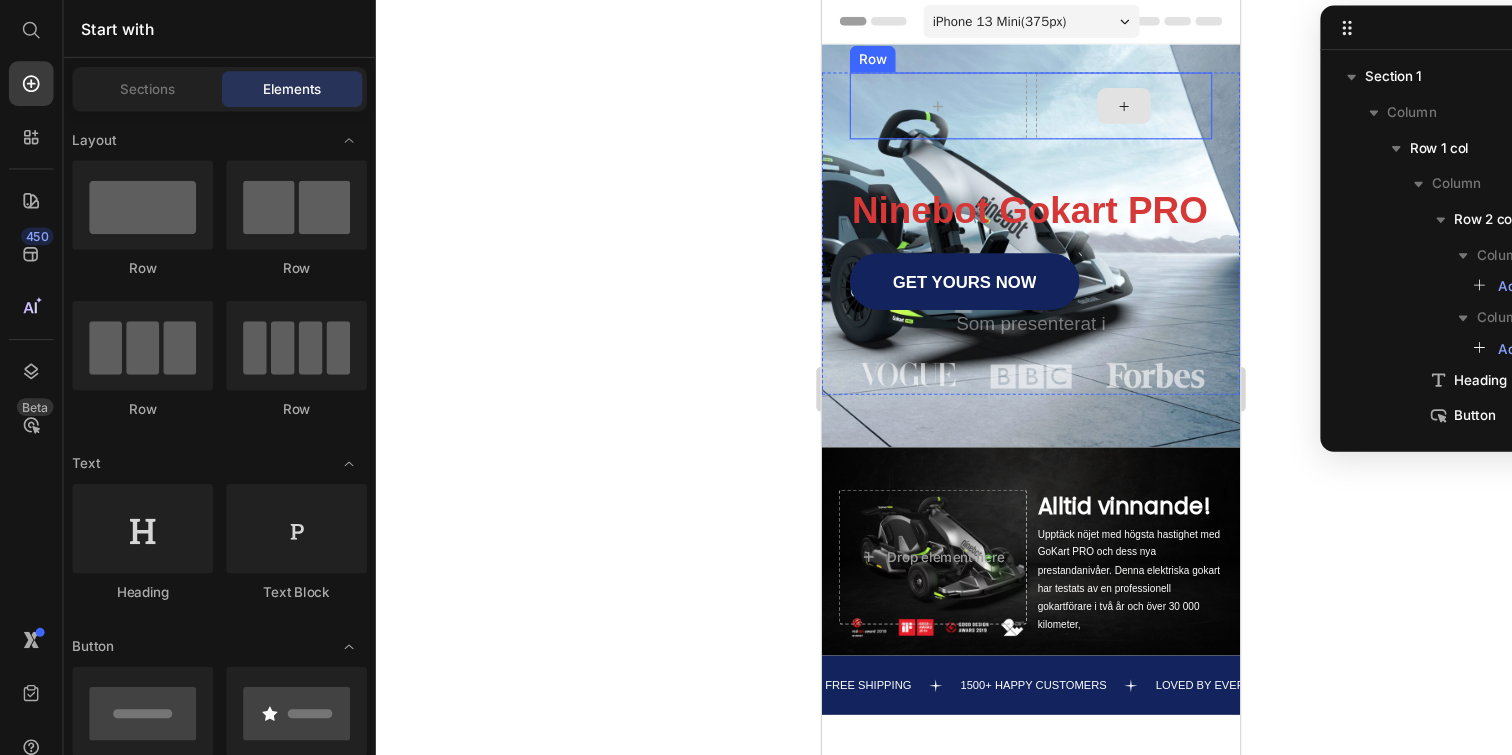 click at bounding box center (1092, 95) 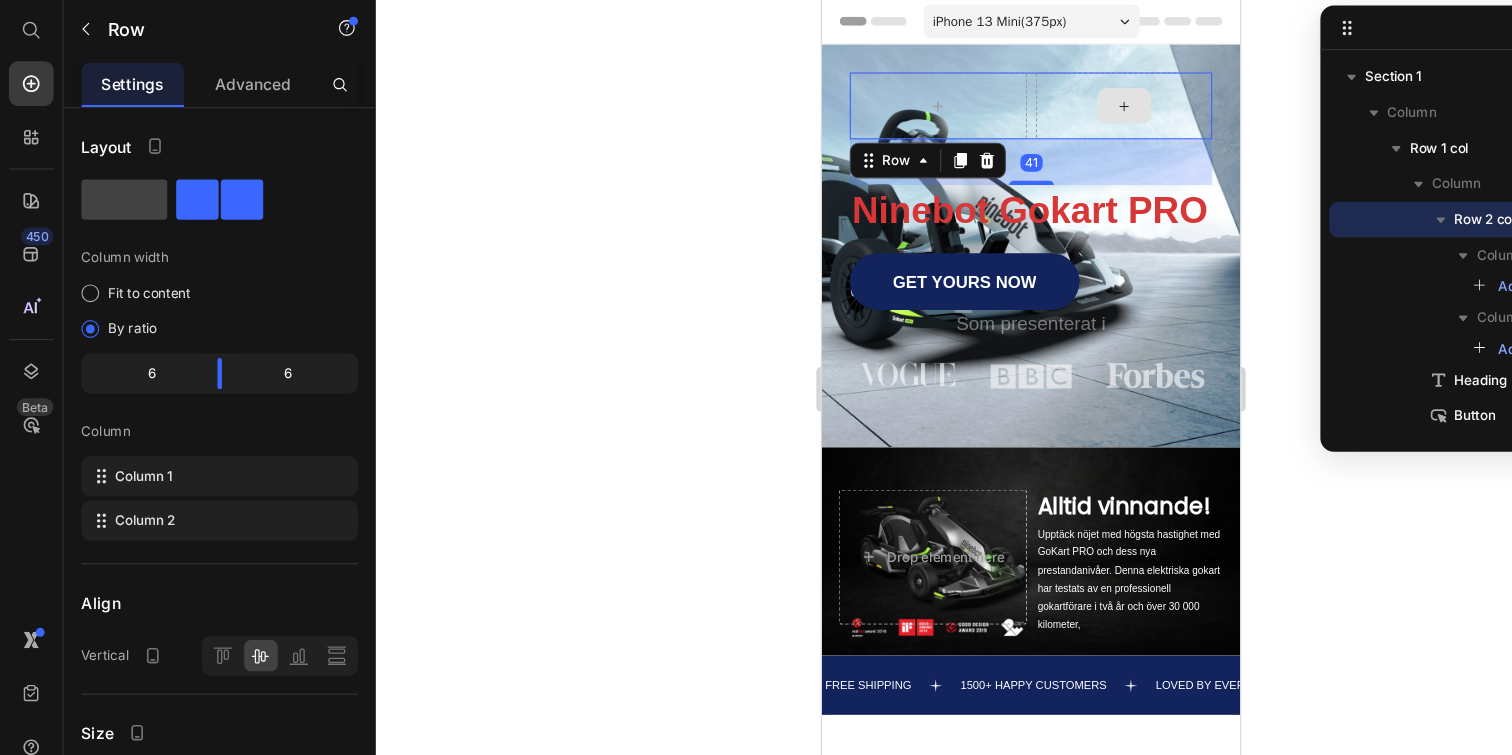 click at bounding box center (1092, 95) 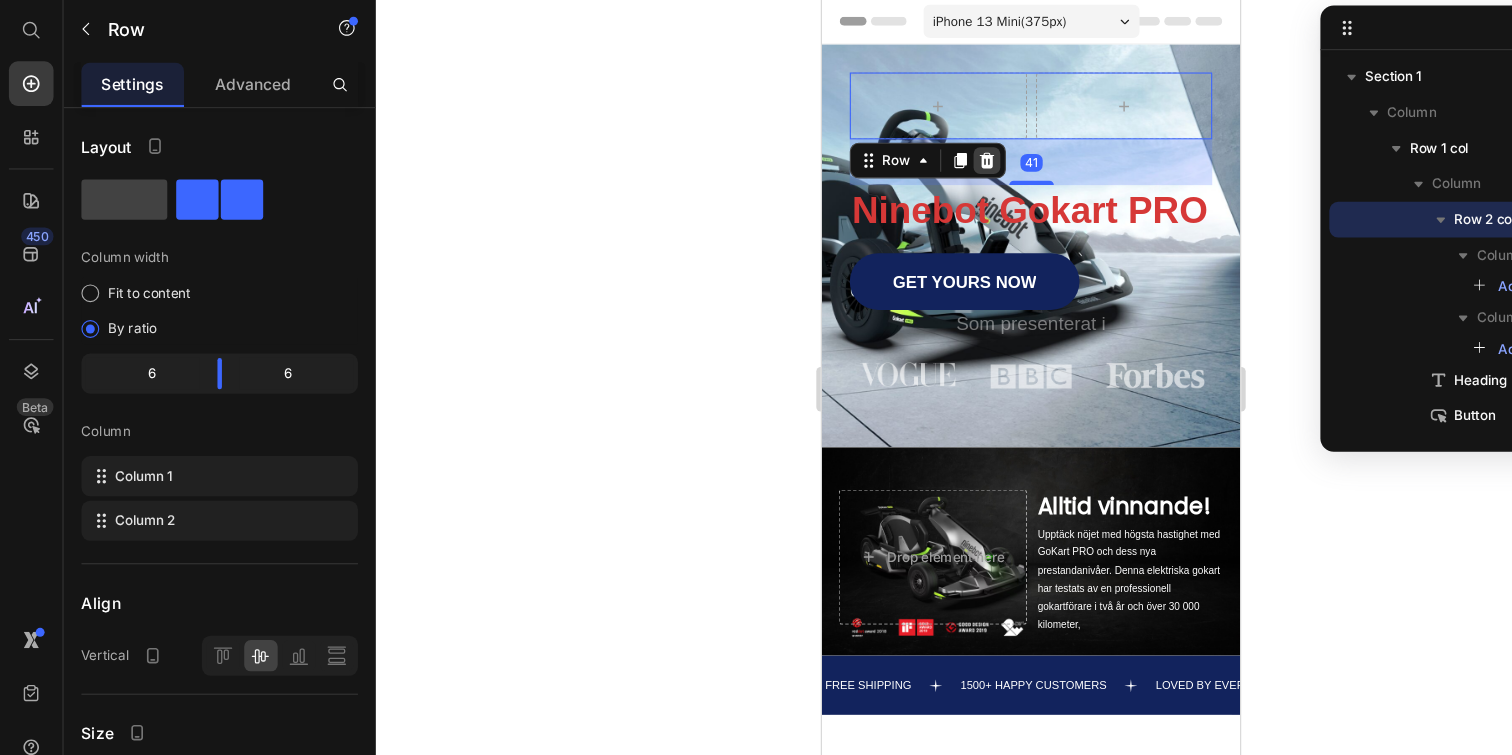 click at bounding box center [969, 144] 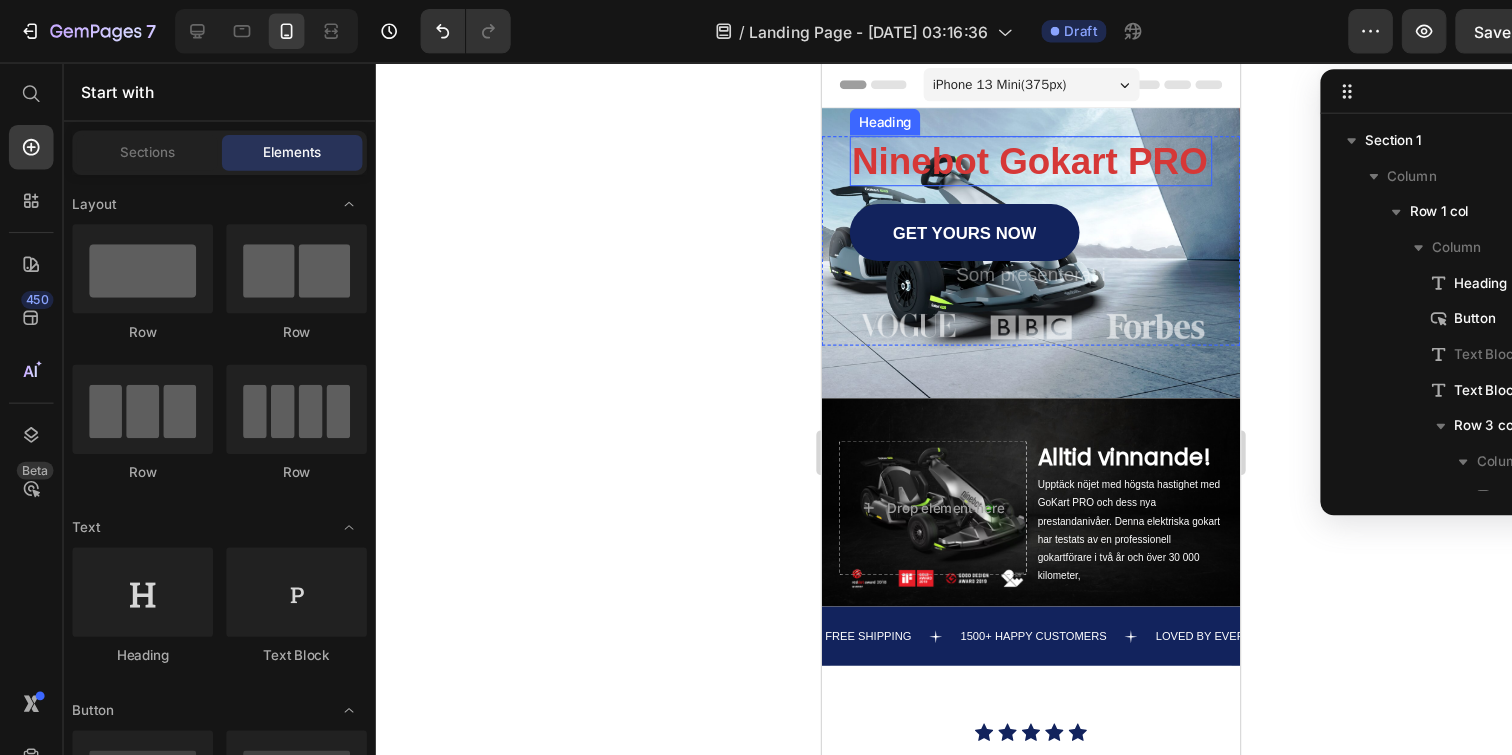 click on "Ninebot Gokart PRO" at bounding box center (1007, 150) 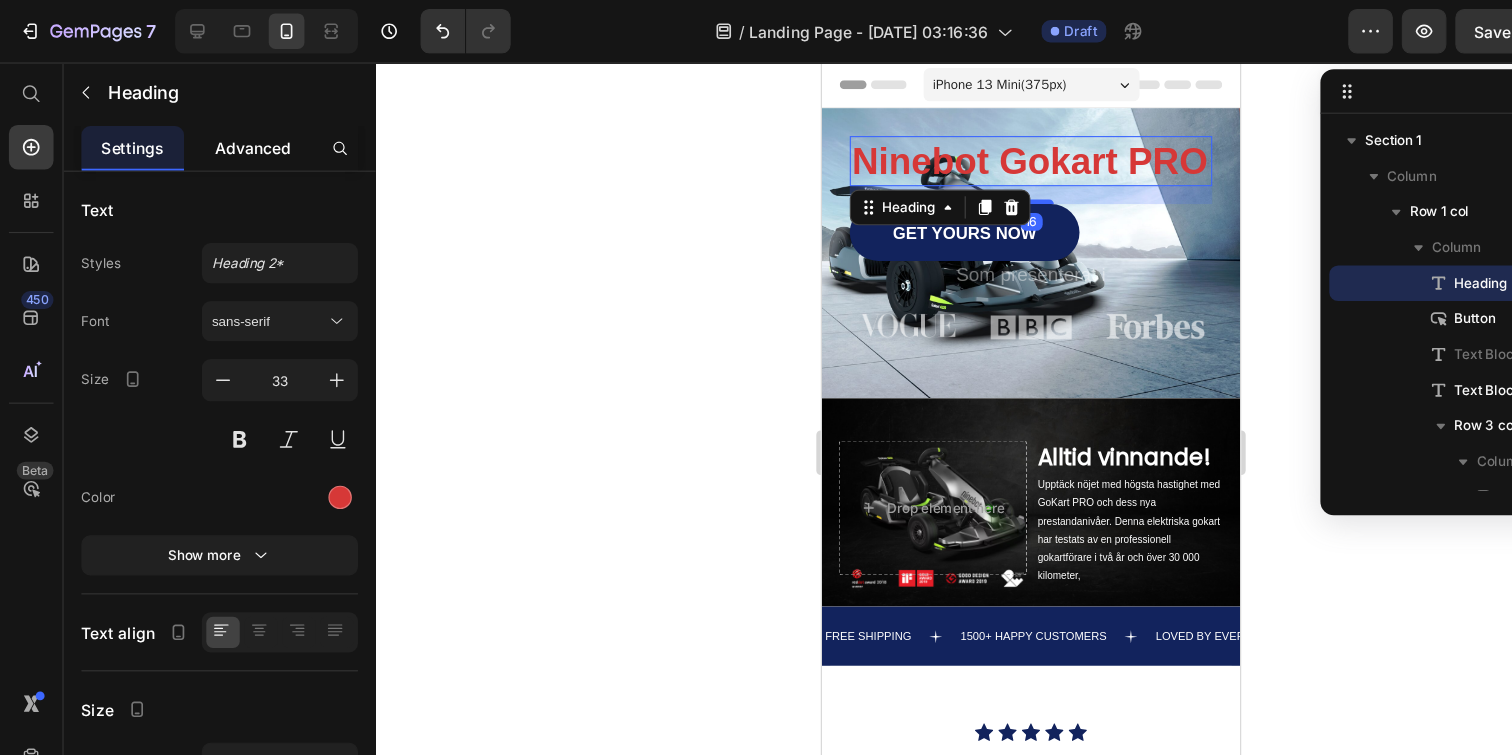 click on "Advanced" at bounding box center (227, 132) 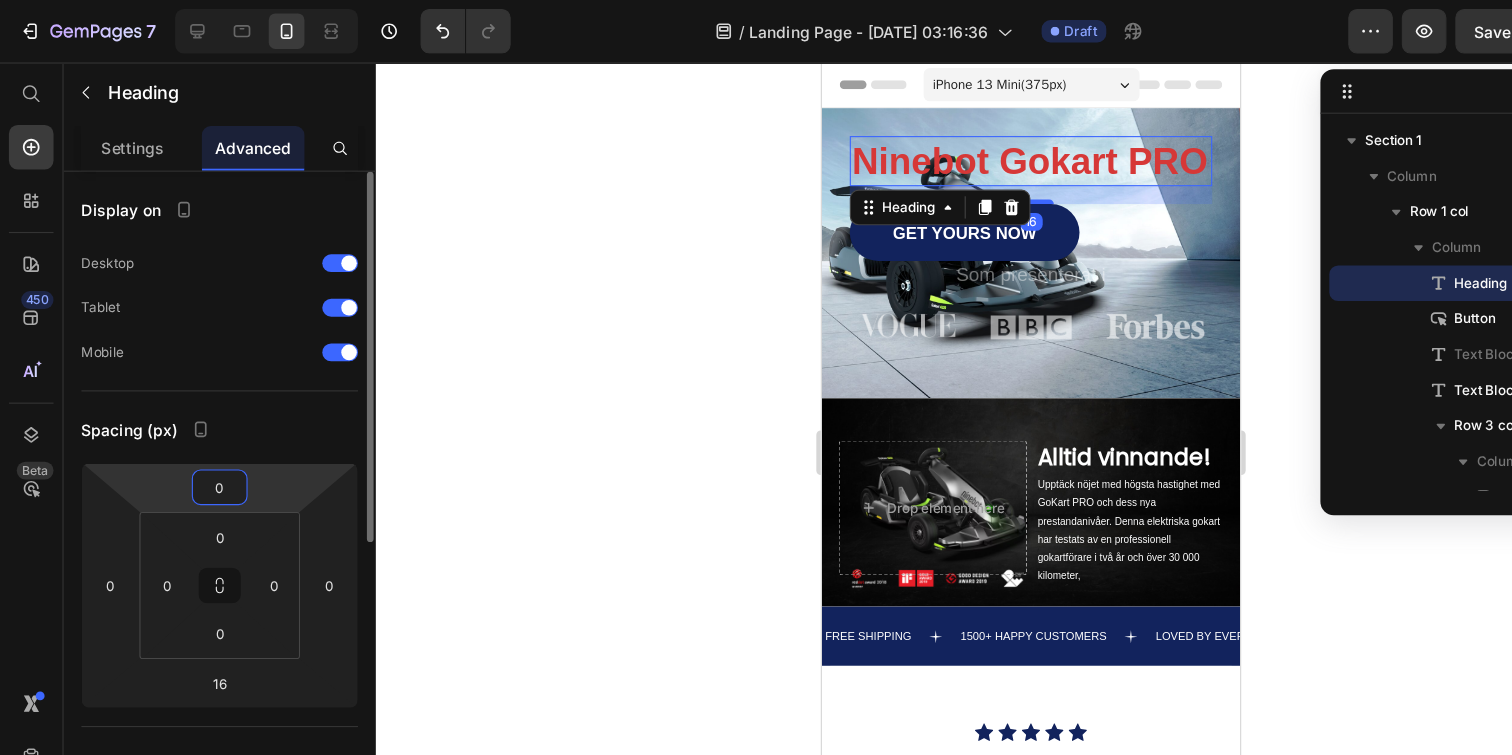 click on "0" at bounding box center (197, 437) 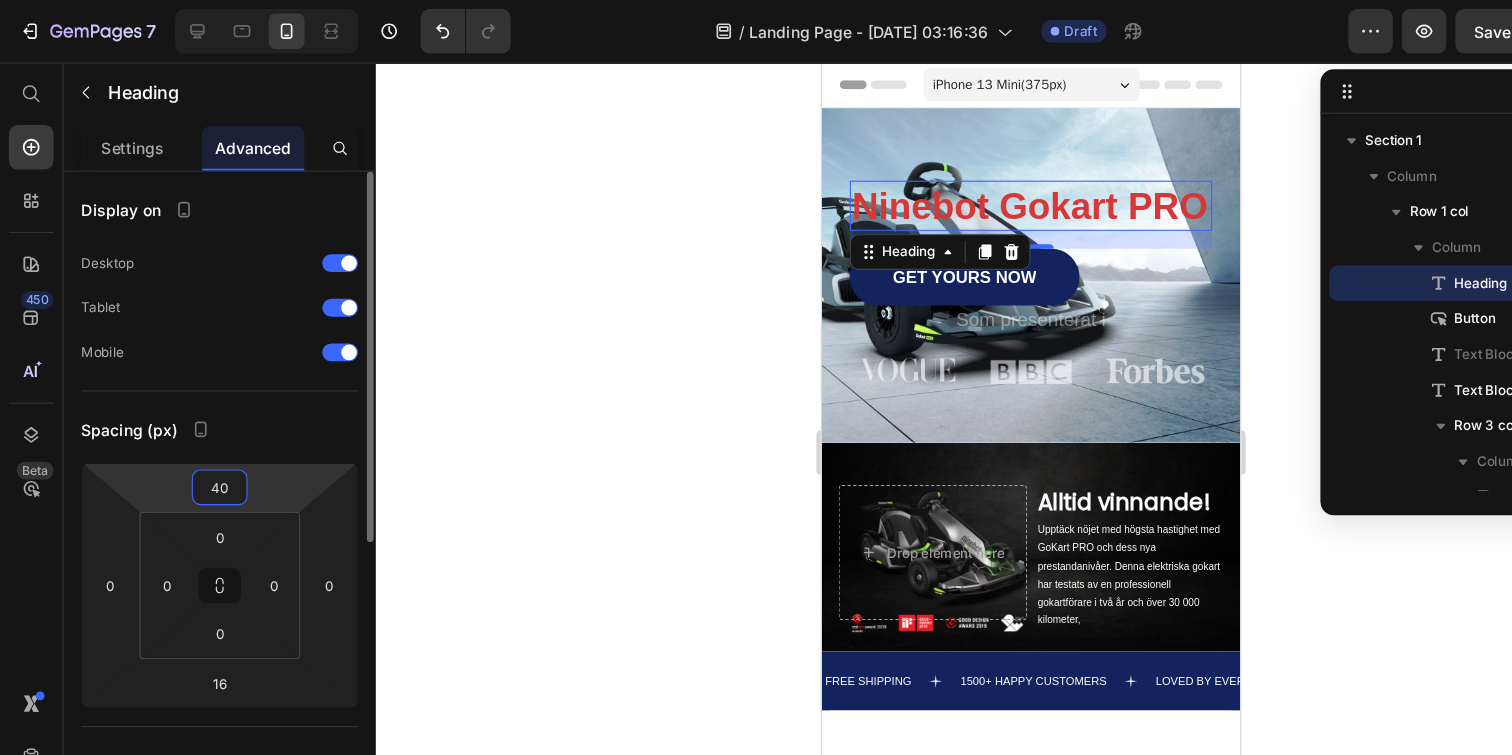 type on "4" 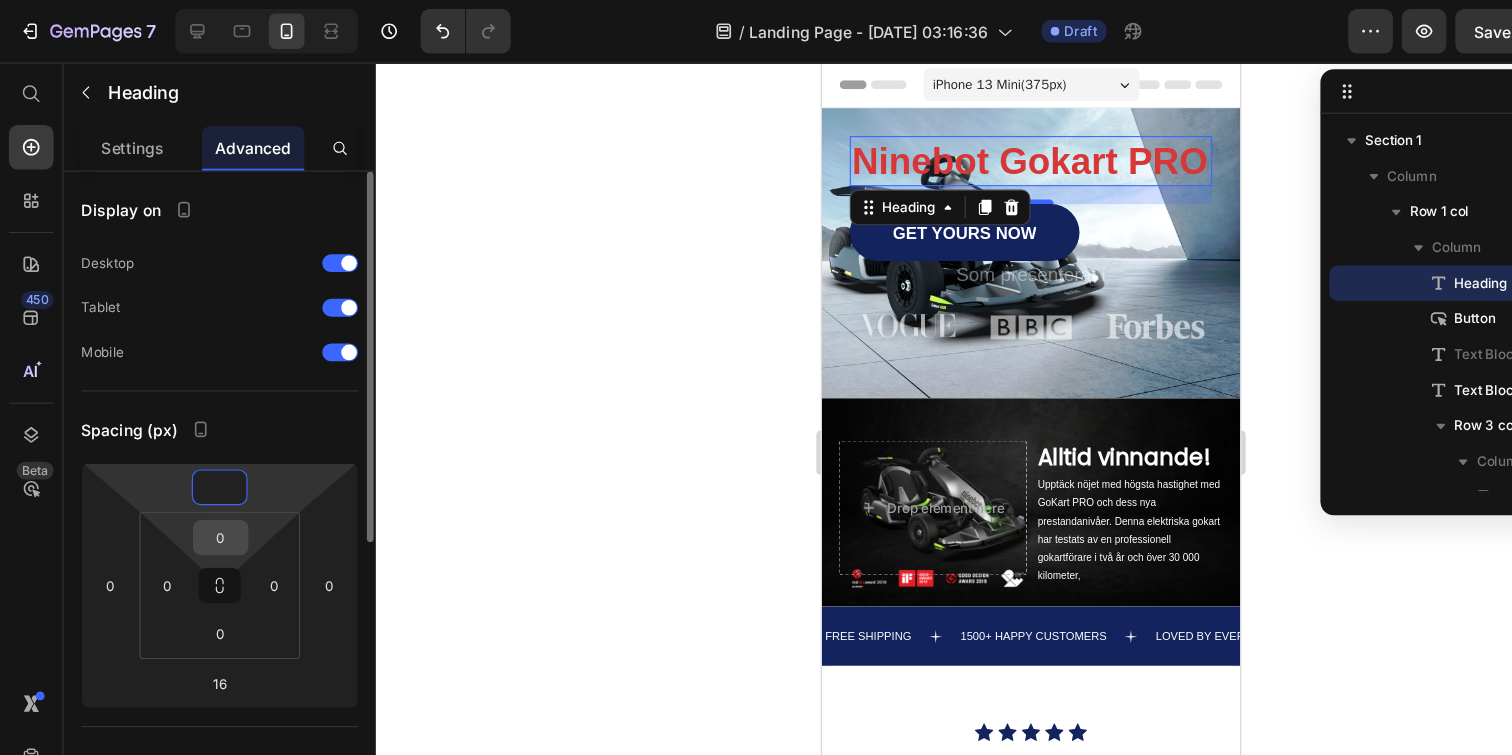 click on "0" at bounding box center [198, 482] 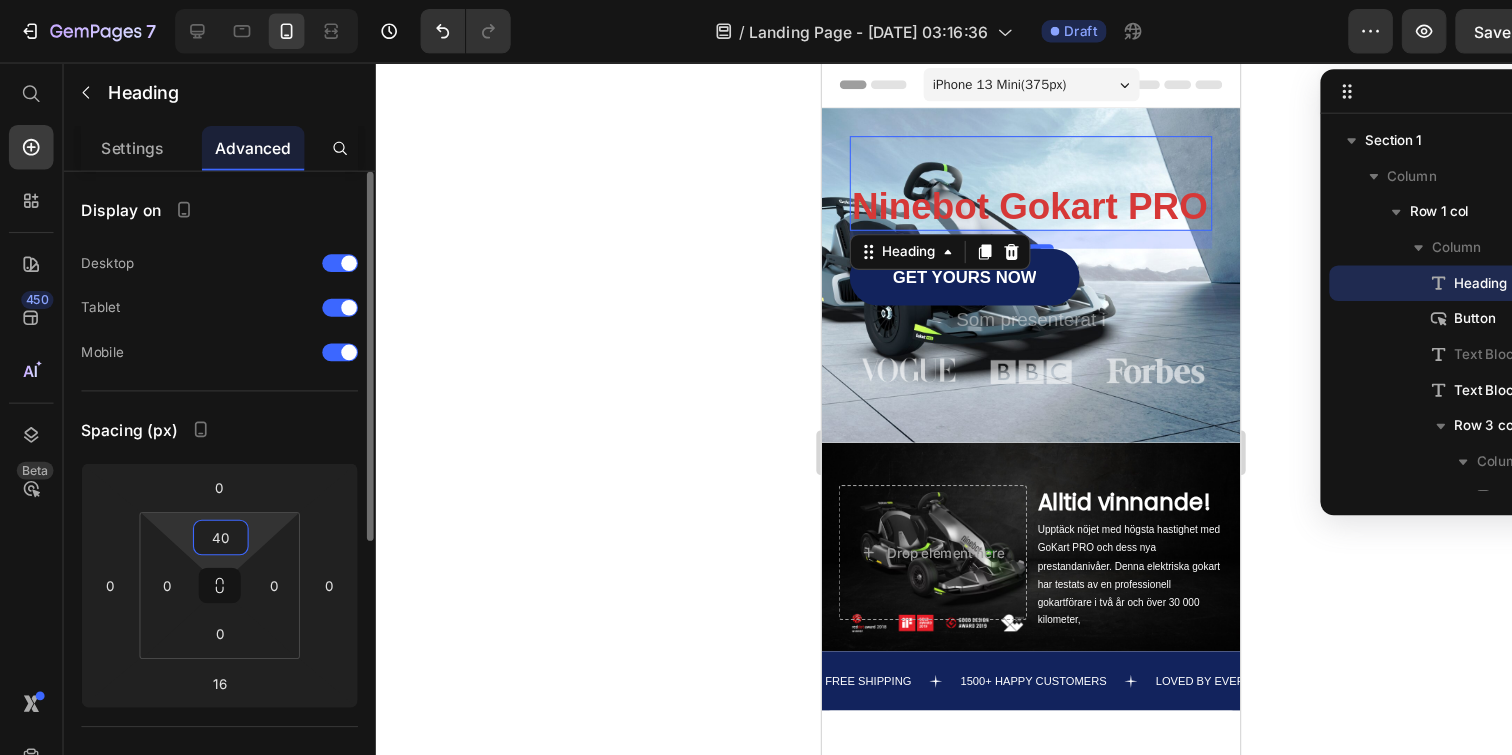 type on "4" 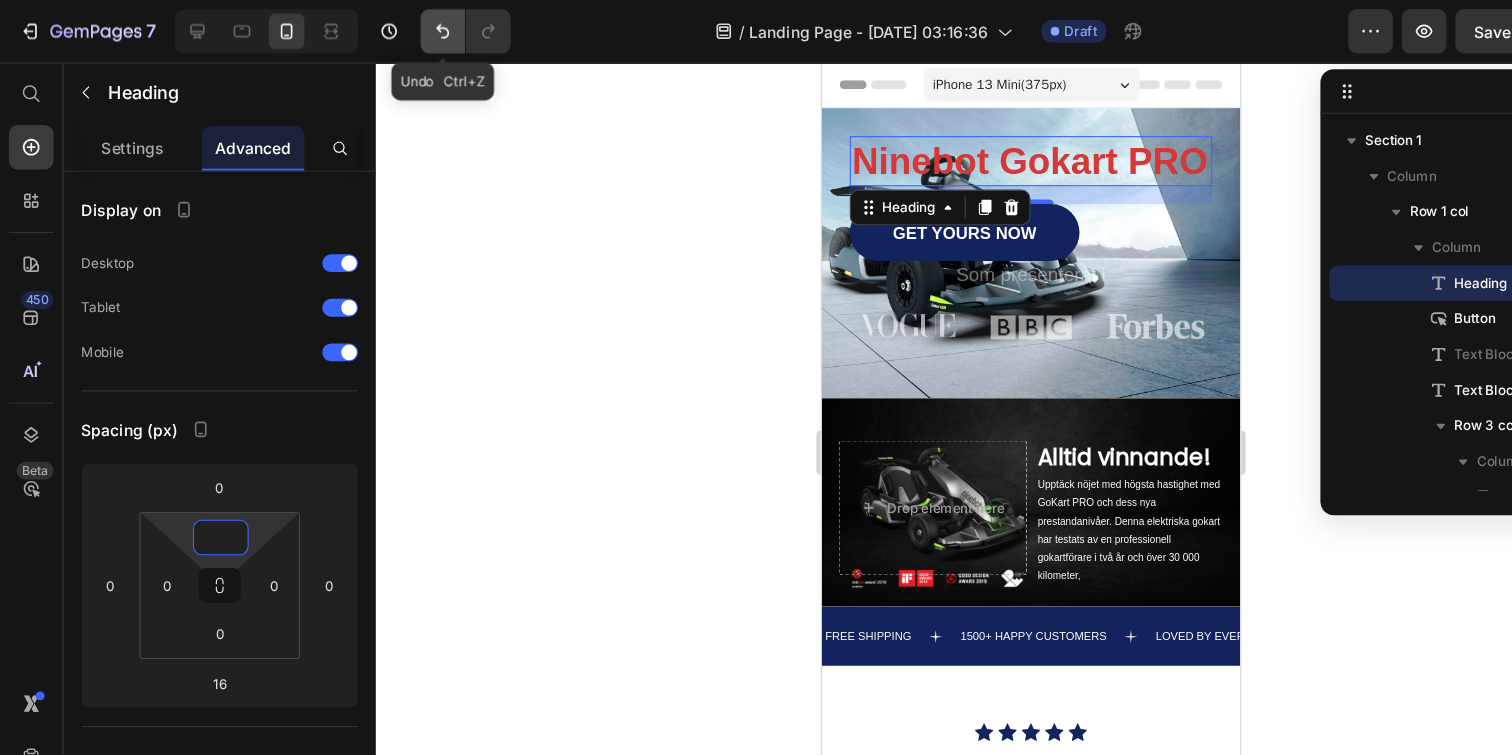 type on "0" 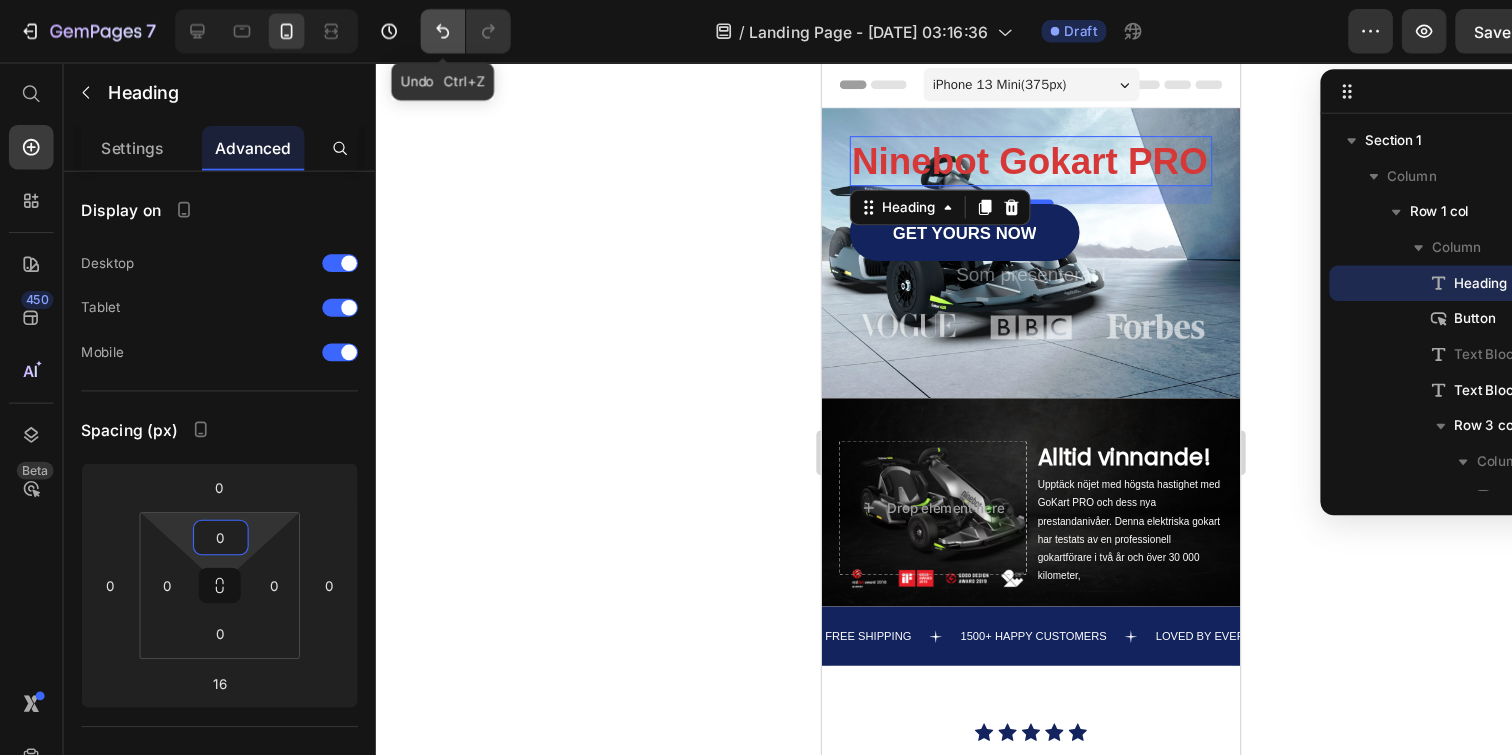 click 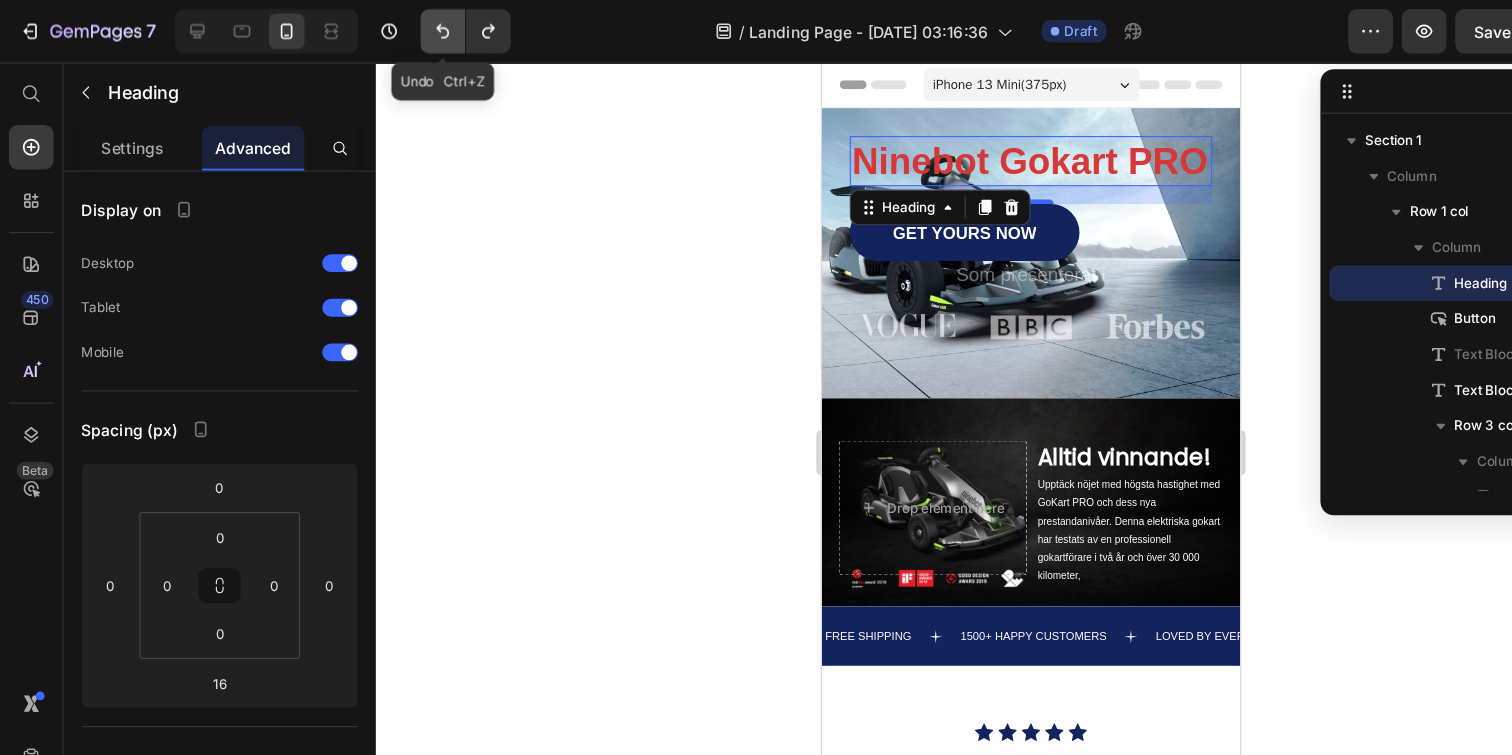 click 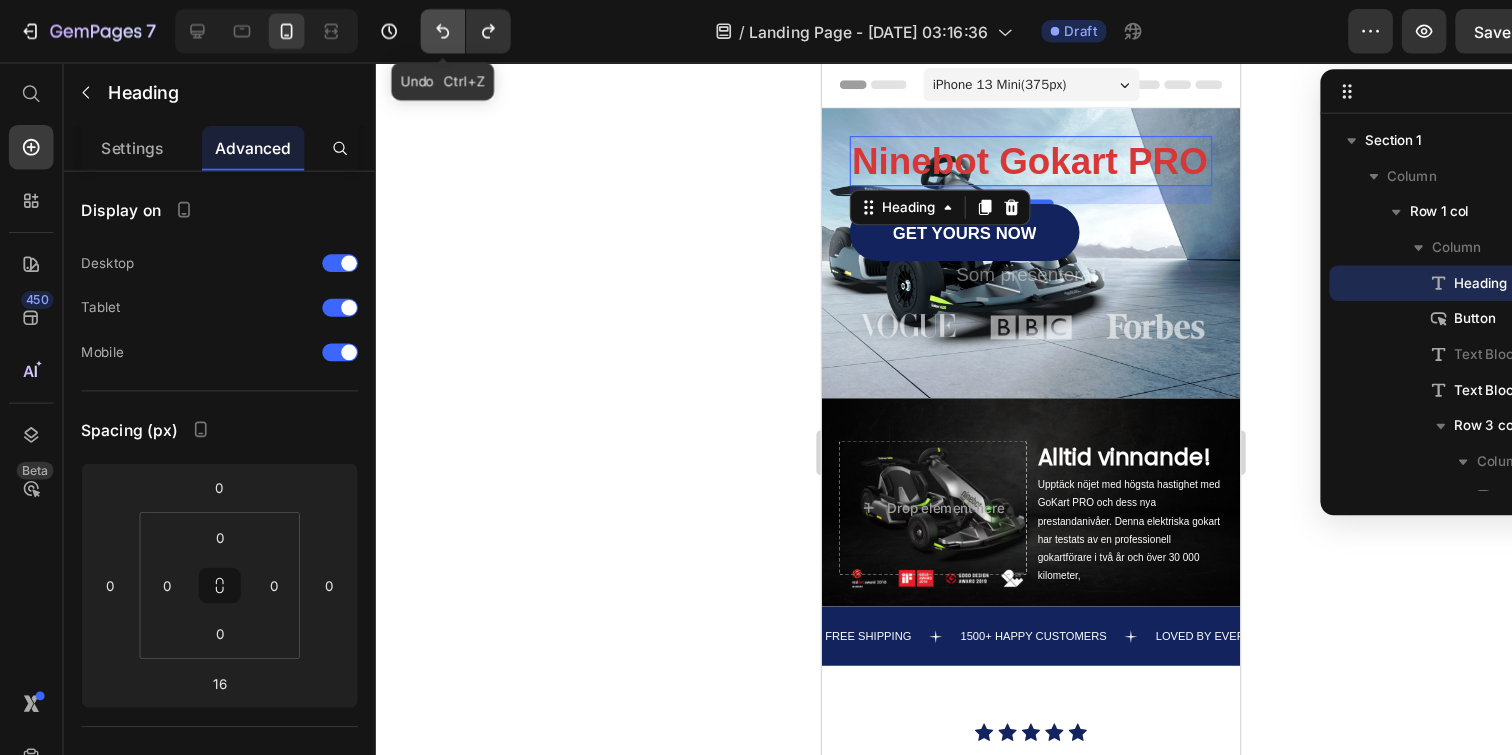 click 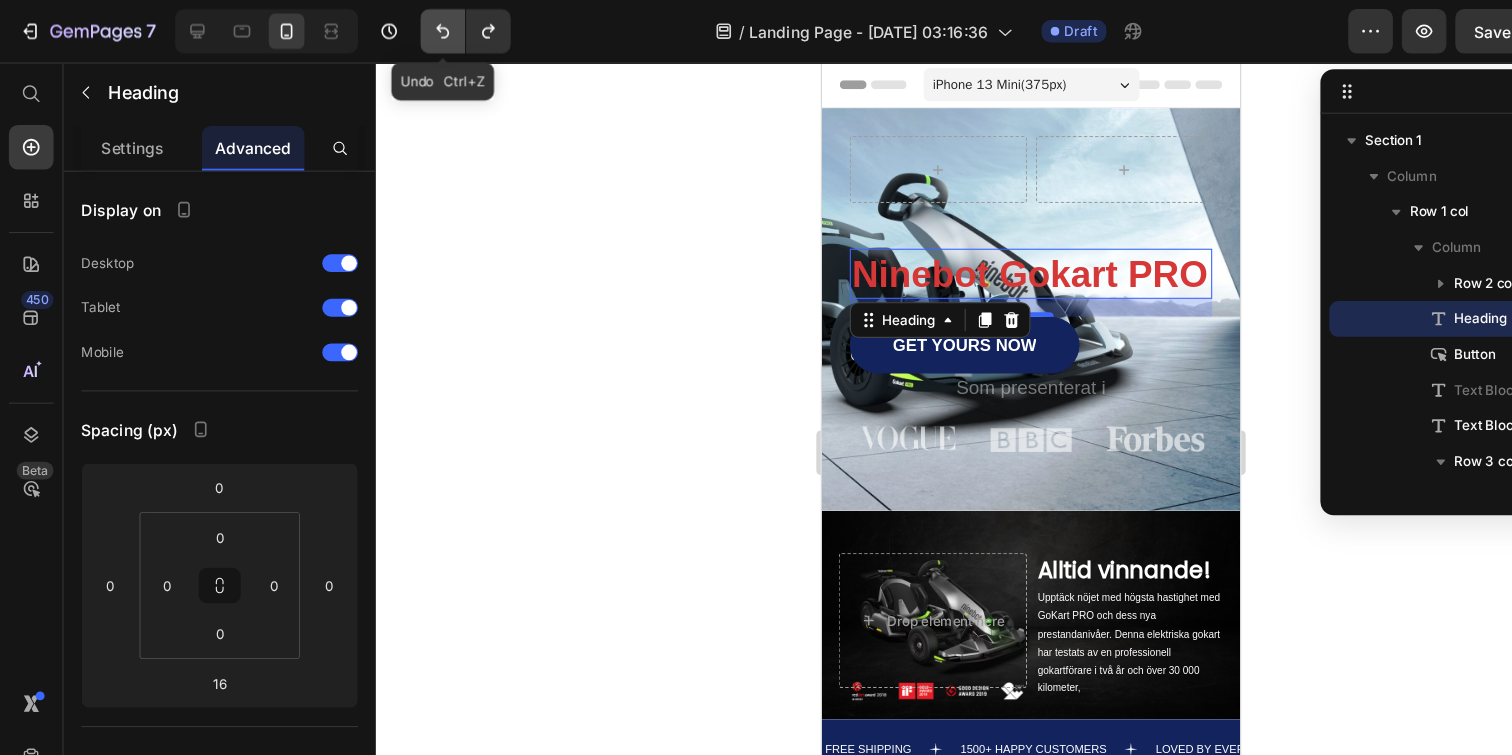 click 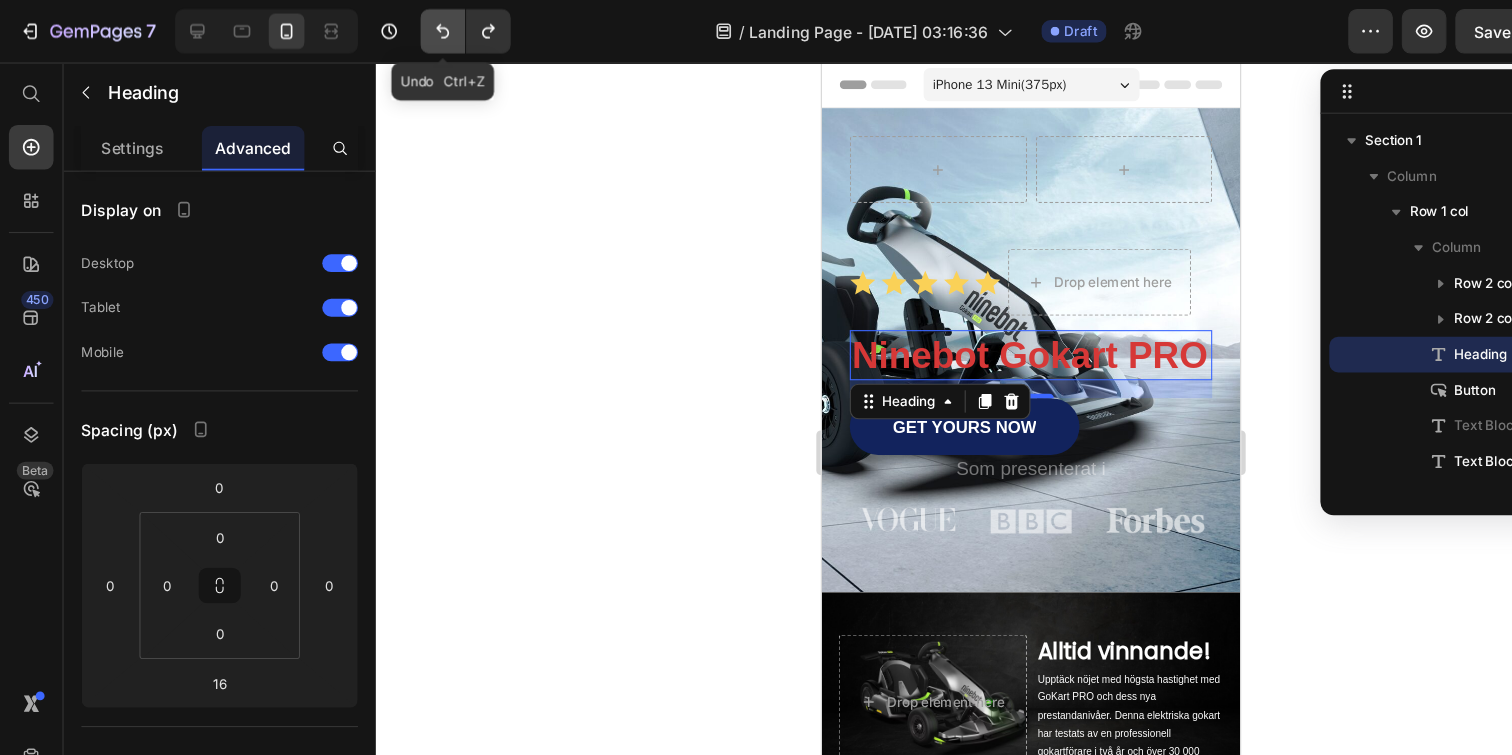 click 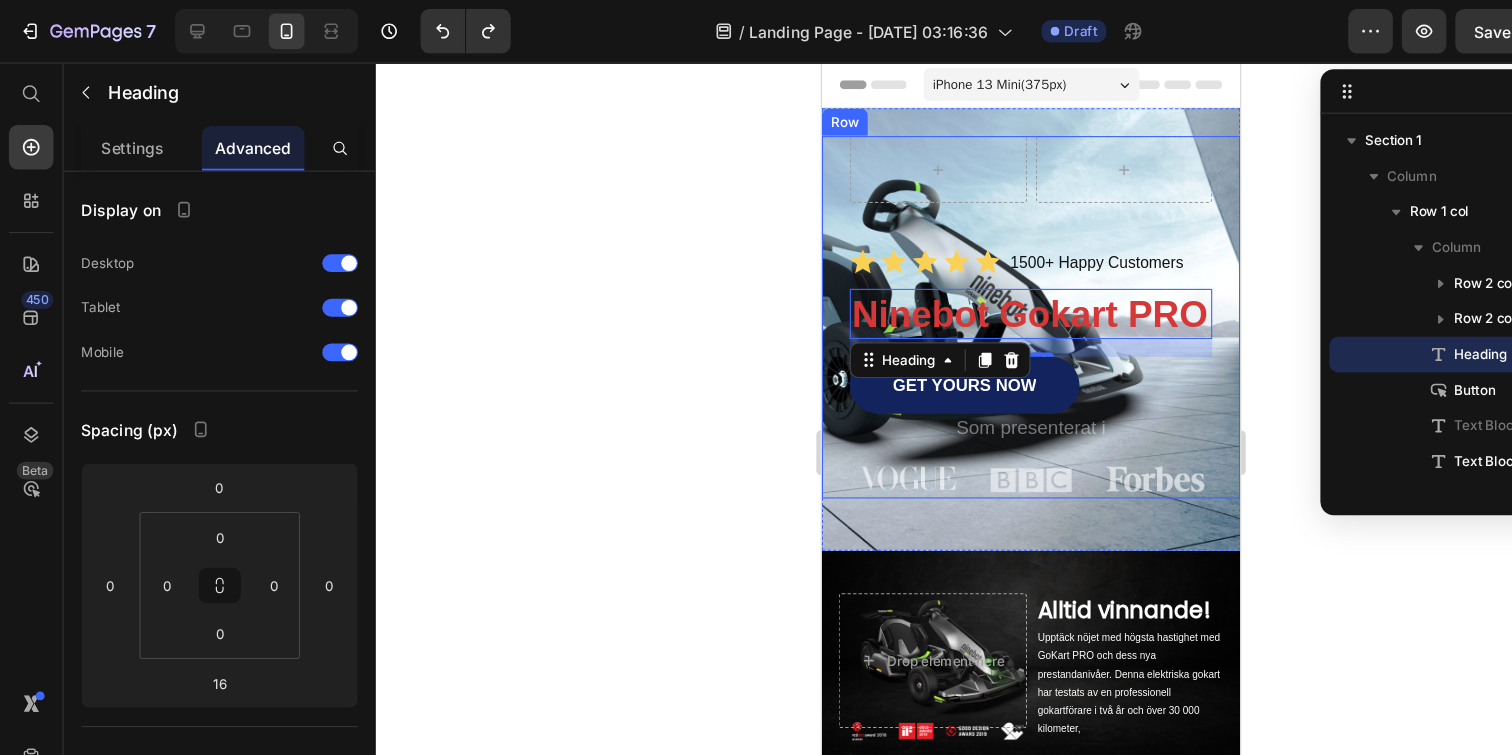 click 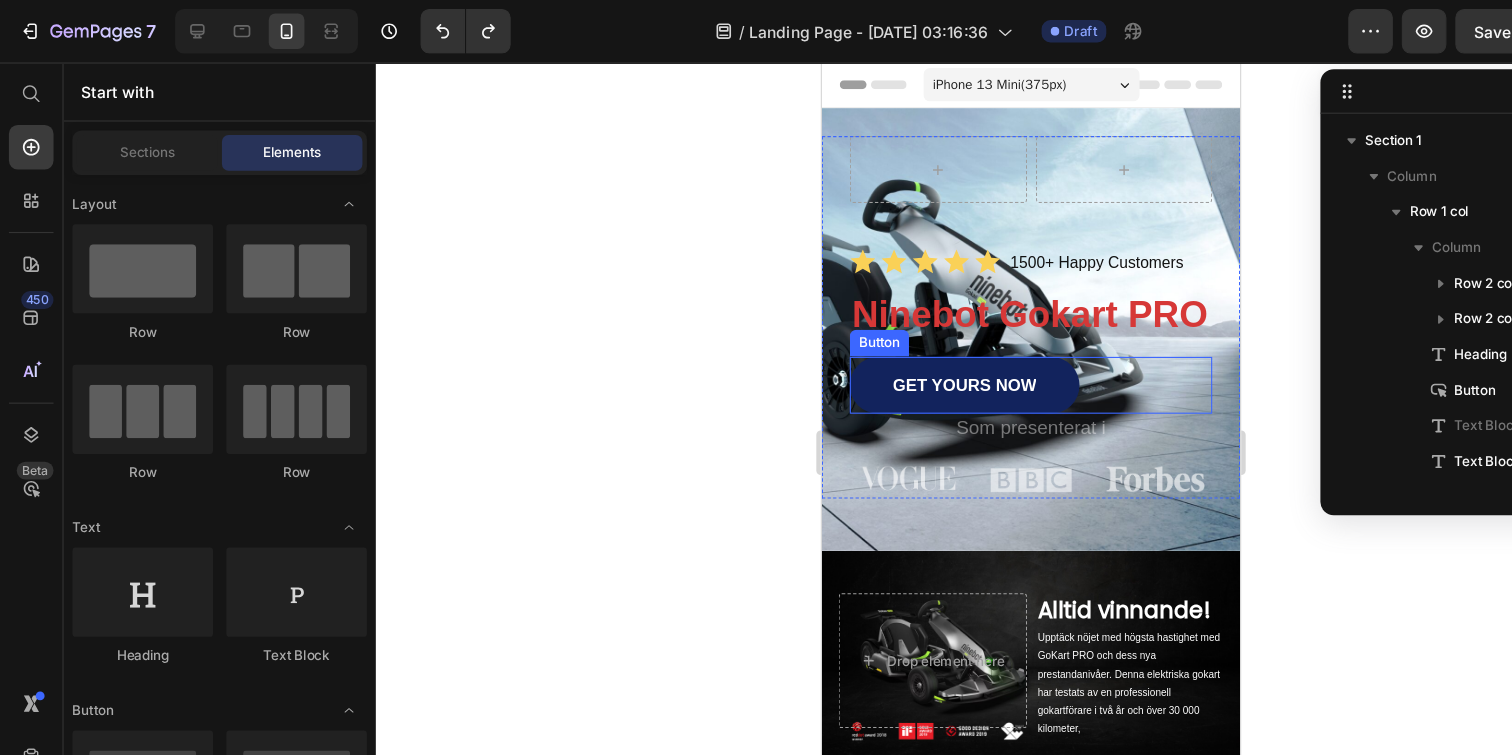 click on "GET YOURS NOW" at bounding box center (949, 351) 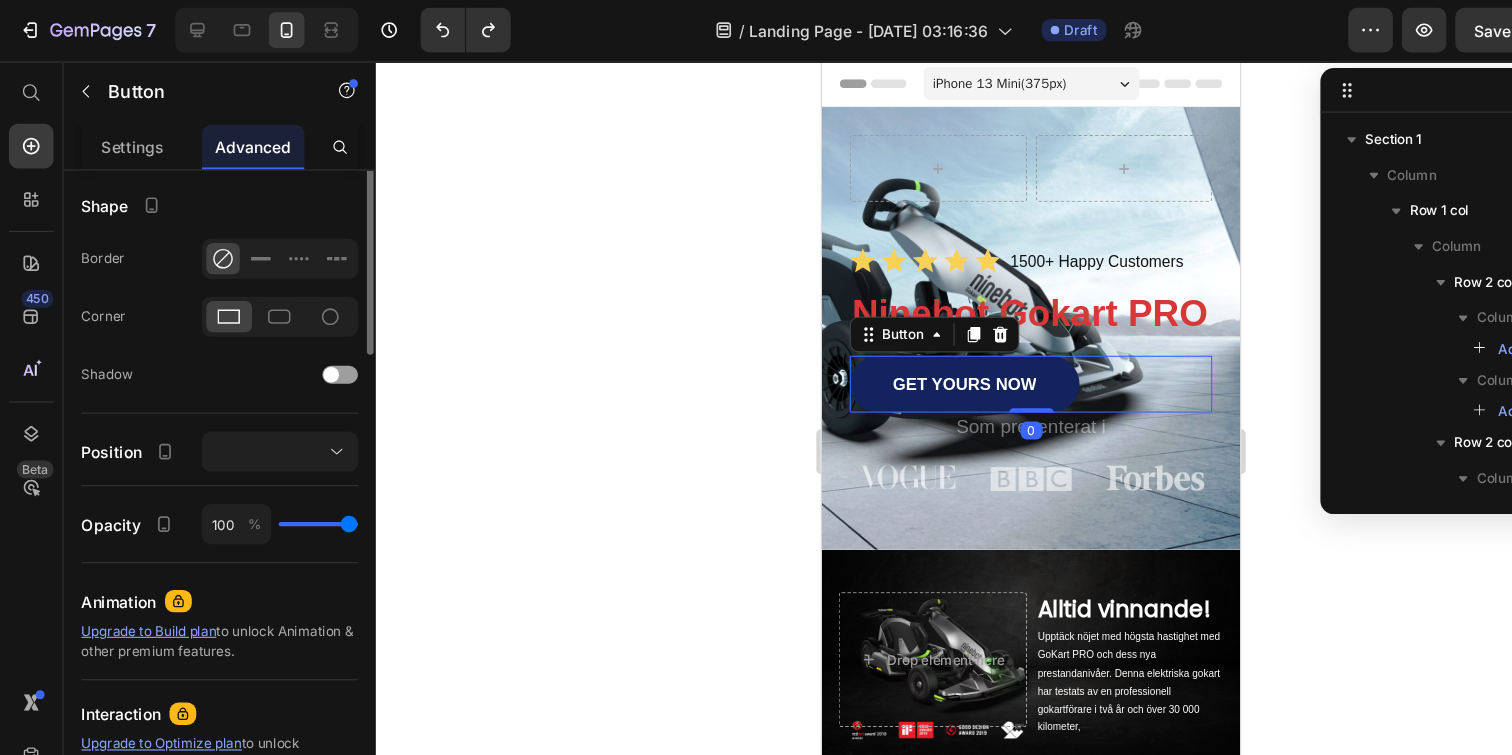 scroll, scrollTop: 647, scrollLeft: 0, axis: vertical 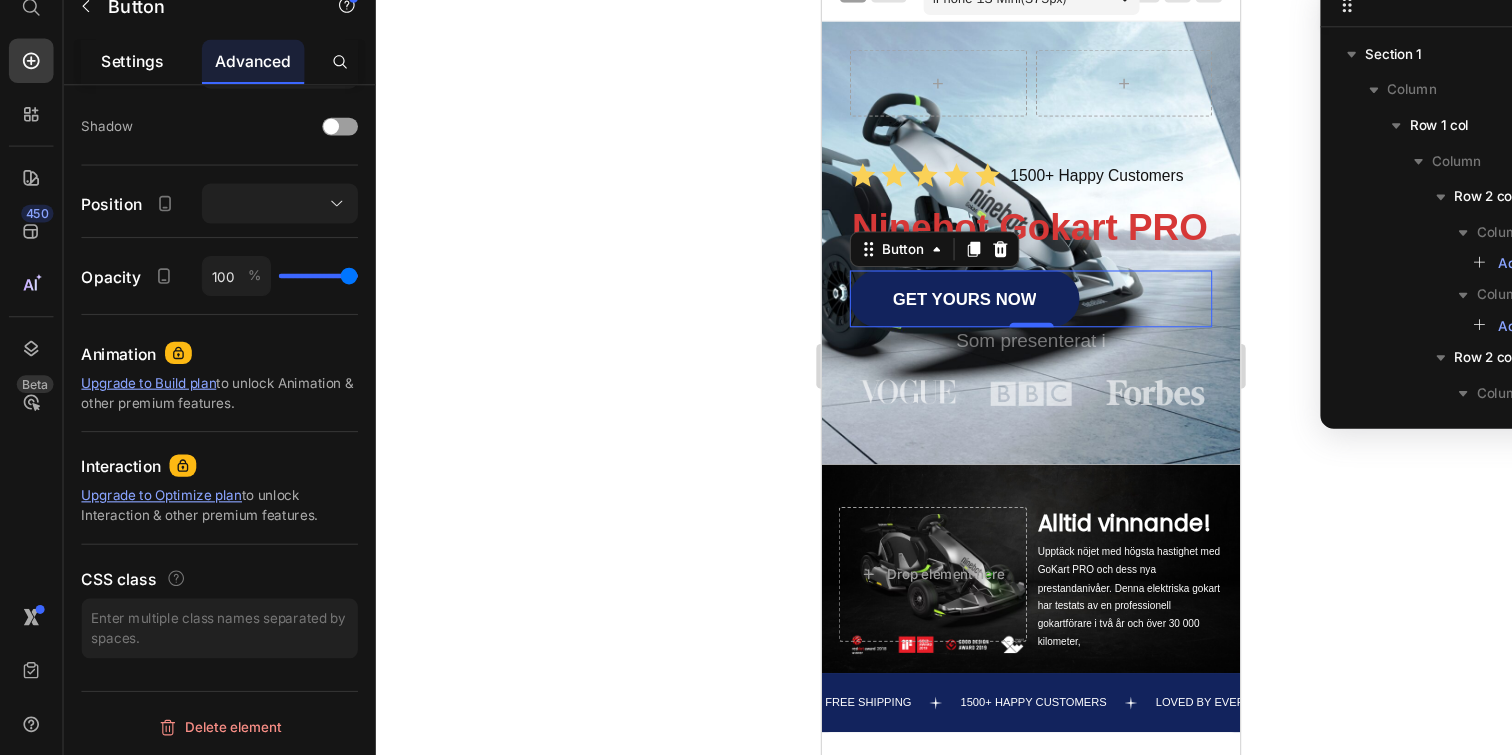 click on "Settings" at bounding box center [119, 132] 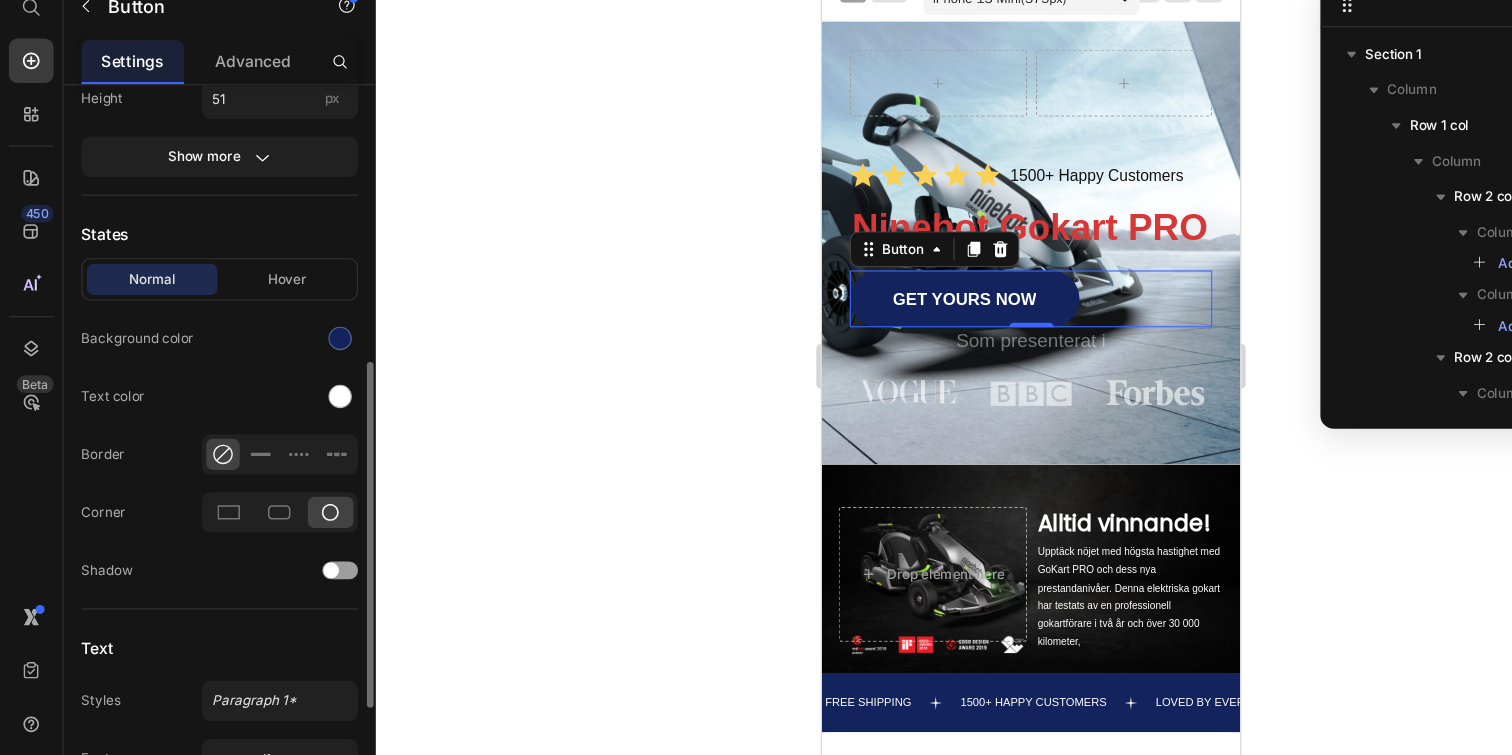 scroll, scrollTop: 397, scrollLeft: 0, axis: vertical 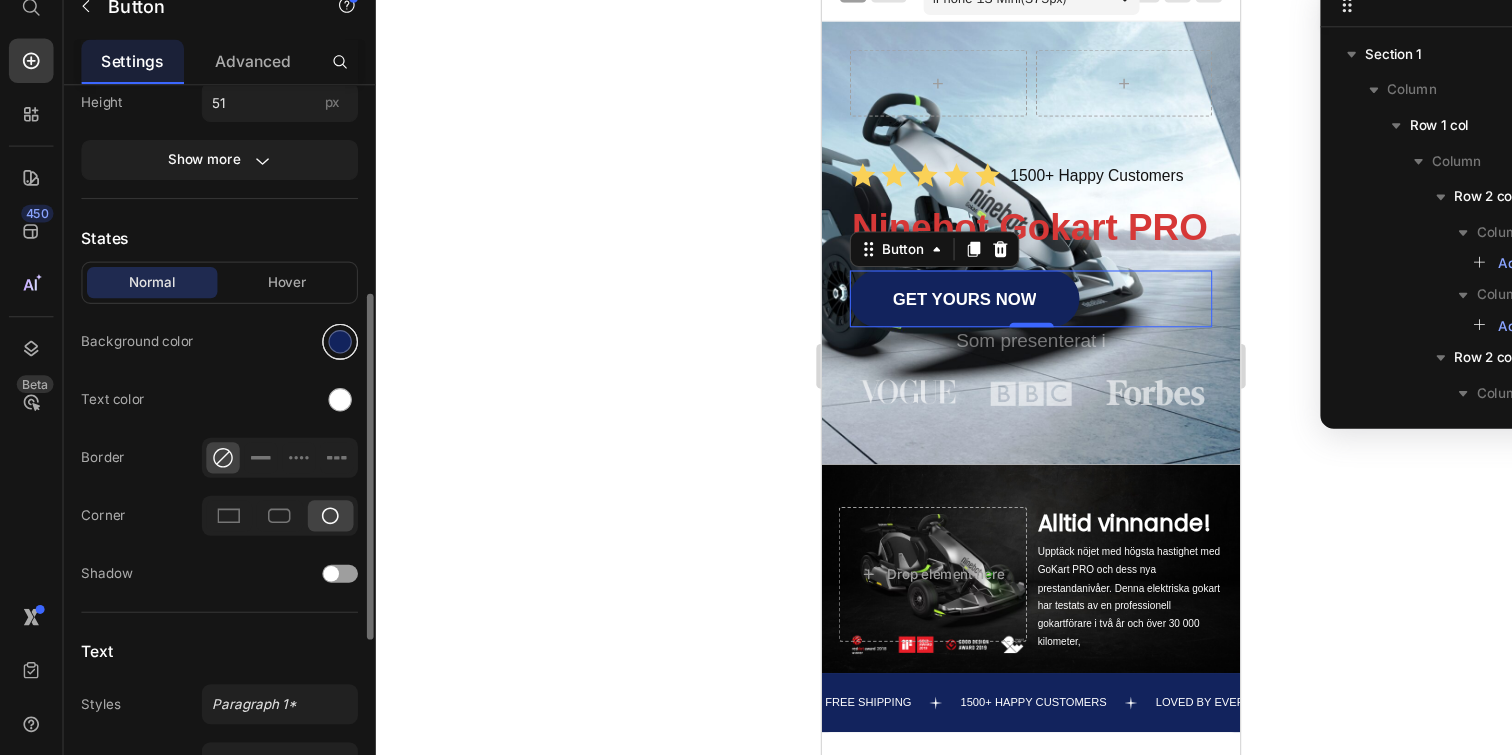 click at bounding box center [305, 384] 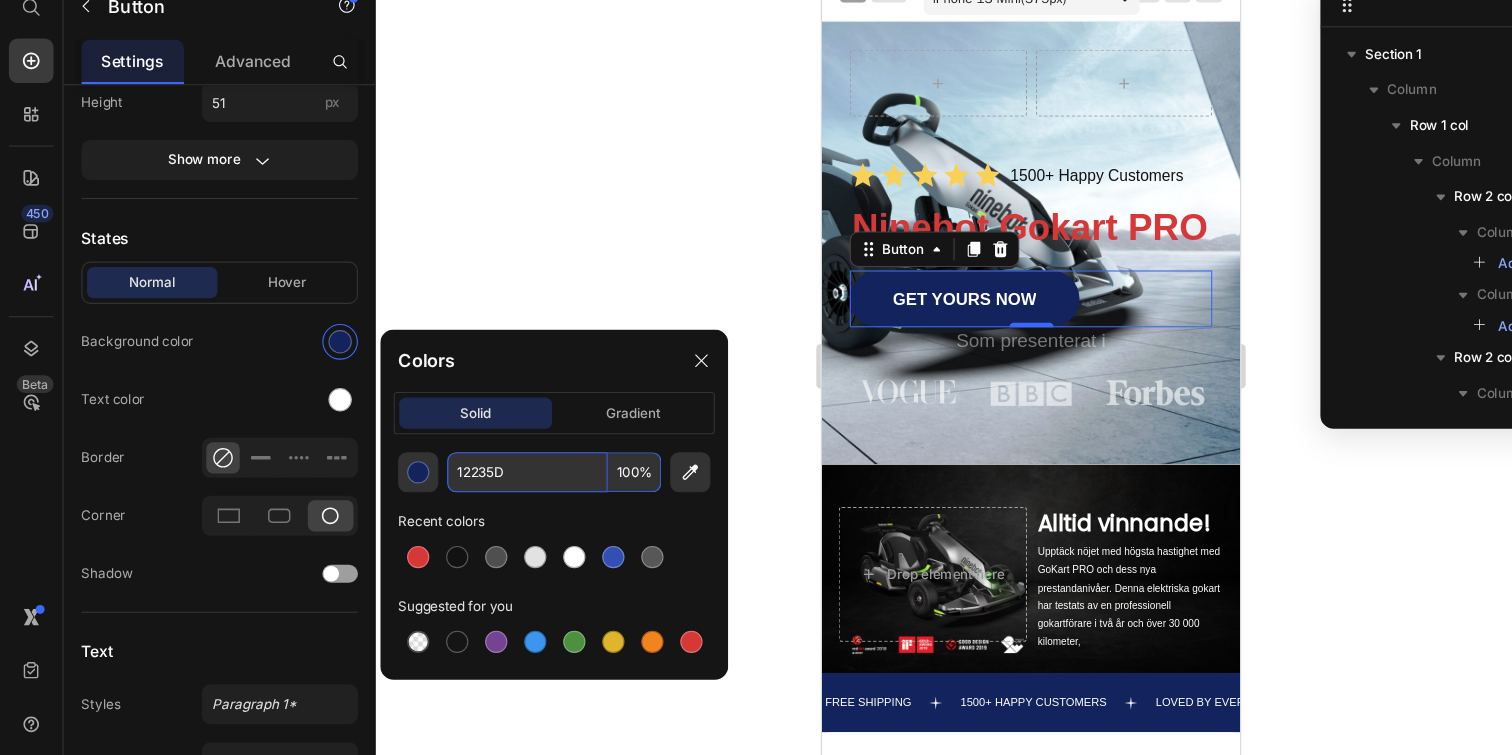 click on "100" at bounding box center [569, 501] 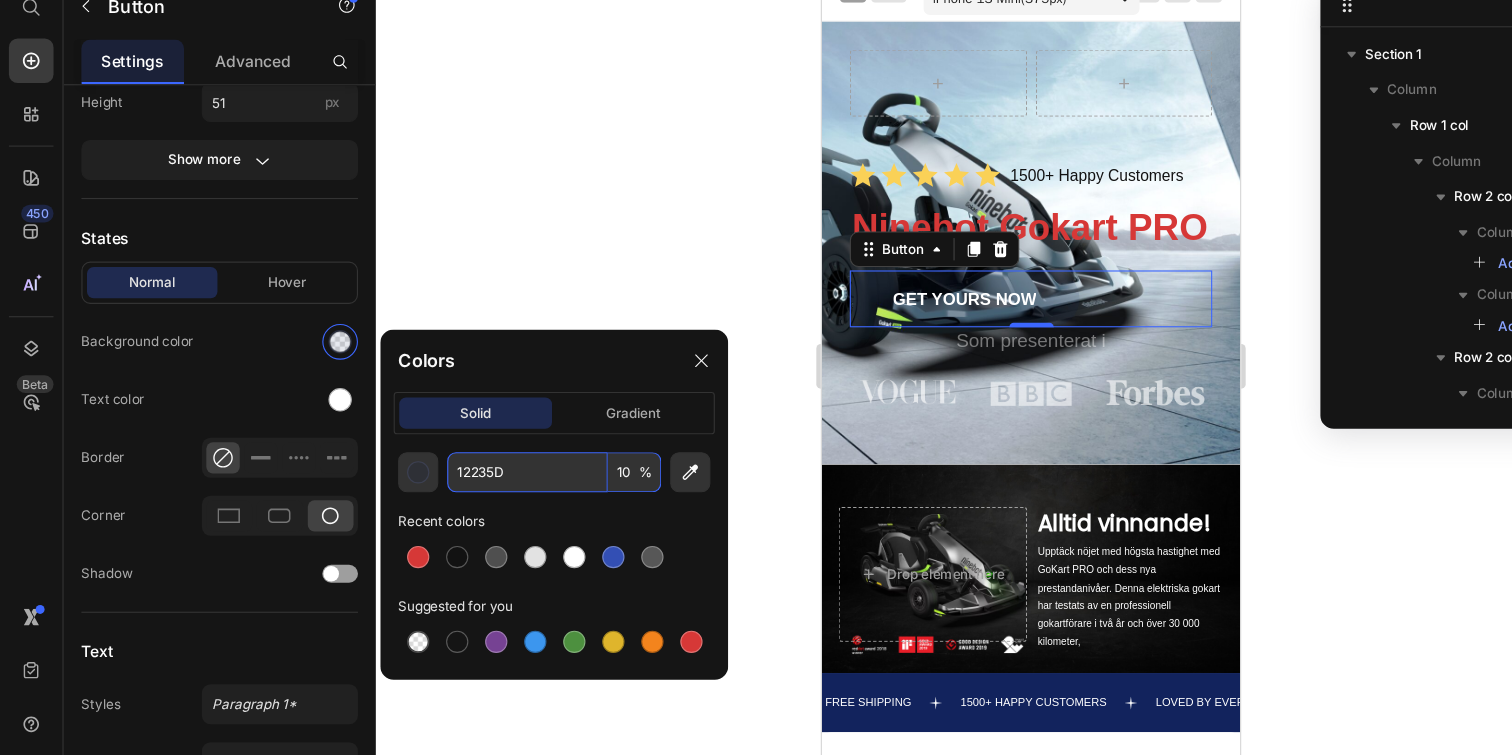 type on "1" 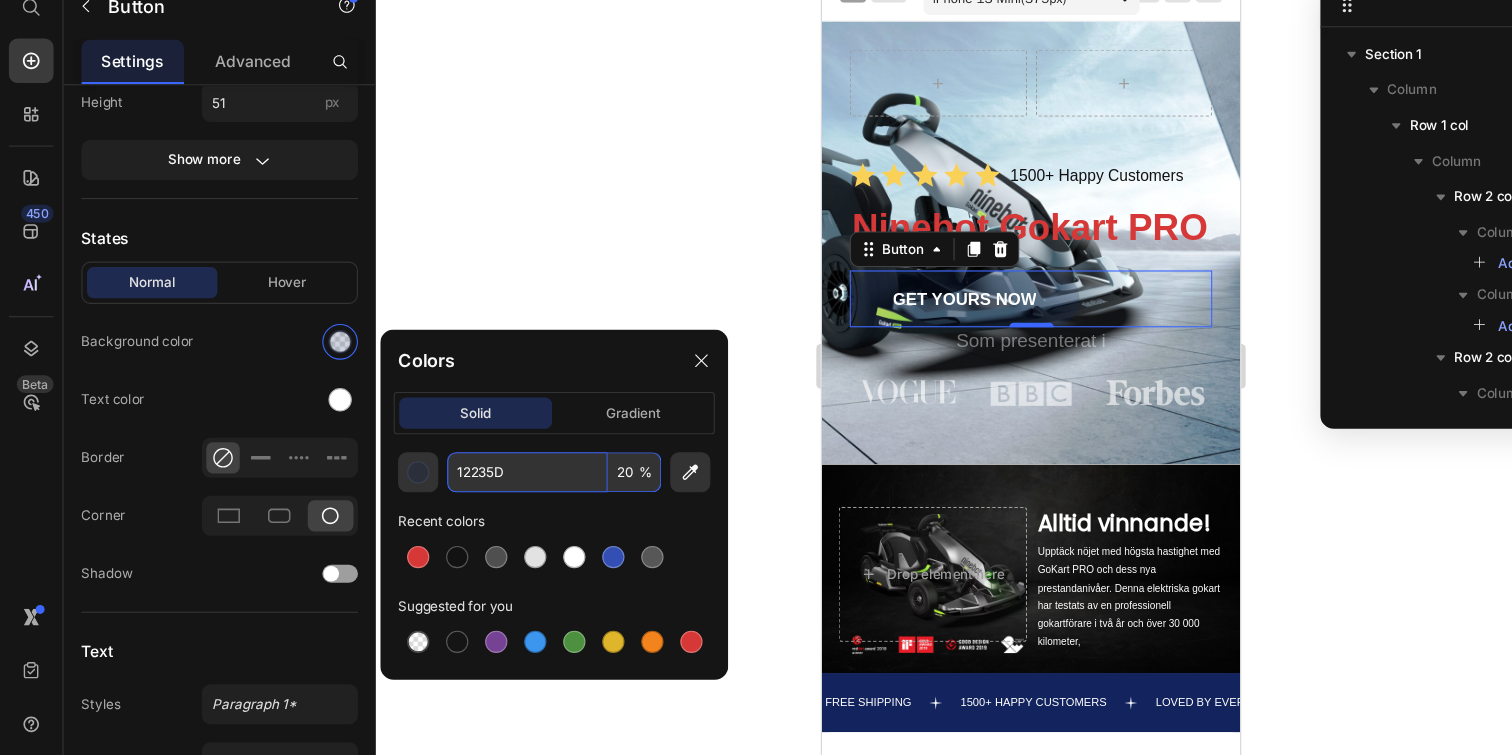 type on "20" 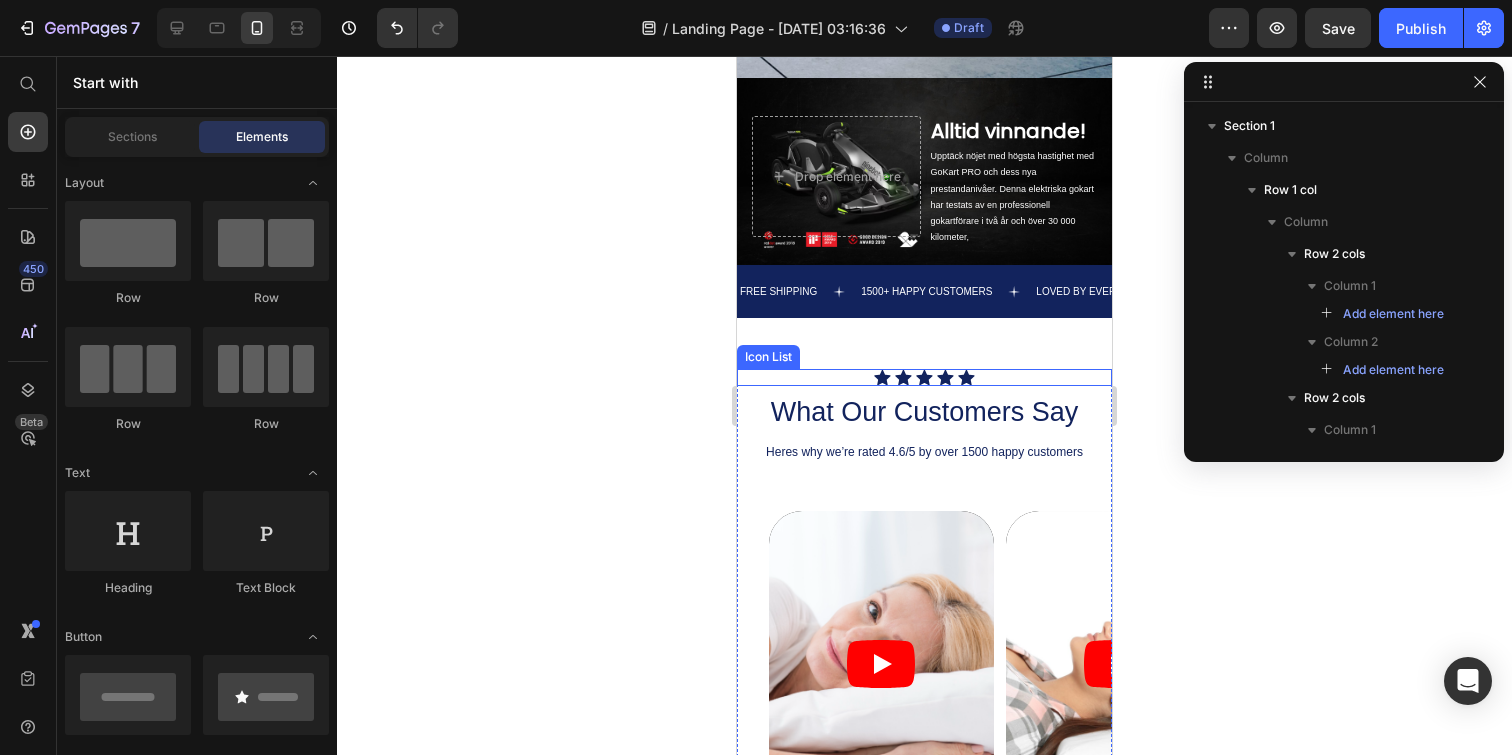 scroll, scrollTop: 431, scrollLeft: 0, axis: vertical 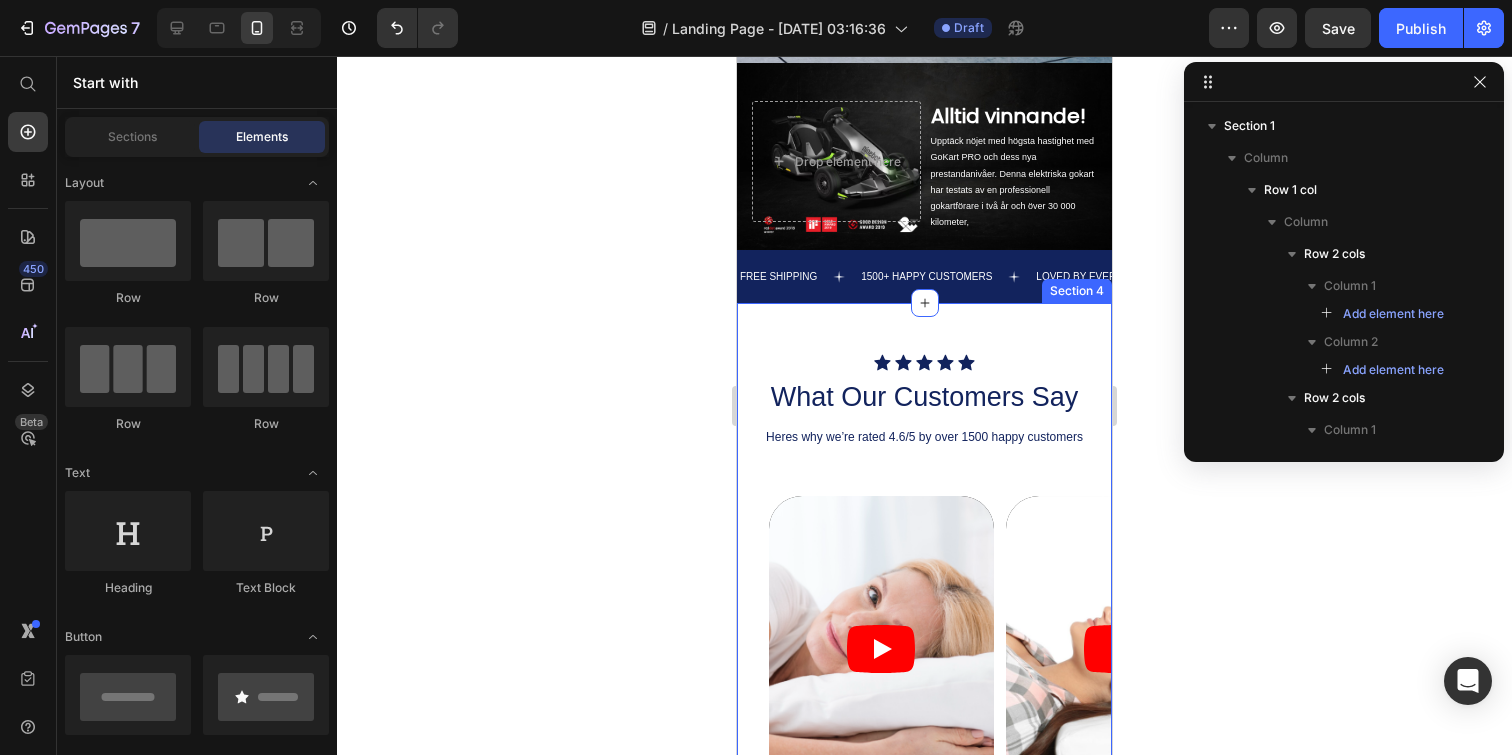 click on "Icon
Icon
Icon
Icon
Icon Icon List What Our Customers Say Heading Heres why we’re rated 4.6/5 by over 1500 happy customers Text Block Video Video Video Carousel GET YOURS NOW Button Row Section 4" at bounding box center (924, 623) 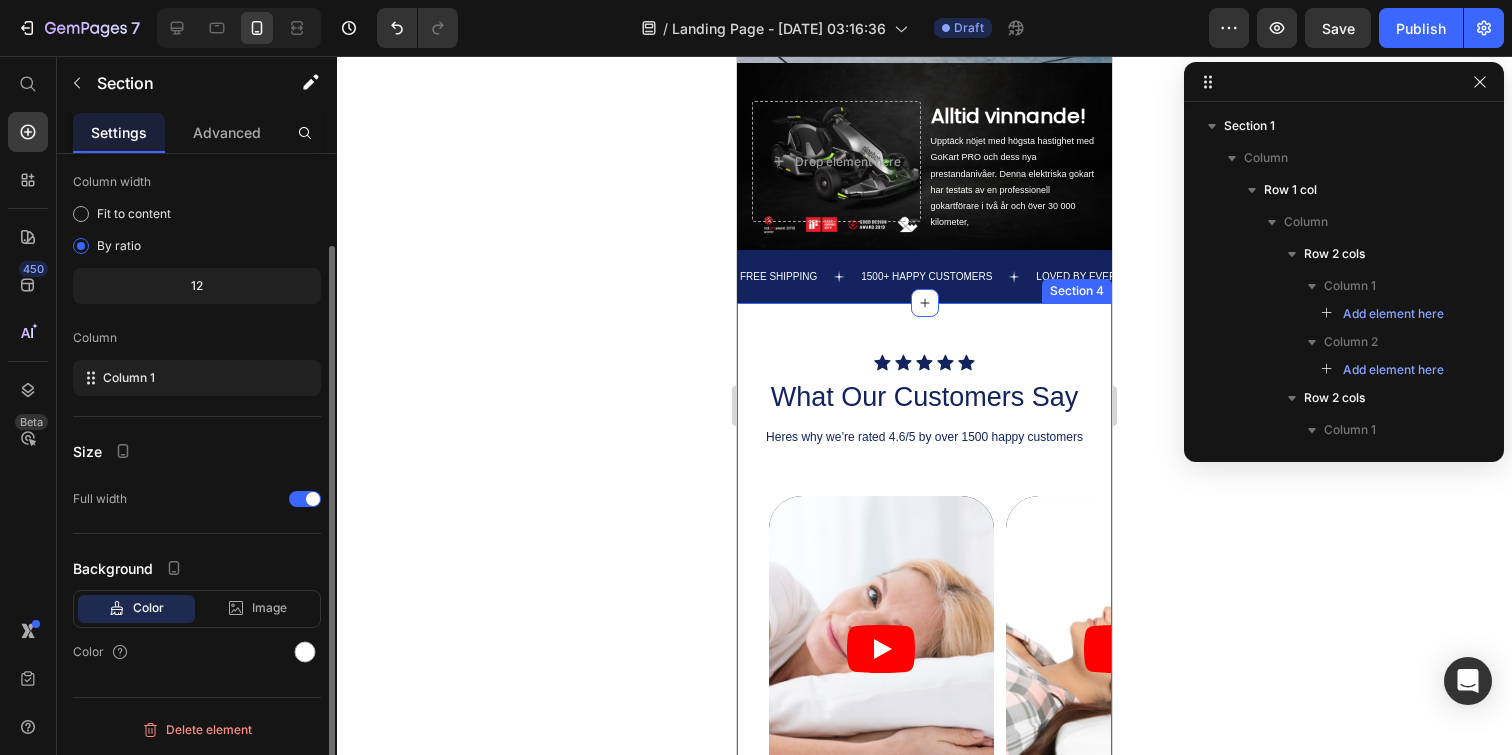 scroll, scrollTop: 0, scrollLeft: 0, axis: both 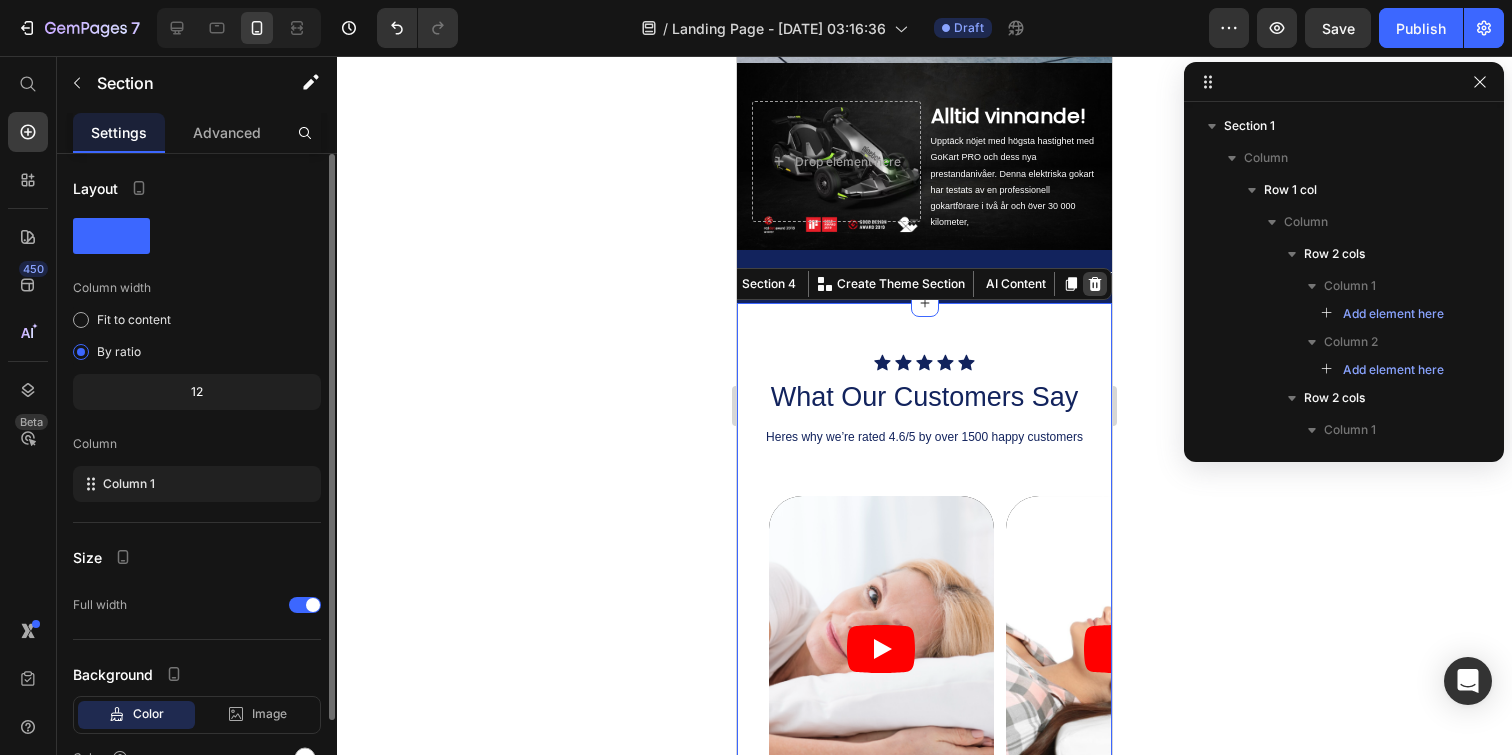 click 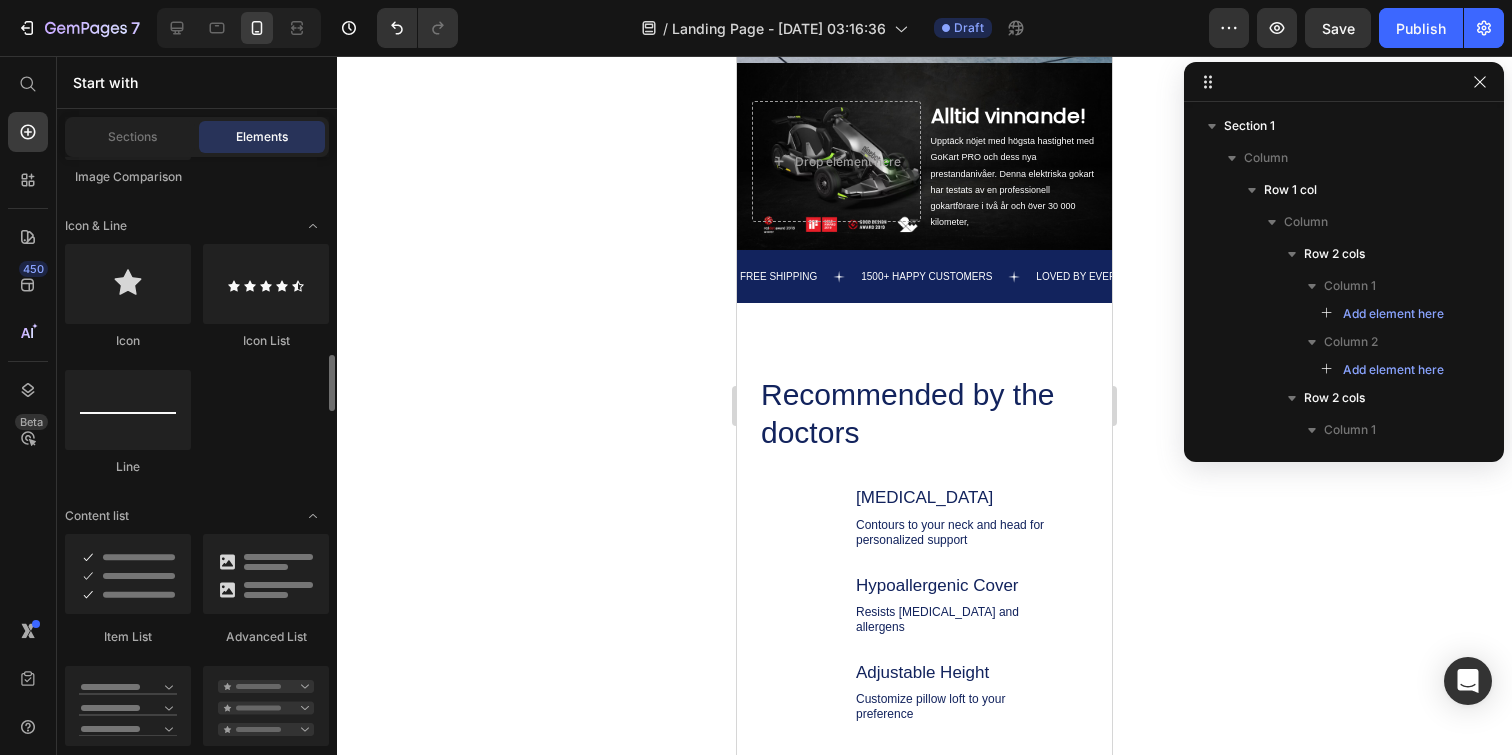 scroll, scrollTop: 1536, scrollLeft: 0, axis: vertical 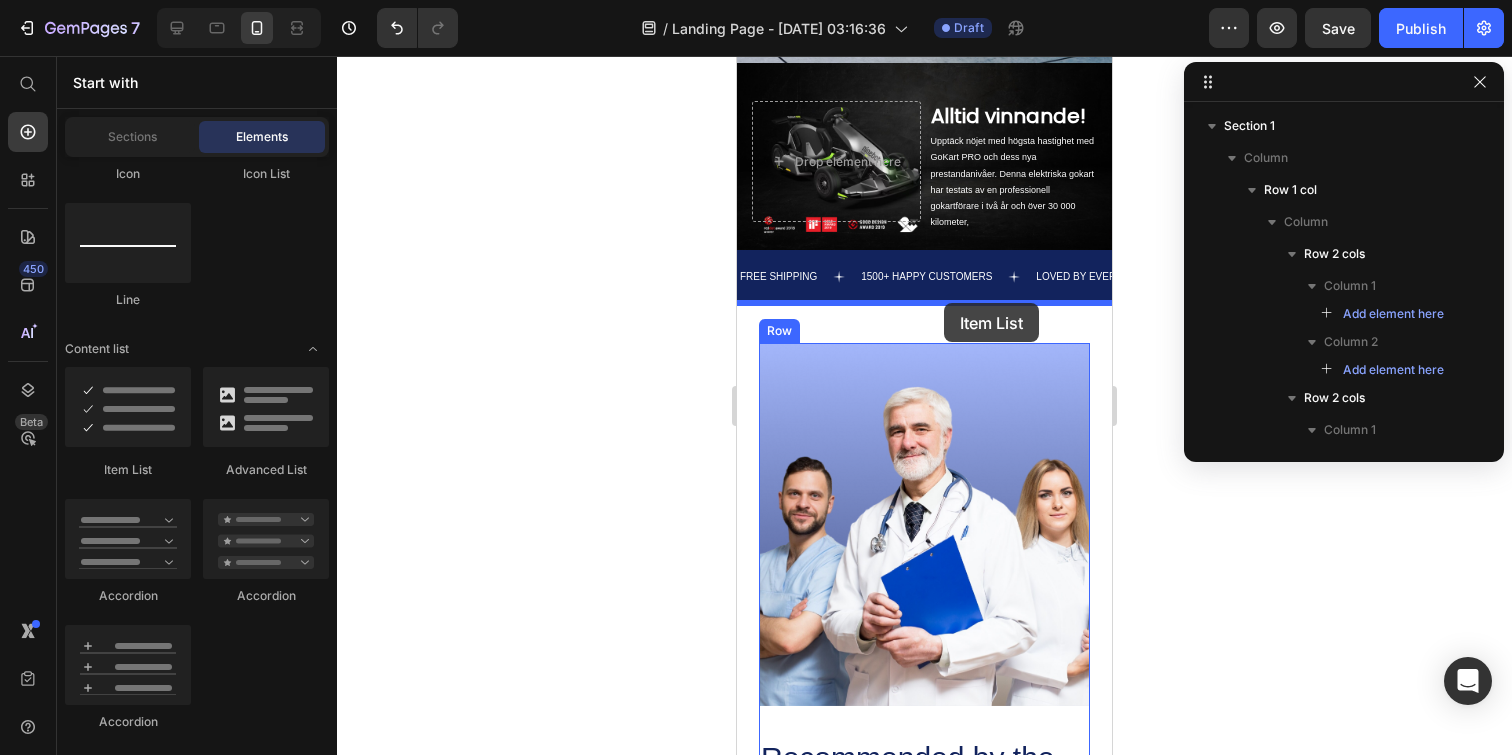 drag, startPoint x: 887, startPoint y: 483, endPoint x: 944, endPoint y: 305, distance: 186.90372 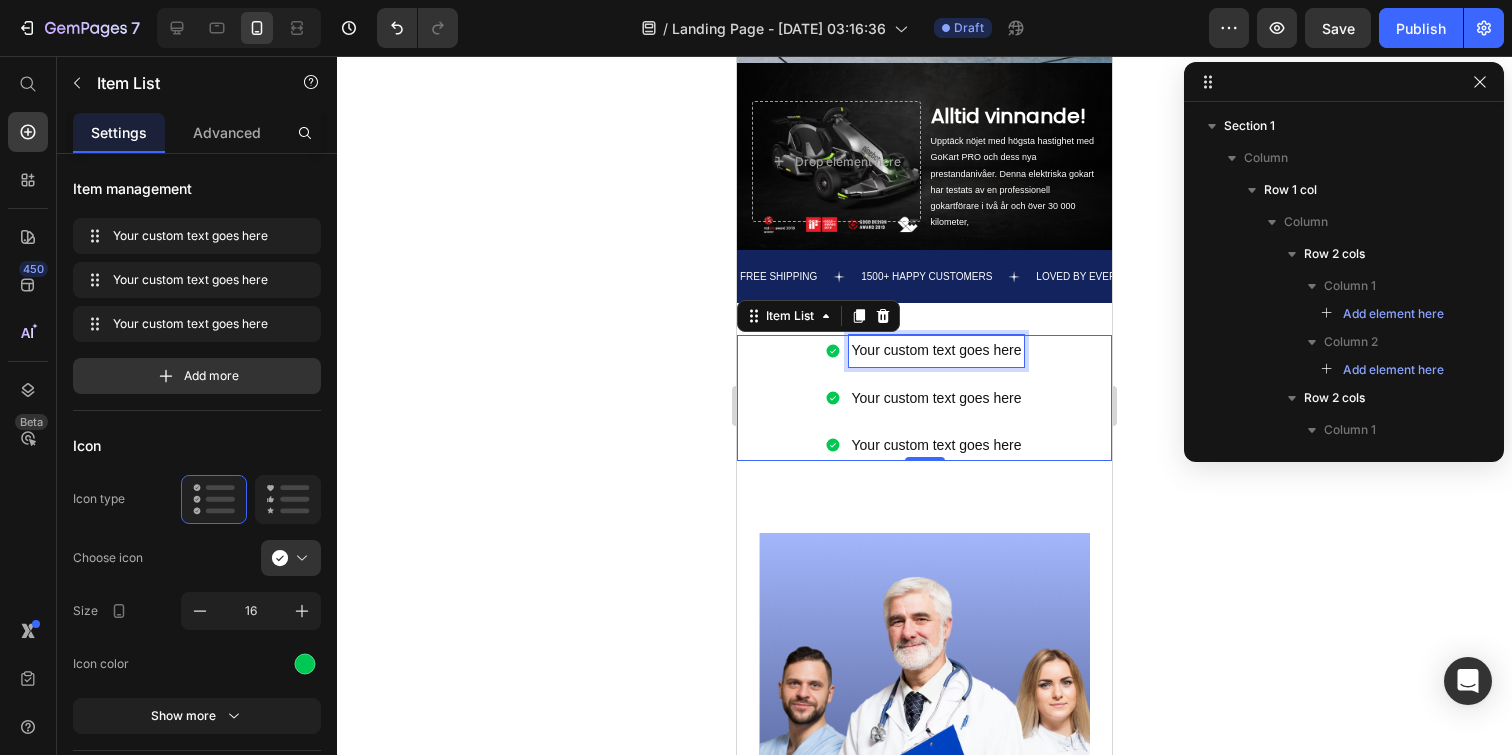 click on "Your custom text goes here" at bounding box center [937, 350] 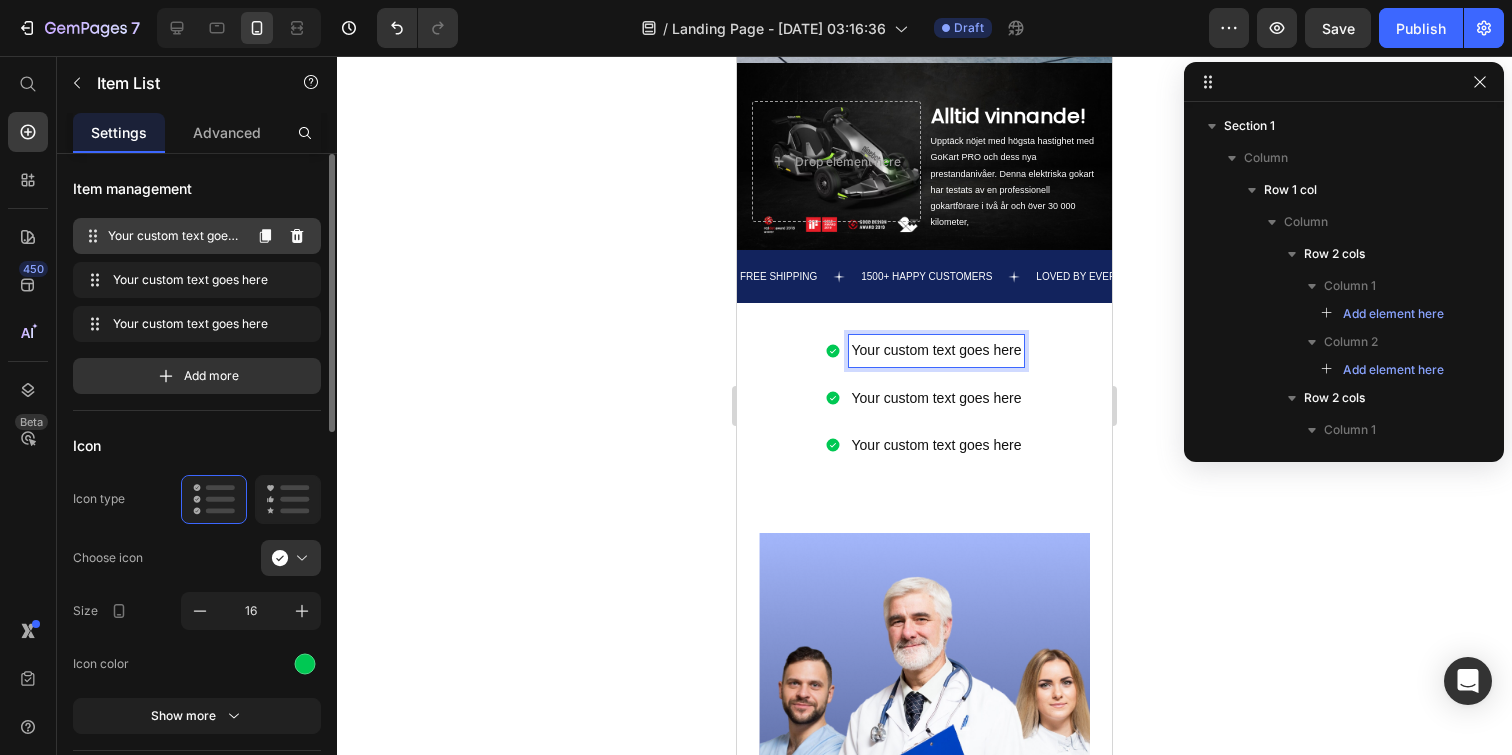 click on "Your custom text goes here" at bounding box center (174, 236) 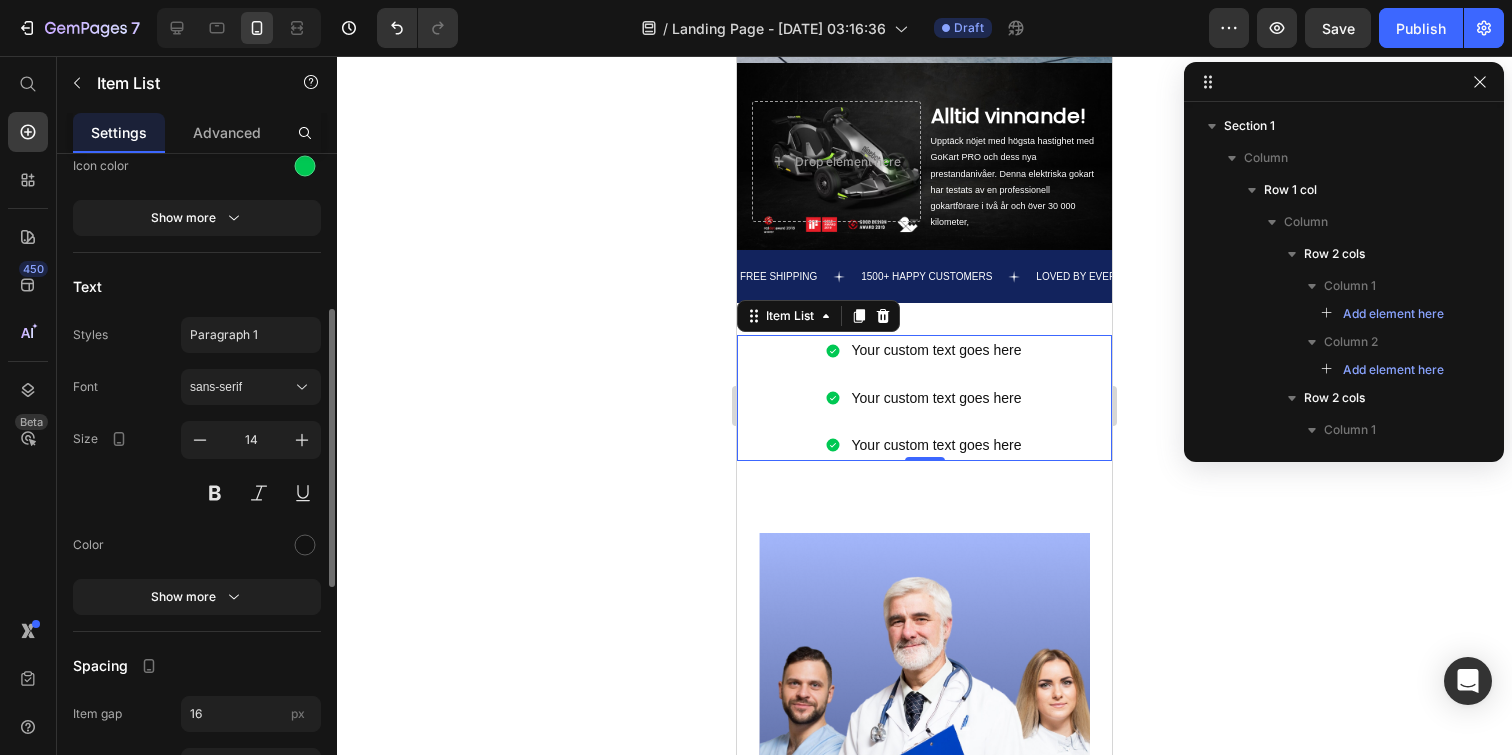 scroll, scrollTop: 525, scrollLeft: 0, axis: vertical 